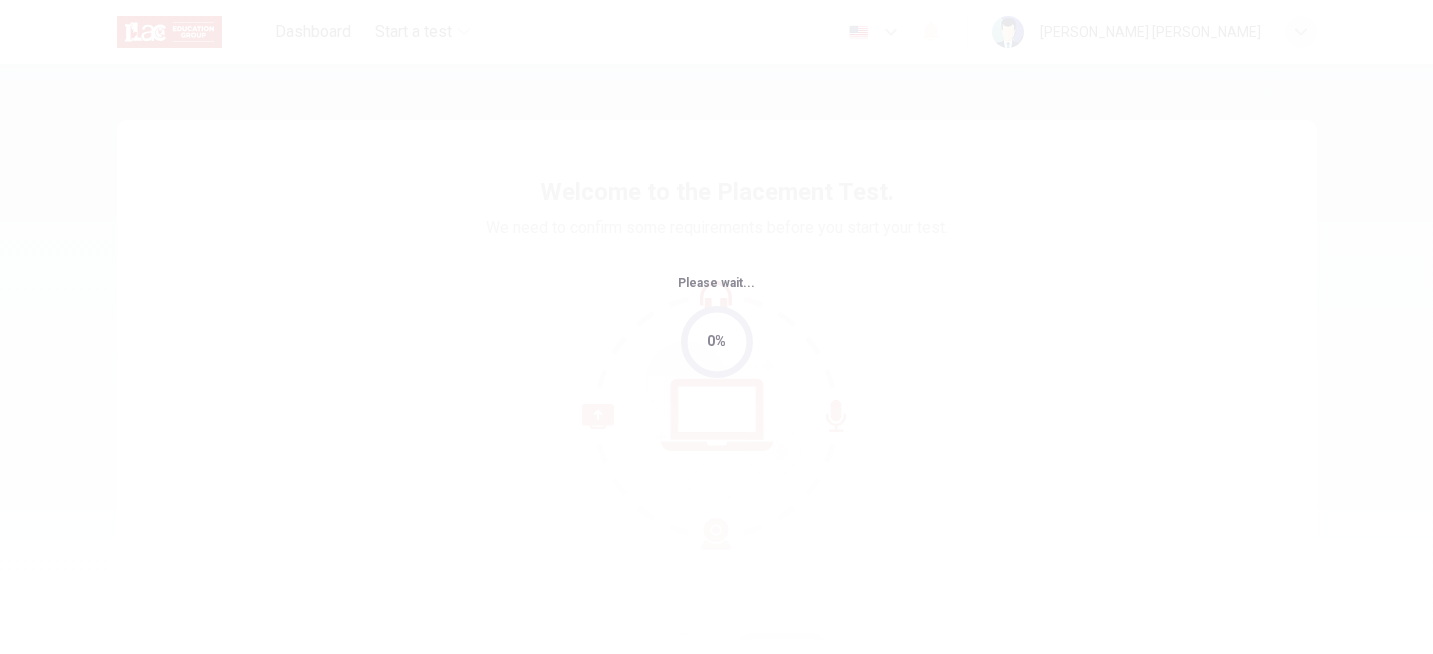 scroll, scrollTop: 0, scrollLeft: 0, axis: both 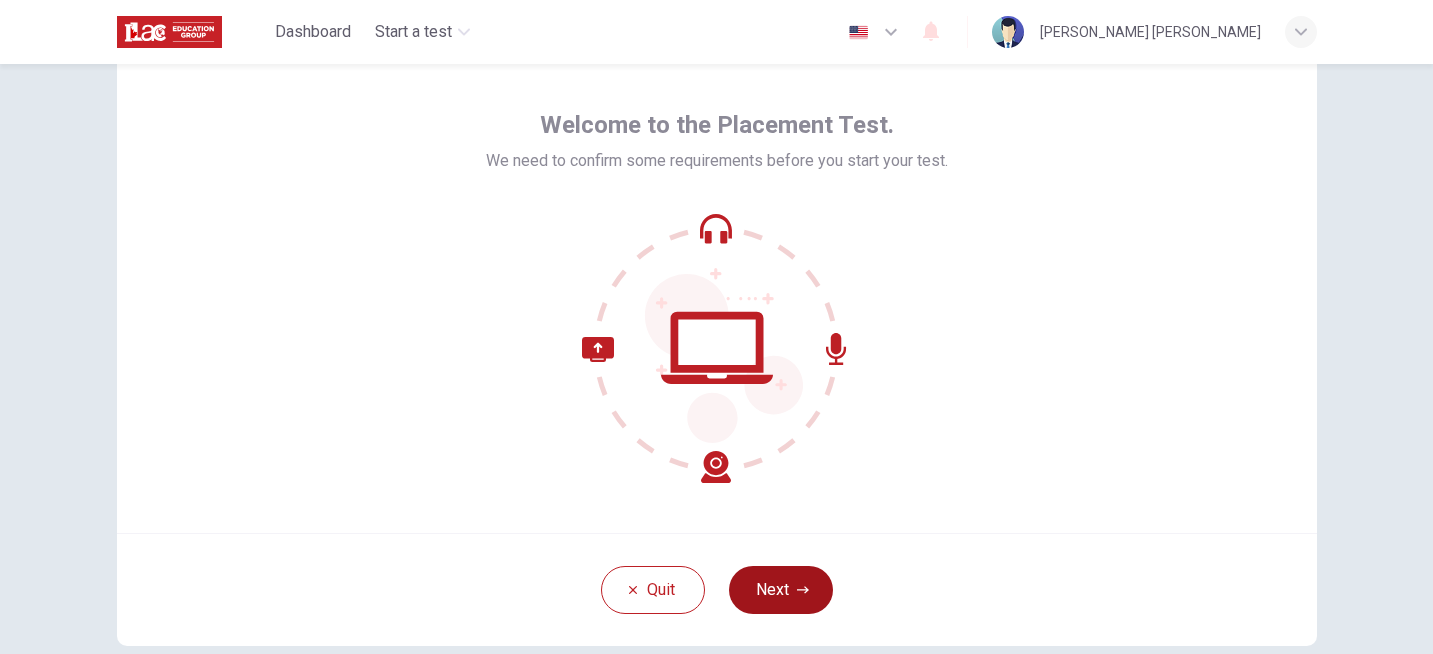 click on "Next" at bounding box center (781, 590) 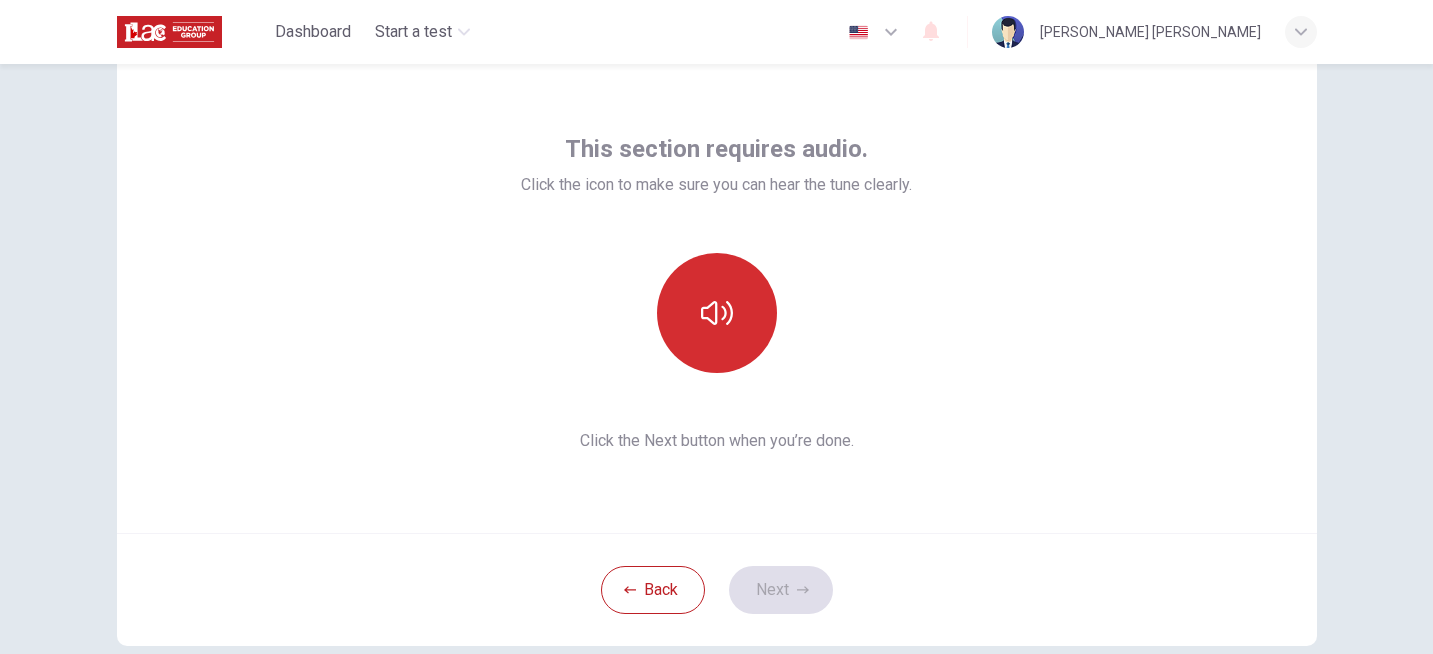 click at bounding box center [717, 313] 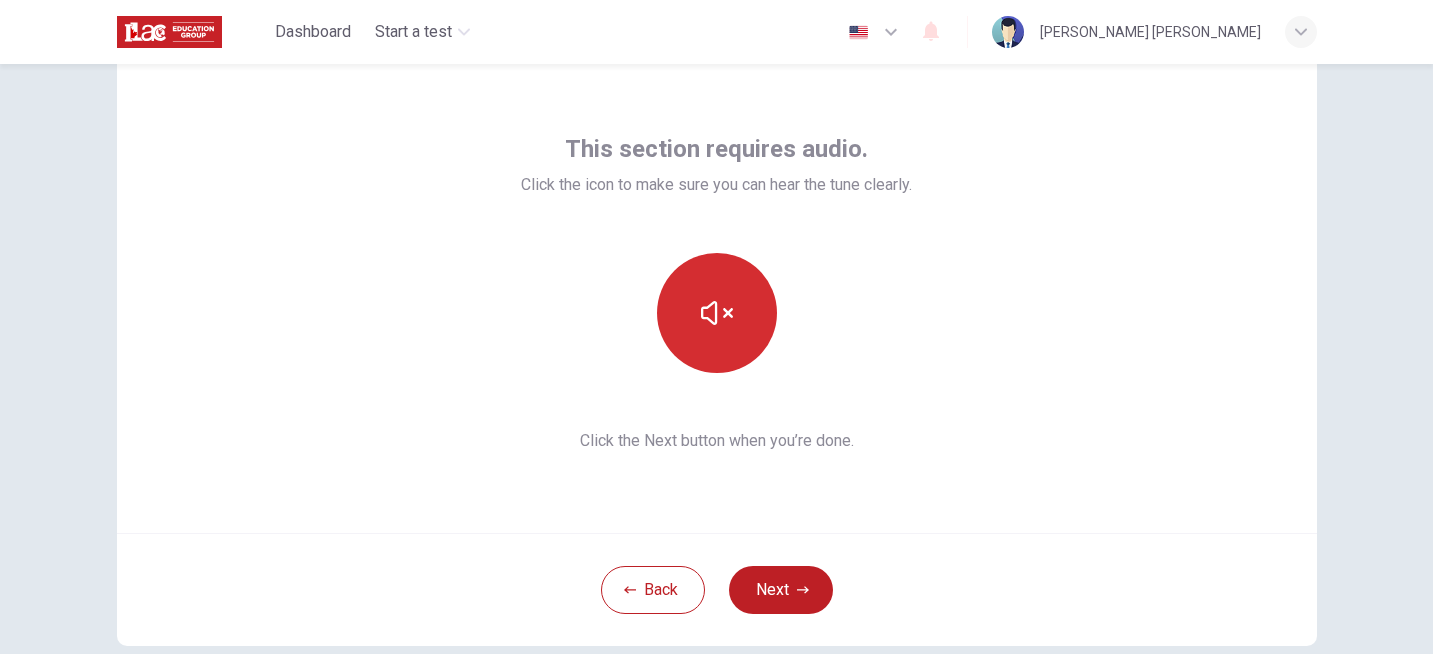 scroll, scrollTop: 179, scrollLeft: 0, axis: vertical 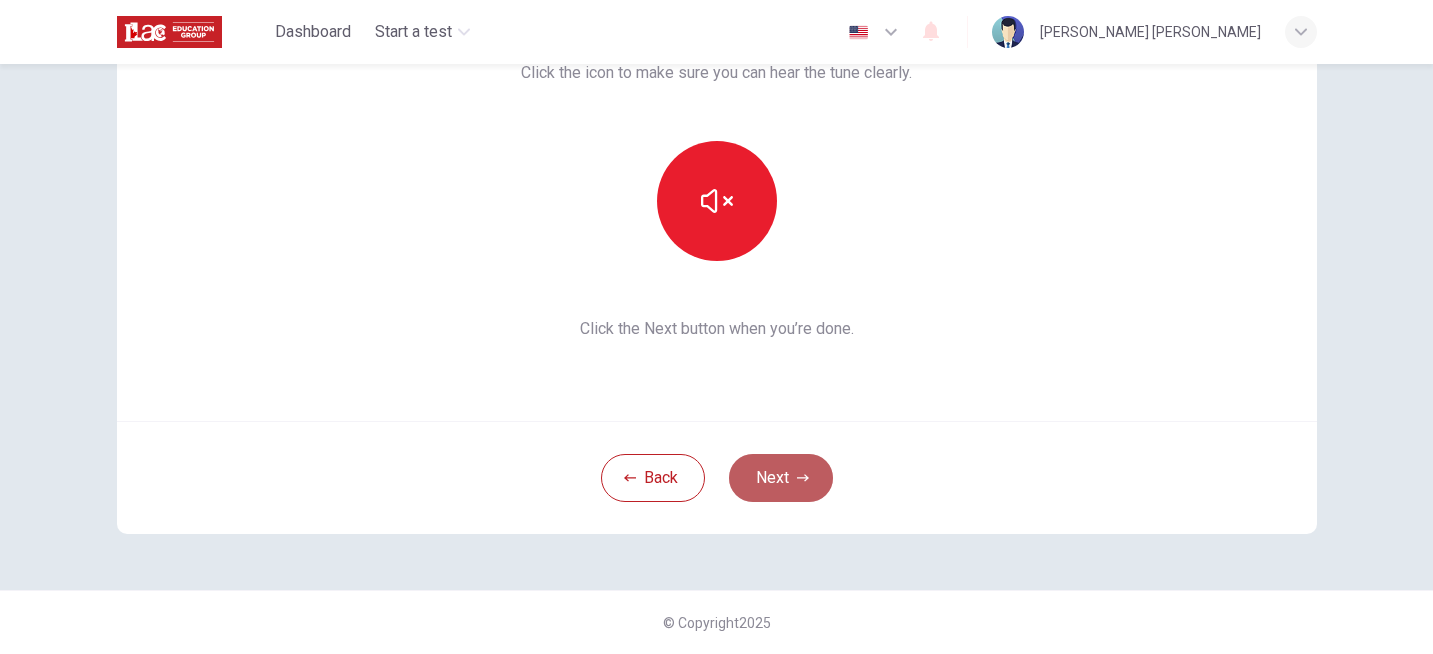 click on "Next" at bounding box center [781, 478] 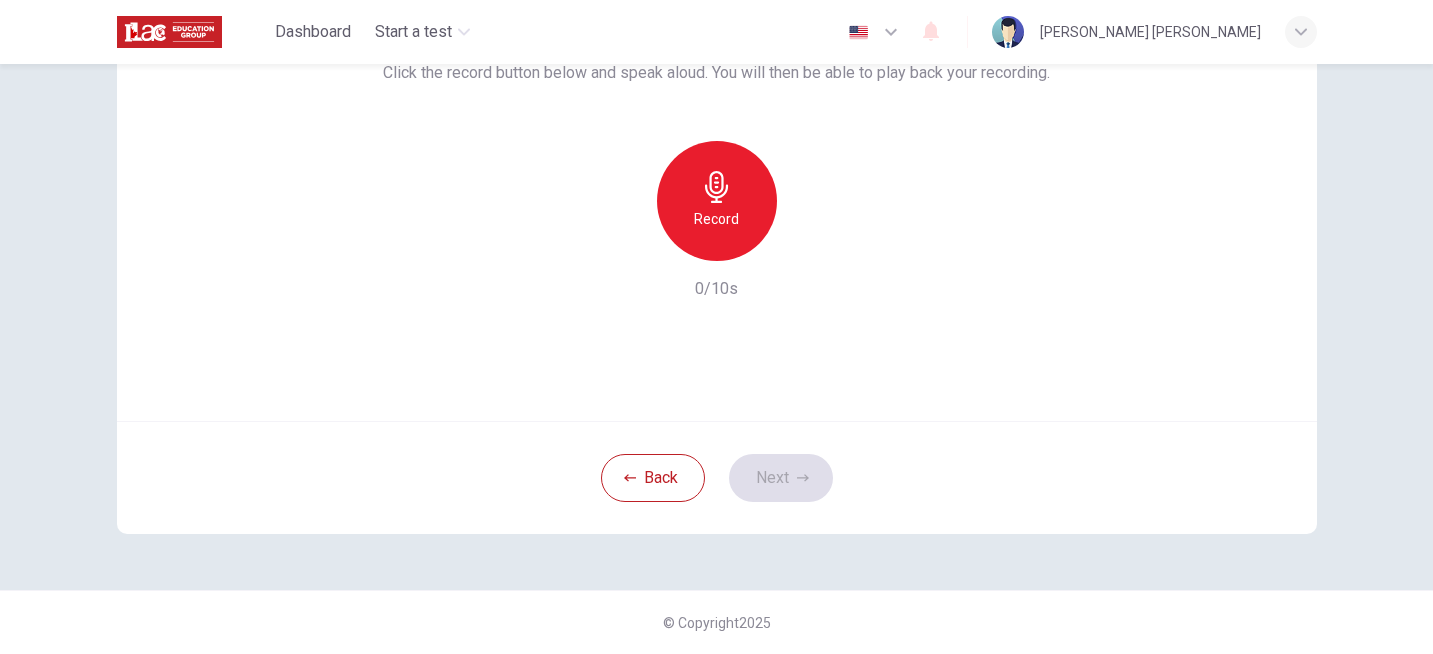 click on "Record" at bounding box center [716, 219] 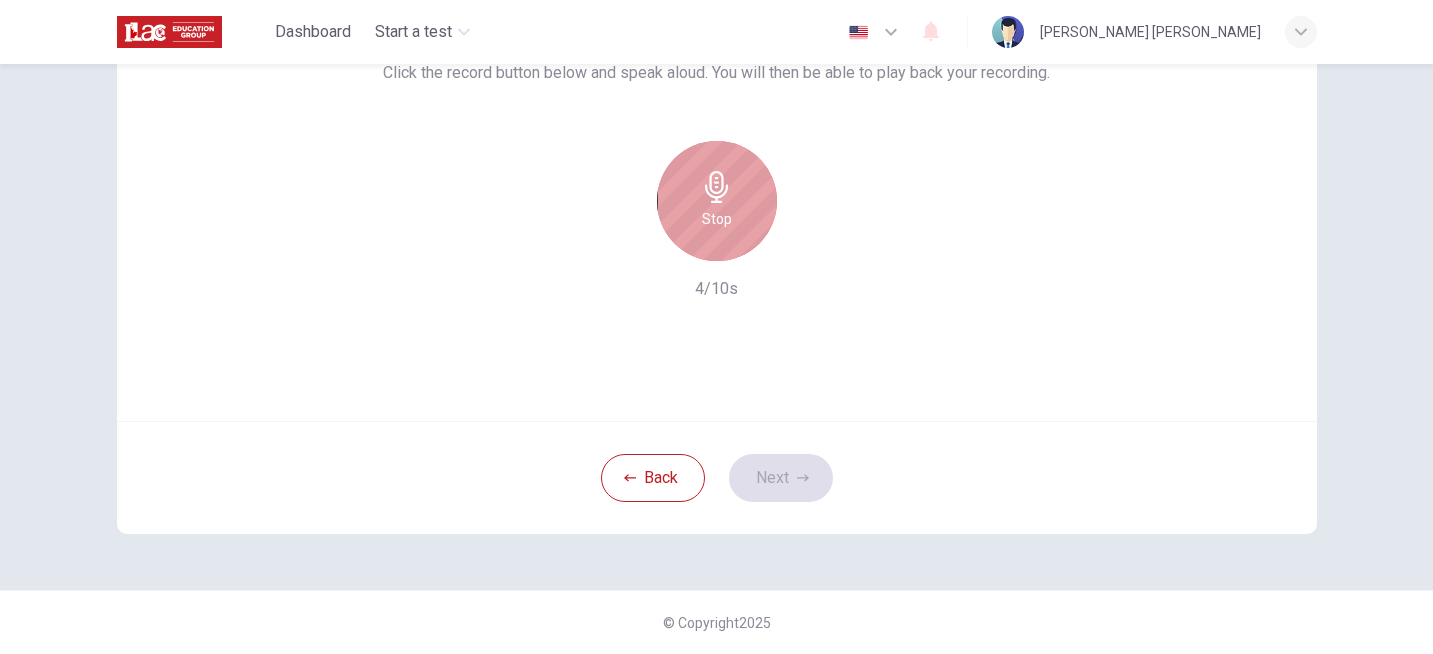 click on "Stop" at bounding box center (717, 219) 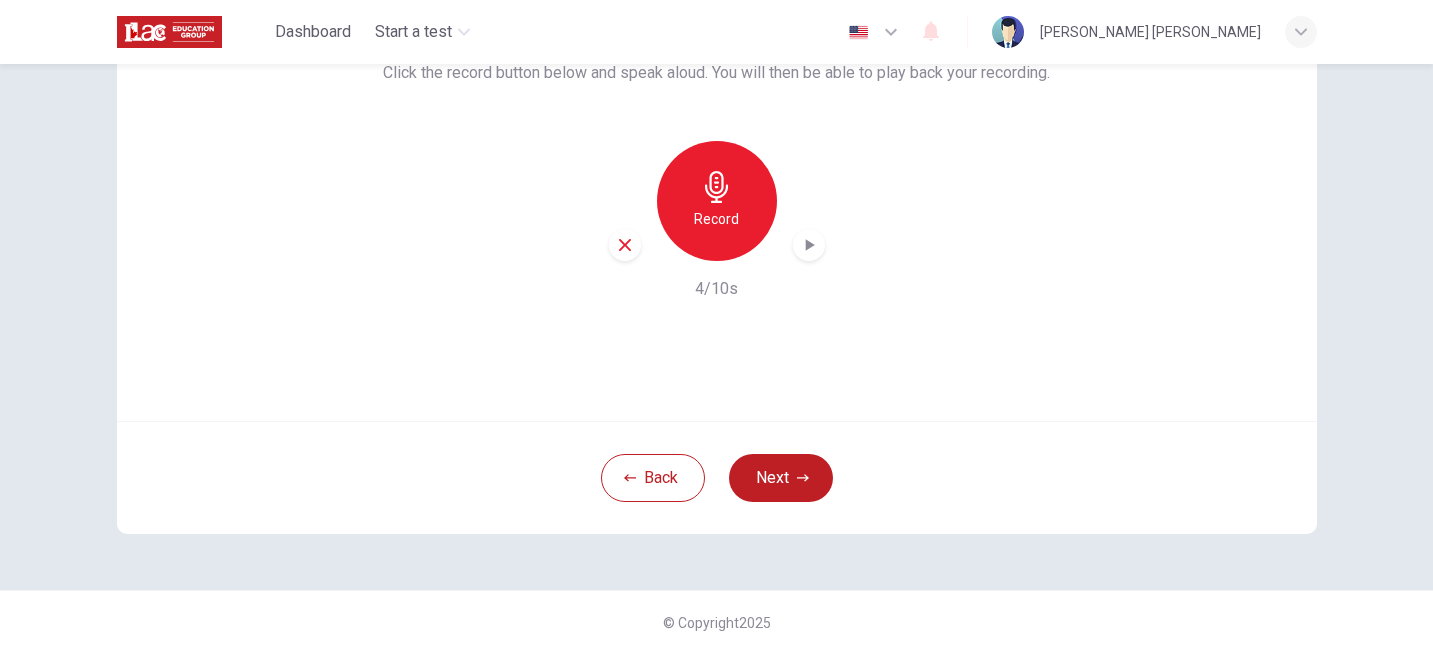 click 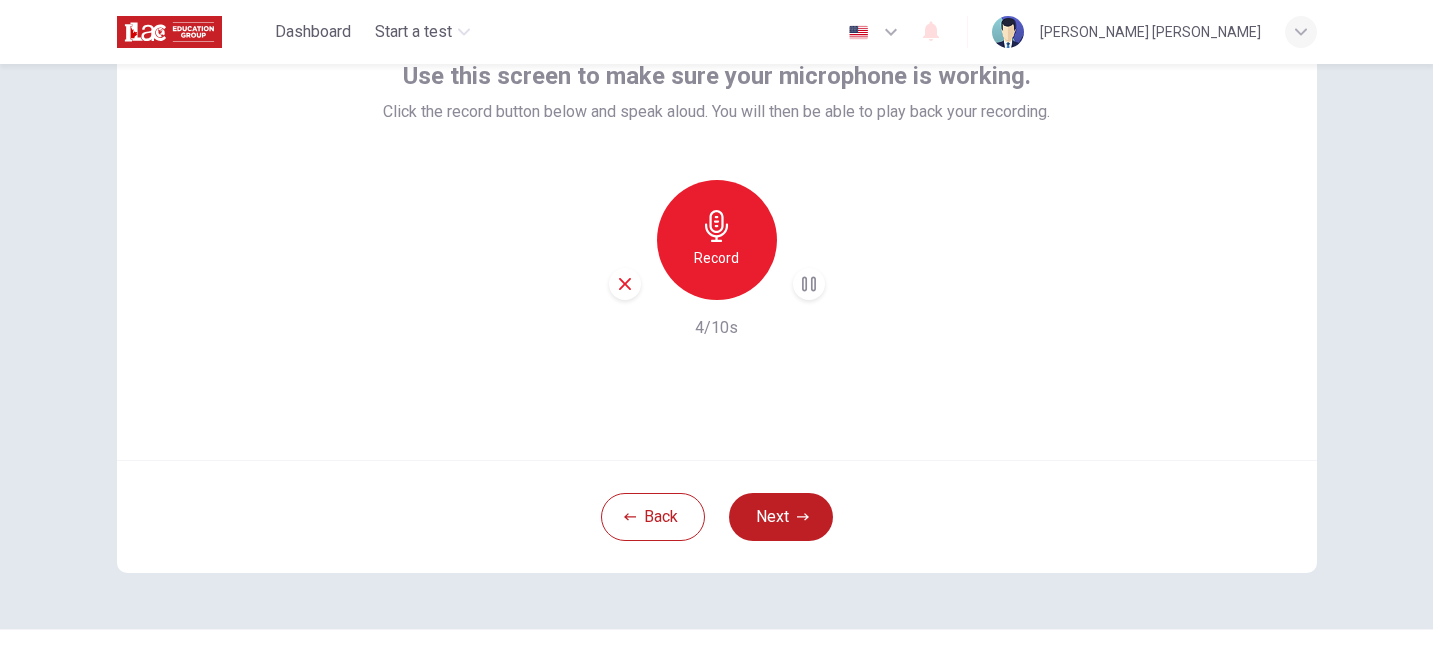 scroll, scrollTop: 134, scrollLeft: 0, axis: vertical 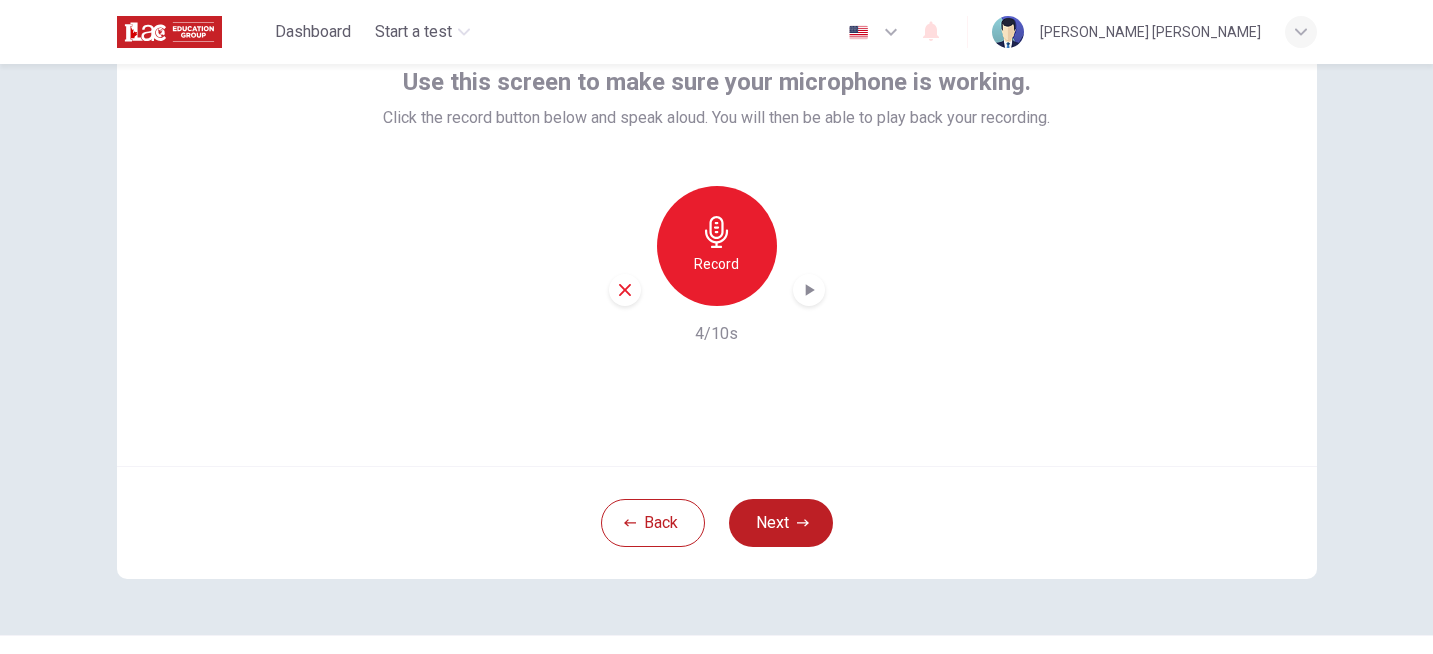 click on "Record" at bounding box center [716, 264] 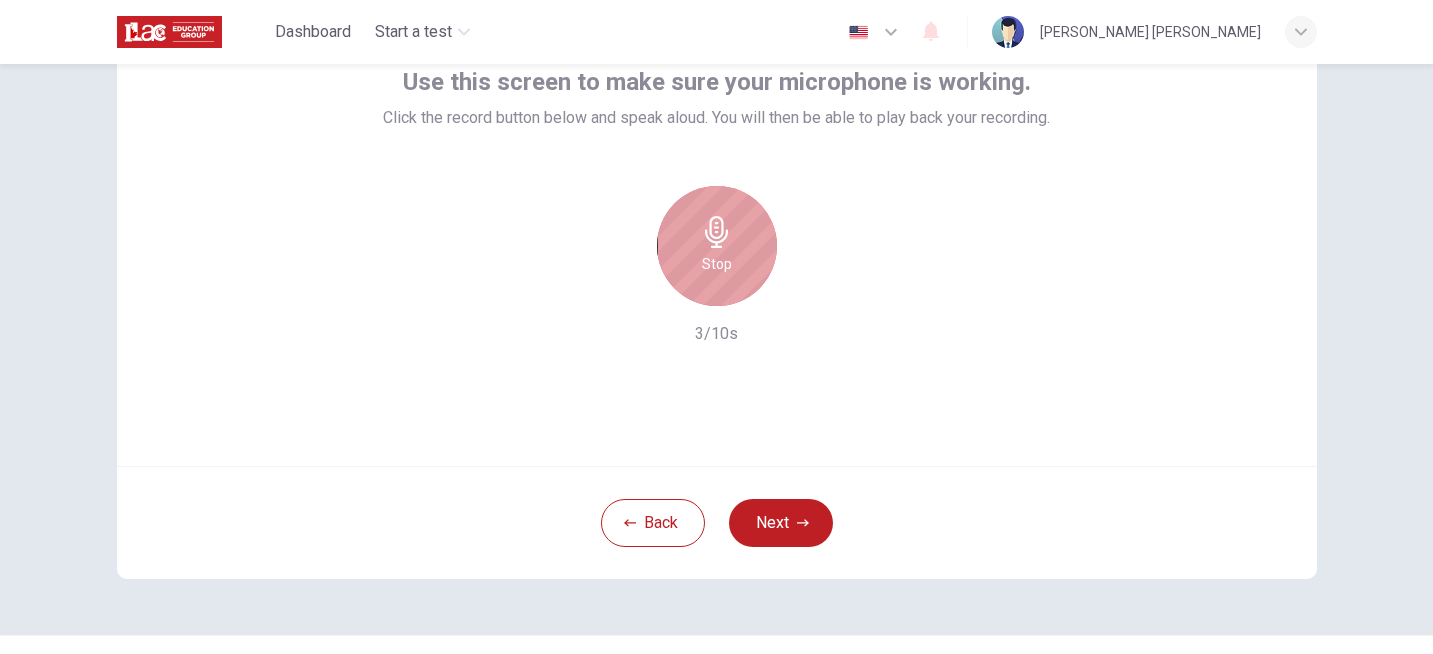 click on "Stop" at bounding box center (717, 246) 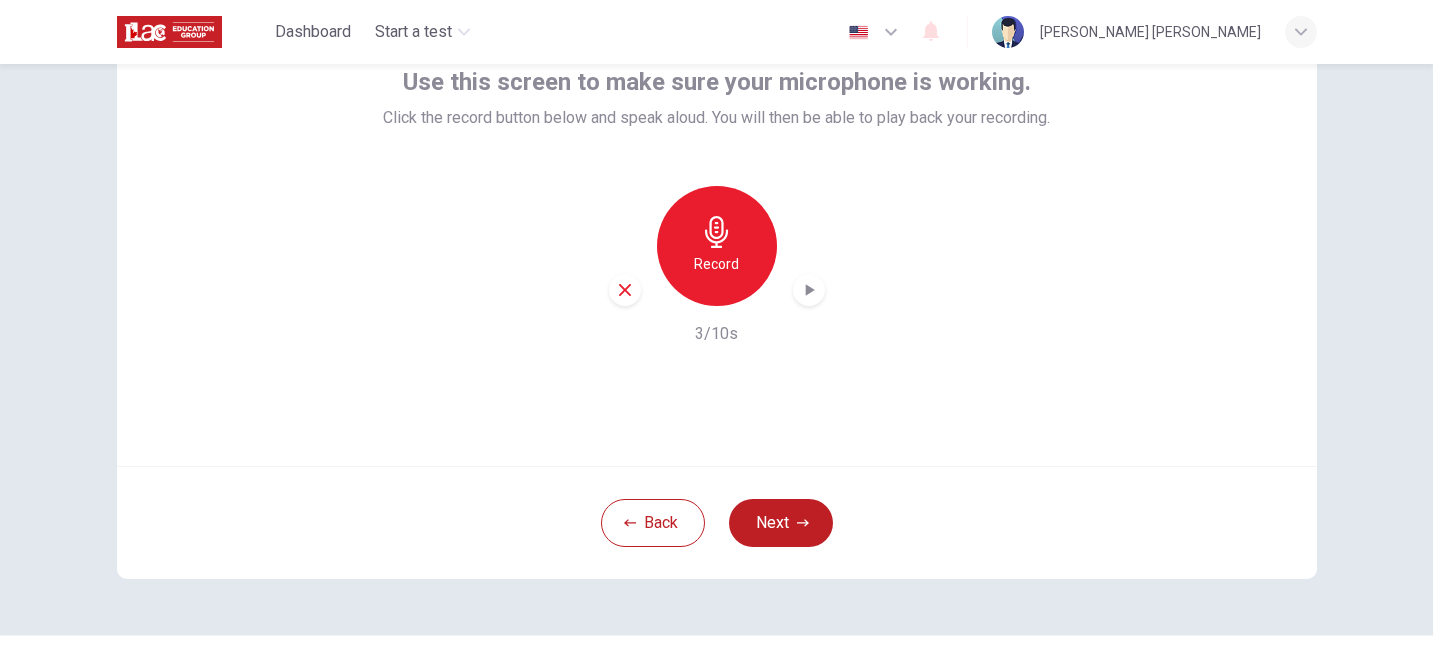 click on "Record 3/10s" at bounding box center [716, 266] 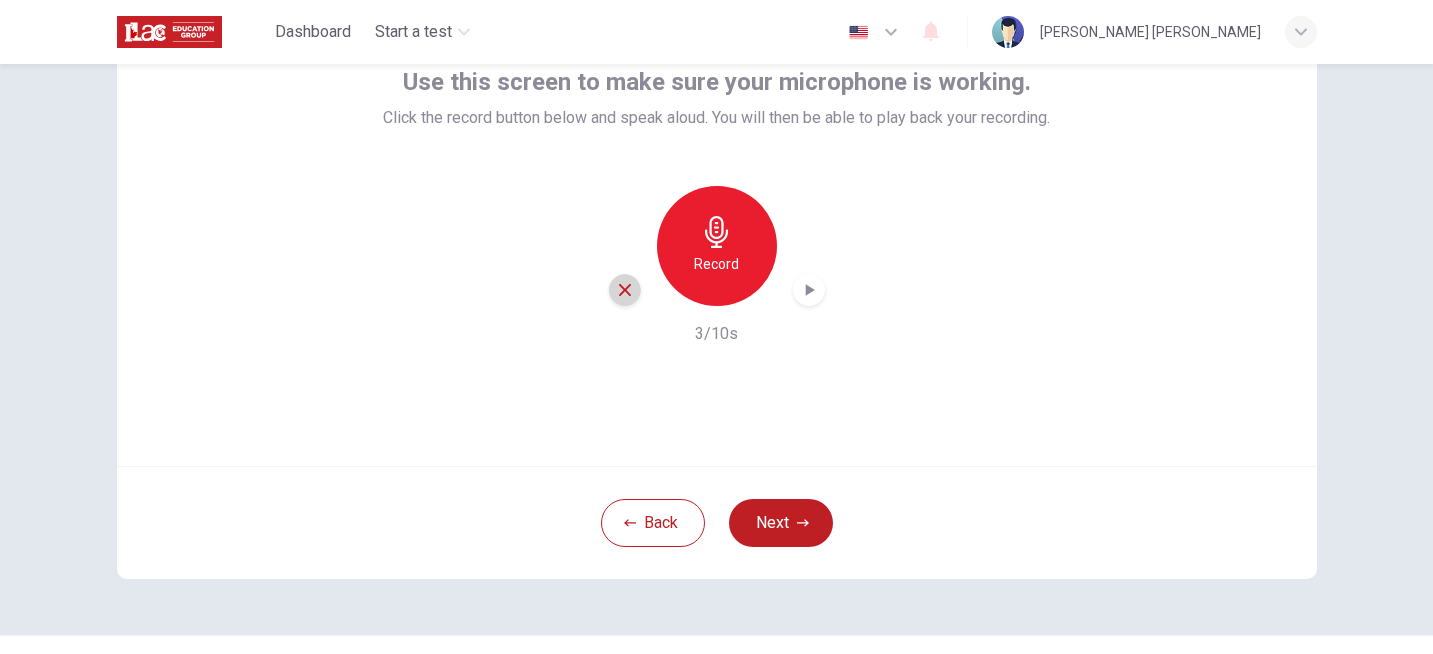 click at bounding box center (625, 290) 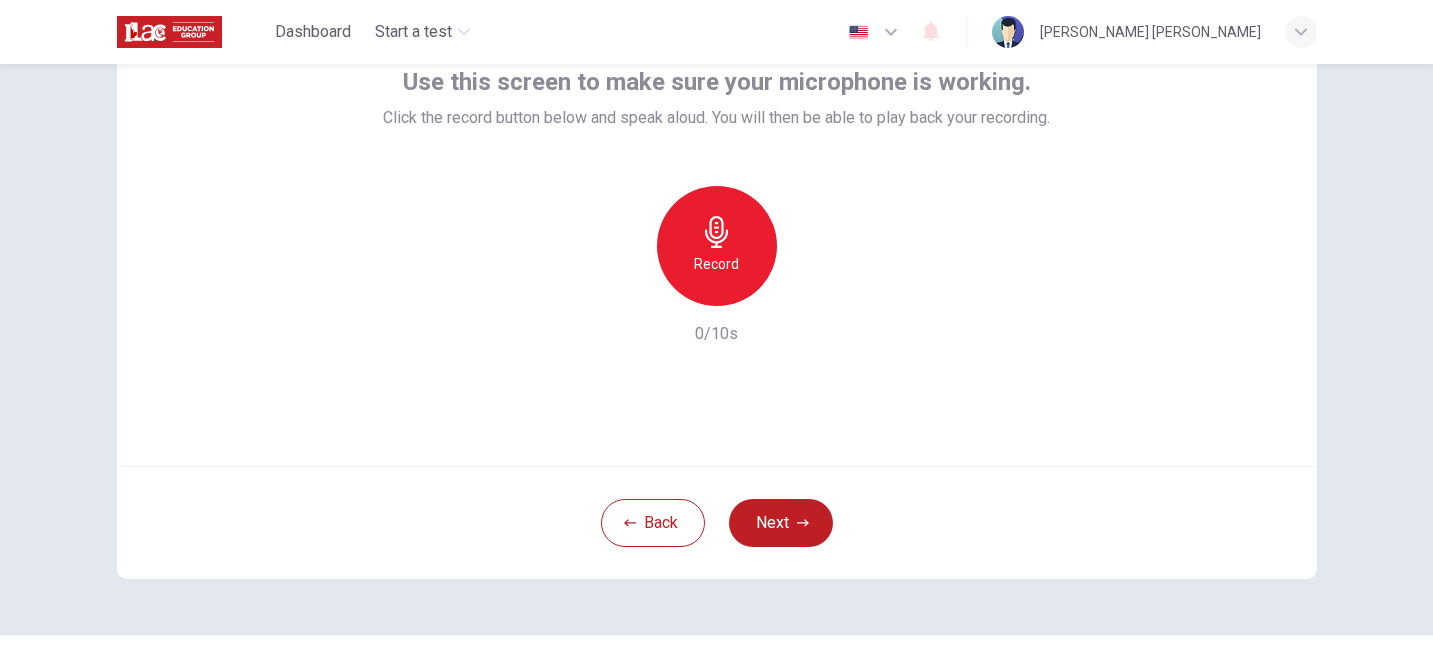 click 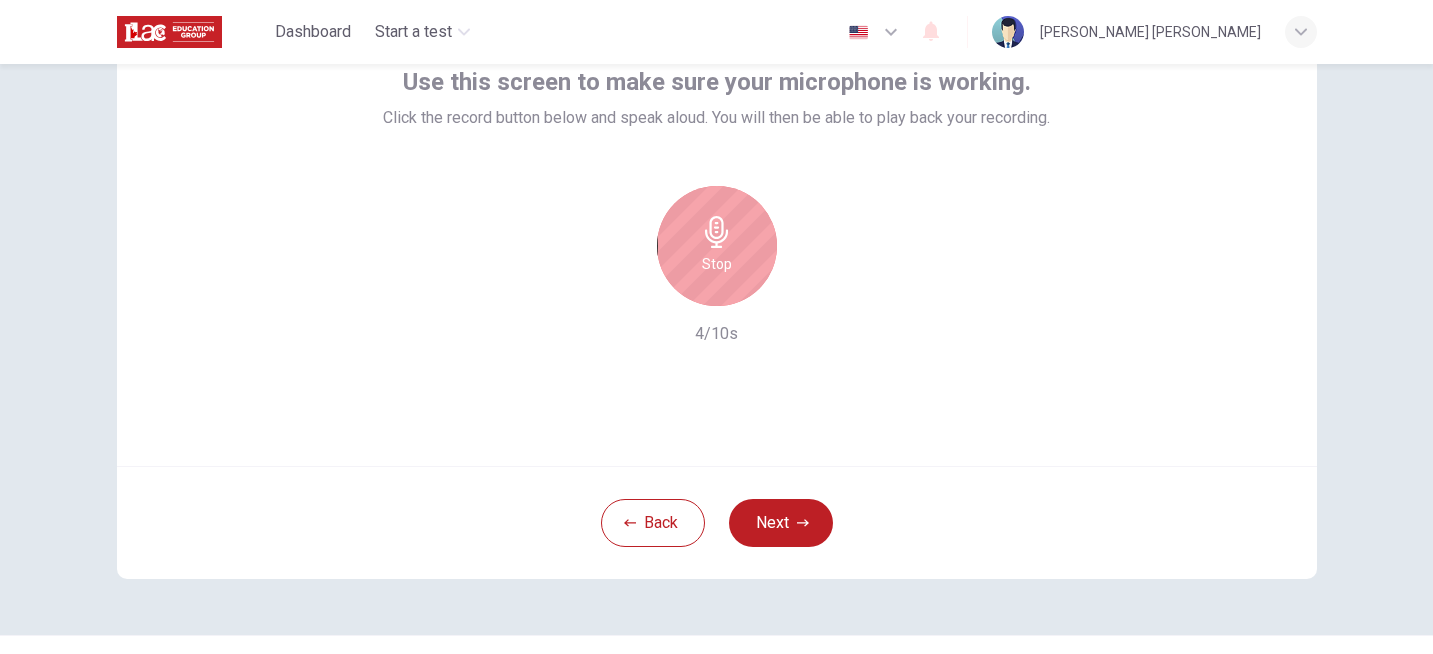 click on "Stop" at bounding box center [717, 246] 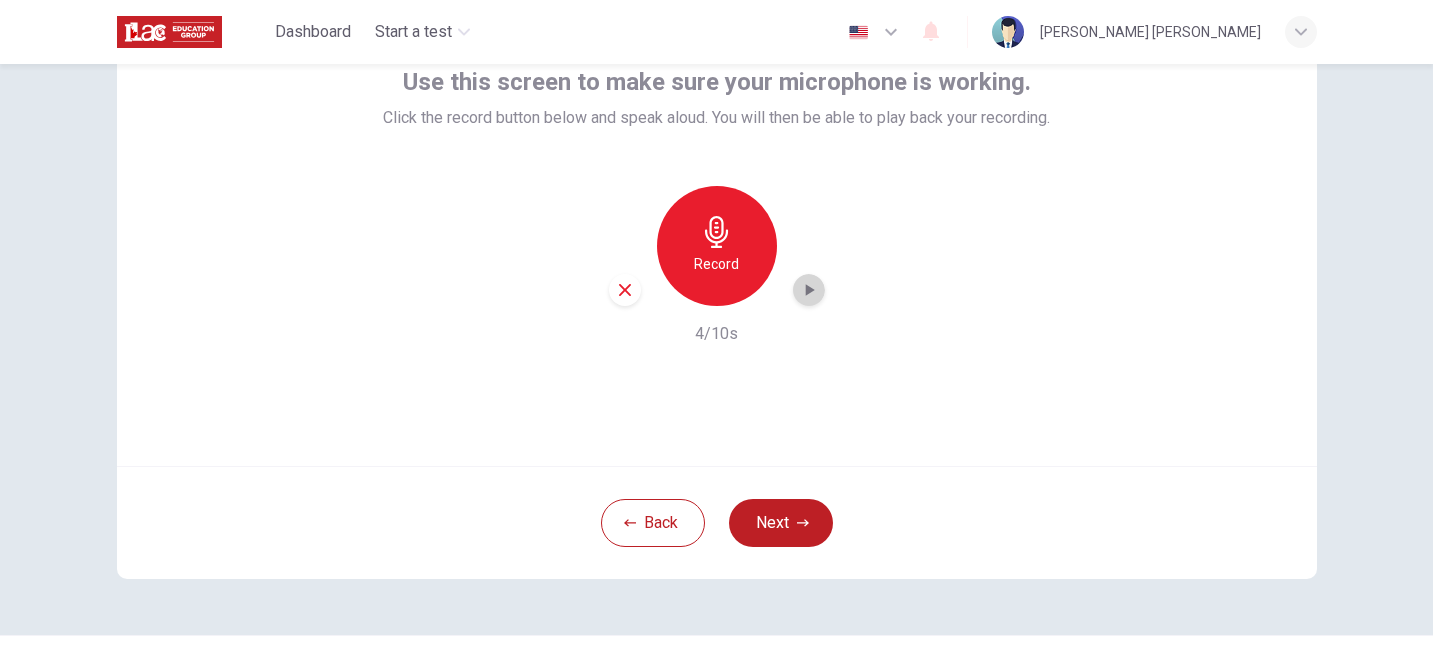 click 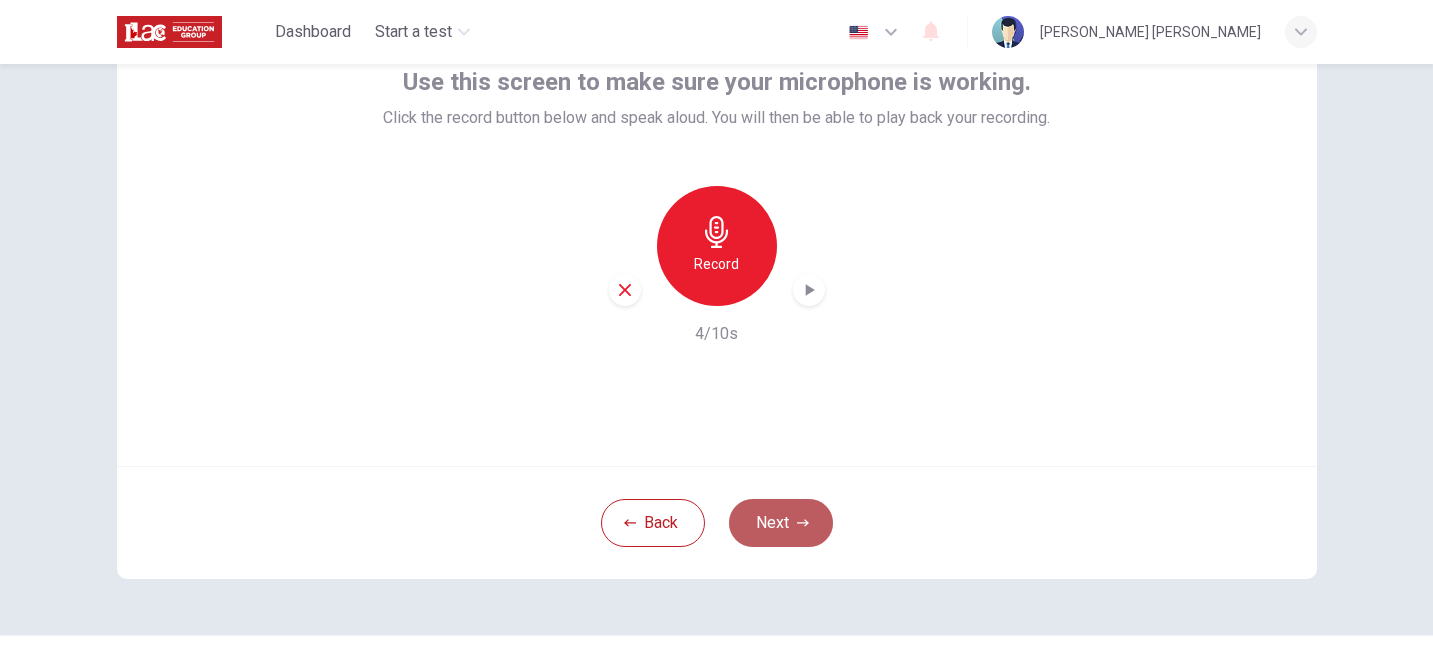 click on "Next" at bounding box center [781, 523] 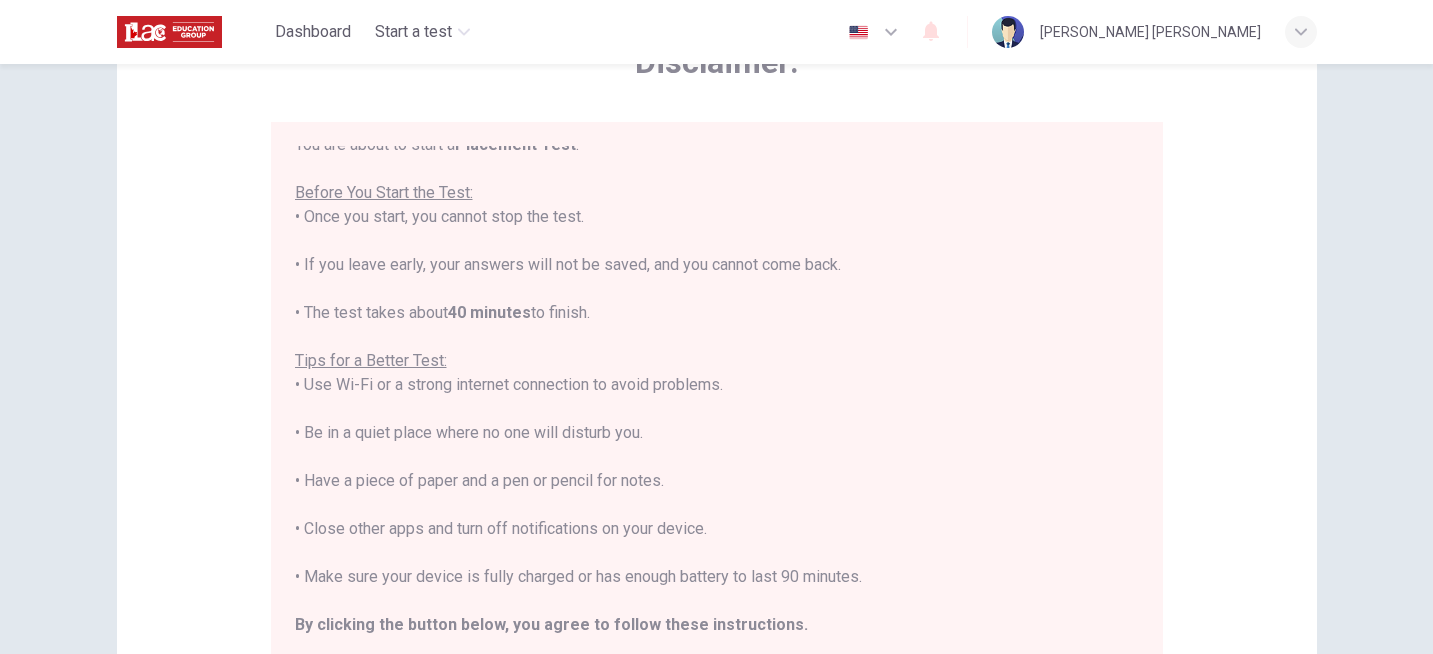 scroll, scrollTop: 23, scrollLeft: 0, axis: vertical 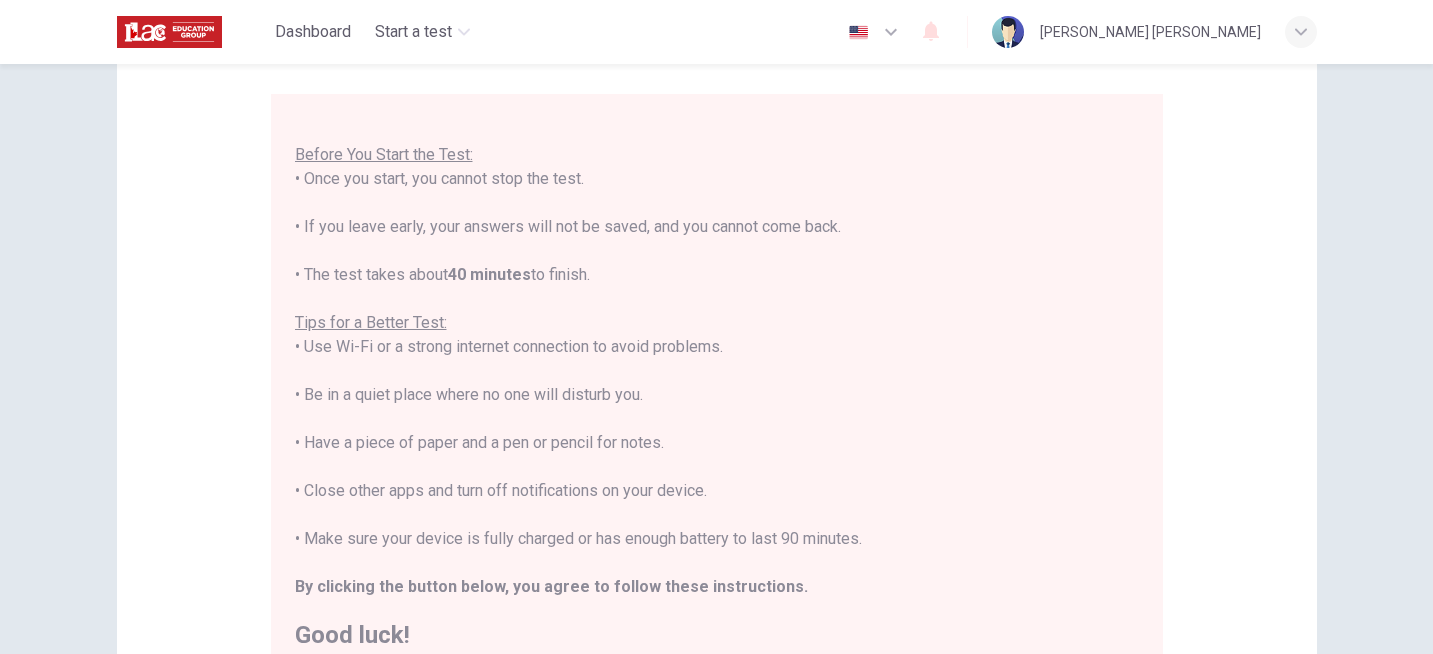click on "You are about to start a  Placement Test .
Before You Start the Test:
• Once you start, you cannot stop the test.
• If you leave early, your answers will not be saved, and you cannot come back.
• The test takes about  40 minutes  to finish.
Tips for a Better Test:
• Use Wi-Fi or a strong internet connection to avoid problems.
• Be in a quiet place where no one will disturb you.
• Have a piece of paper and a pen or pencil for notes.
• Close other apps and turn off notifications on your device.
• Make sure your device is fully charged or has enough battery to last 90 minutes.
By clicking the button below, you agree to follow these instructions.
Good luck!" at bounding box center [717, 371] 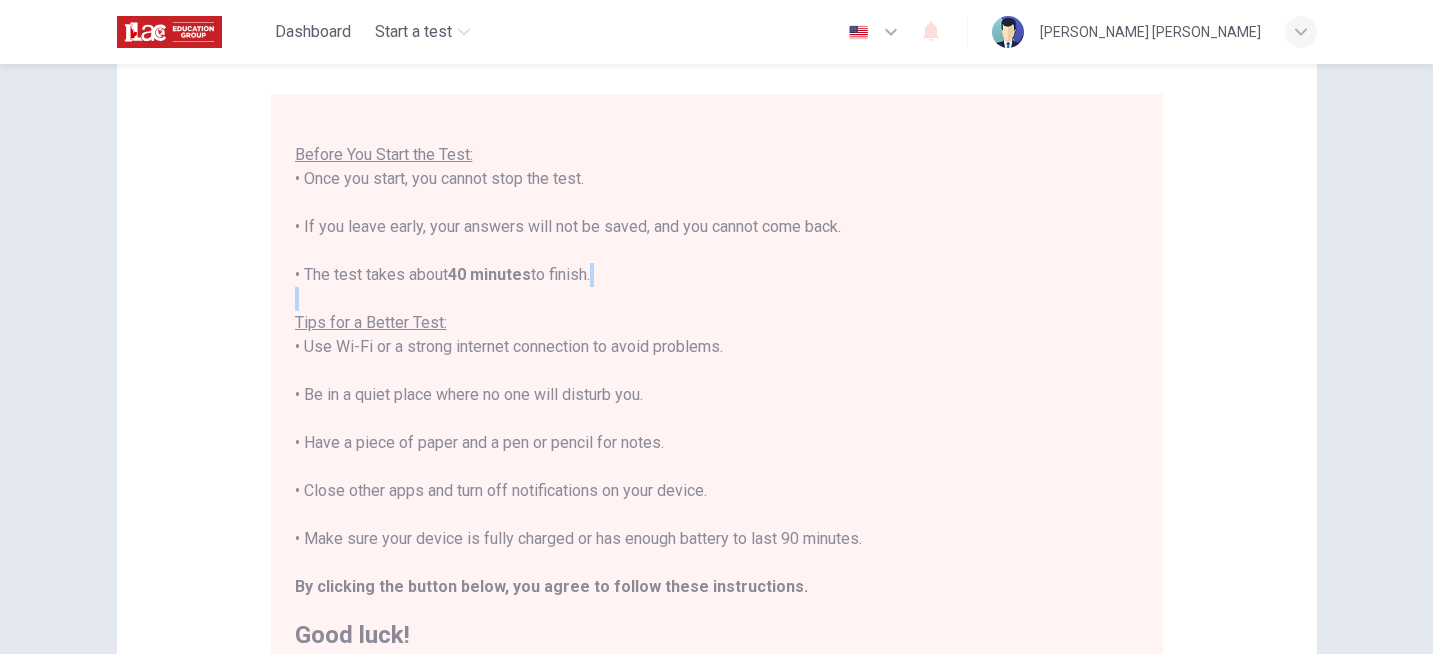 click on "You are about to start a  Placement Test .
Before You Start the Test:
• Once you start, you cannot stop the test.
• If you leave early, your answers will not be saved, and you cannot come back.
• The test takes about  40 minutes  to finish.
Tips for a Better Test:
• Use Wi-Fi or a strong internet connection to avoid problems.
• Be in a quiet place where no one will disturb you.
• Have a piece of paper and a pen or pencil for notes.
• Close other apps and turn off notifications on your device.
• Make sure your device is fully charged or has enough battery to last 90 minutes.
By clicking the button below, you agree to follow these instructions.
Good luck!" at bounding box center [717, 371] 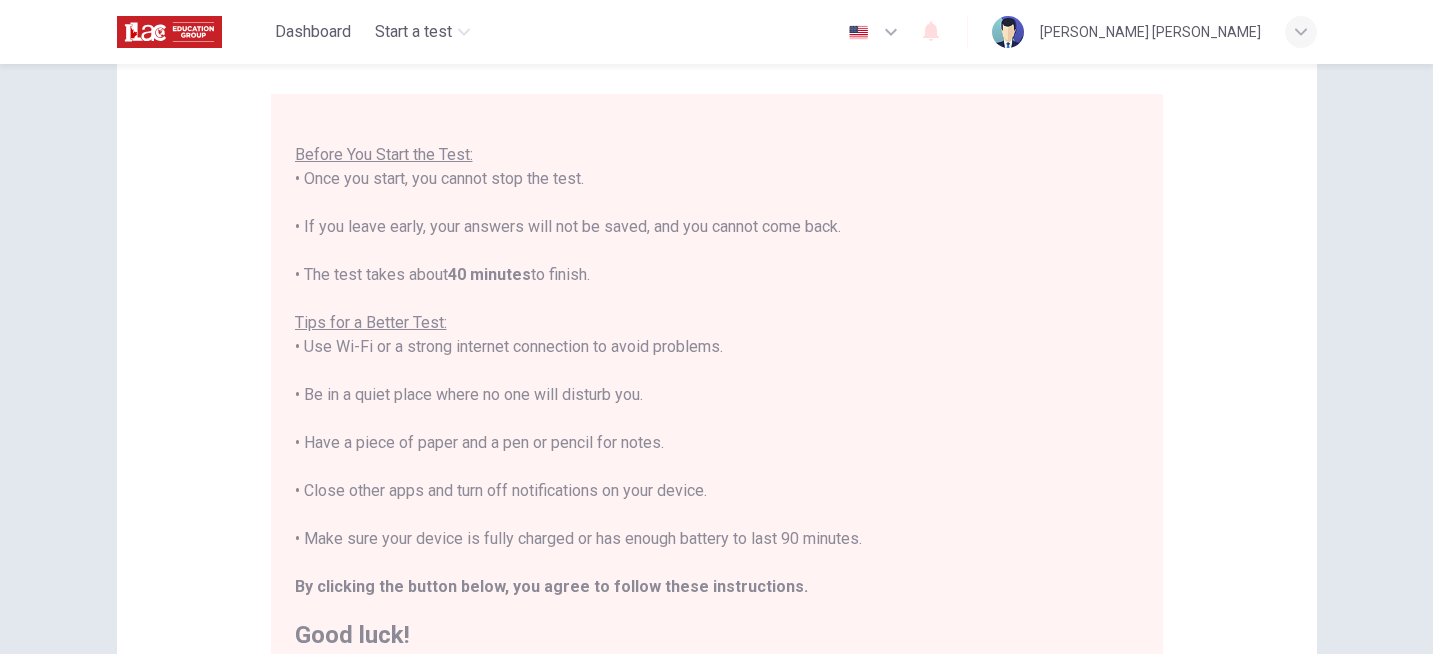 click on "You are about to start a  Placement Test .
Before You Start the Test:
• Once you start, you cannot stop the test.
• If you leave early, your answers will not be saved, and you cannot come back.
• The test takes about  40 minutes  to finish.
Tips for a Better Test:
• Use Wi-Fi or a strong internet connection to avoid problems.
• Be in a quiet place where no one will disturb you.
• Have a piece of paper and a pen or pencil for notes.
• Close other apps and turn off notifications on your device.
• Make sure your device is fully charged or has enough battery to last 90 minutes.
By clicking the button below, you agree to follow these instructions.
Good luck!" at bounding box center (717, 371) 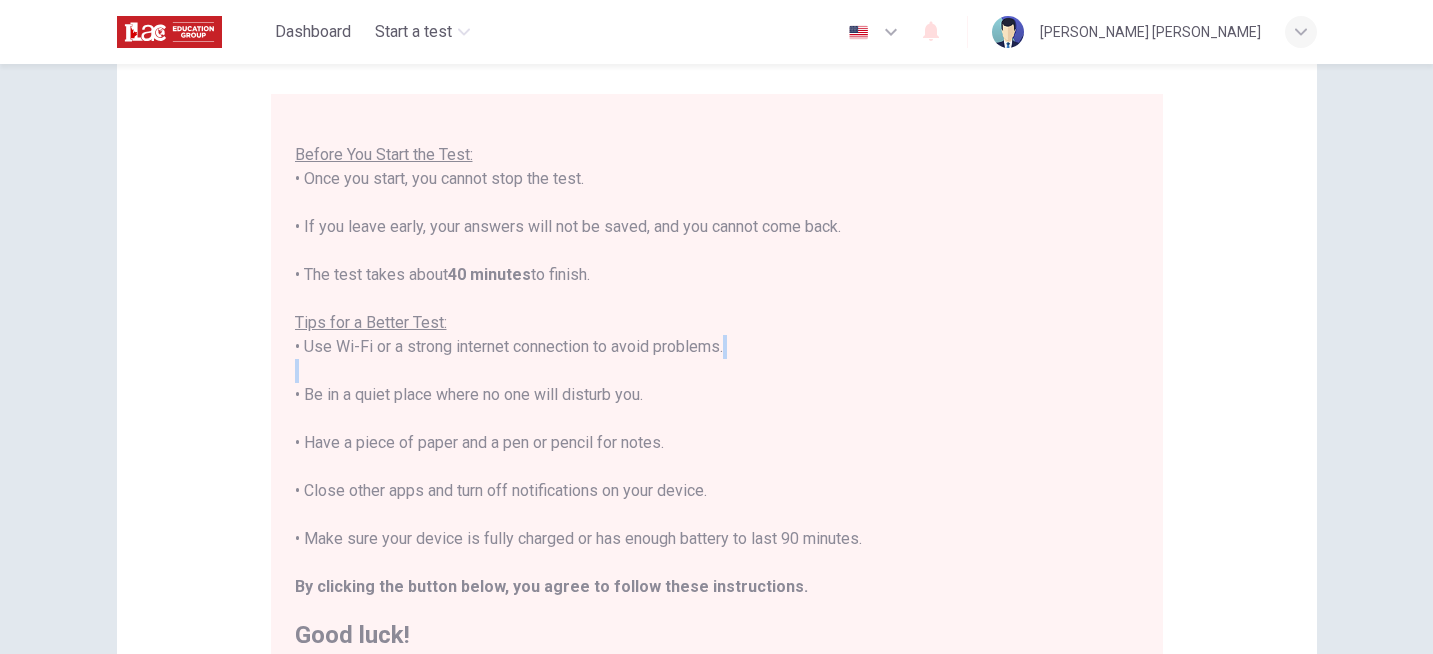 click on "You are about to start a  Placement Test .
Before You Start the Test:
• Once you start, you cannot stop the test.
• If you leave early, your answers will not be saved, and you cannot come back.
• The test takes about  40 minutes  to finish.
Tips for a Better Test:
• Use Wi-Fi or a strong internet connection to avoid problems.
• Be in a quiet place where no one will disturb you.
• Have a piece of paper and a pen or pencil for notes.
• Close other apps and turn off notifications on your device.
• Make sure your device is fully charged or has enough battery to last 90 minutes.
By clicking the button below, you agree to follow these instructions.
Good luck!" at bounding box center (717, 371) 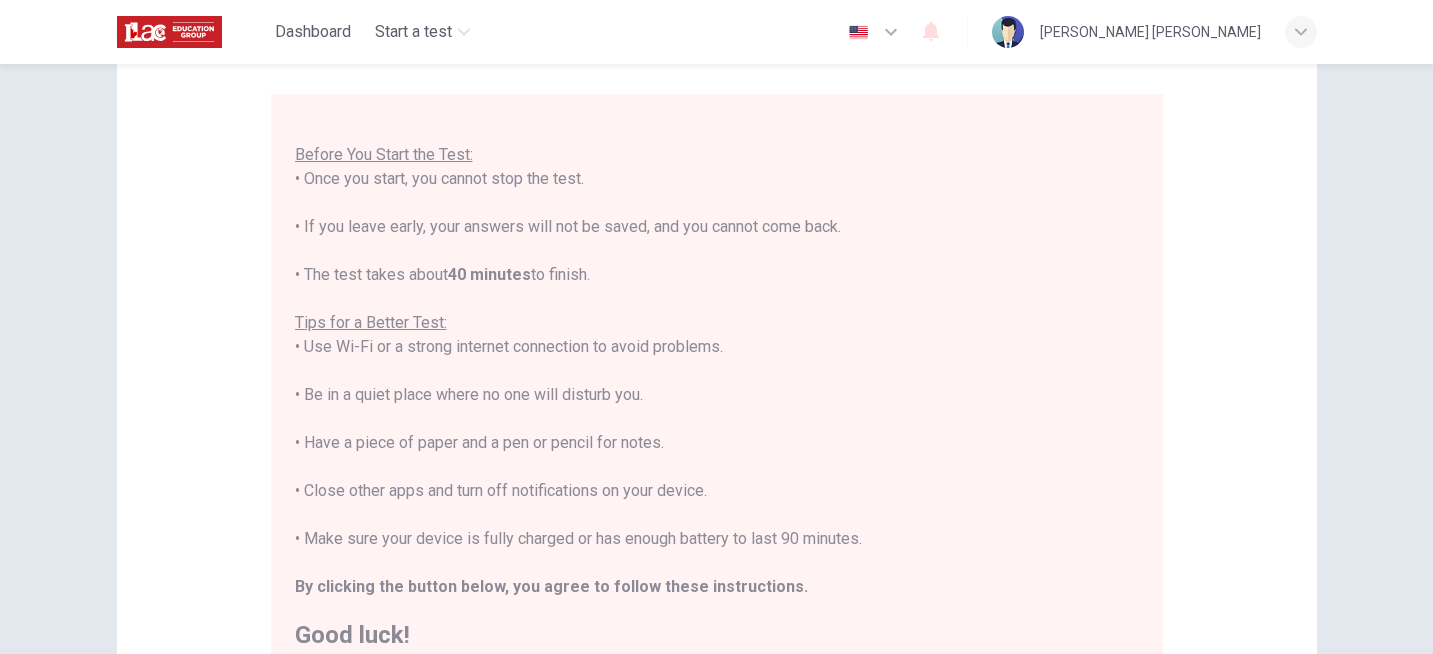 click on "You are about to start a  Placement Test .
Before You Start the Test:
• Once you start, you cannot stop the test.
• If you leave early, your answers will not be saved, and you cannot come back.
• The test takes about  40 minutes  to finish.
Tips for a Better Test:
• Use Wi-Fi or a strong internet connection to avoid problems.
• Be in a quiet place where no one will disturb you.
• Have a piece of paper and a pen or pencil for notes.
• Close other apps and turn off notifications on your device.
• Make sure your device is fully charged or has enough battery to last 90 minutes.
By clicking the button below, you agree to follow these instructions.
Good luck!" at bounding box center (717, 371) 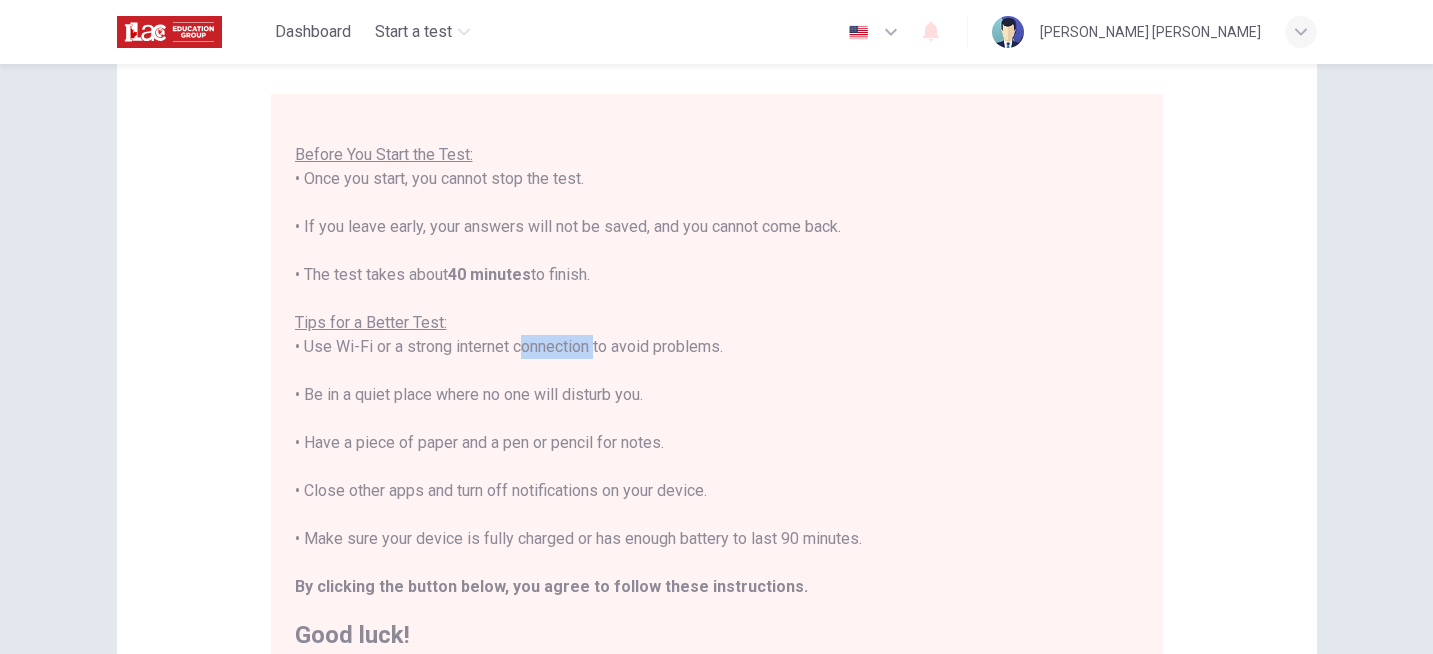 click on "You are about to start a  Placement Test .
Before You Start the Test:
• Once you start, you cannot stop the test.
• If you leave early, your answers will not be saved, and you cannot come back.
• The test takes about  40 minutes  to finish.
Tips for a Better Test:
• Use Wi-Fi or a strong internet connection to avoid problems.
• Be in a quiet place where no one will disturb you.
• Have a piece of paper and a pen or pencil for notes.
• Close other apps and turn off notifications on your device.
• Make sure your device is fully charged or has enough battery to last 90 minutes.
By clicking the button below, you agree to follow these instructions.
Good luck!" at bounding box center (717, 371) 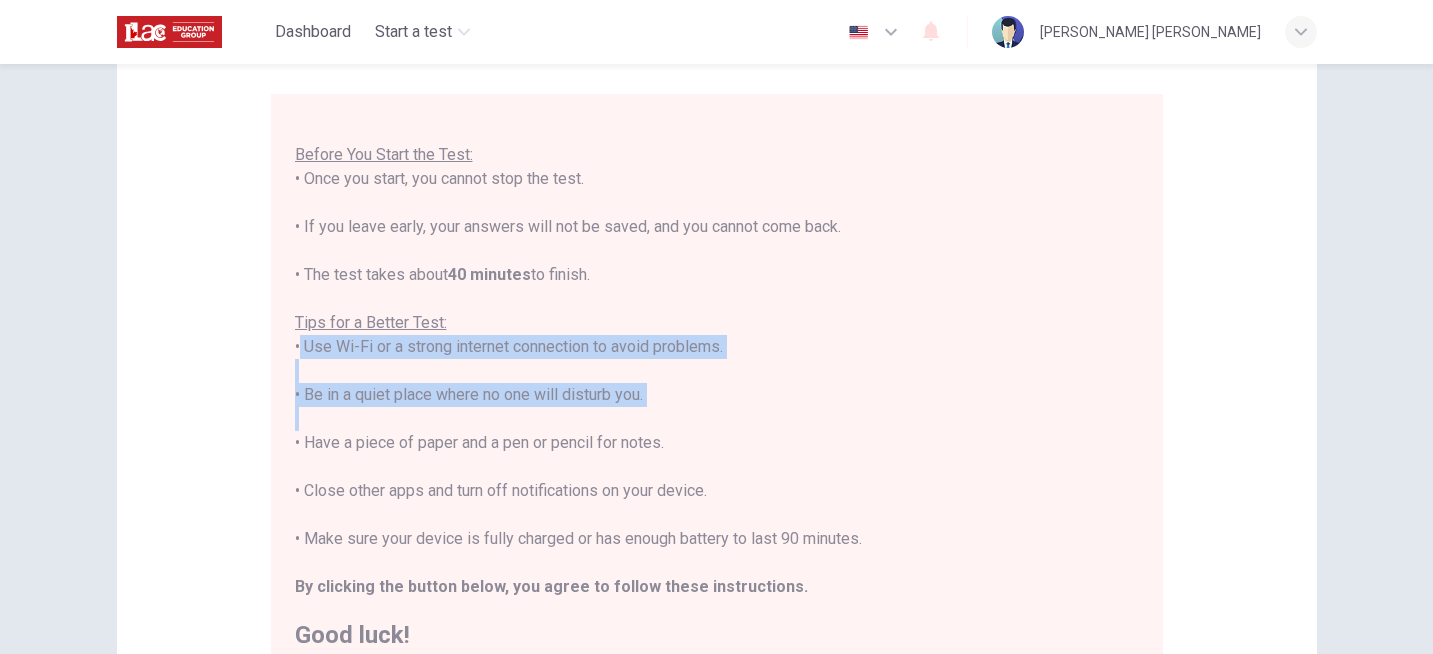 drag, startPoint x: 511, startPoint y: 349, endPoint x: 504, endPoint y: 417, distance: 68.359344 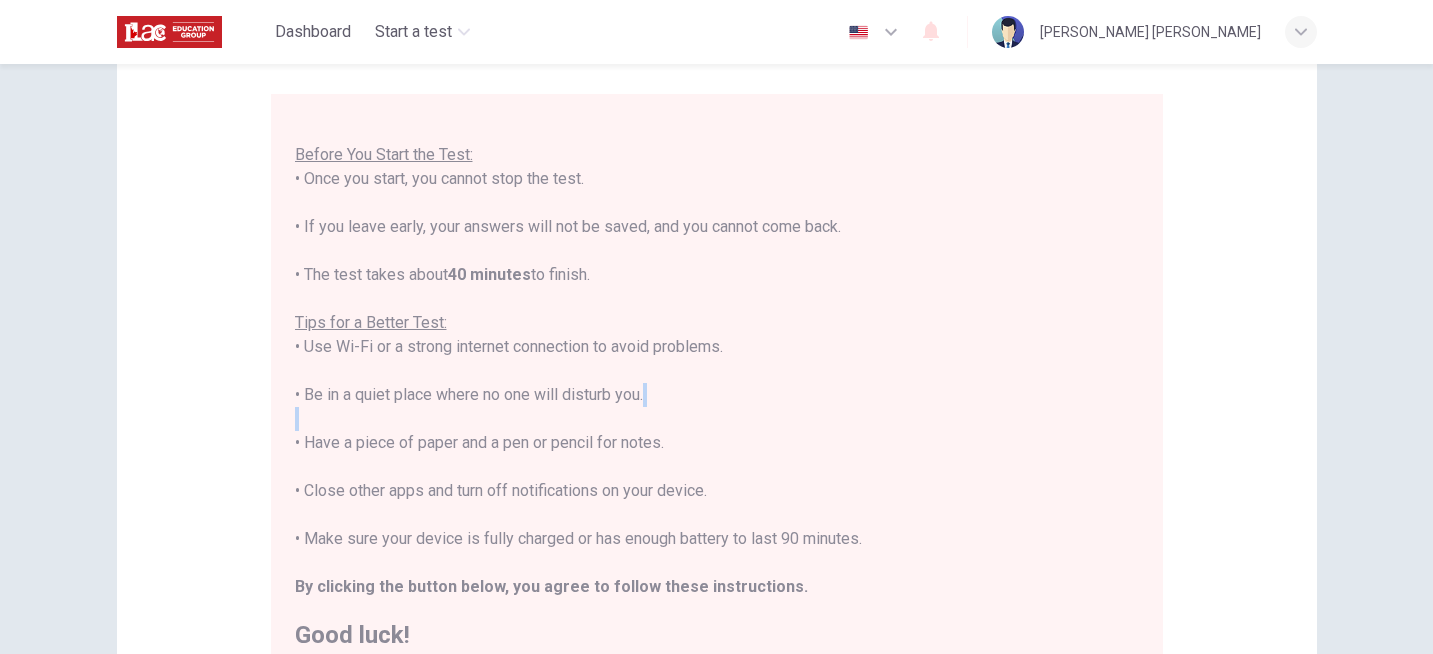 click on "You are about to start a  Placement Test .
Before You Start the Test:
• Once you start, you cannot stop the test.
• If you leave early, your answers will not be saved, and you cannot come back.
• The test takes about  40 minutes  to finish.
Tips for a Better Test:
• Use Wi-Fi or a strong internet connection to avoid problems.
• Be in a quiet place where no one will disturb you.
• Have a piece of paper and a pen or pencil for notes.
• Close other apps and turn off notifications on your device.
• Make sure your device is fully charged or has enough battery to last 90 minutes.
By clicking the button below, you agree to follow these instructions.
Good luck!" at bounding box center [717, 371] 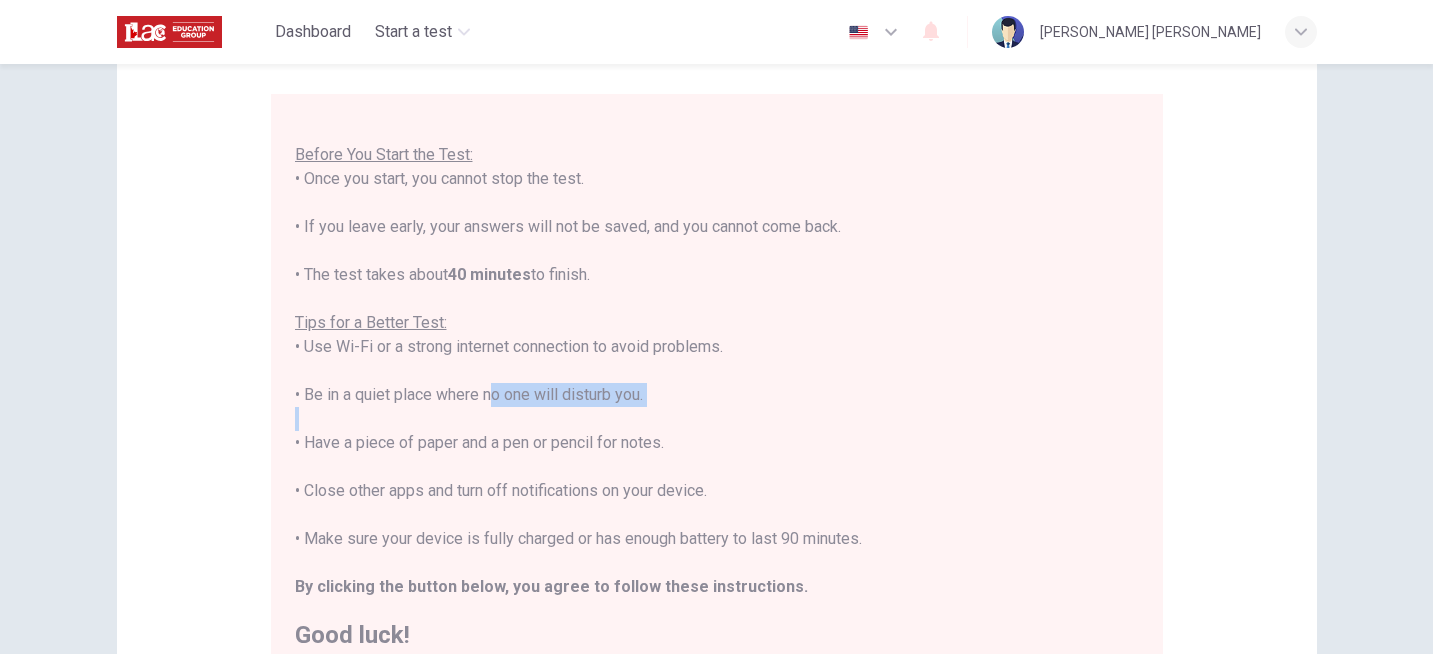 drag, startPoint x: 504, startPoint y: 417, endPoint x: 487, endPoint y: 384, distance: 37.12142 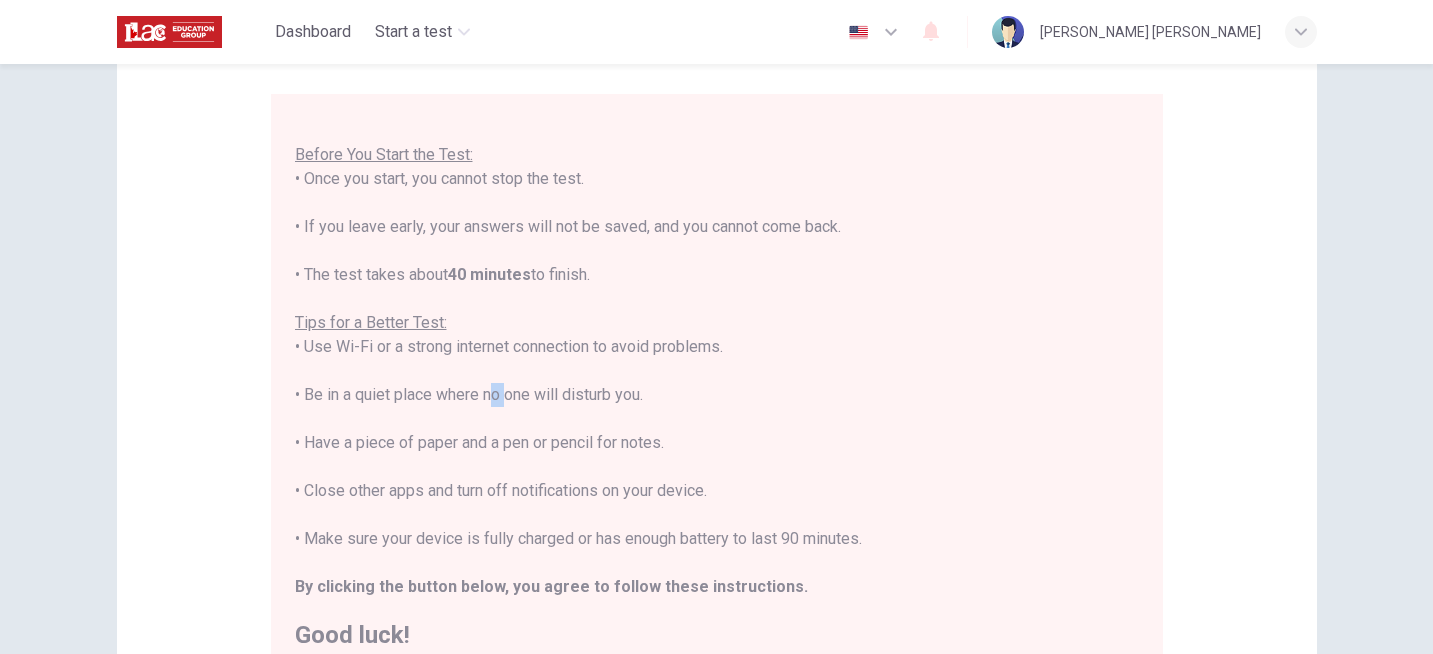 click on "You are about to start a  Placement Test .
Before You Start the Test:
• Once you start, you cannot stop the test.
• If you leave early, your answers will not be saved, and you cannot come back.
• The test takes about  40 minutes  to finish.
Tips for a Better Test:
• Use Wi-Fi or a strong internet connection to avoid problems.
• Be in a quiet place where no one will disturb you.
• Have a piece of paper and a pen or pencil for notes.
• Close other apps and turn off notifications on your device.
• Make sure your device is fully charged or has enough battery to last 90 minutes.
By clicking the button below, you agree to follow these instructions.
Good luck!" at bounding box center (717, 371) 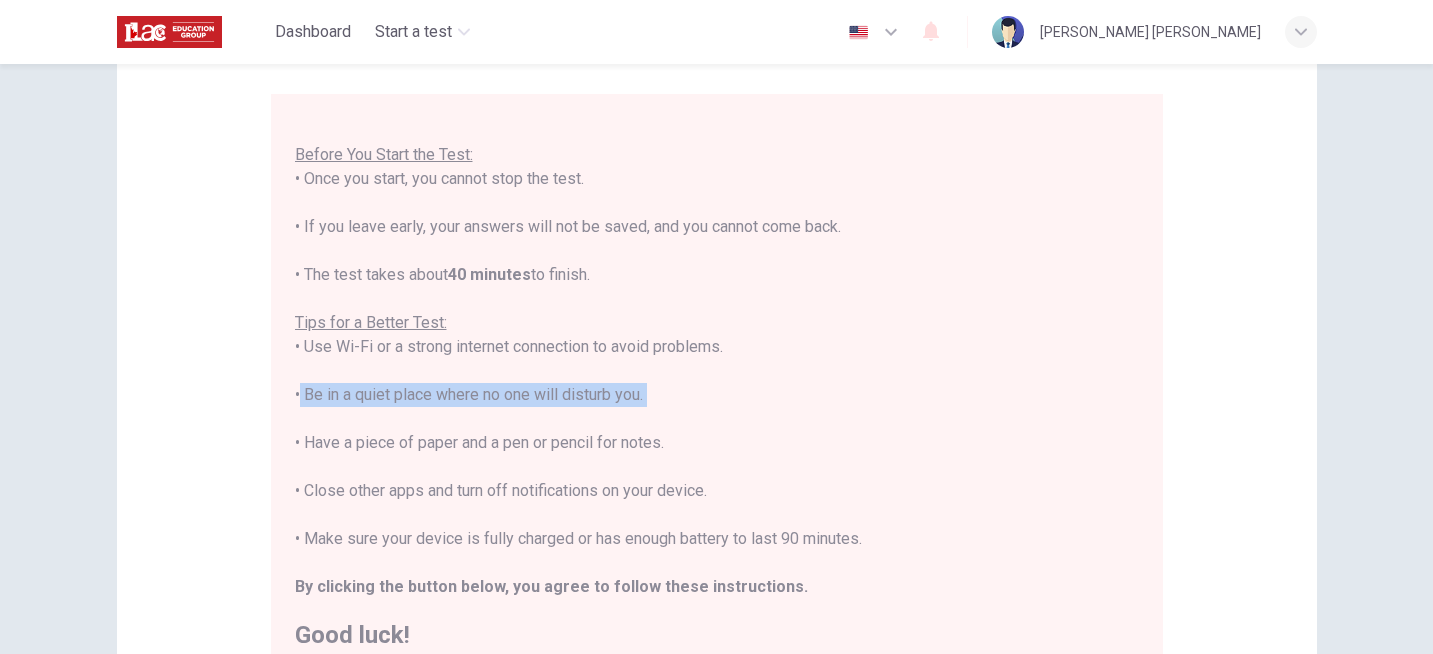 click on "You are about to start a  Placement Test .
Before You Start the Test:
• Once you start, you cannot stop the test.
• If you leave early, your answers will not be saved, and you cannot come back.
• The test takes about  40 minutes  to finish.
Tips for a Better Test:
• Use Wi-Fi or a strong internet connection to avoid problems.
• Be in a quiet place where no one will disturb you.
• Have a piece of paper and a pen or pencil for notes.
• Close other apps and turn off notifications on your device.
• Make sure your device is fully charged or has enough battery to last 90 minutes.
By clicking the button below, you agree to follow these instructions.
Good luck!" at bounding box center (717, 371) 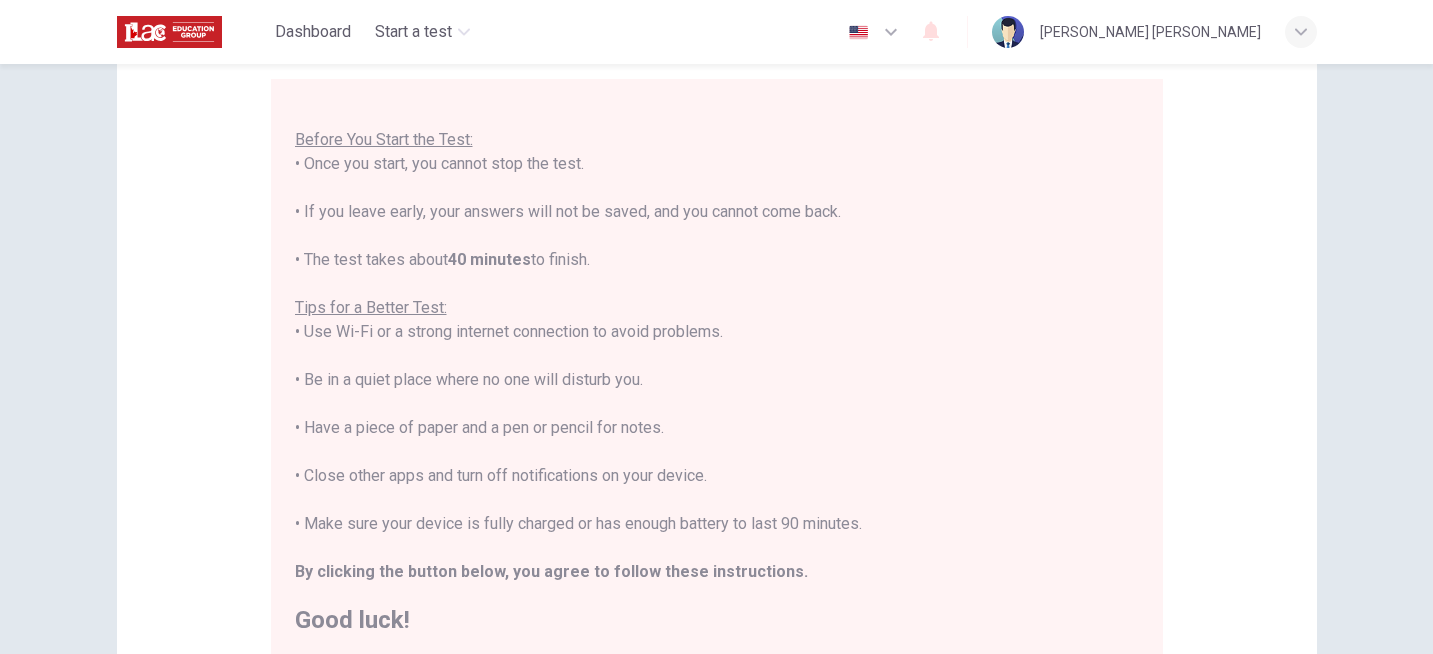 scroll, scrollTop: 228, scrollLeft: 0, axis: vertical 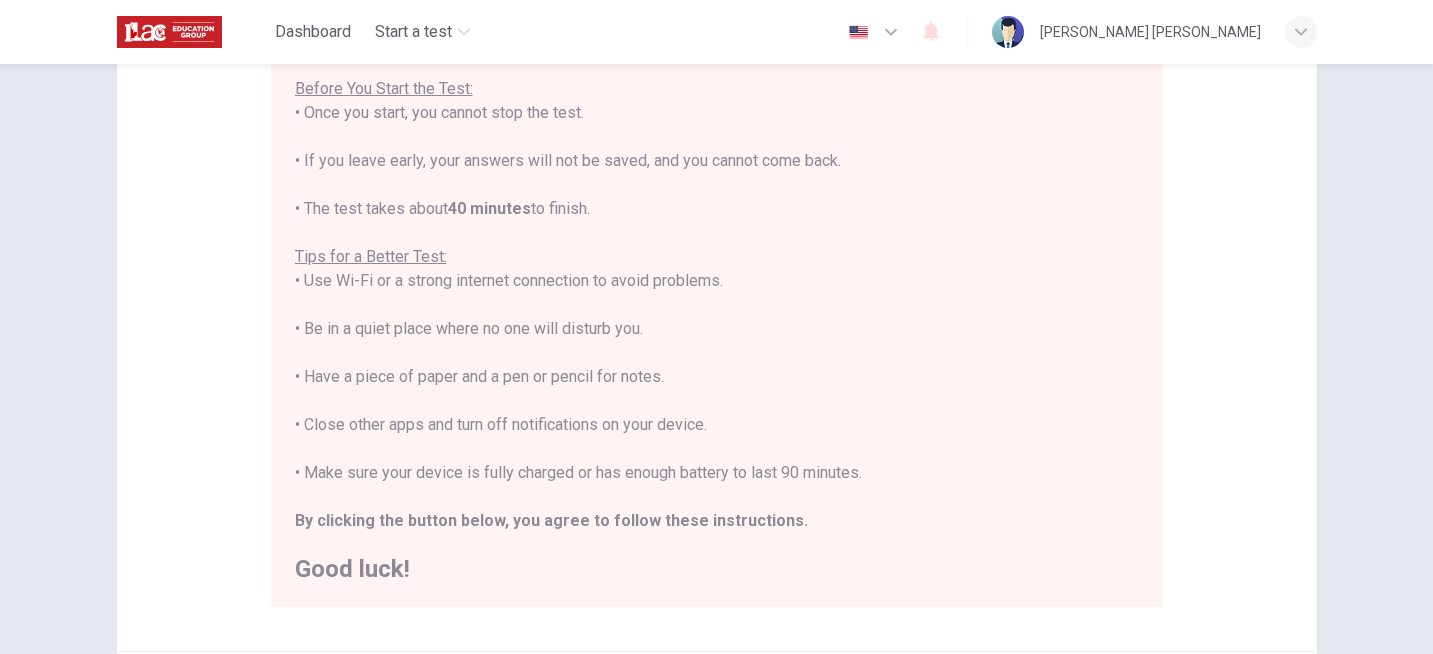 click on "You are about to start a  Placement Test .
Before You Start the Test:
• Once you start, you cannot stop the test.
• If you leave early, your answers will not be saved, and you cannot come back.
• The test takes about  40 minutes  to finish.
Tips for a Better Test:
• Use Wi-Fi or a strong internet connection to avoid problems.
• Be in a quiet place where no one will disturb you.
• Have a piece of paper and a pen or pencil for notes.
• Close other apps and turn off notifications on your device.
• Make sure your device is fully charged or has enough battery to last 90 minutes.
By clicking the button below, you agree to follow these instructions.
Good luck!" at bounding box center (717, 305) 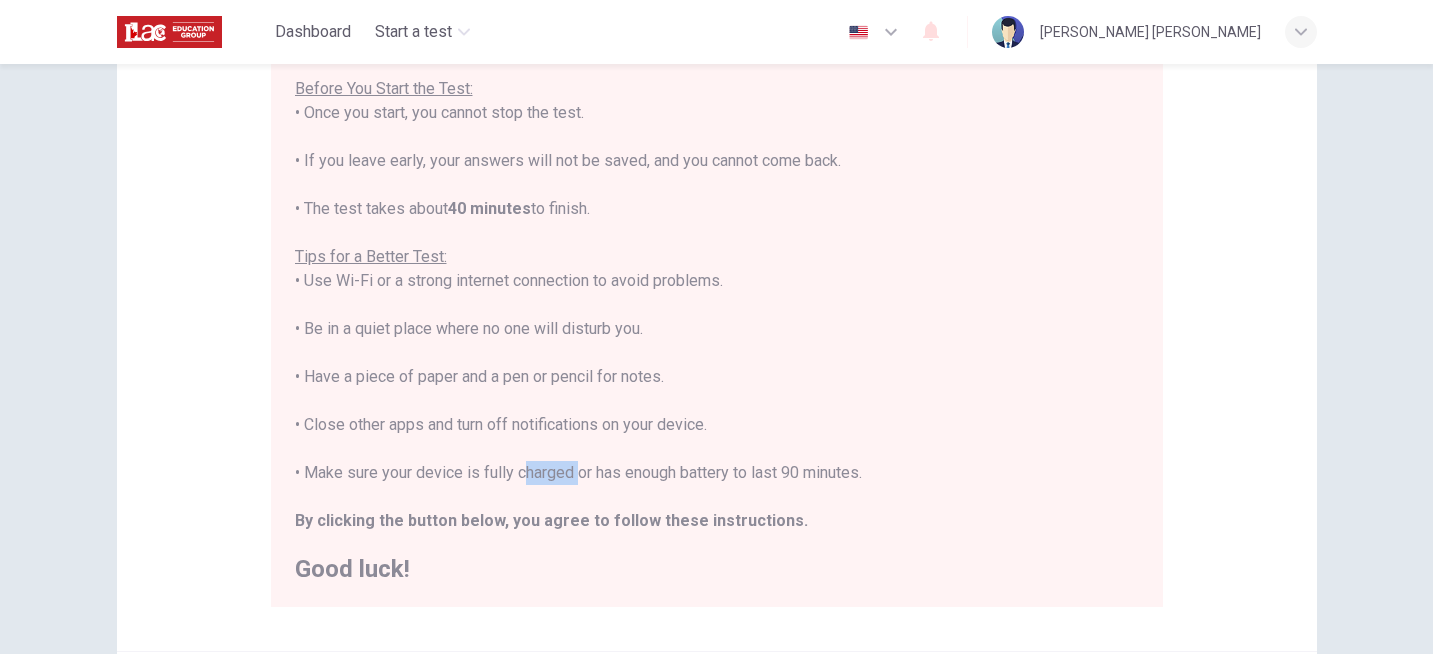 click on "You are about to start a  Placement Test .
Before You Start the Test:
• Once you start, you cannot stop the test.
• If you leave early, your answers will not be saved, and you cannot come back.
• The test takes about  40 minutes  to finish.
Tips for a Better Test:
• Use Wi-Fi or a strong internet connection to avoid problems.
• Be in a quiet place where no one will disturb you.
• Have a piece of paper and a pen or pencil for notes.
• Close other apps and turn off notifications on your device.
• Make sure your device is fully charged or has enough battery to last 90 minutes.
By clicking the button below, you agree to follow these instructions.
Good luck!" at bounding box center (717, 305) 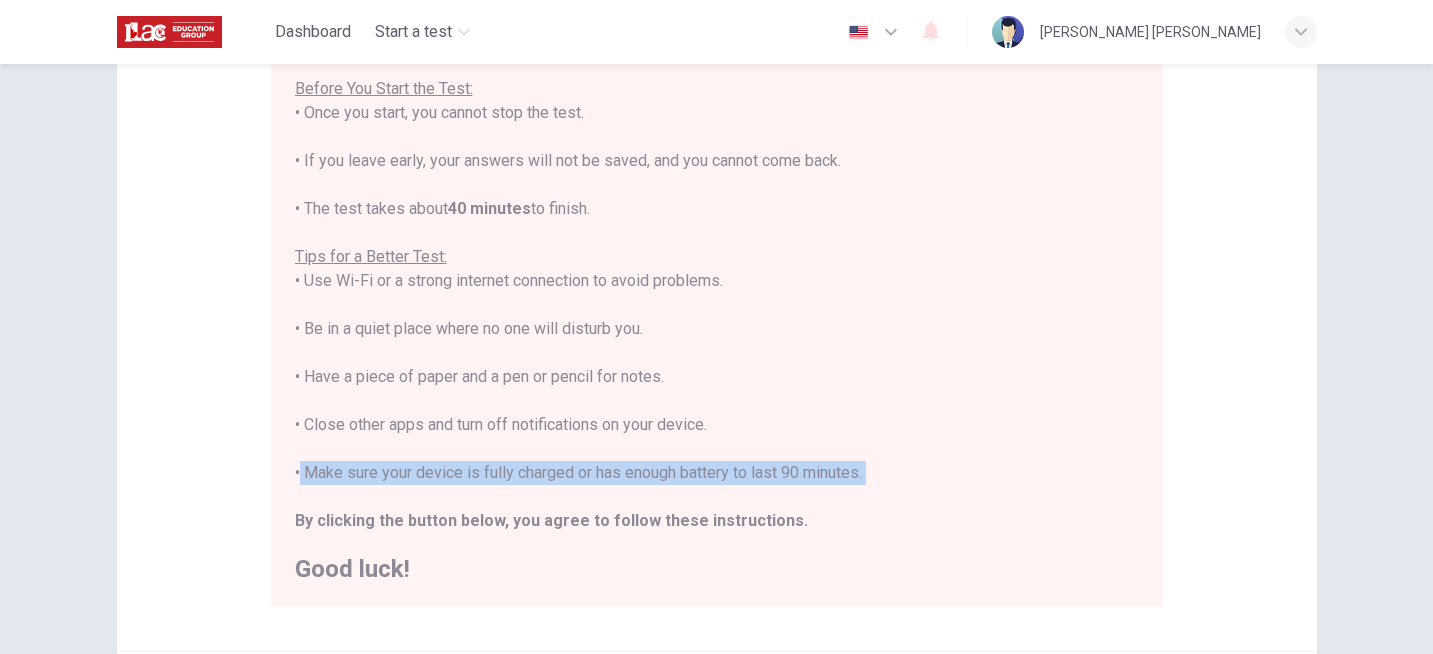 click on "You are about to start a  Placement Test .
Before You Start the Test:
• Once you start, you cannot stop the test.
• If you leave early, your answers will not be saved, and you cannot come back.
• The test takes about  40 minutes  to finish.
Tips for a Better Test:
• Use Wi-Fi or a strong internet connection to avoid problems.
• Be in a quiet place where no one will disturb you.
• Have a piece of paper and a pen or pencil for notes.
• Close other apps and turn off notifications on your device.
• Make sure your device is fully charged or has enough battery to last 90 minutes.
By clicking the button below, you agree to follow these instructions.
Good luck!" at bounding box center [717, 305] 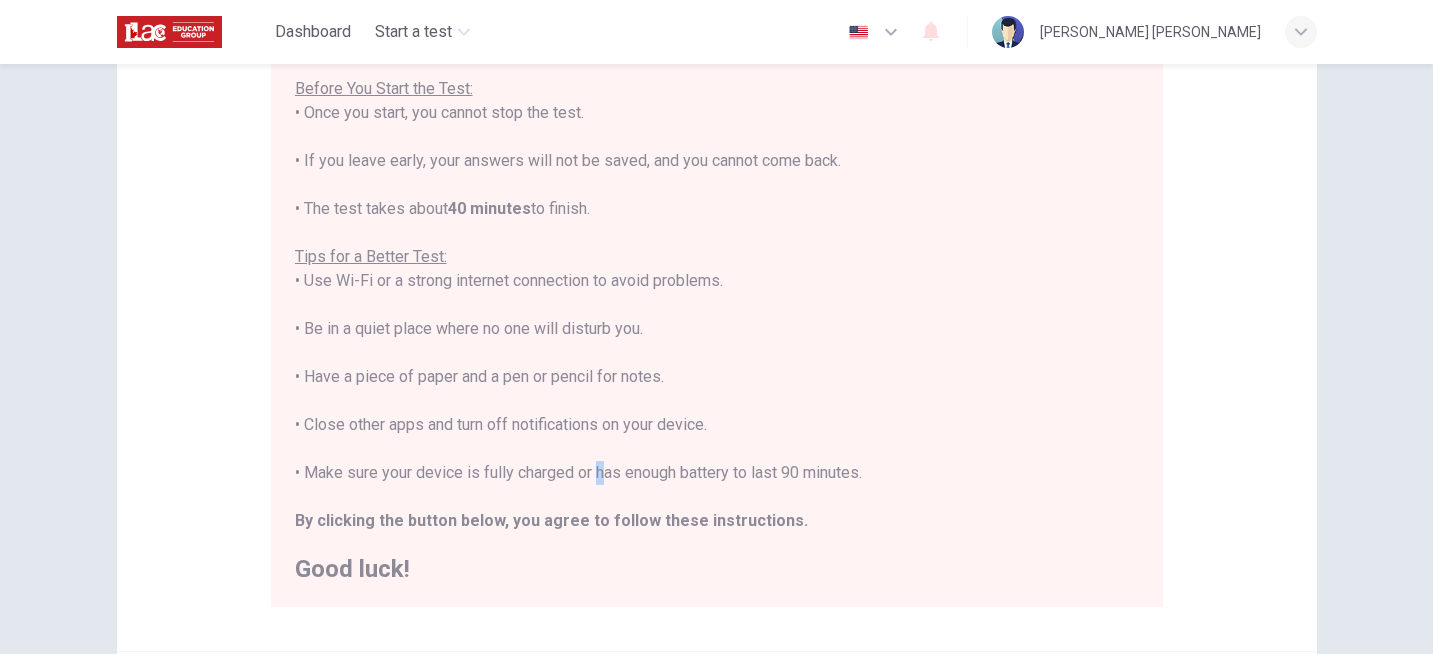 click on "You are about to start a  Placement Test .
Before You Start the Test:
• Once you start, you cannot stop the test.
• If you leave early, your answers will not be saved, and you cannot come back.
• The test takes about  40 minutes  to finish.
Tips for a Better Test:
• Use Wi-Fi or a strong internet connection to avoid problems.
• Be in a quiet place where no one will disturb you.
• Have a piece of paper and a pen or pencil for notes.
• Close other apps and turn off notifications on your device.
• Make sure your device is fully charged or has enough battery to last 90 minutes.
By clicking the button below, you agree to follow these instructions.
Good luck!" at bounding box center [717, 305] 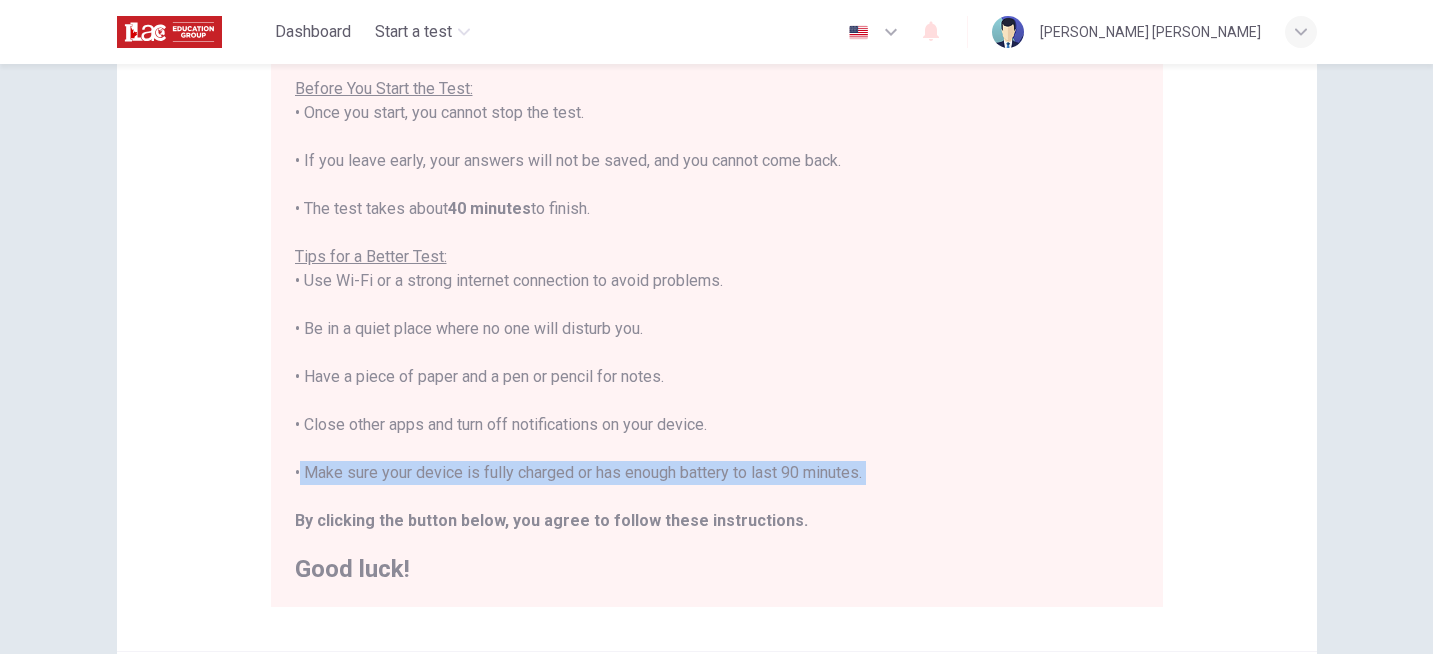 click on "You are about to start a  Placement Test .
Before You Start the Test:
• Once you start, you cannot stop the test.
• If you leave early, your answers will not be saved, and you cannot come back.
• The test takes about  40 minutes  to finish.
Tips for a Better Test:
• Use Wi-Fi or a strong internet connection to avoid problems.
• Be in a quiet place where no one will disturb you.
• Have a piece of paper and a pen or pencil for notes.
• Close other apps and turn off notifications on your device.
• Make sure your device is fully charged or has enough battery to last 90 minutes.
By clicking the button below, you agree to follow these instructions.
Good luck!" at bounding box center (717, 305) 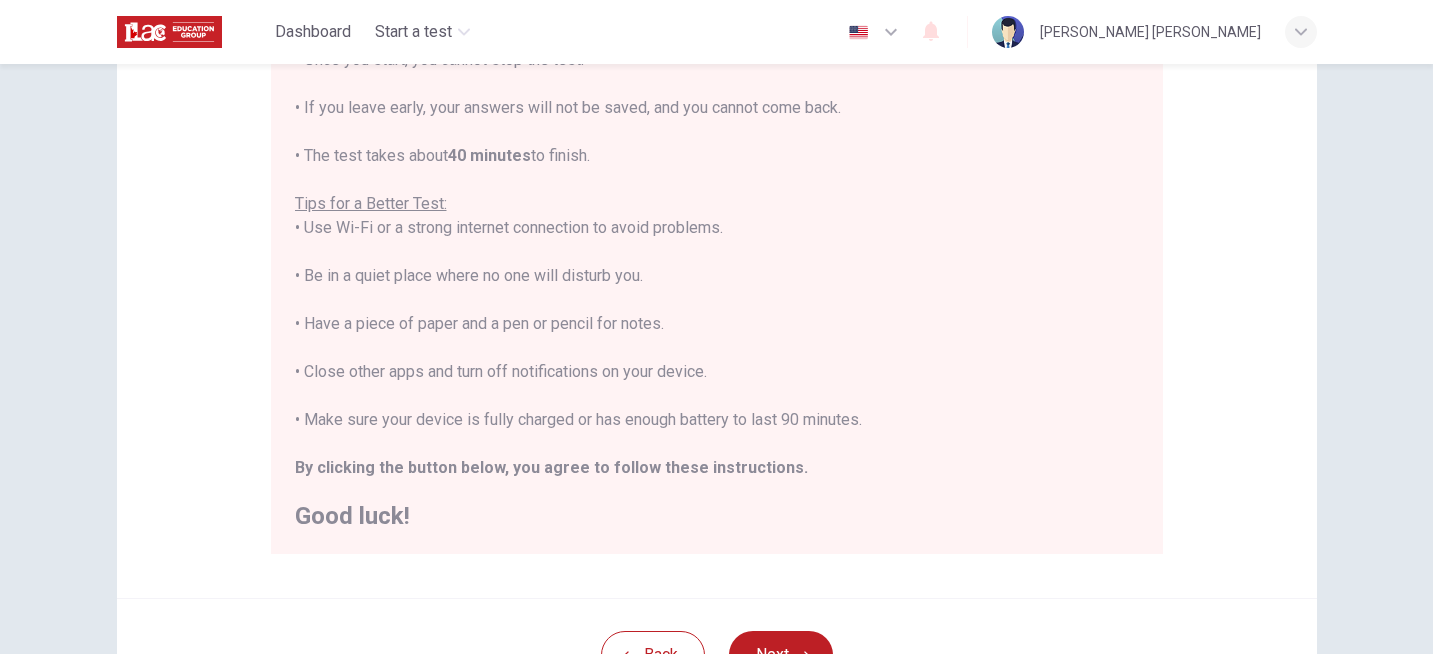 scroll, scrollTop: 303, scrollLeft: 0, axis: vertical 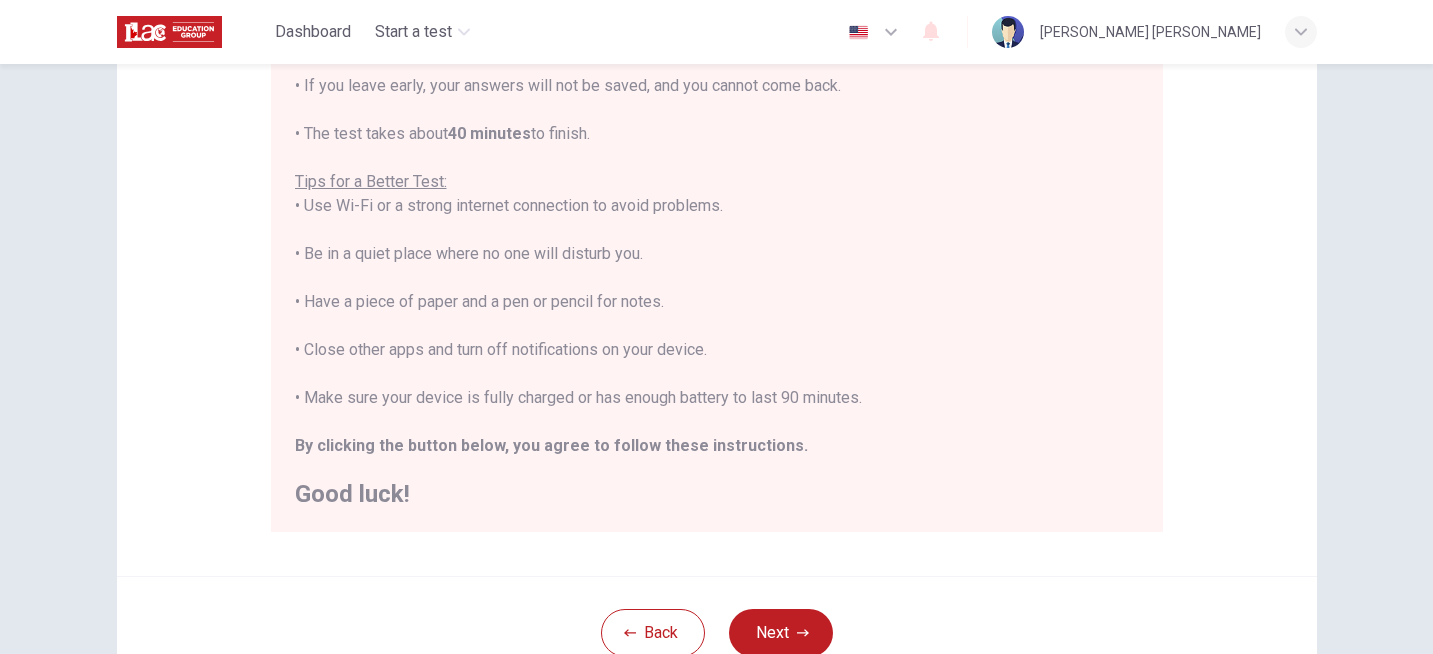 click on "You are about to start a  Placement Test .
Before You Start the Test:
• Once you start, you cannot stop the test.
• If you leave early, your answers will not be saved, and you cannot come back.
• The test takes about  40 minutes  to finish.
Tips for a Better Test:
• Use Wi-Fi or a strong internet connection to avoid problems.
• Be in a quiet place where no one will disturb you.
• Have a piece of paper and a pen or pencil for notes.
• Close other apps and turn off notifications on your device.
• Make sure your device is fully charged or has enough battery to last 90 minutes.
By clicking the button below, you agree to follow these instructions.
Good luck!" at bounding box center (717, 230) 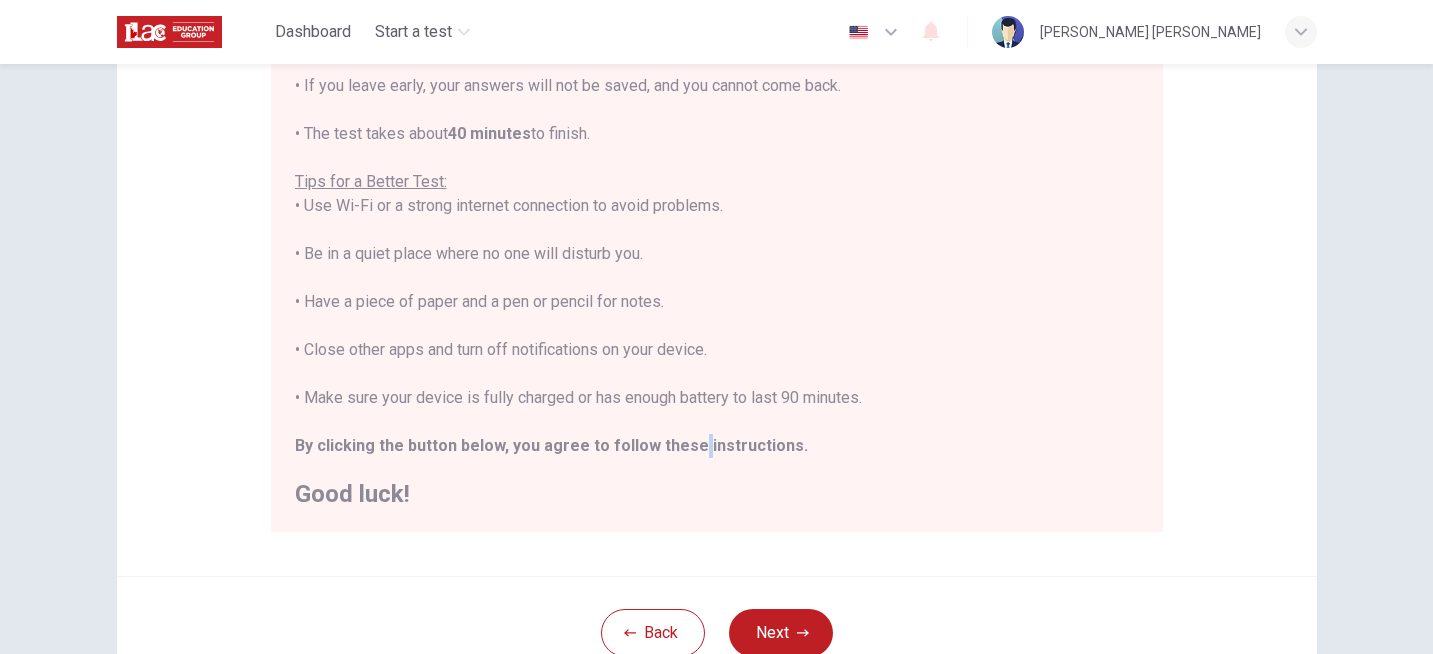 click on "You are about to start a  Placement Test .
Before You Start the Test:
• Once you start, you cannot stop the test.
• If you leave early, your answers will not be saved, and you cannot come back.
• The test takes about  40 minutes  to finish.
Tips for a Better Test:
• Use Wi-Fi or a strong internet connection to avoid problems.
• Be in a quiet place where no one will disturb you.
• Have a piece of paper and a pen or pencil for notes.
• Close other apps and turn off notifications on your device.
• Make sure your device is fully charged or has enough battery to last 90 minutes.
By clicking the button below, you agree to follow these instructions.
Good luck!" at bounding box center (717, 230) 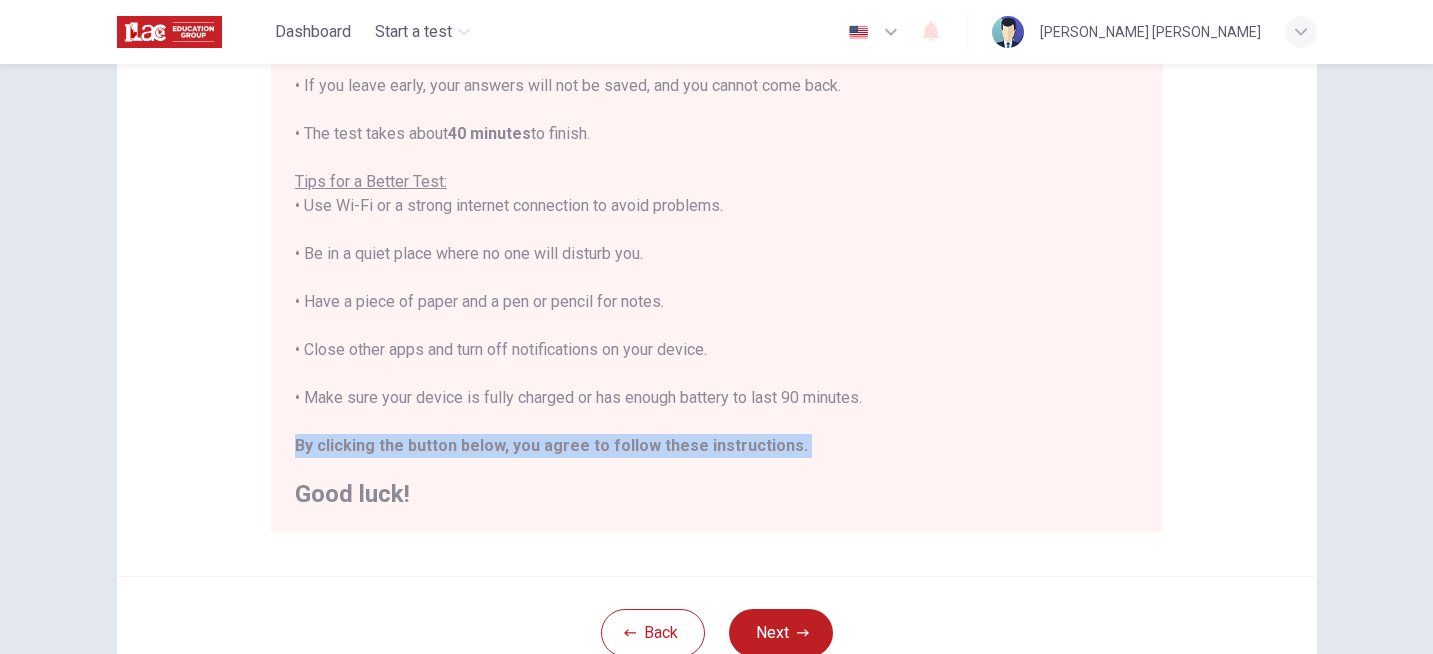 click on "You are about to start a  Placement Test .
Before You Start the Test:
• Once you start, you cannot stop the test.
• If you leave early, your answers will not be saved, and you cannot come back.
• The test takes about  40 minutes  to finish.
Tips for a Better Test:
• Use Wi-Fi or a strong internet connection to avoid problems.
• Be in a quiet place where no one will disturb you.
• Have a piece of paper and a pen or pencil for notes.
• Close other apps and turn off notifications on your device.
• Make sure your device is fully charged or has enough battery to last 90 minutes.
By clicking the button below, you agree to follow these instructions.
Good luck!" at bounding box center [717, 230] 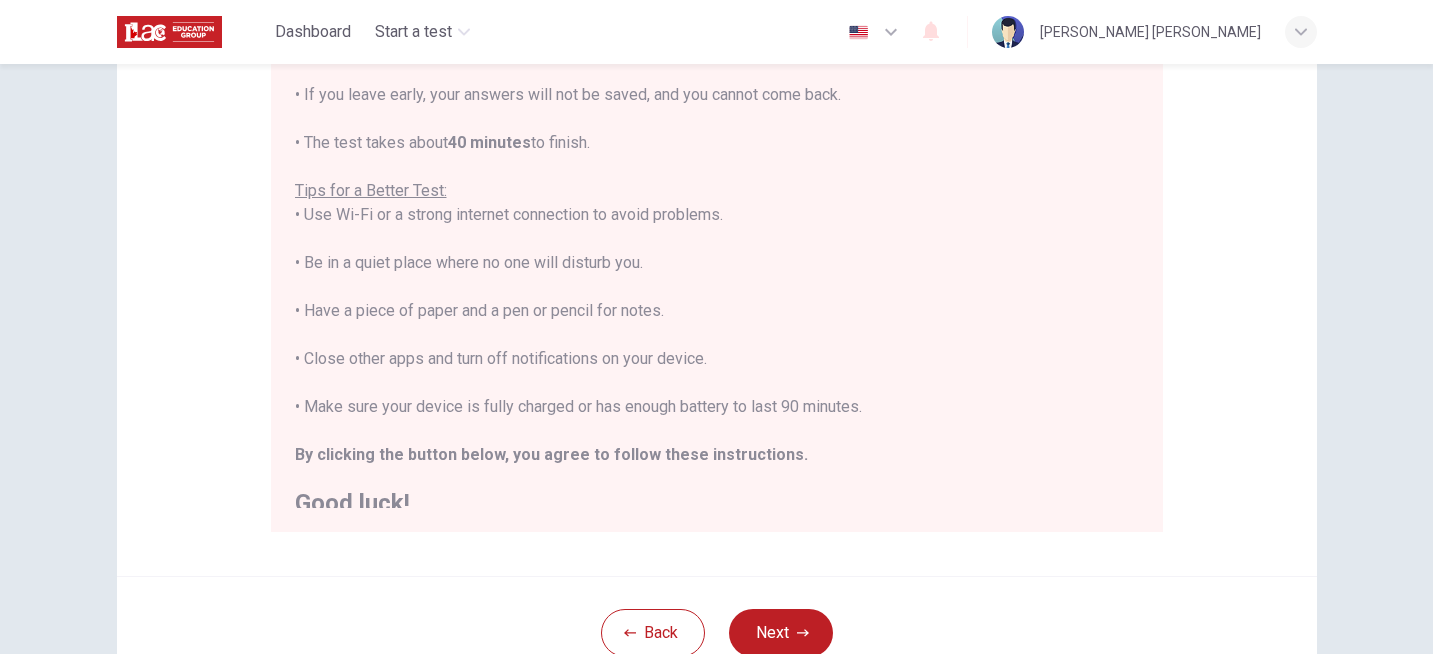 scroll, scrollTop: 23, scrollLeft: 0, axis: vertical 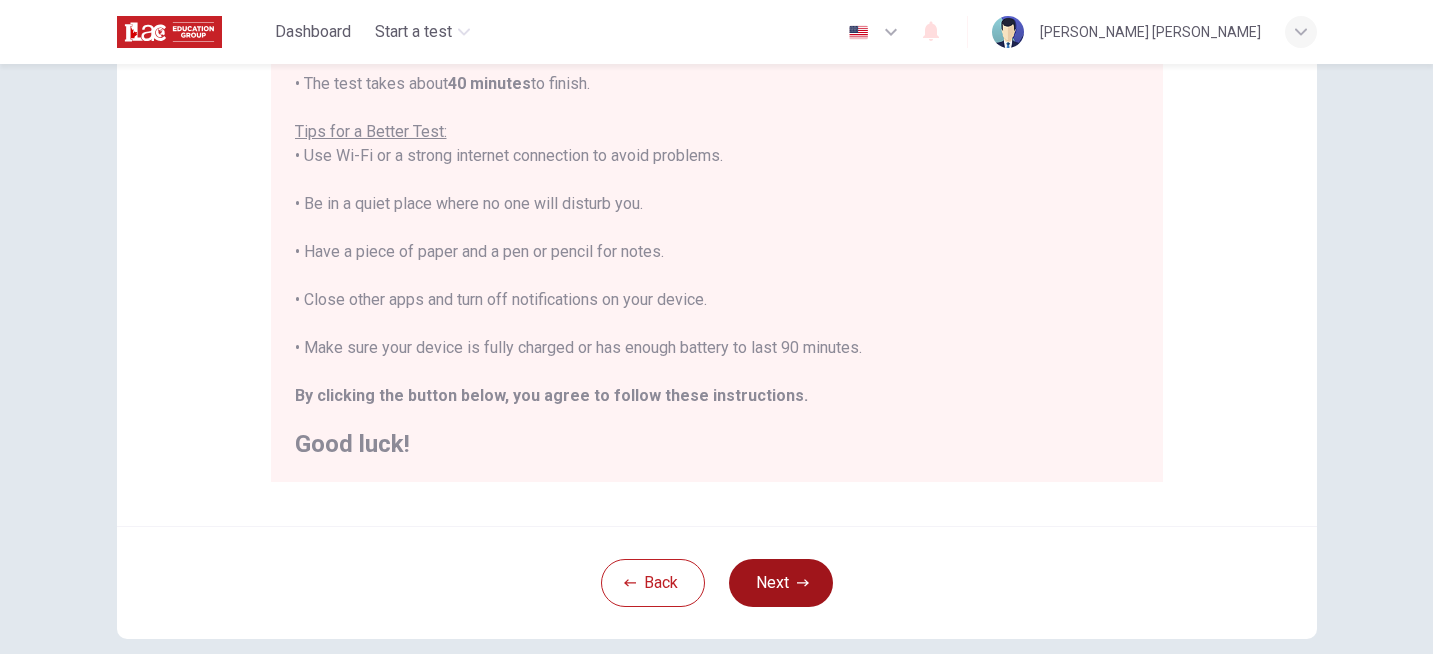 click on "Next" at bounding box center (781, 583) 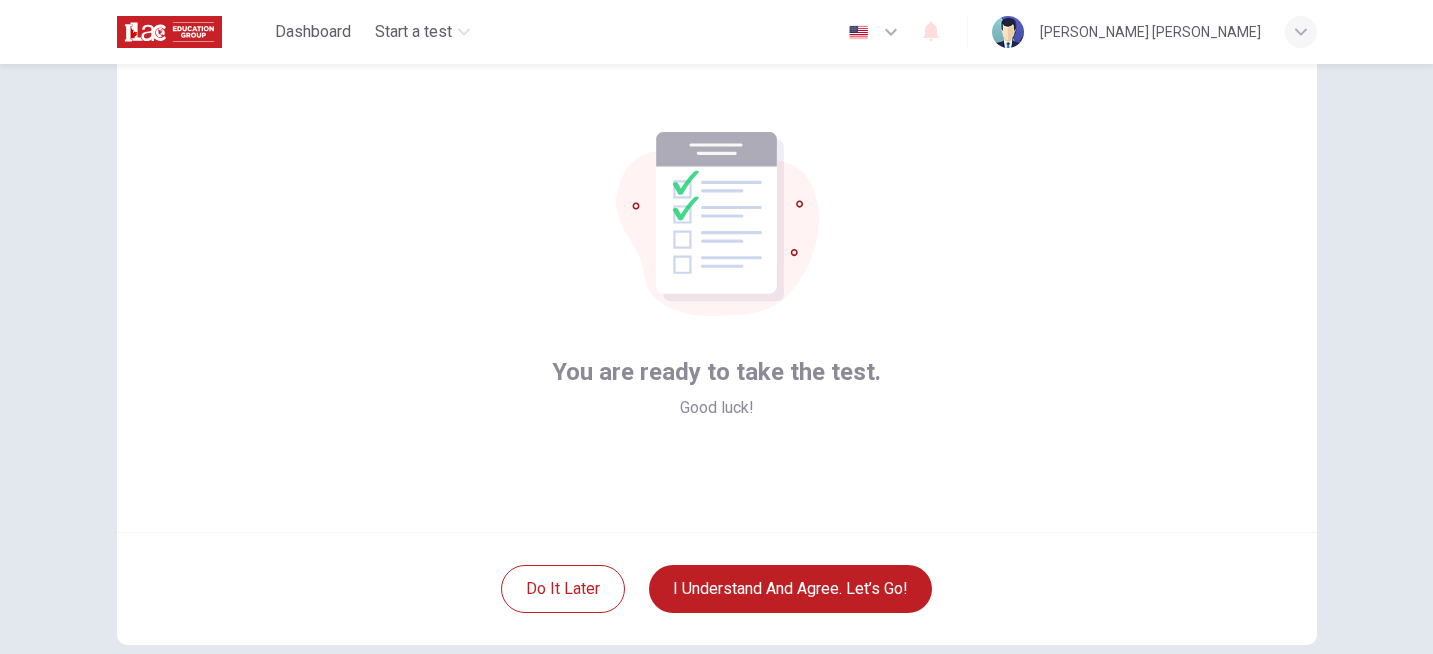 scroll, scrollTop: 87, scrollLeft: 0, axis: vertical 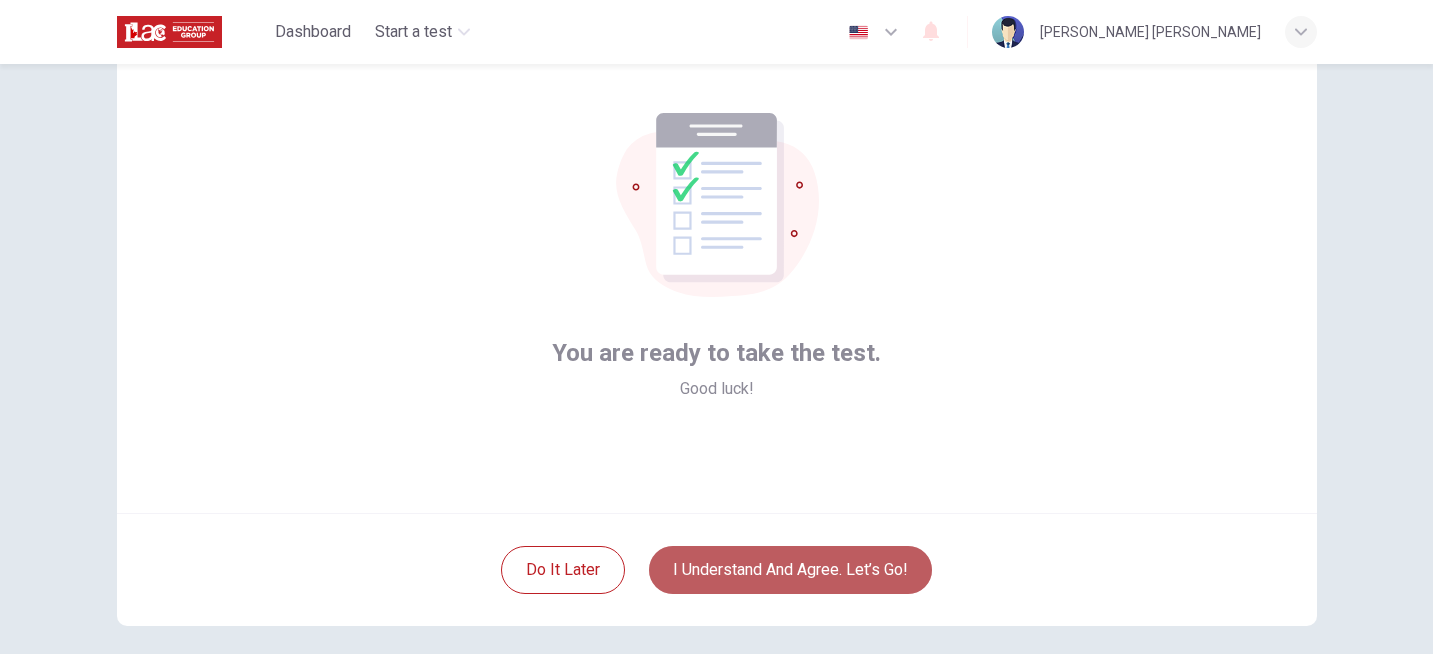 click on "I understand and agree. Let’s go!" at bounding box center [790, 570] 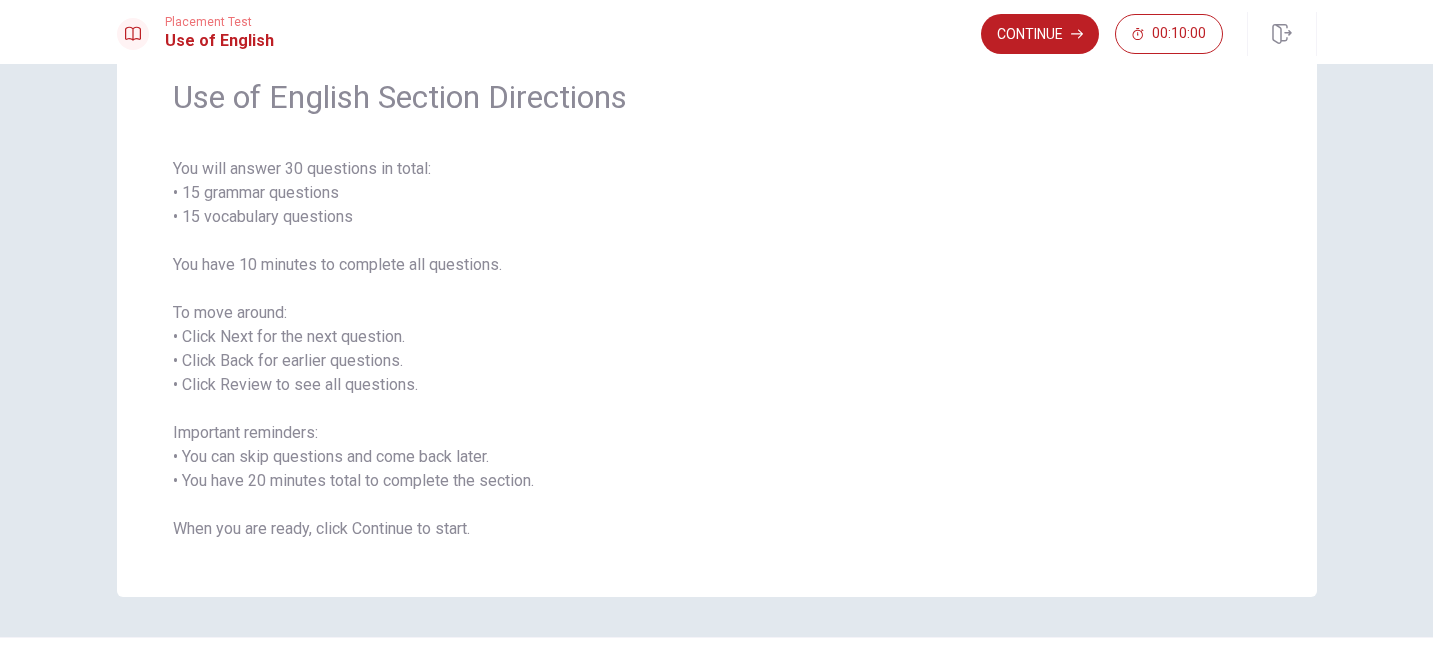 scroll, scrollTop: 99, scrollLeft: 0, axis: vertical 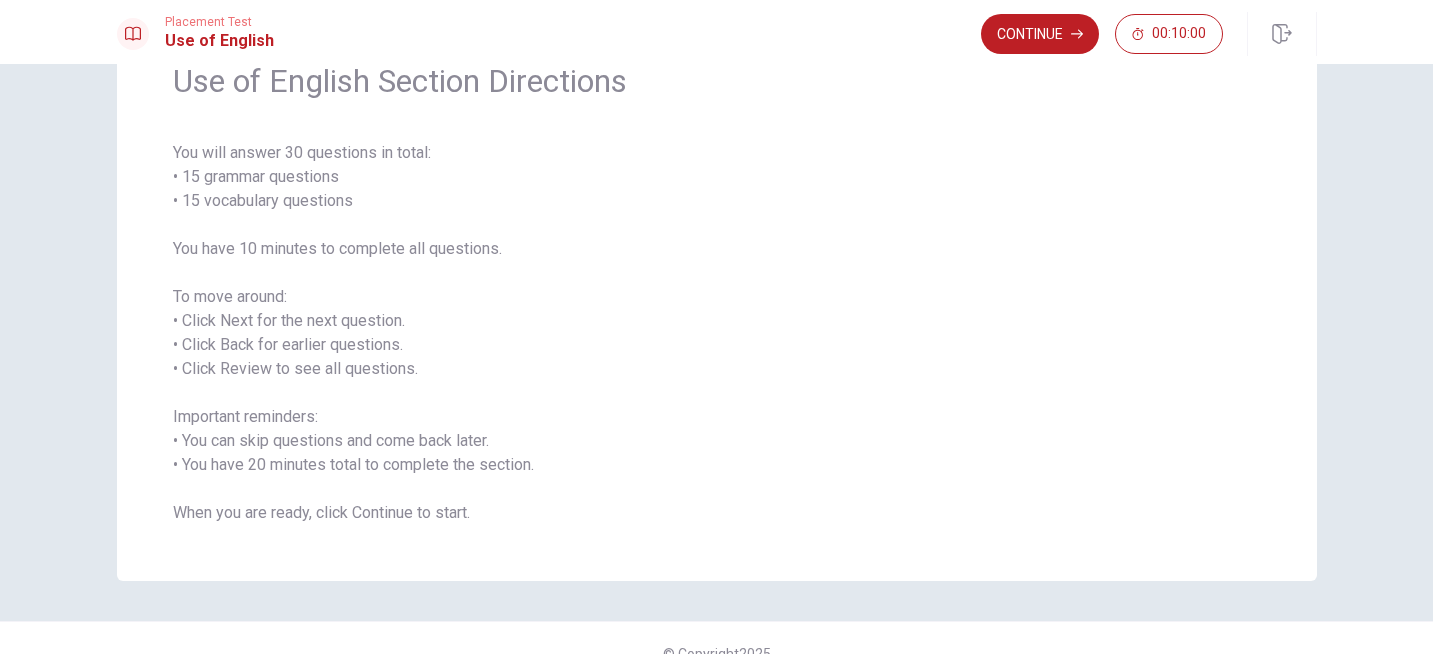 drag, startPoint x: 236, startPoint y: 169, endPoint x: 237, endPoint y: 198, distance: 29.017237 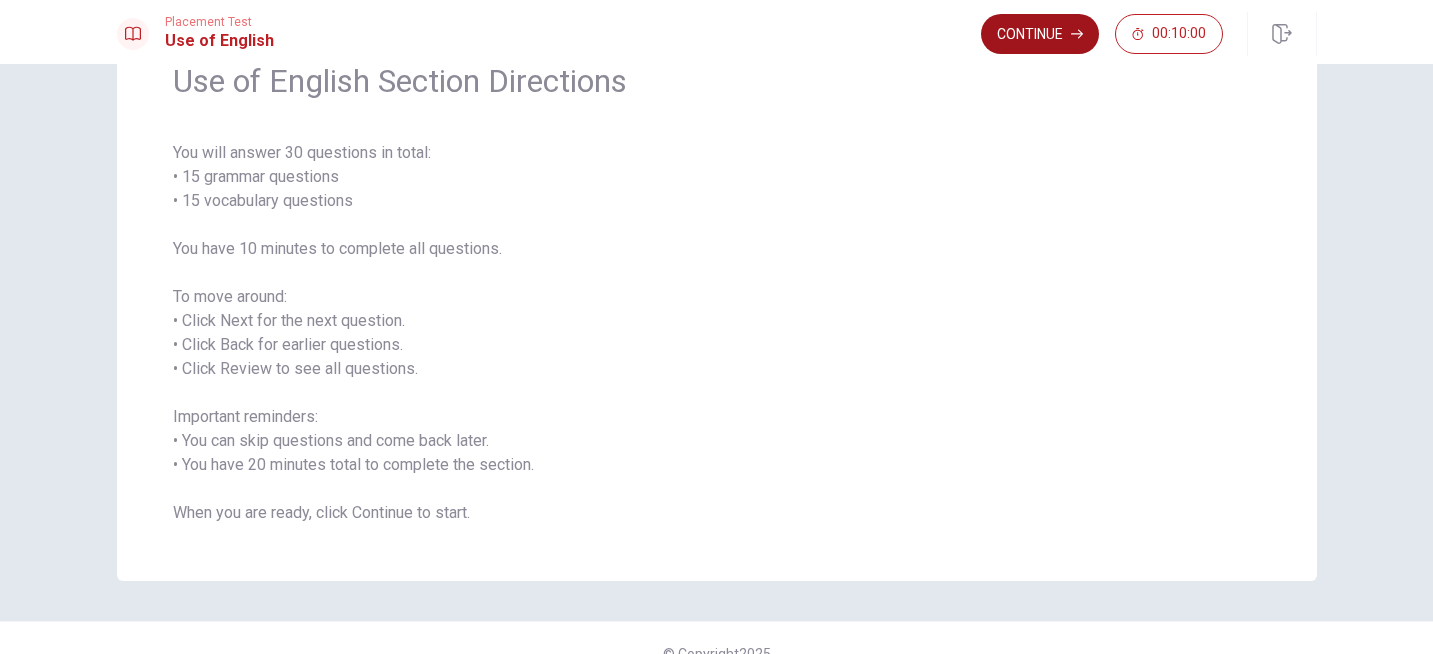 click on "Continue" at bounding box center (1040, 34) 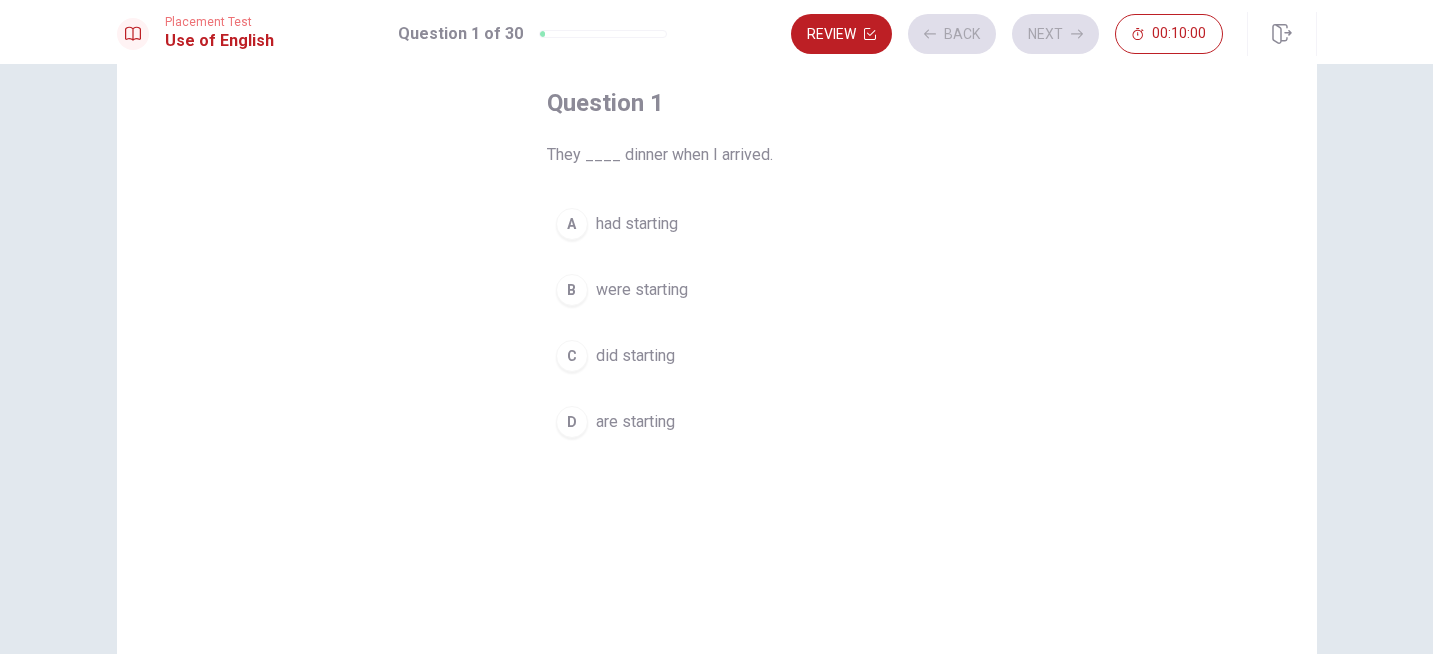 scroll, scrollTop: 60, scrollLeft: 0, axis: vertical 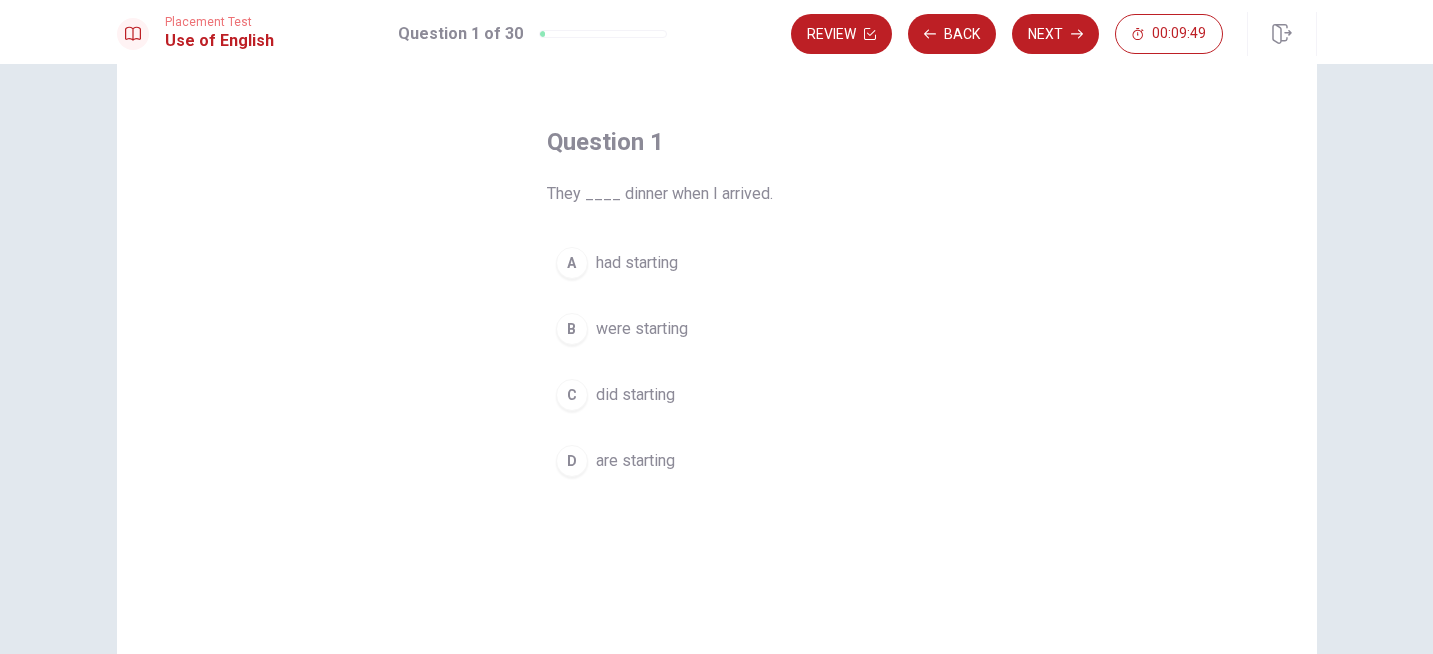 click on "were starting" at bounding box center [642, 329] 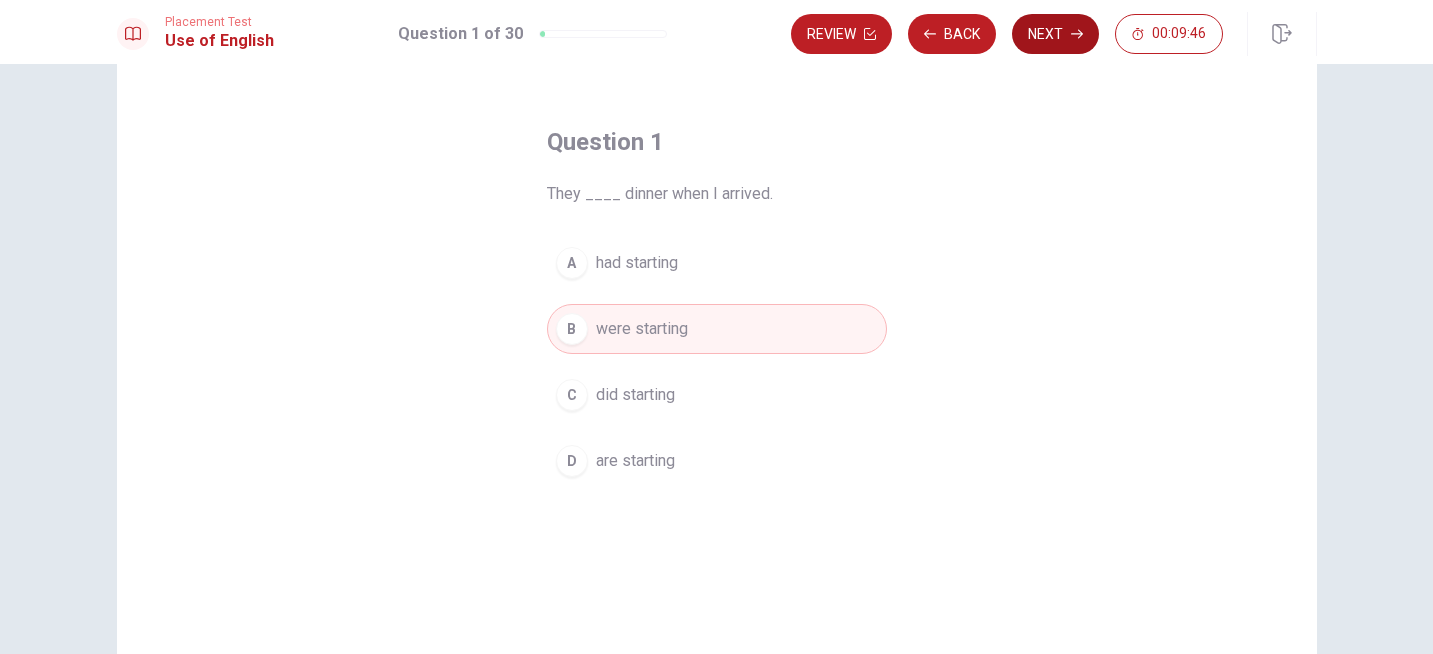 click on "Next" at bounding box center [1055, 34] 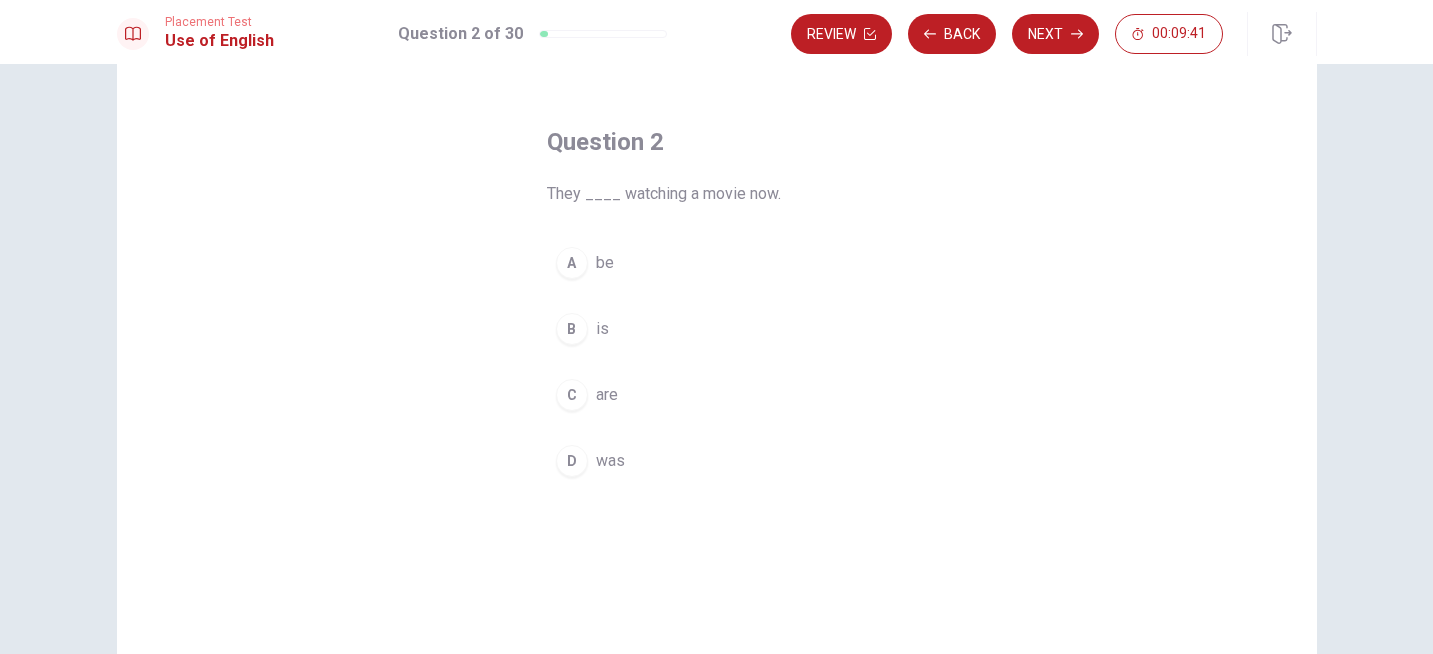 click on "C" at bounding box center (572, 395) 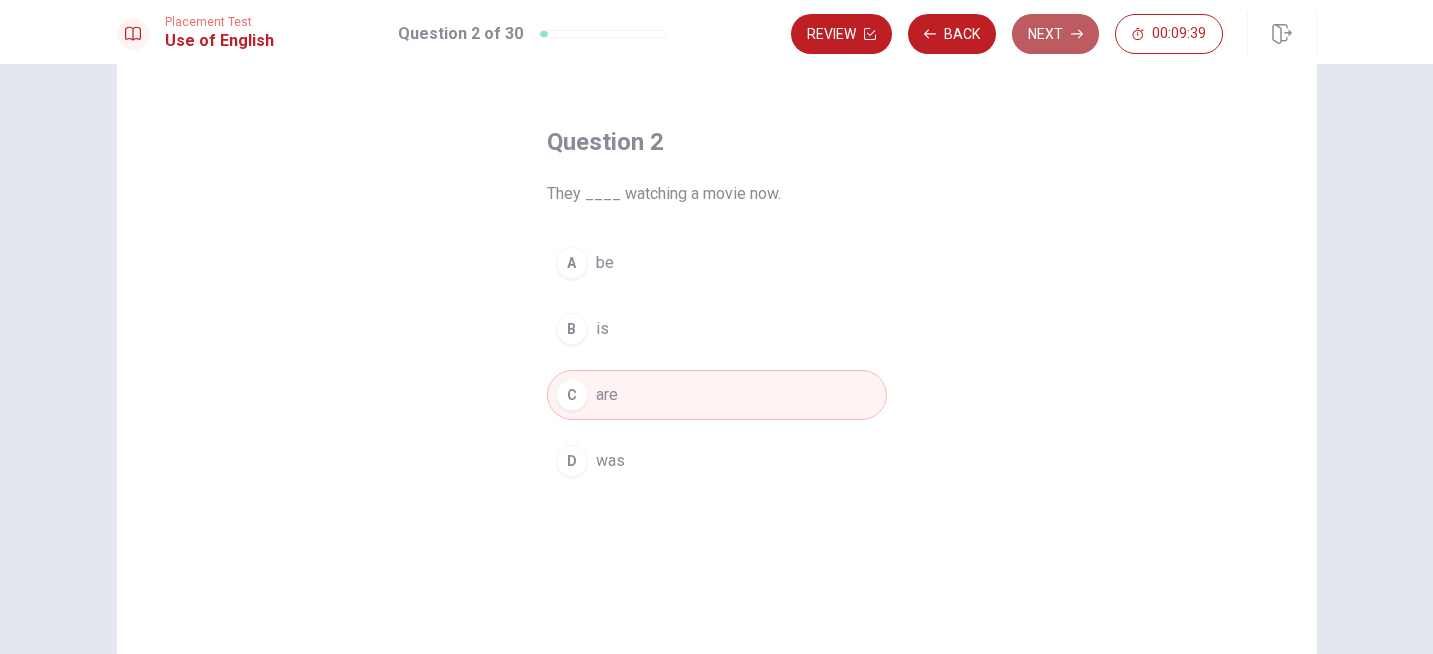 click on "Next" at bounding box center [1055, 34] 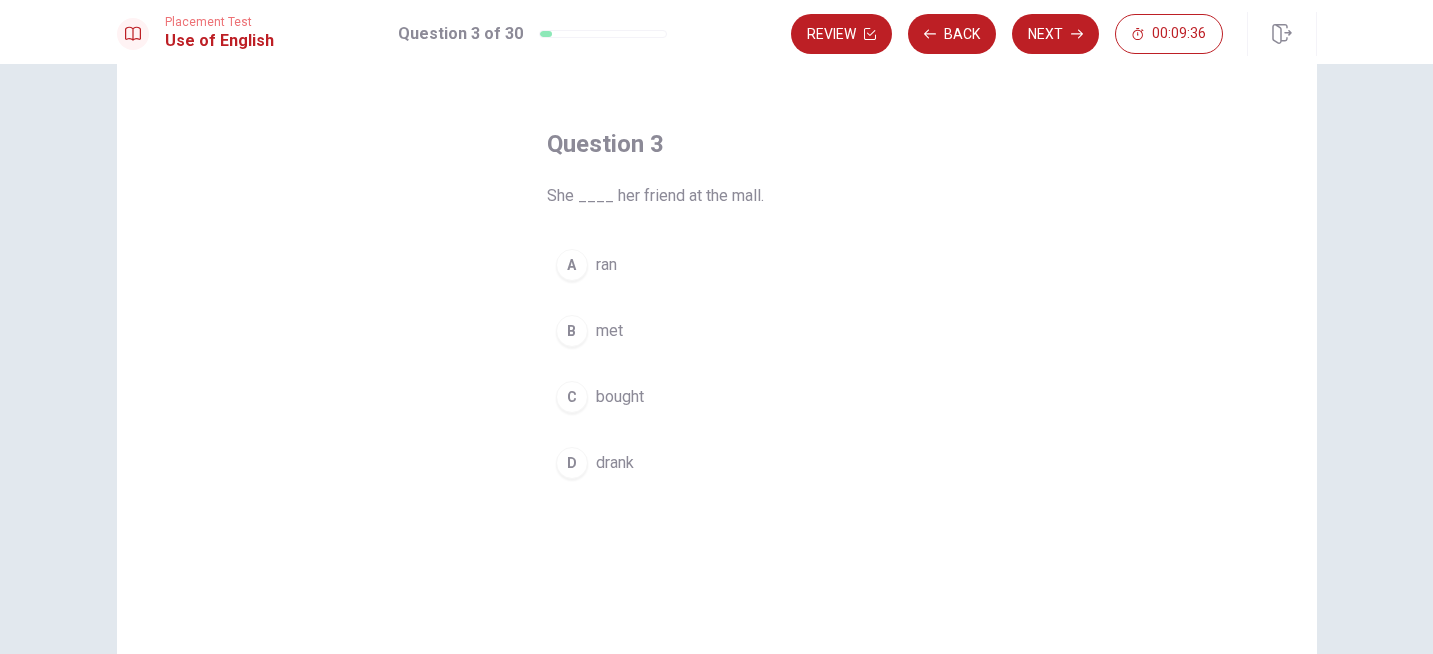 scroll, scrollTop: 50, scrollLeft: 0, axis: vertical 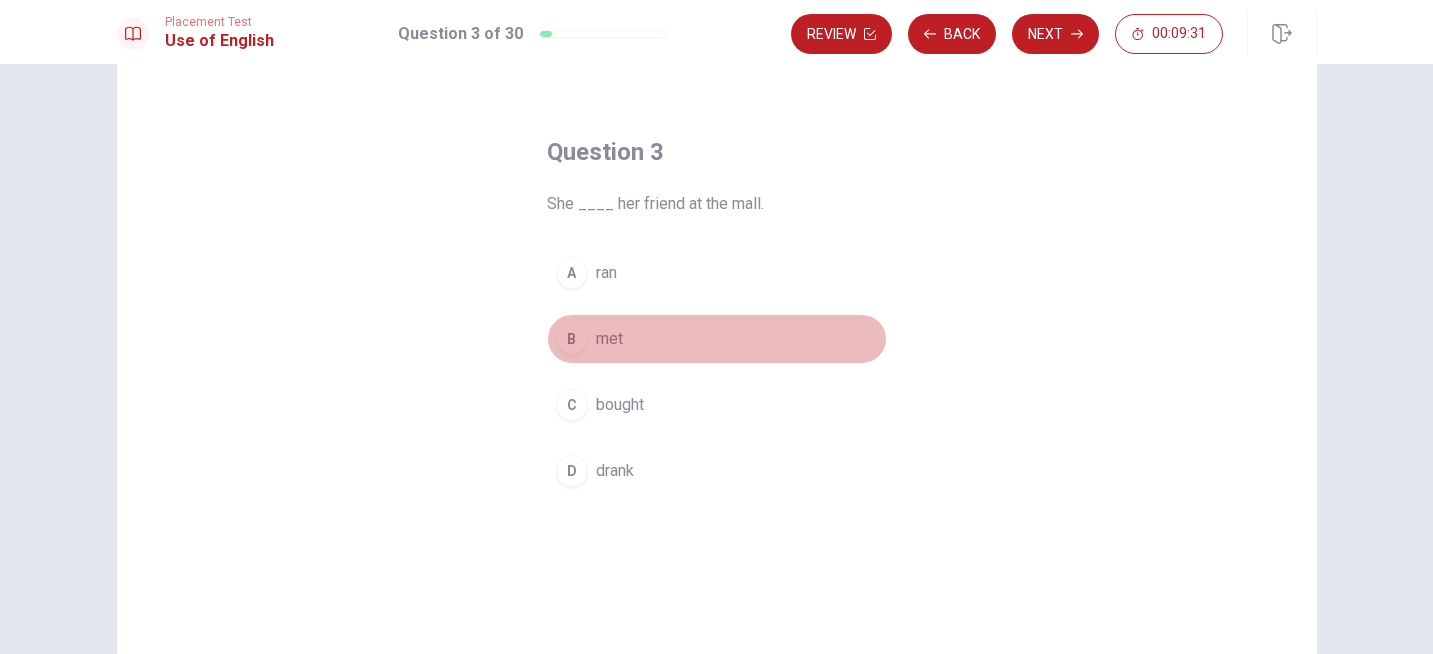 click on "met" at bounding box center (609, 339) 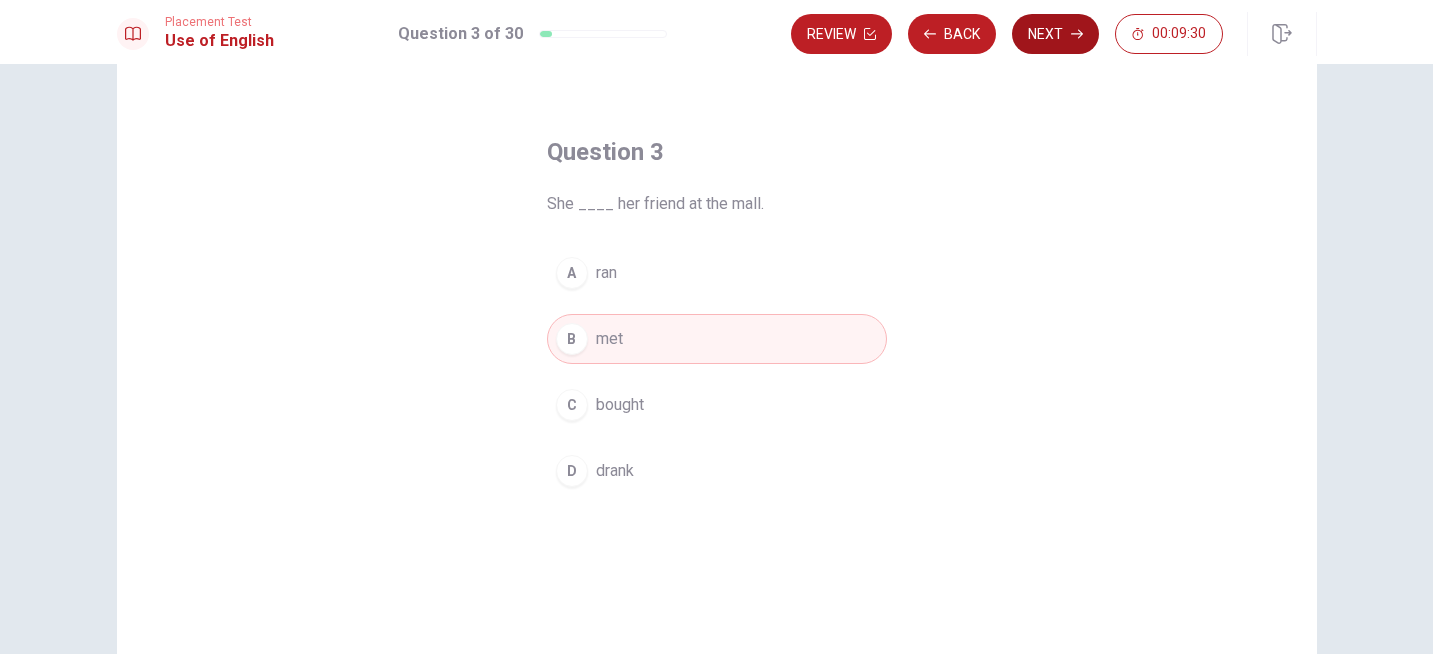 click on "Next" at bounding box center (1055, 34) 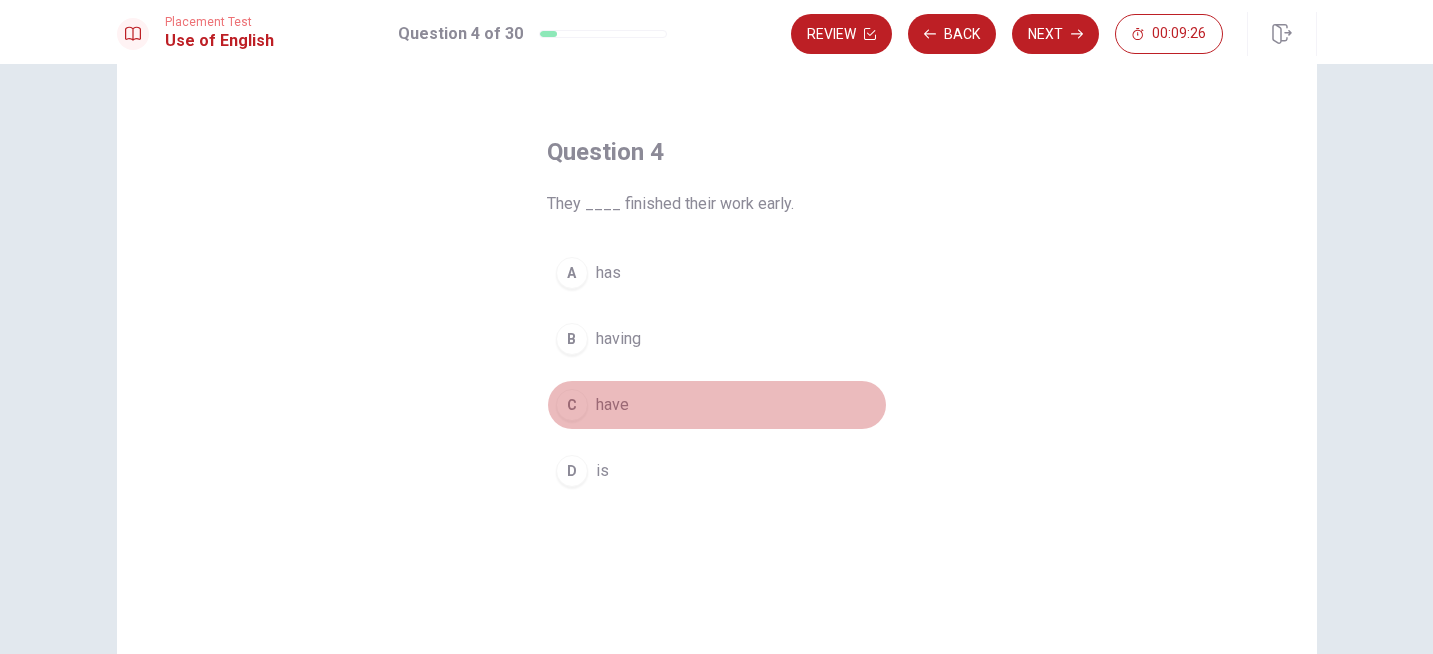 click on "have" at bounding box center (612, 405) 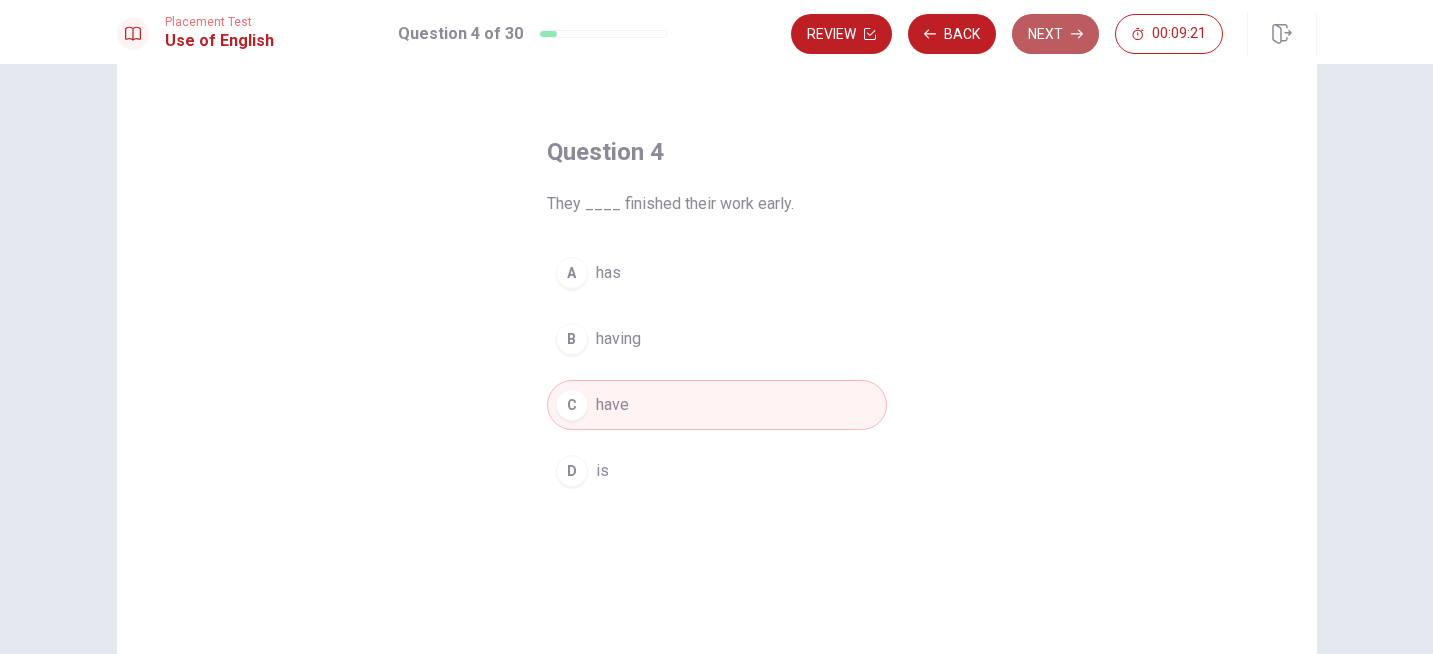 click on "Next" at bounding box center [1055, 34] 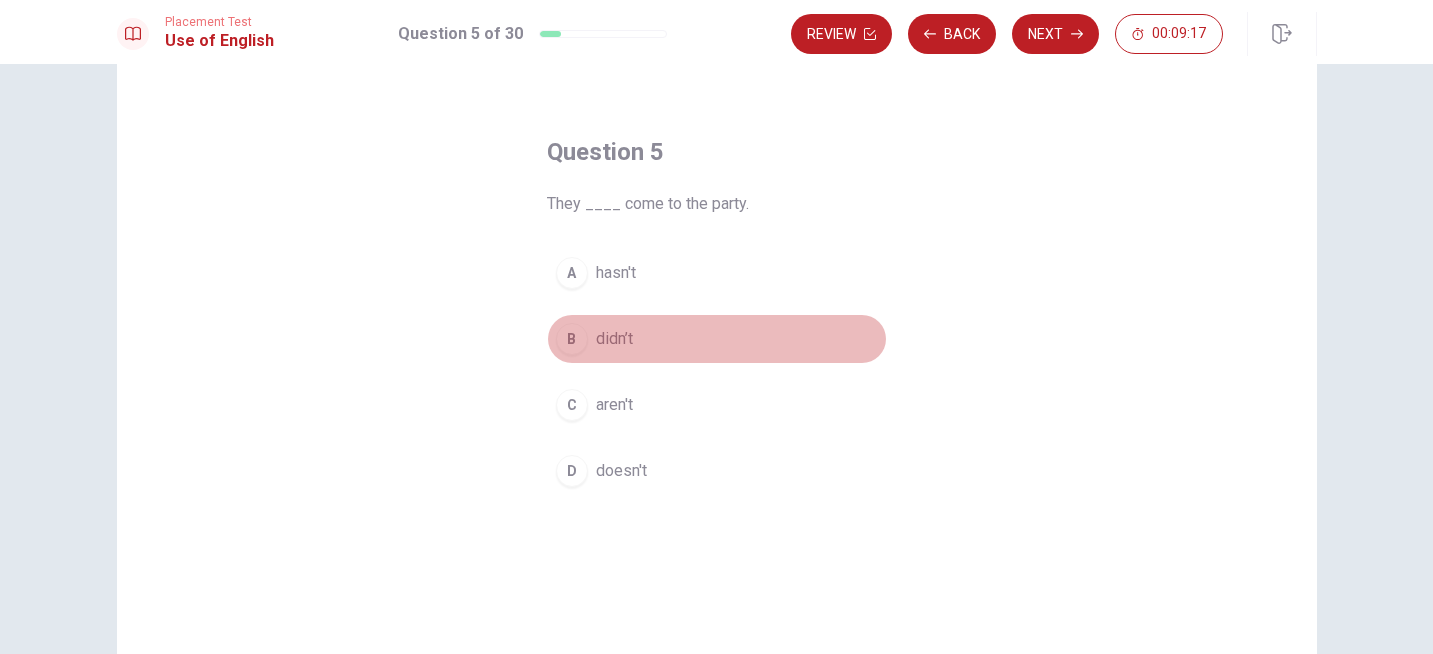 click on "didn’t" at bounding box center (614, 339) 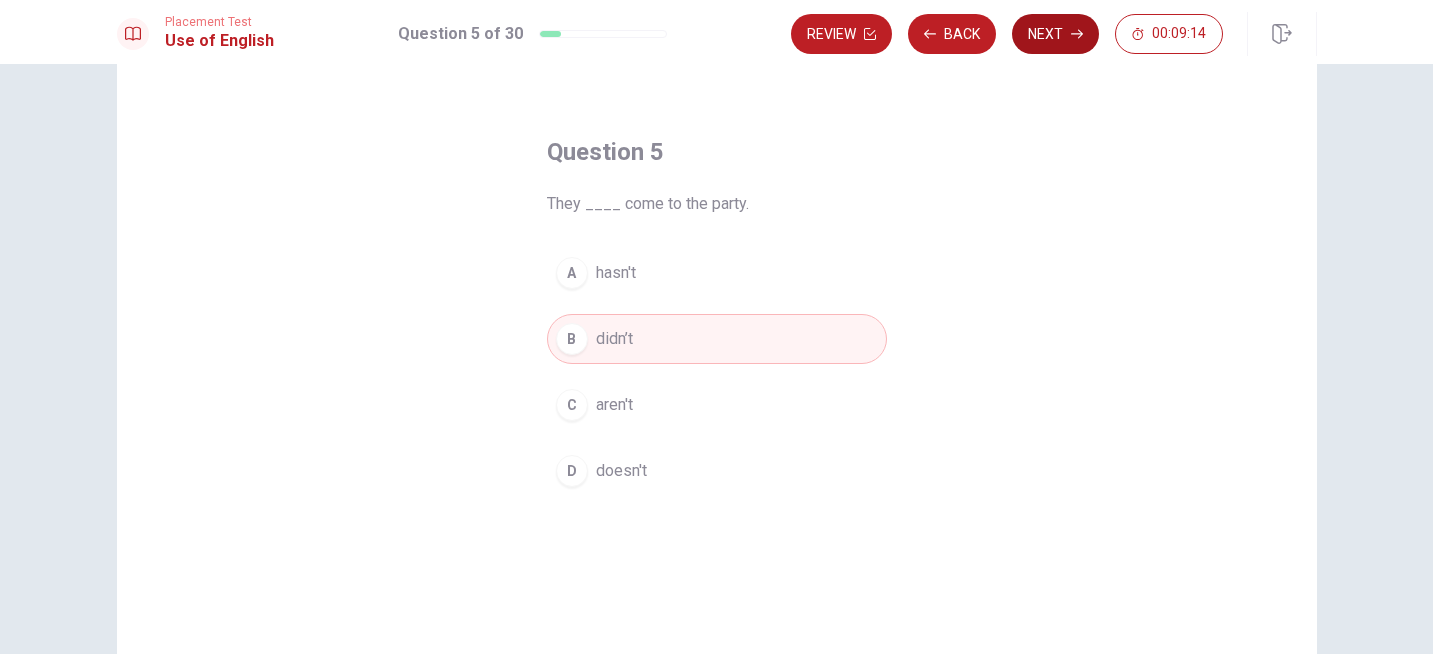 click on "Next" at bounding box center [1055, 34] 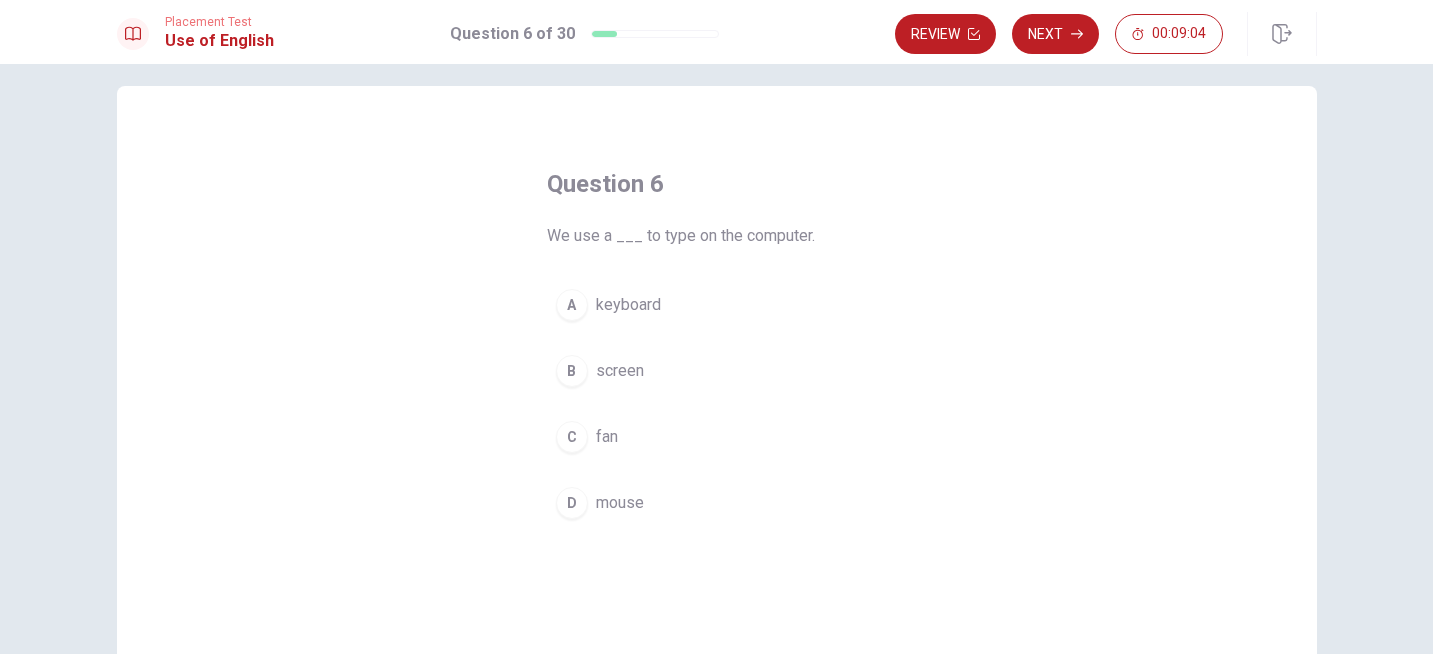 scroll, scrollTop: 19, scrollLeft: 0, axis: vertical 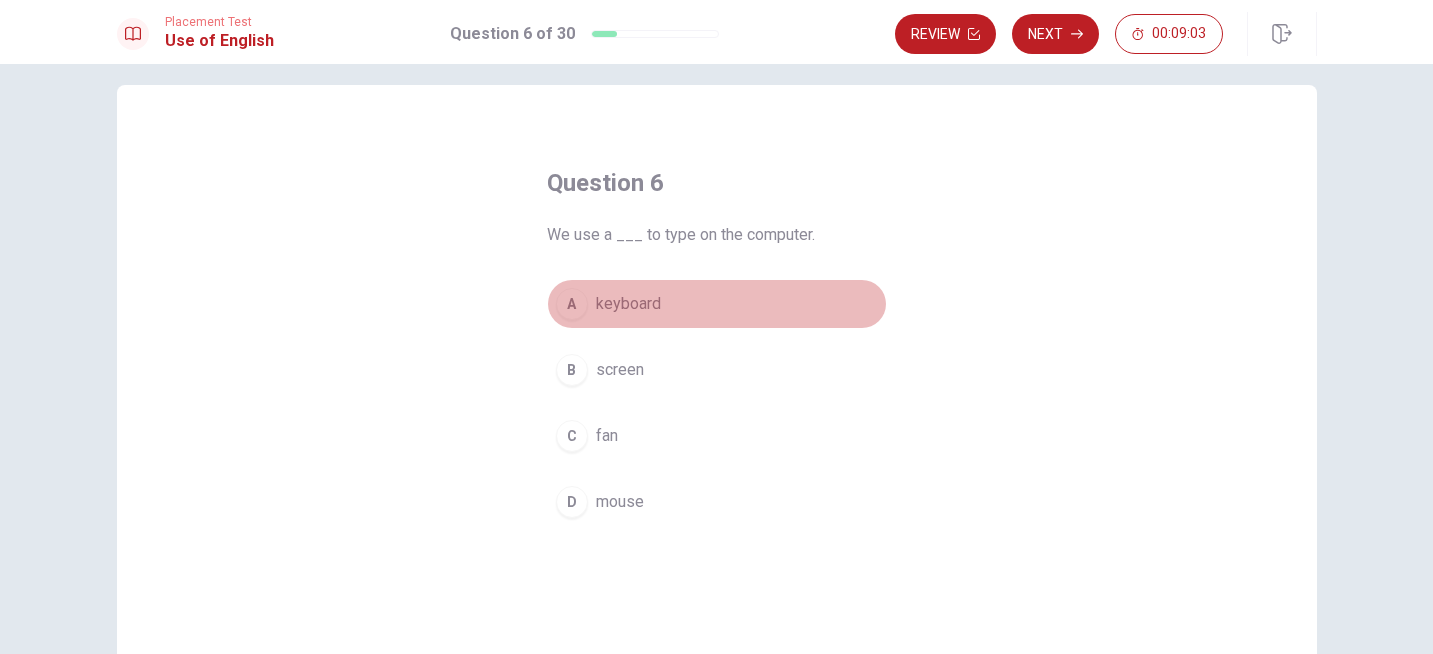 click on "keyboard" at bounding box center (628, 304) 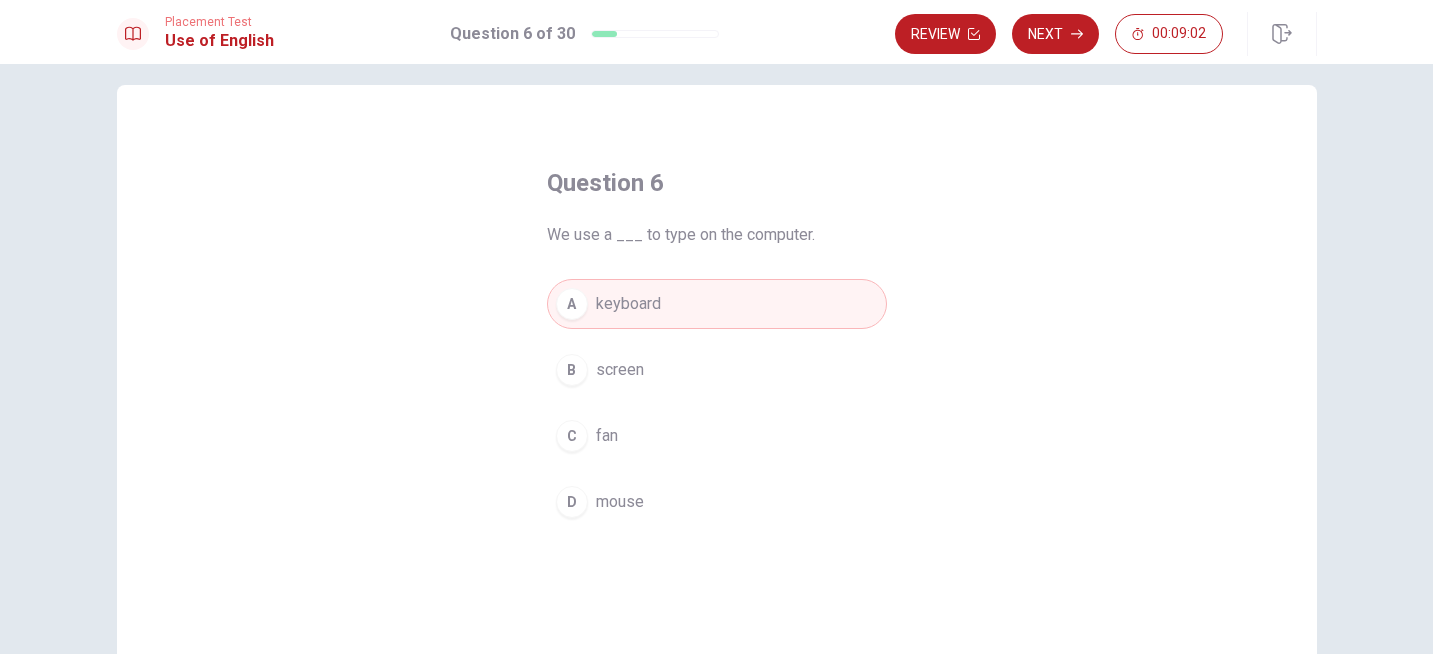 scroll, scrollTop: 0, scrollLeft: 0, axis: both 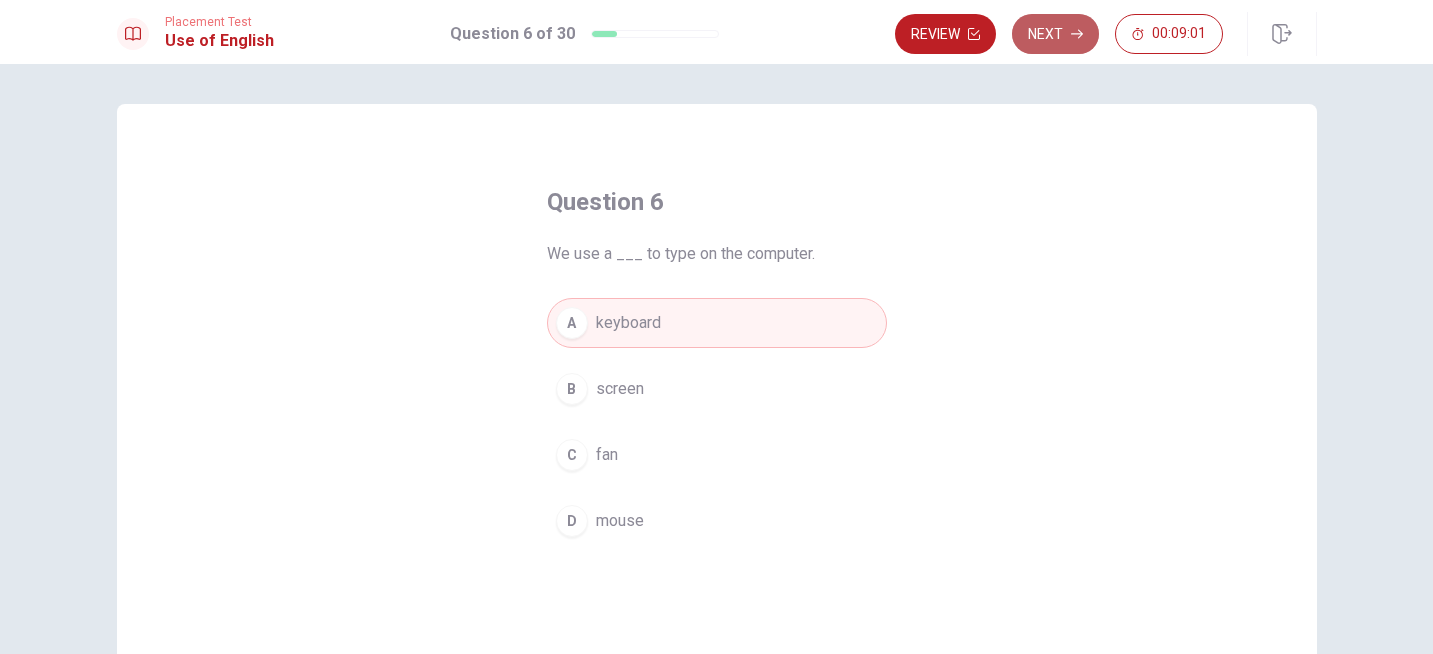 click 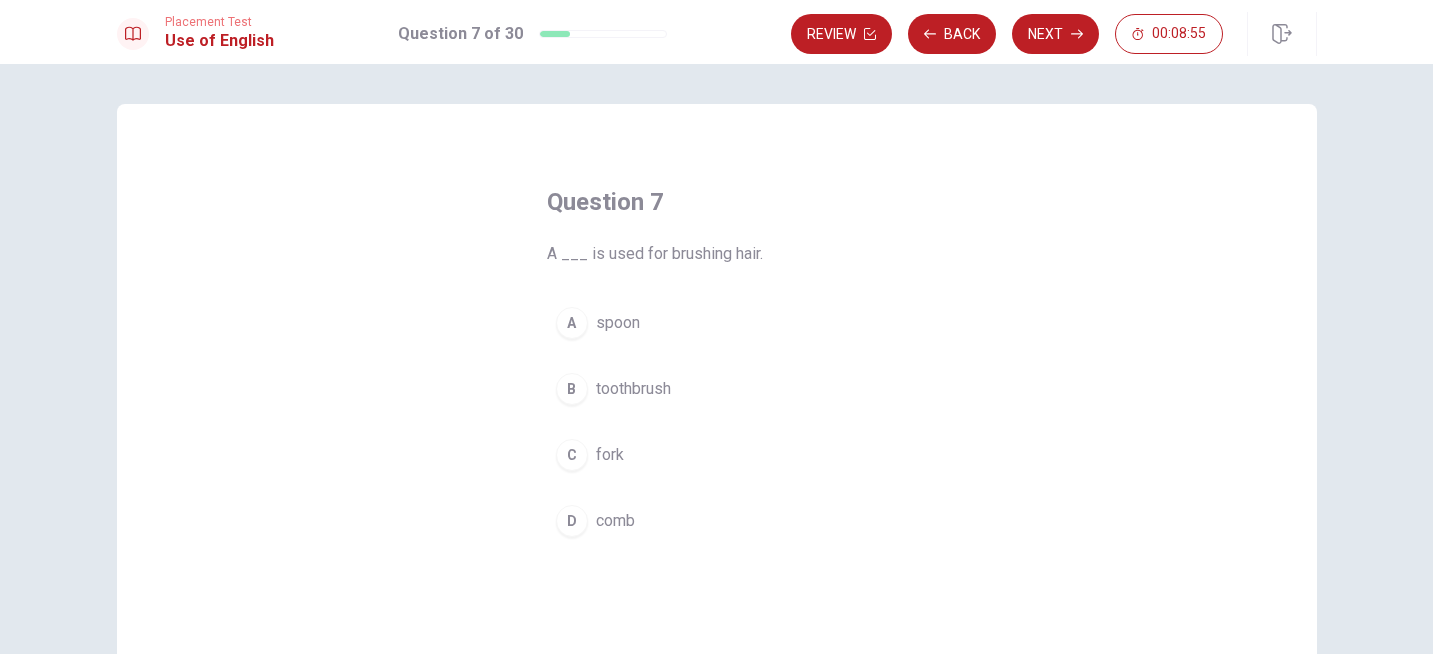 click on "comb" at bounding box center (615, 521) 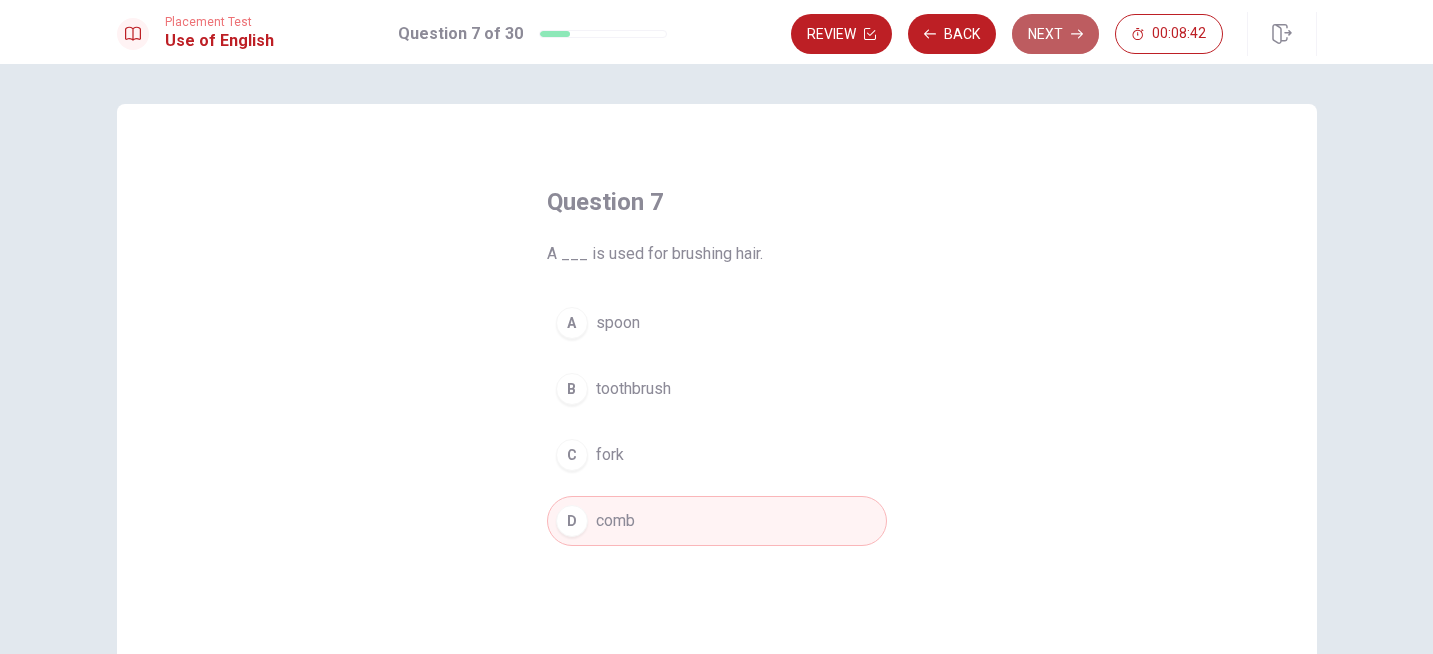 click on "Next" at bounding box center [1055, 34] 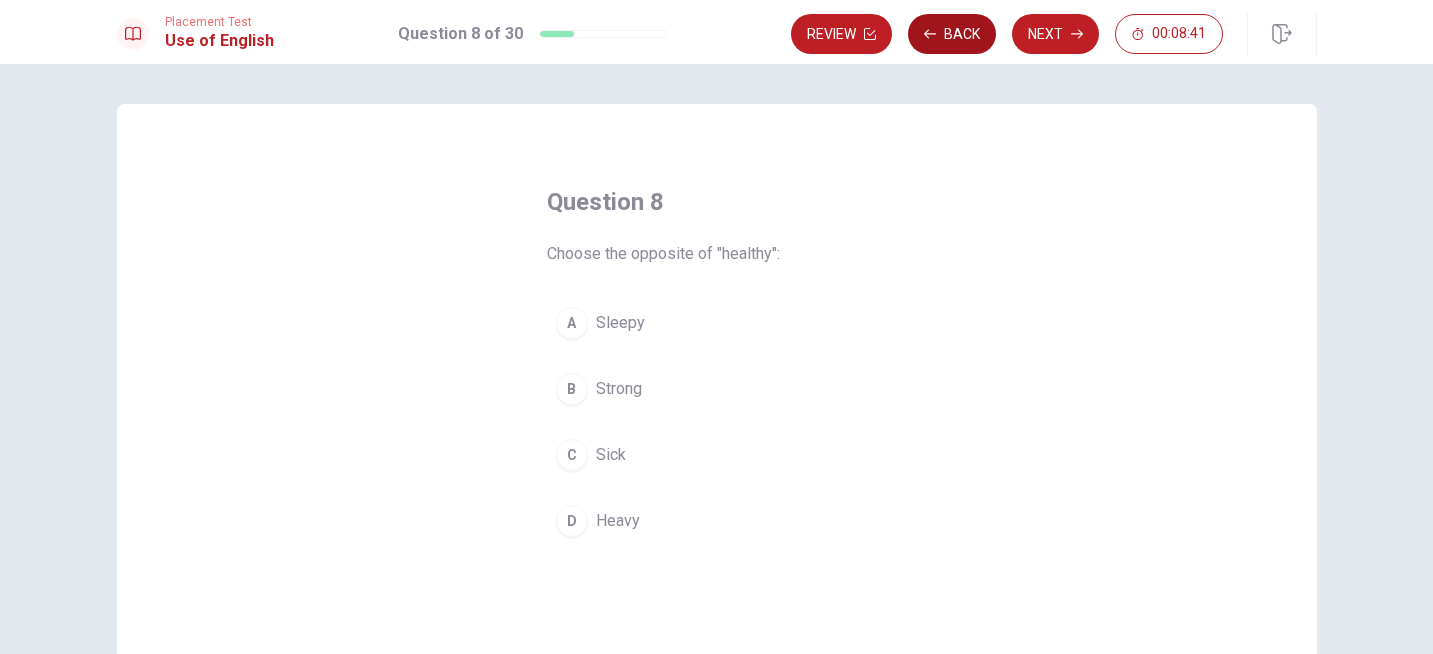 click on "Back" at bounding box center [952, 34] 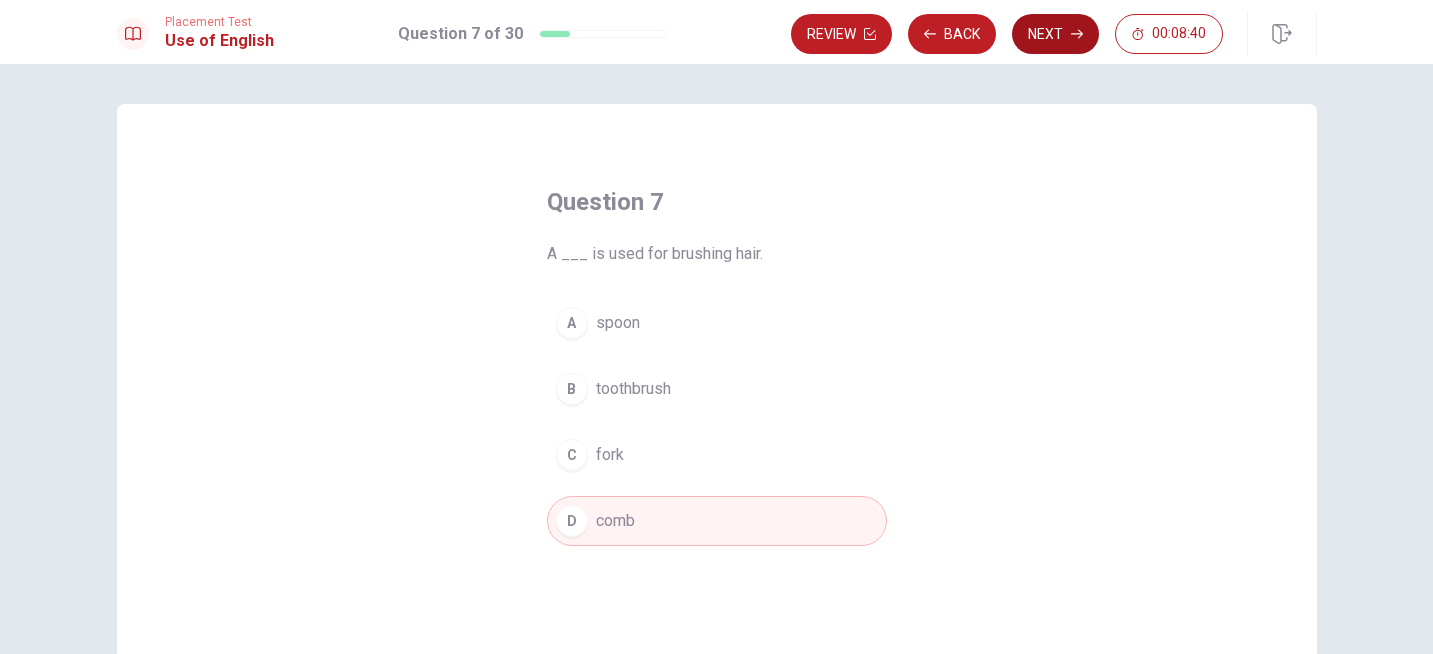 click on "Next" at bounding box center (1055, 34) 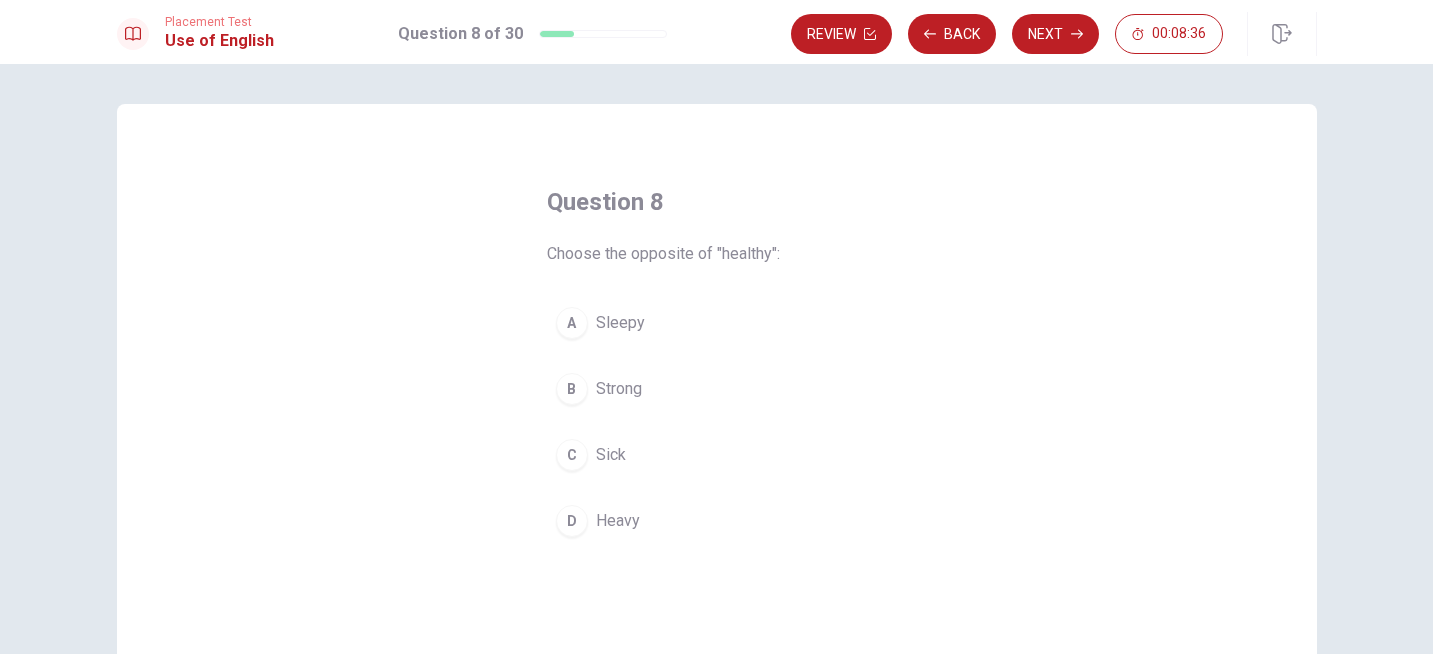 scroll, scrollTop: 24, scrollLeft: 0, axis: vertical 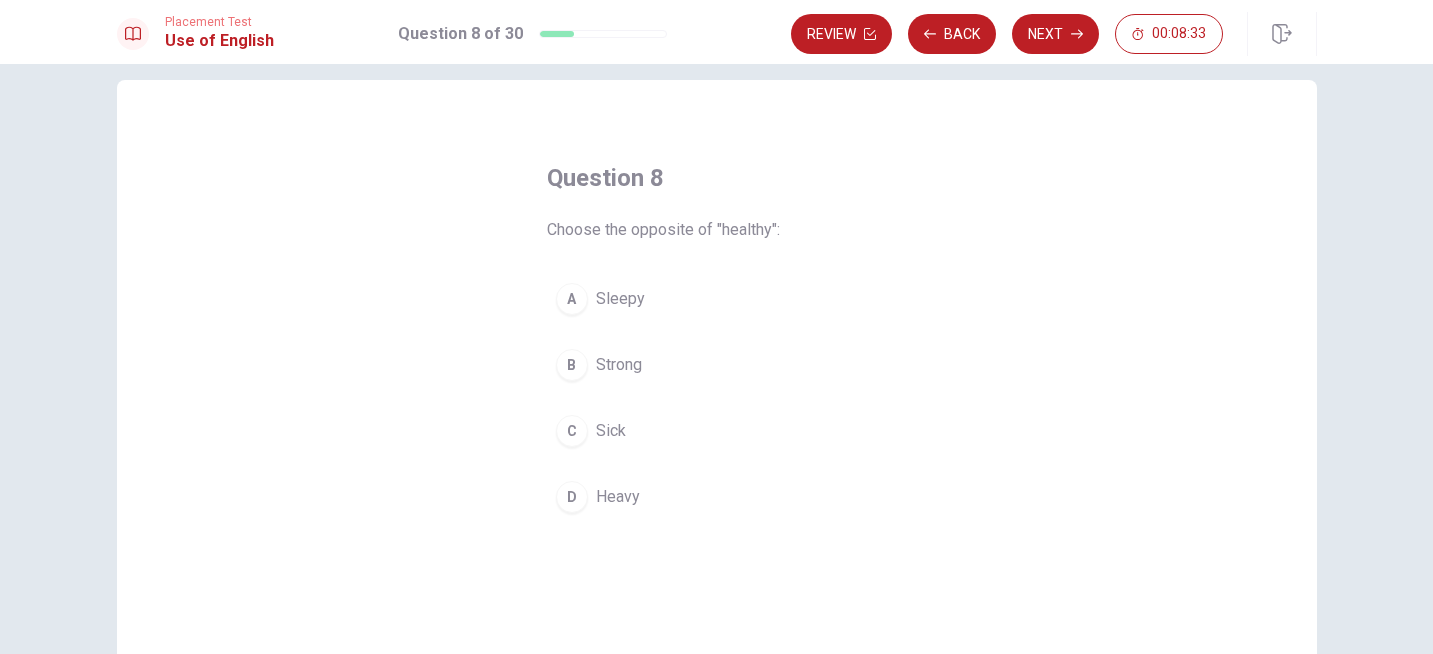 click on "C" at bounding box center [572, 431] 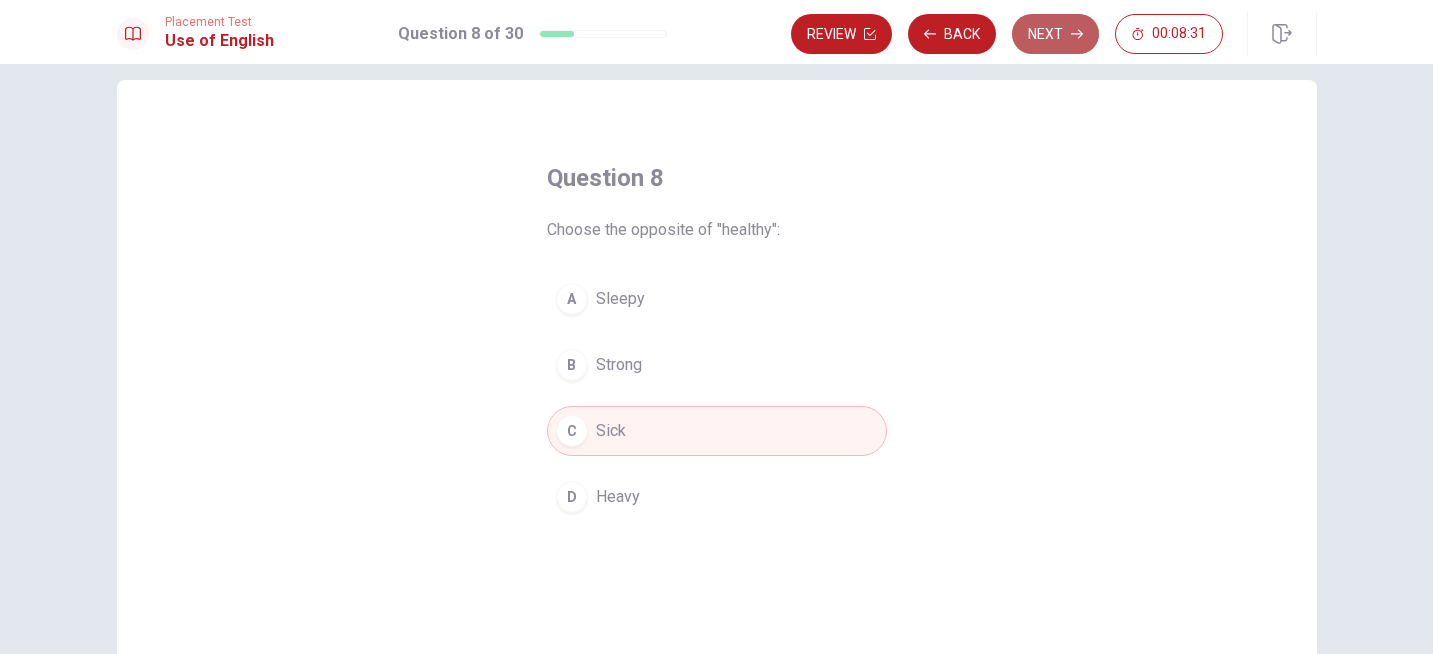 click on "Next" at bounding box center [1055, 34] 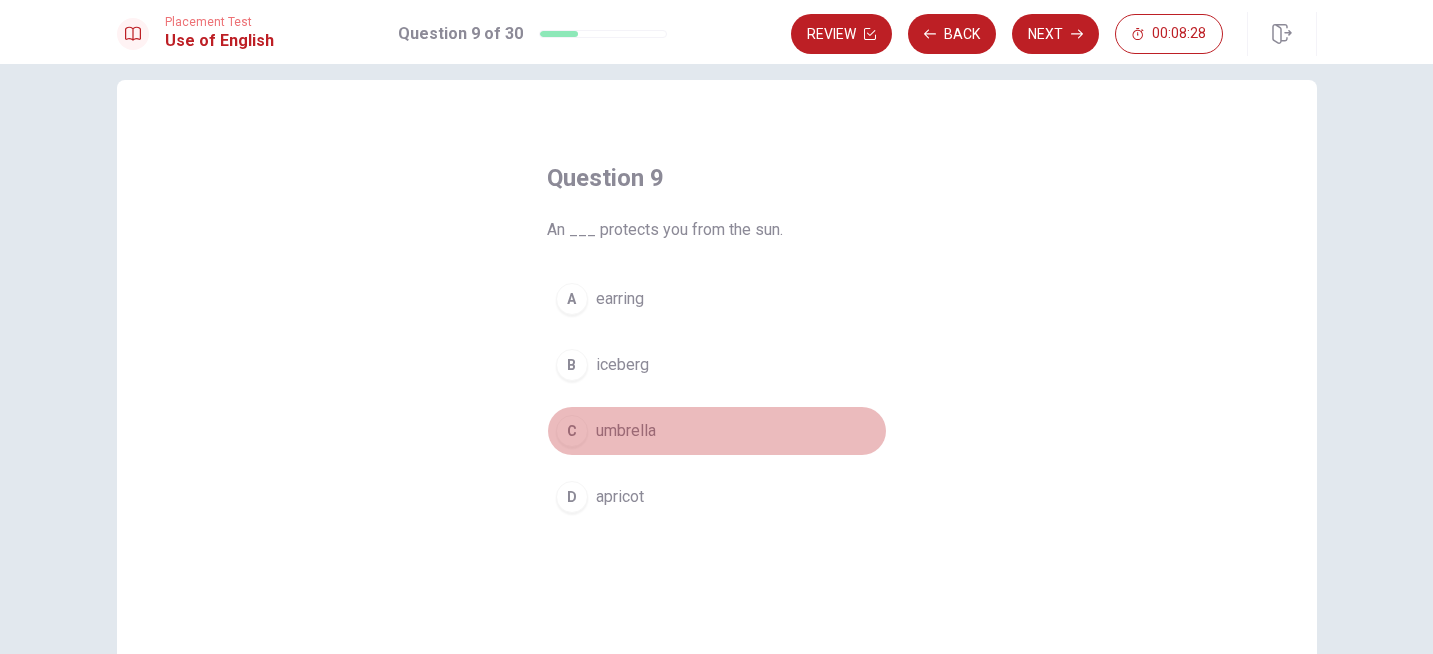 click on "umbrella" at bounding box center (626, 431) 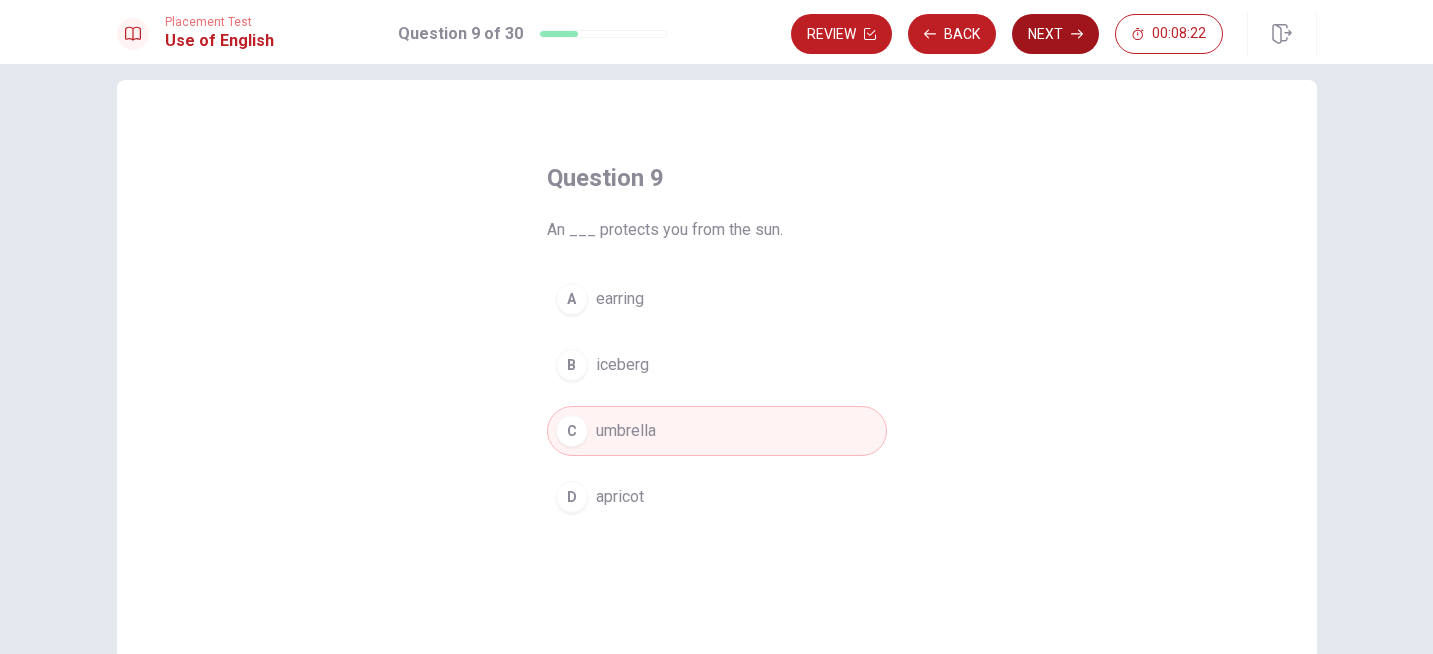 click on "Next" at bounding box center (1055, 34) 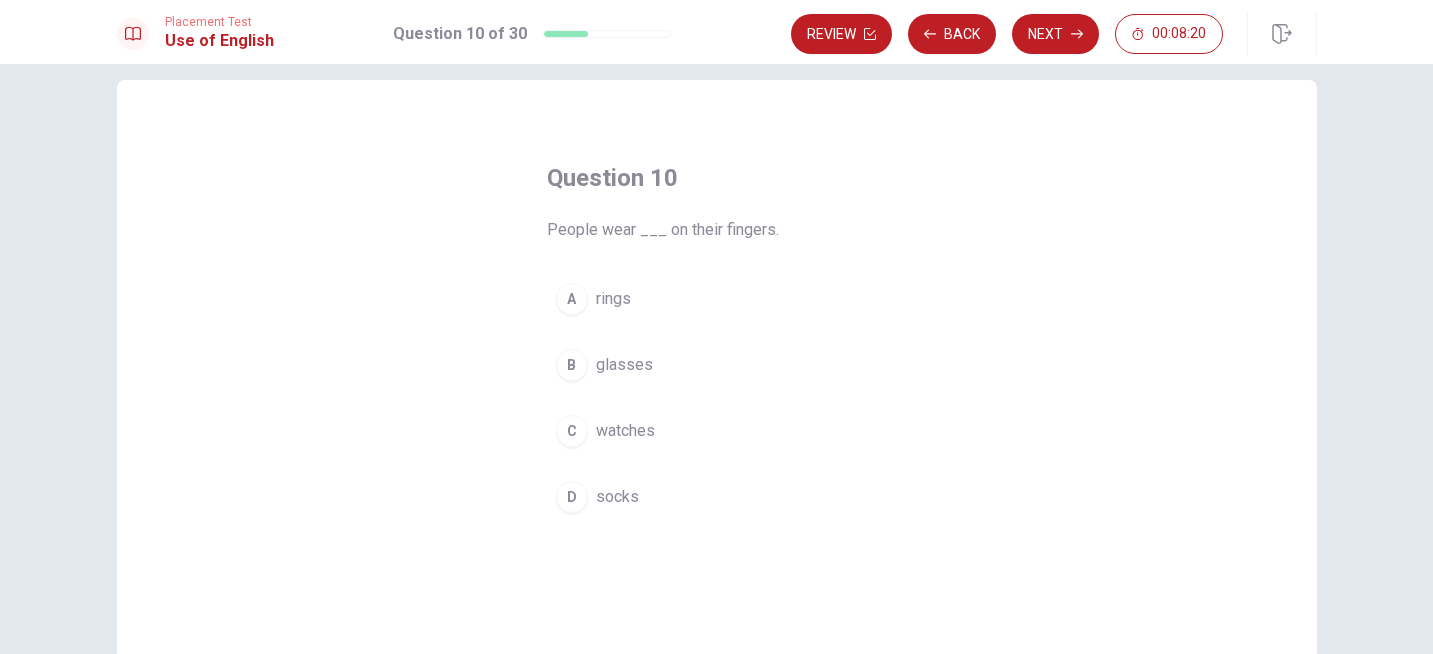 click on "rings" at bounding box center (613, 299) 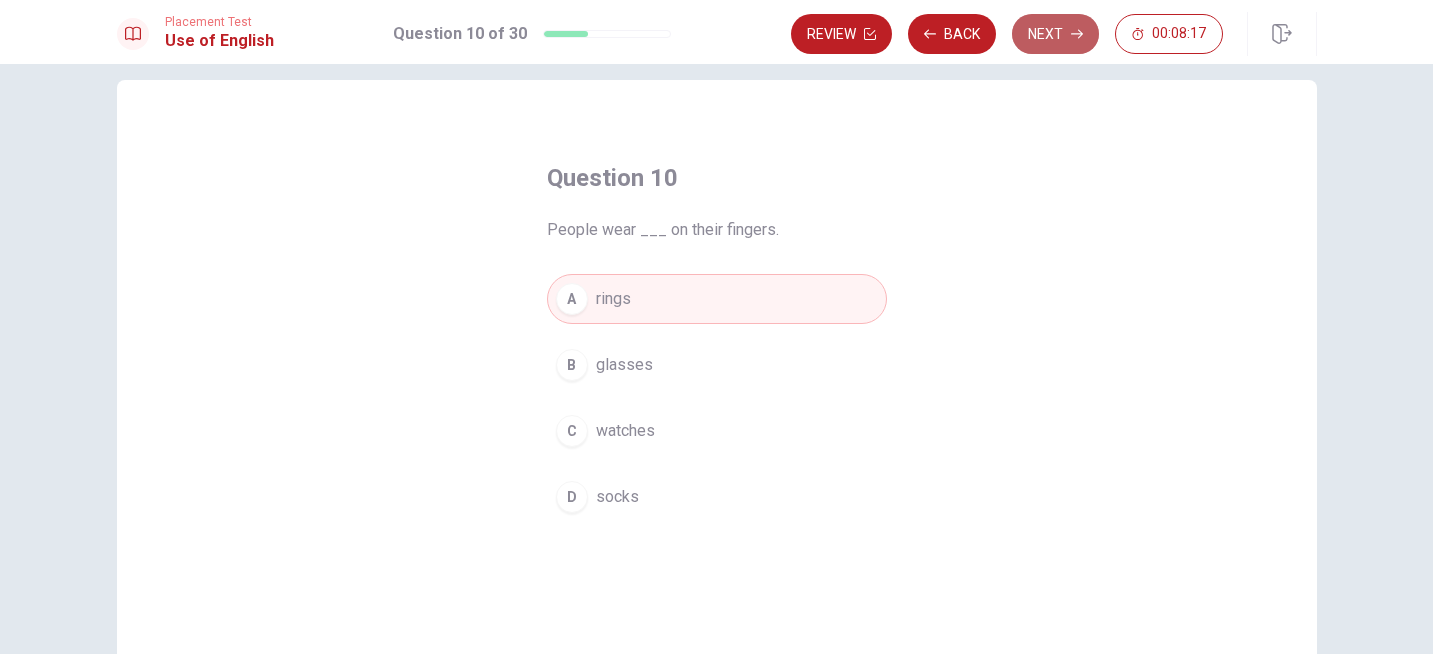 click on "Next" at bounding box center [1055, 34] 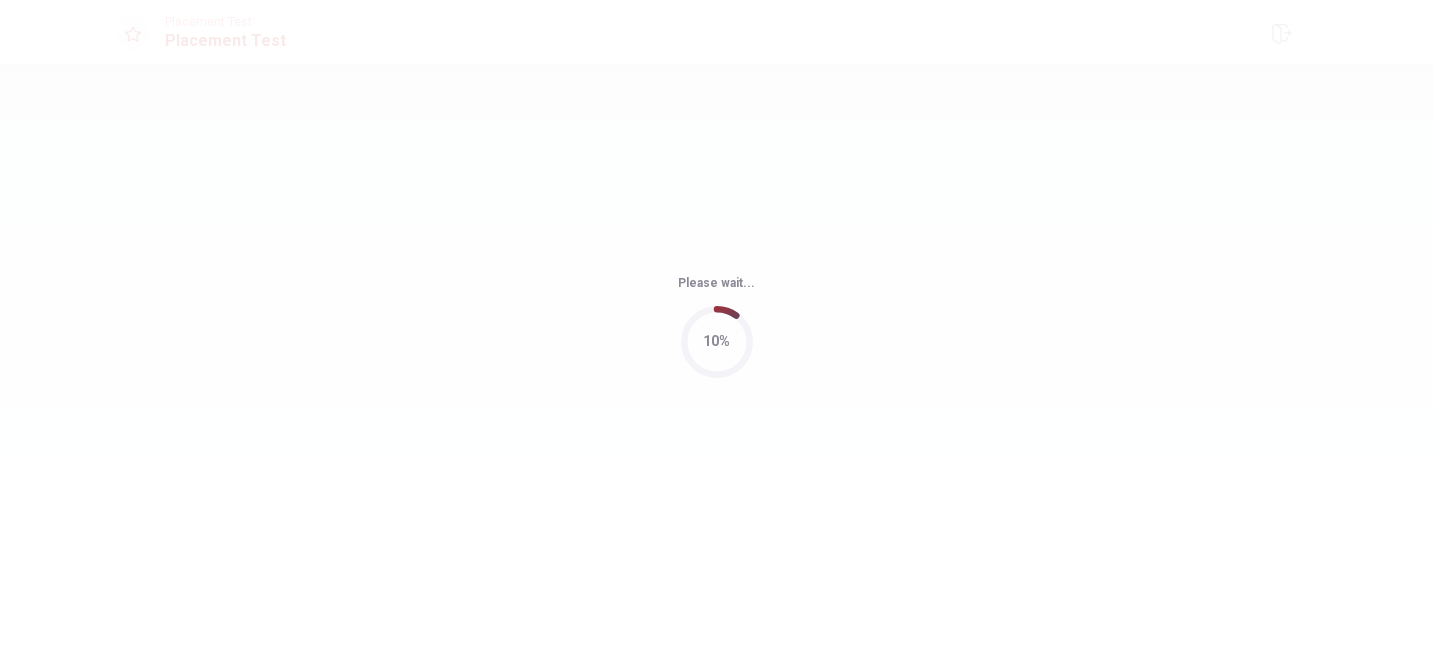 scroll, scrollTop: 0, scrollLeft: 0, axis: both 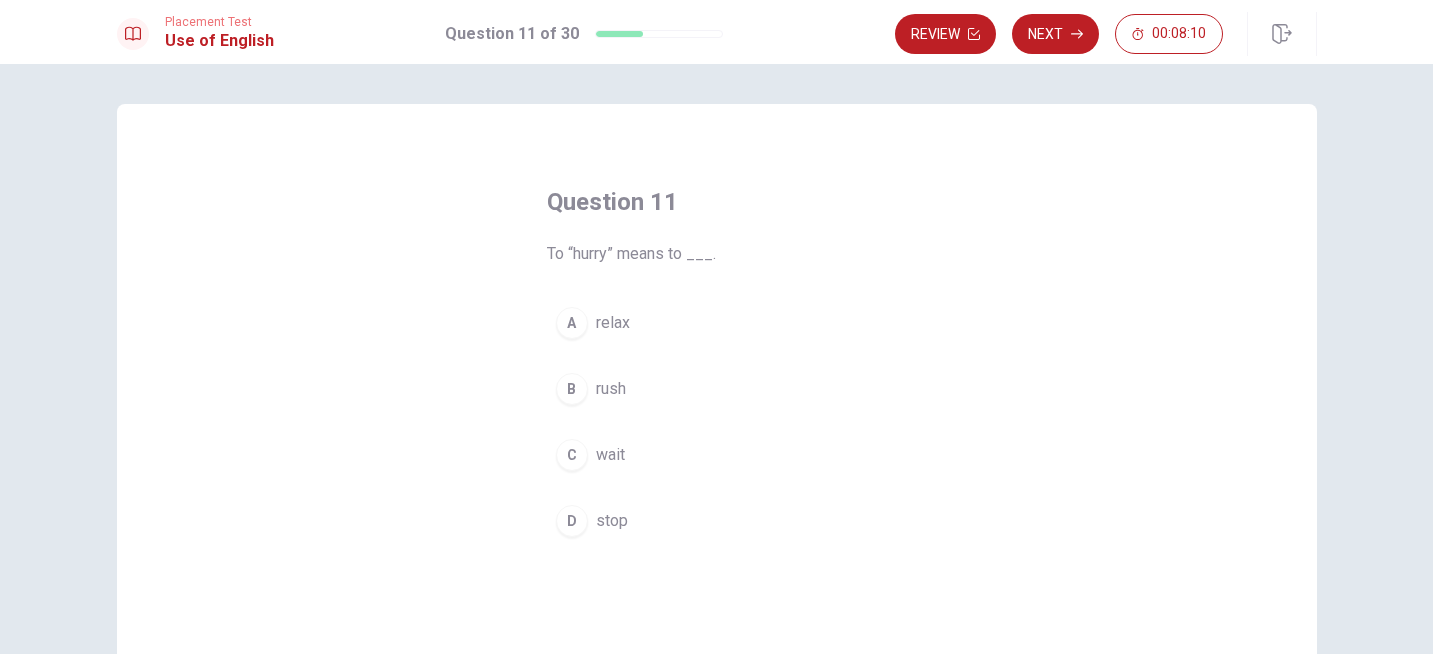 click on "B" at bounding box center [572, 389] 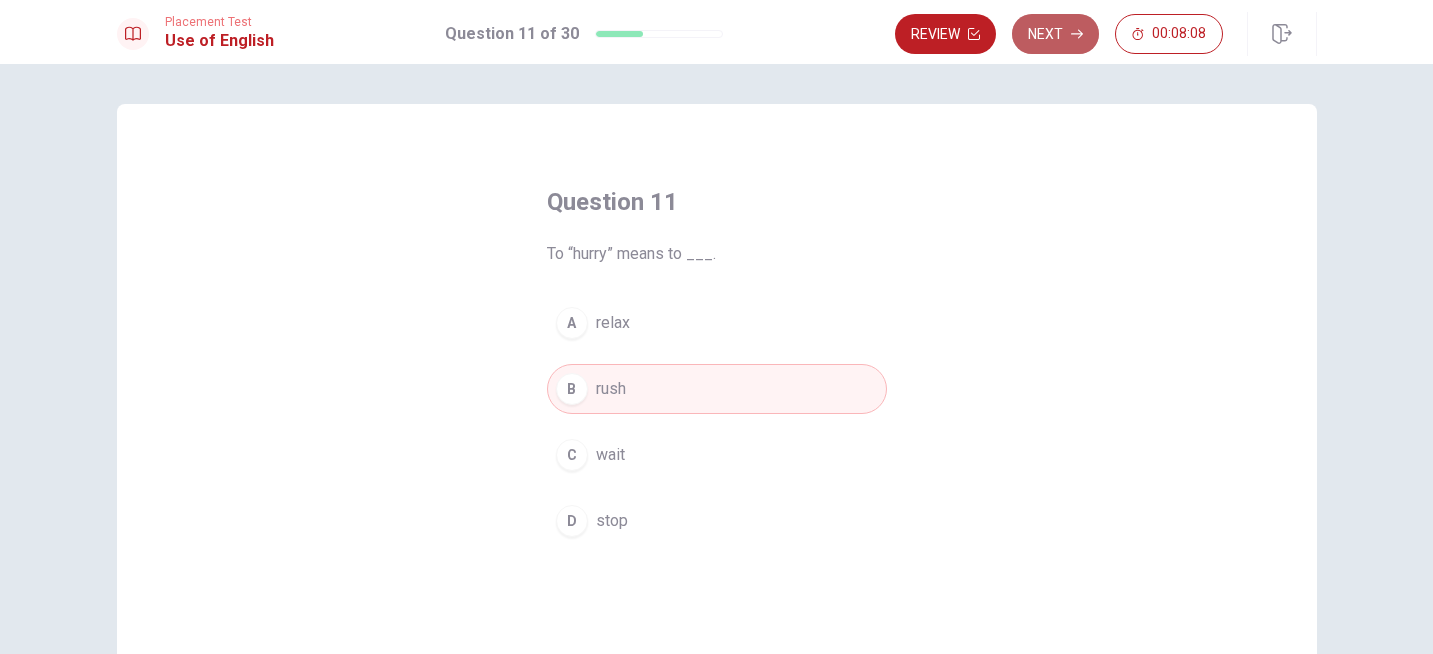 click on "Next" at bounding box center [1055, 34] 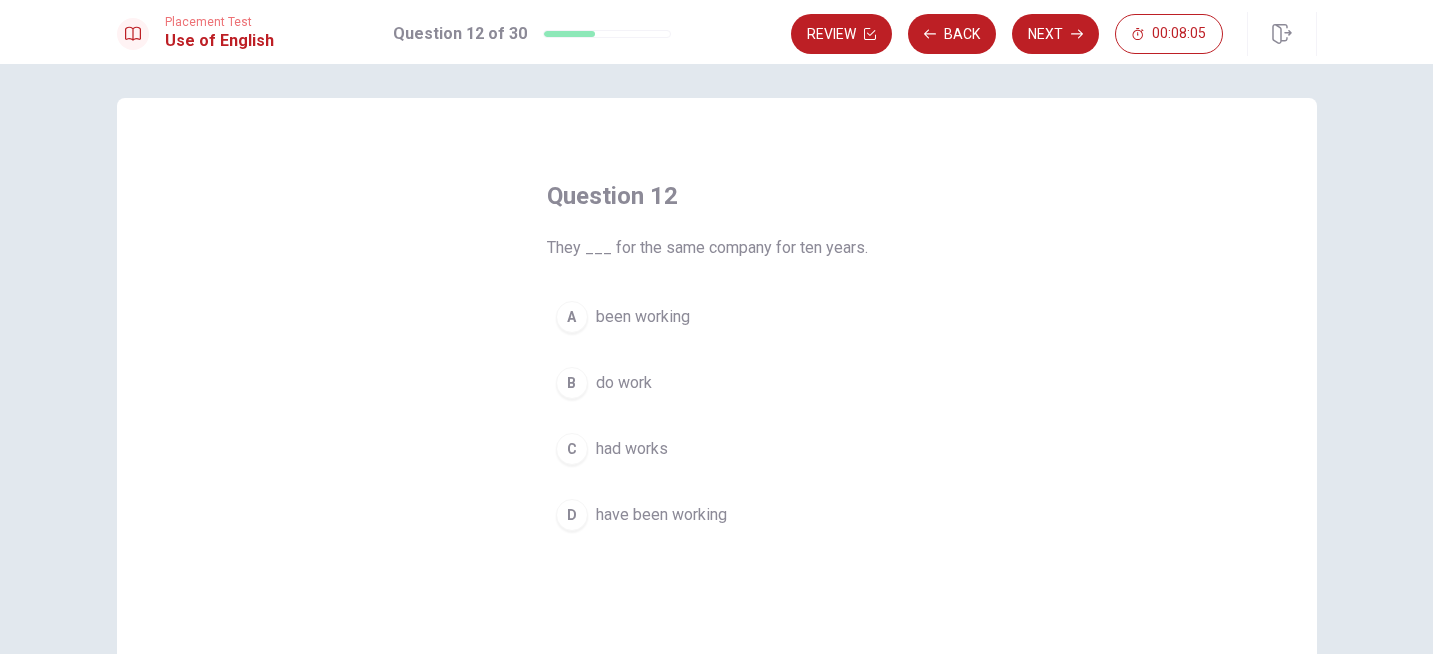 scroll, scrollTop: 0, scrollLeft: 0, axis: both 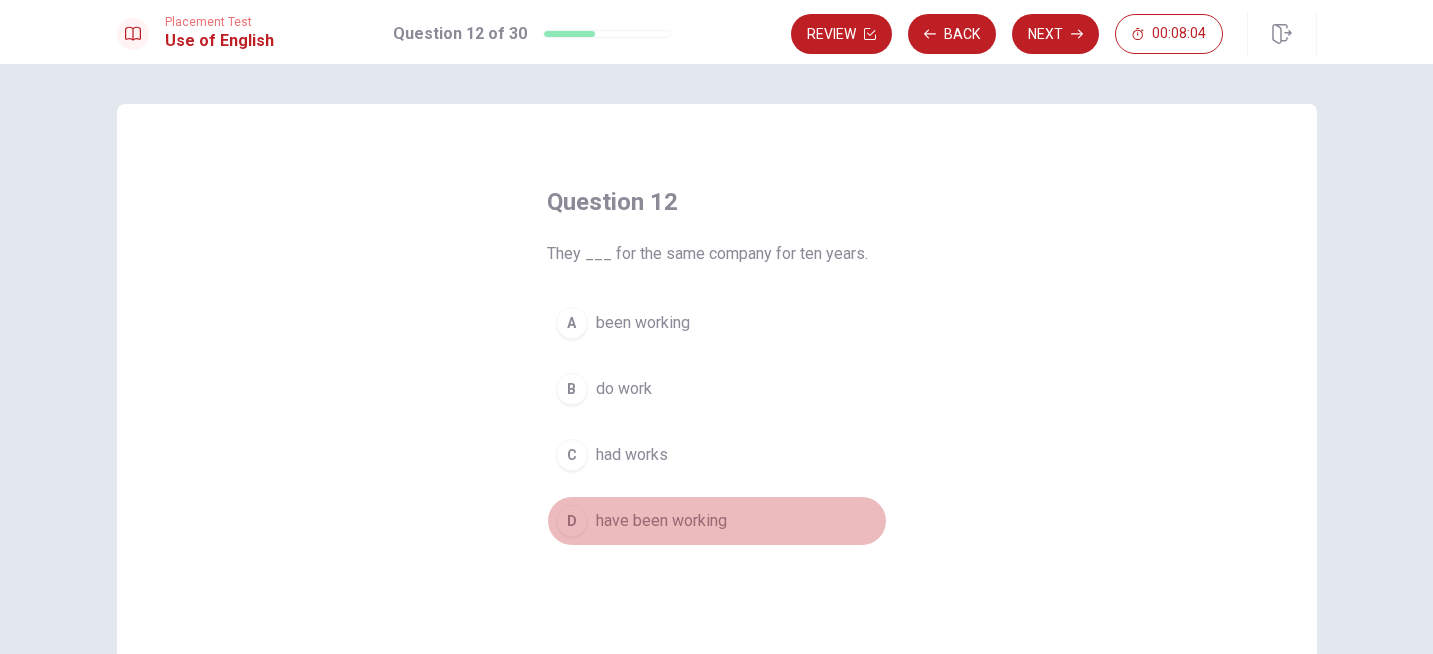 click on "D have been working" at bounding box center [717, 521] 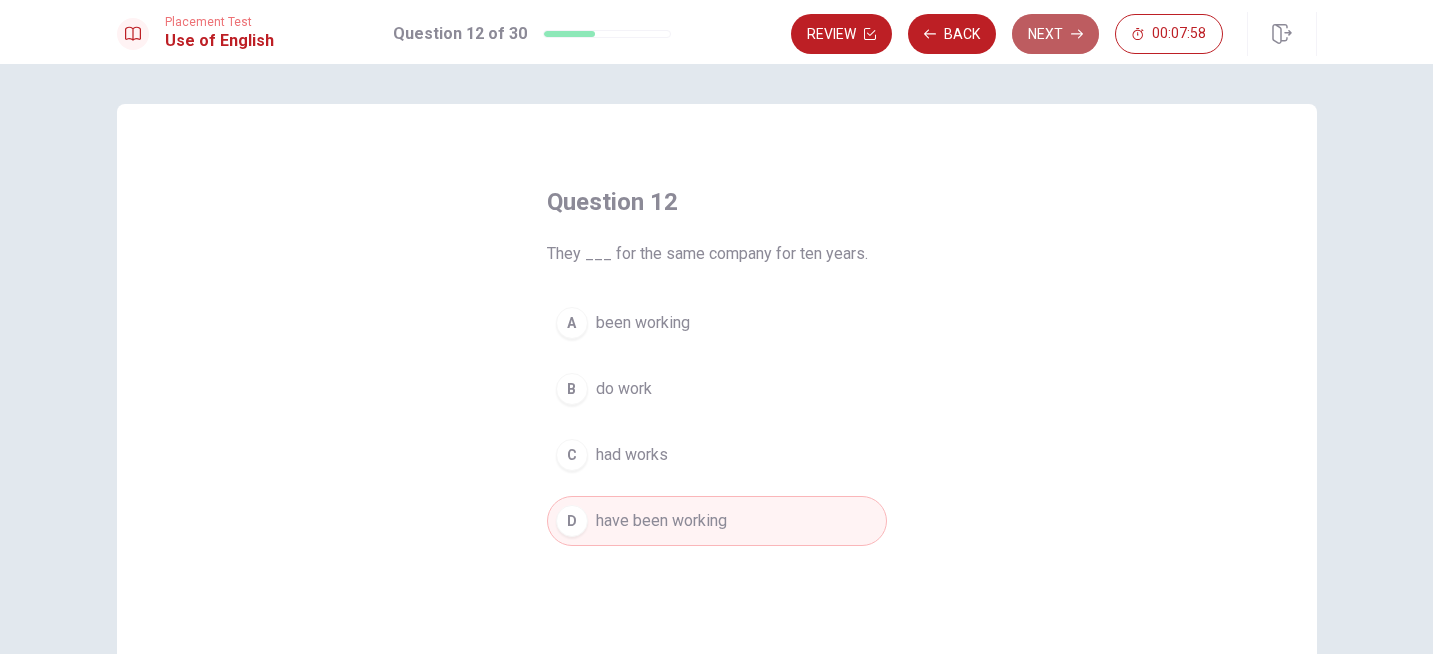 click on "Next" at bounding box center [1055, 34] 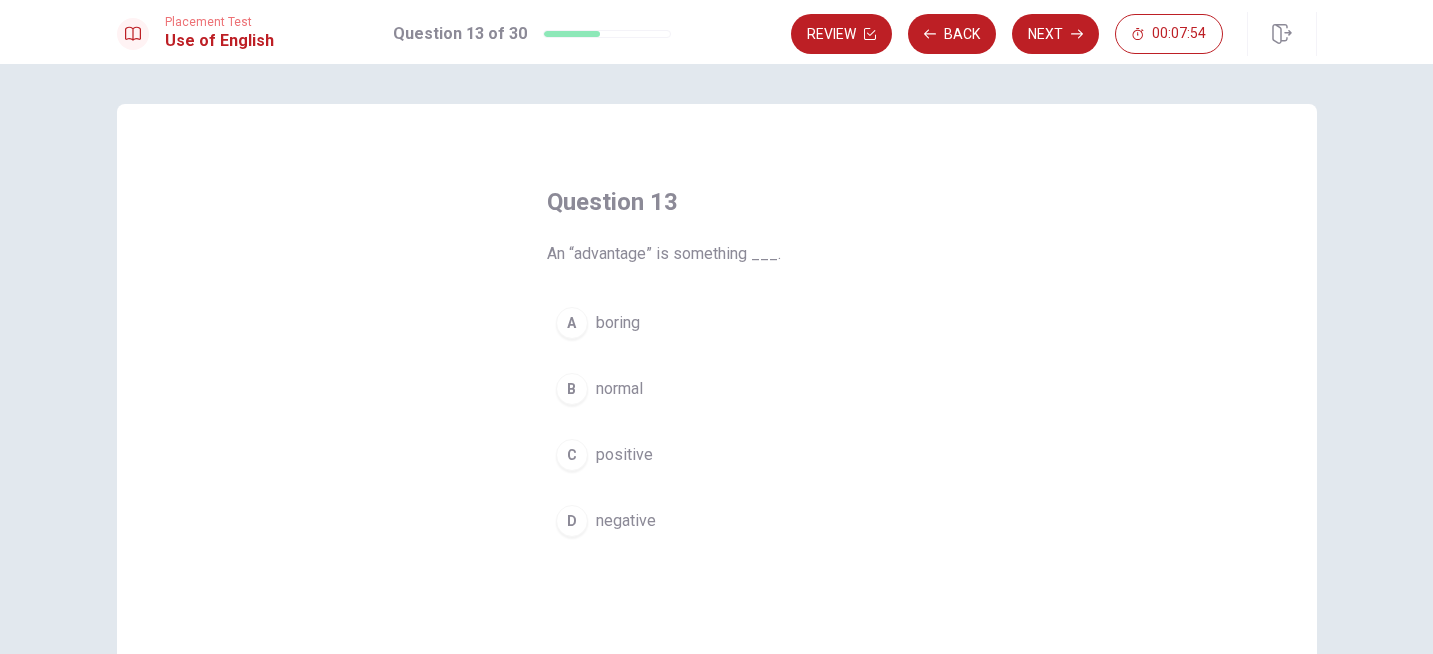 click on "positive" at bounding box center [624, 455] 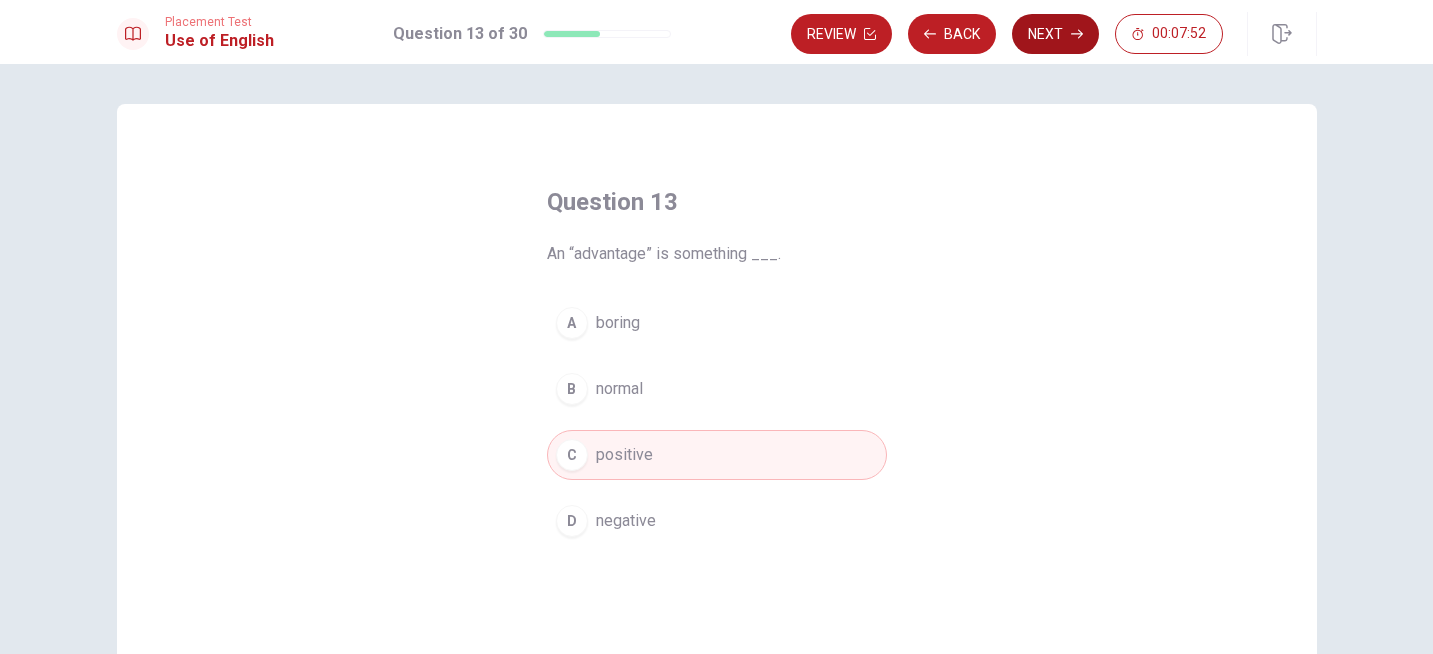 click on "Next" at bounding box center (1055, 34) 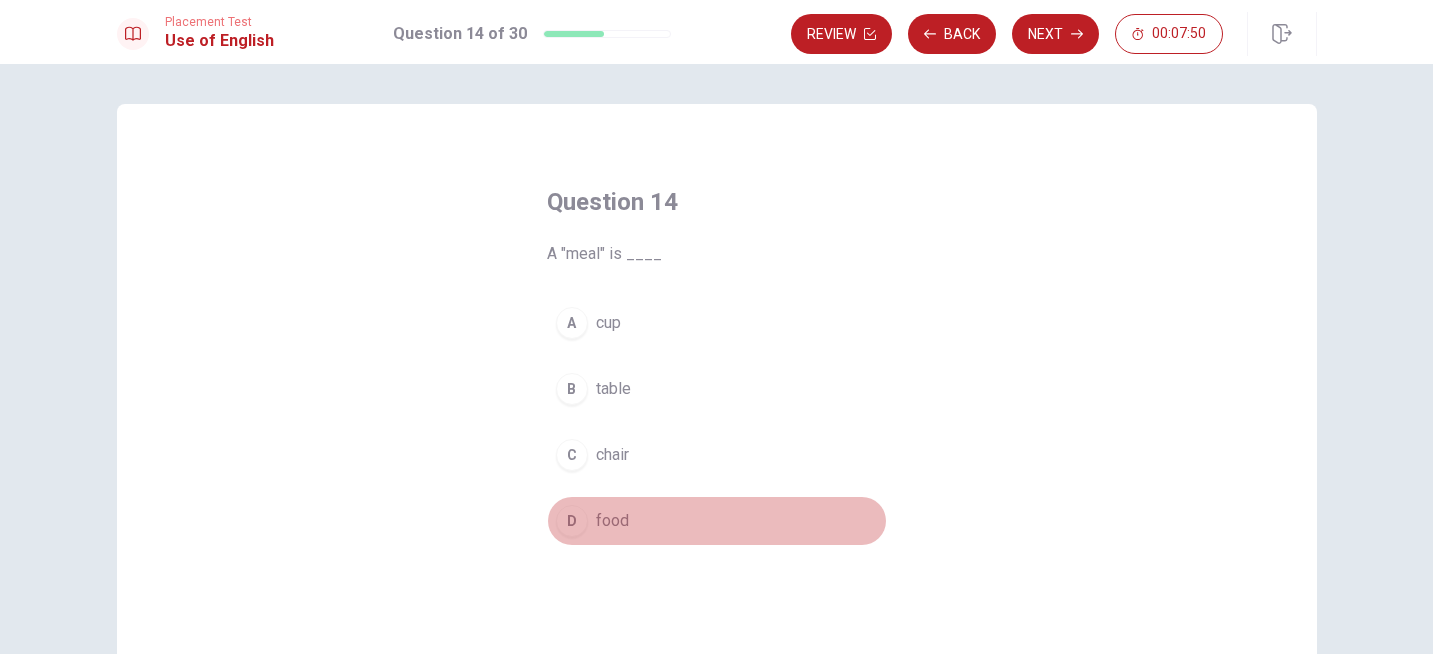 click on "D" at bounding box center [572, 521] 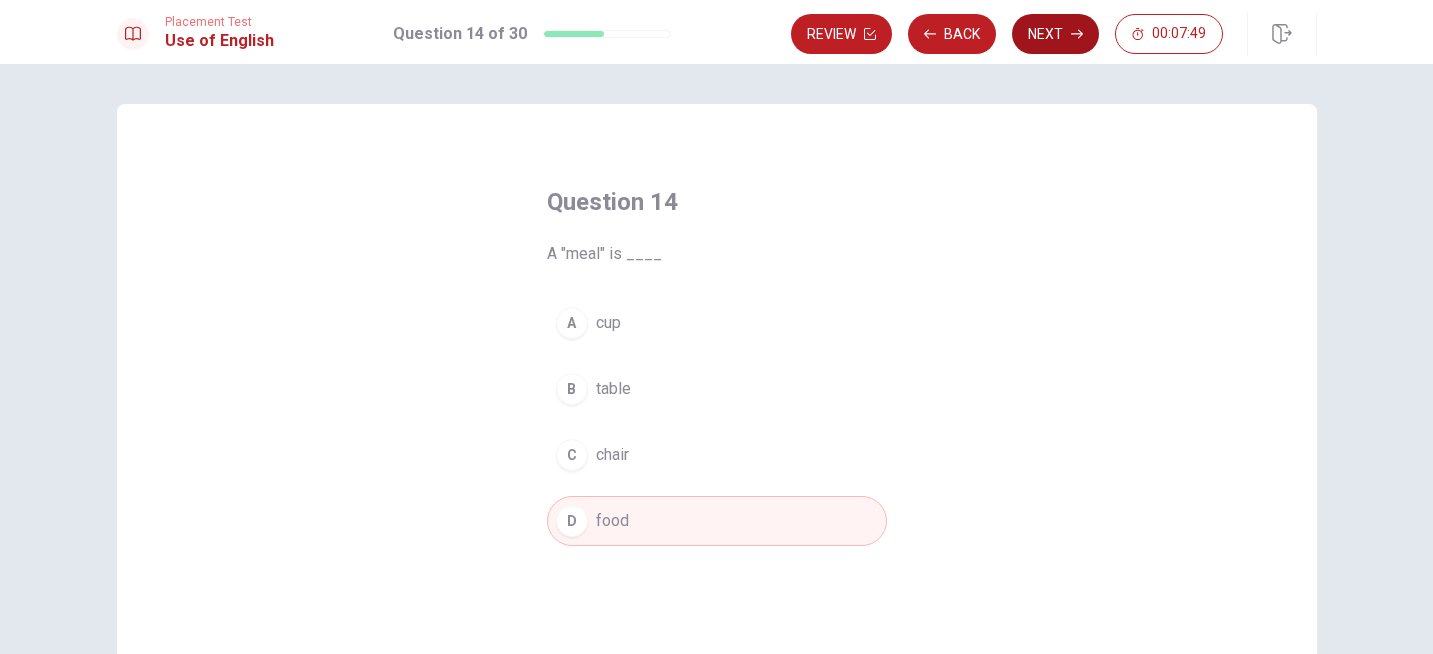 click on "Next" at bounding box center (1055, 34) 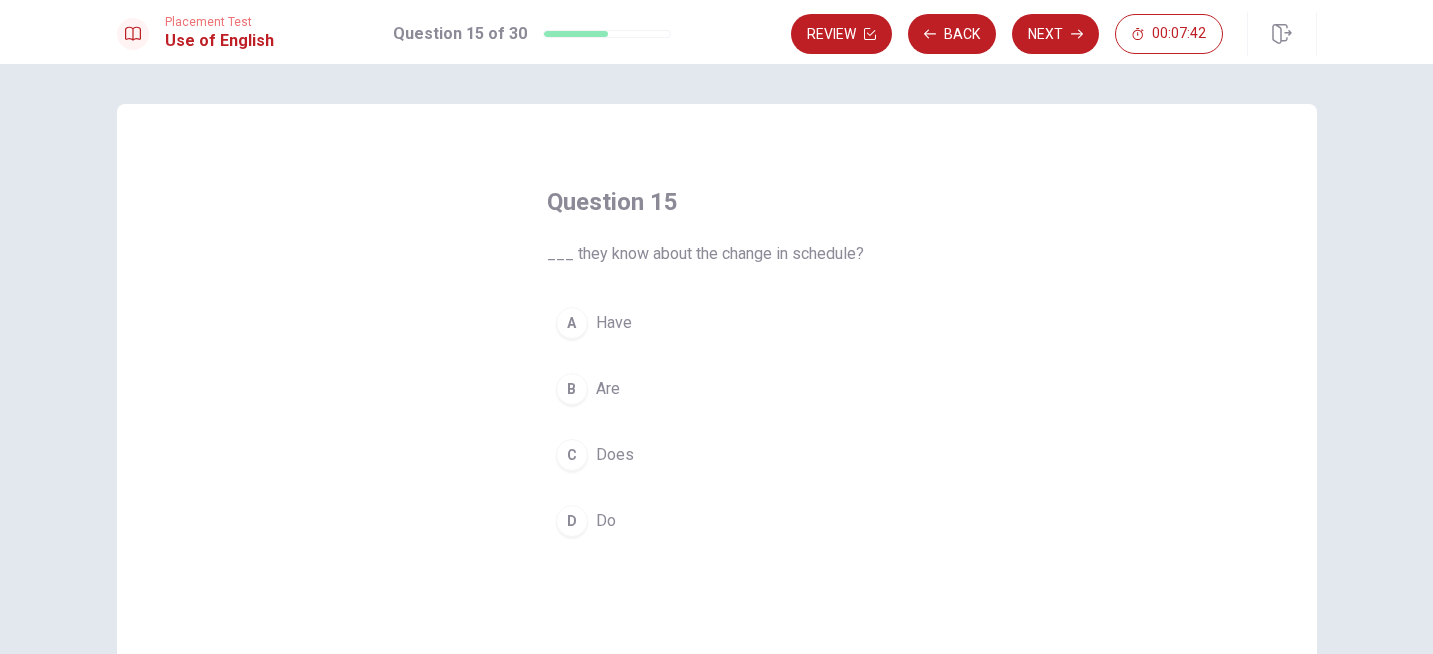 click on "D" at bounding box center (572, 521) 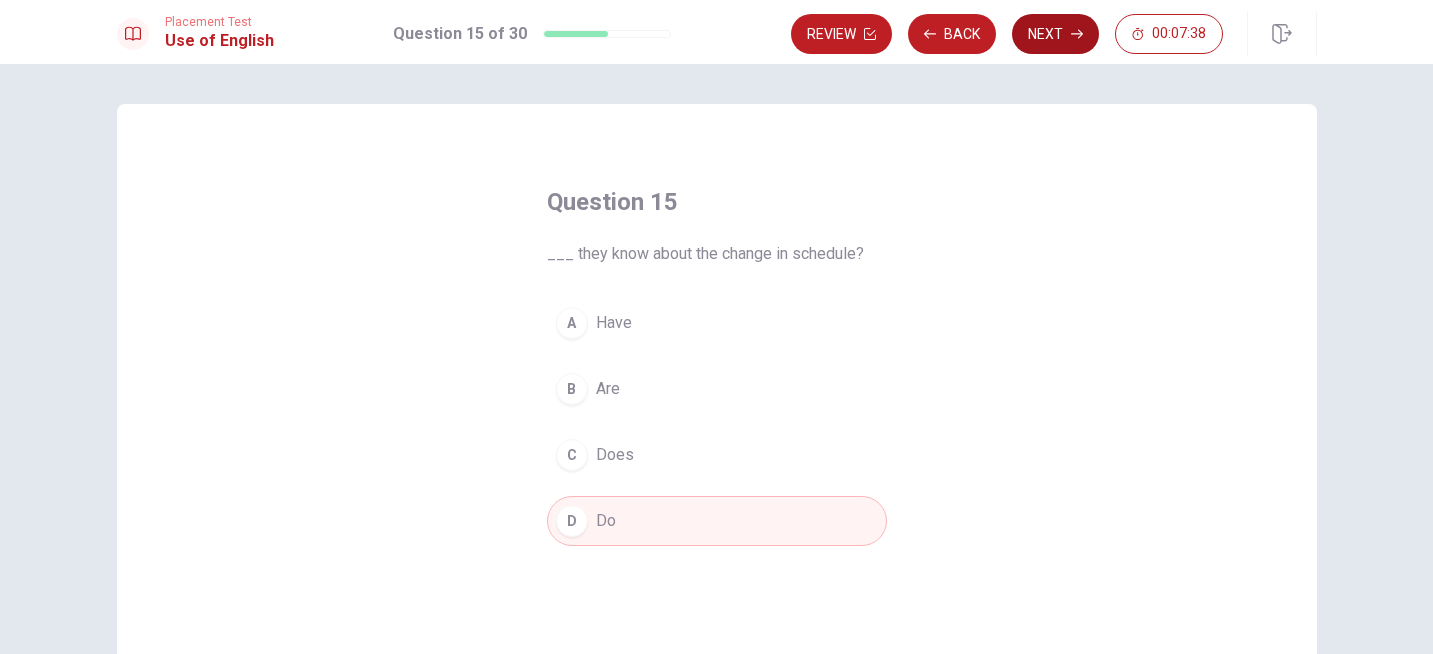 click 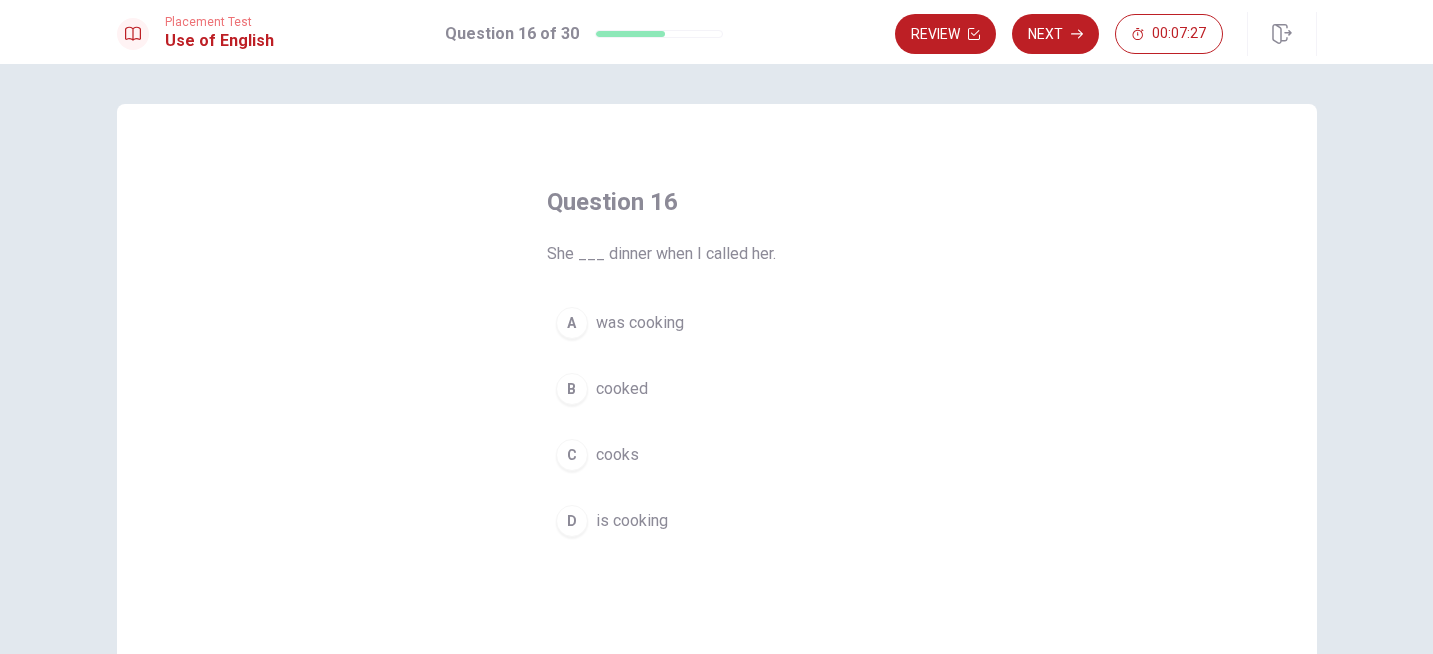 click on "was cooking" at bounding box center (640, 323) 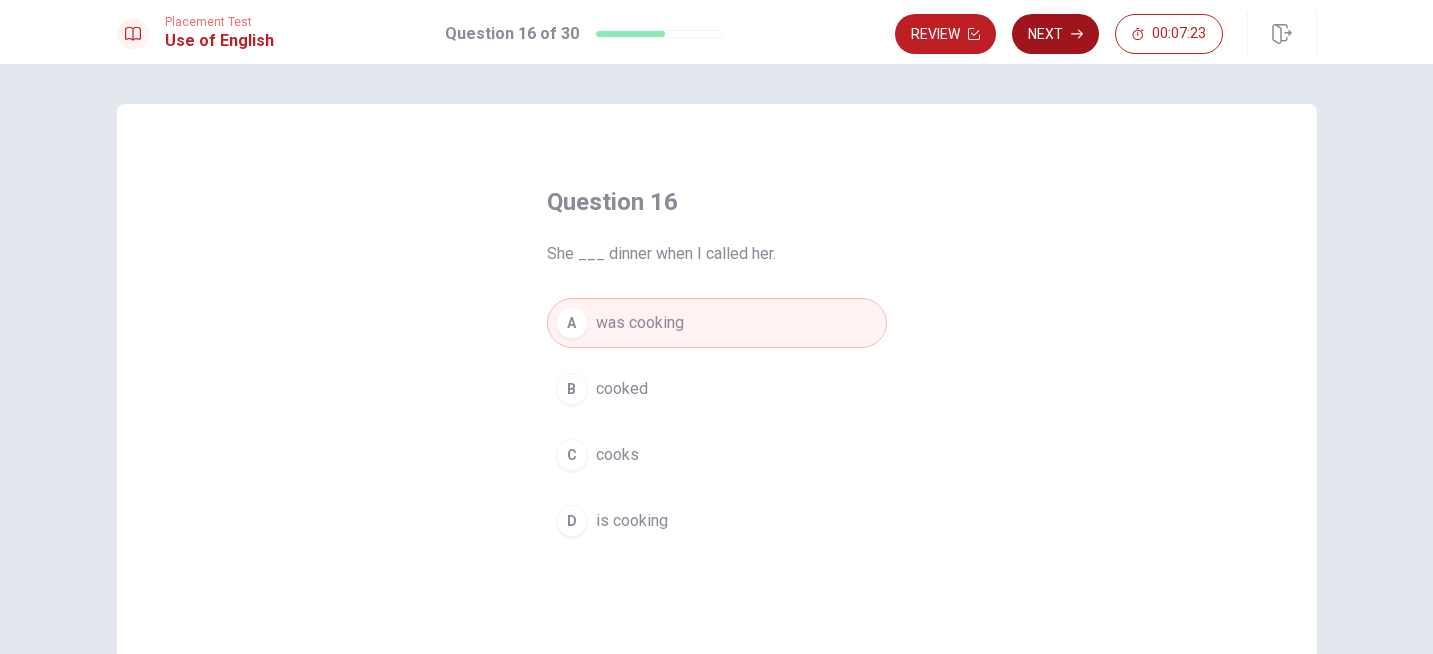 click on "Next" at bounding box center [1055, 34] 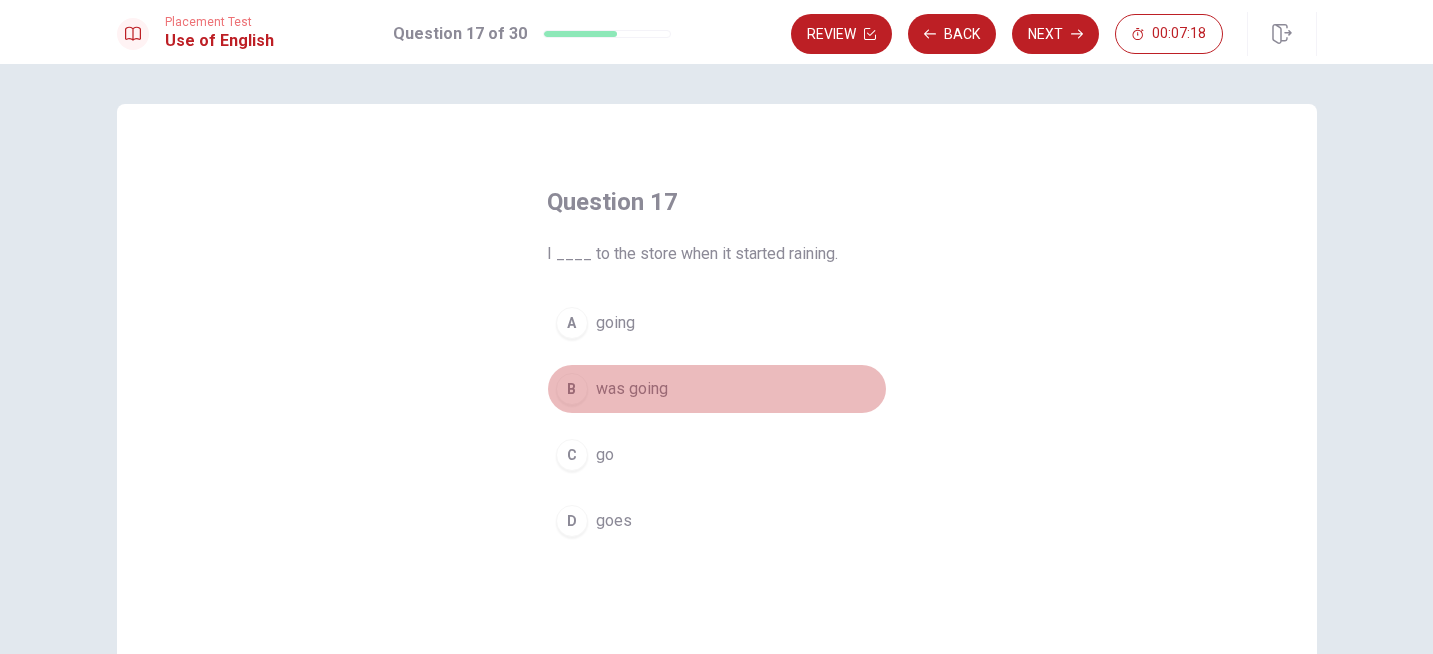 click on "B was going" at bounding box center (717, 389) 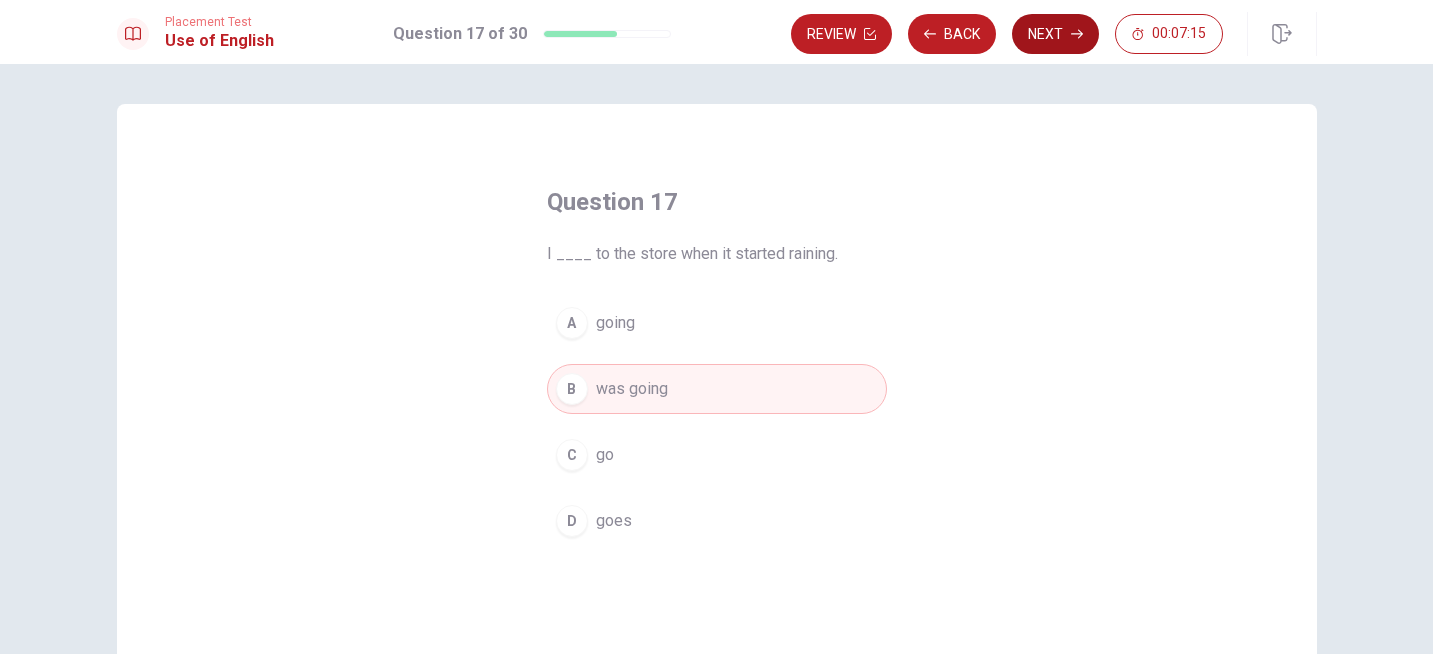 click on "Next" at bounding box center (1055, 34) 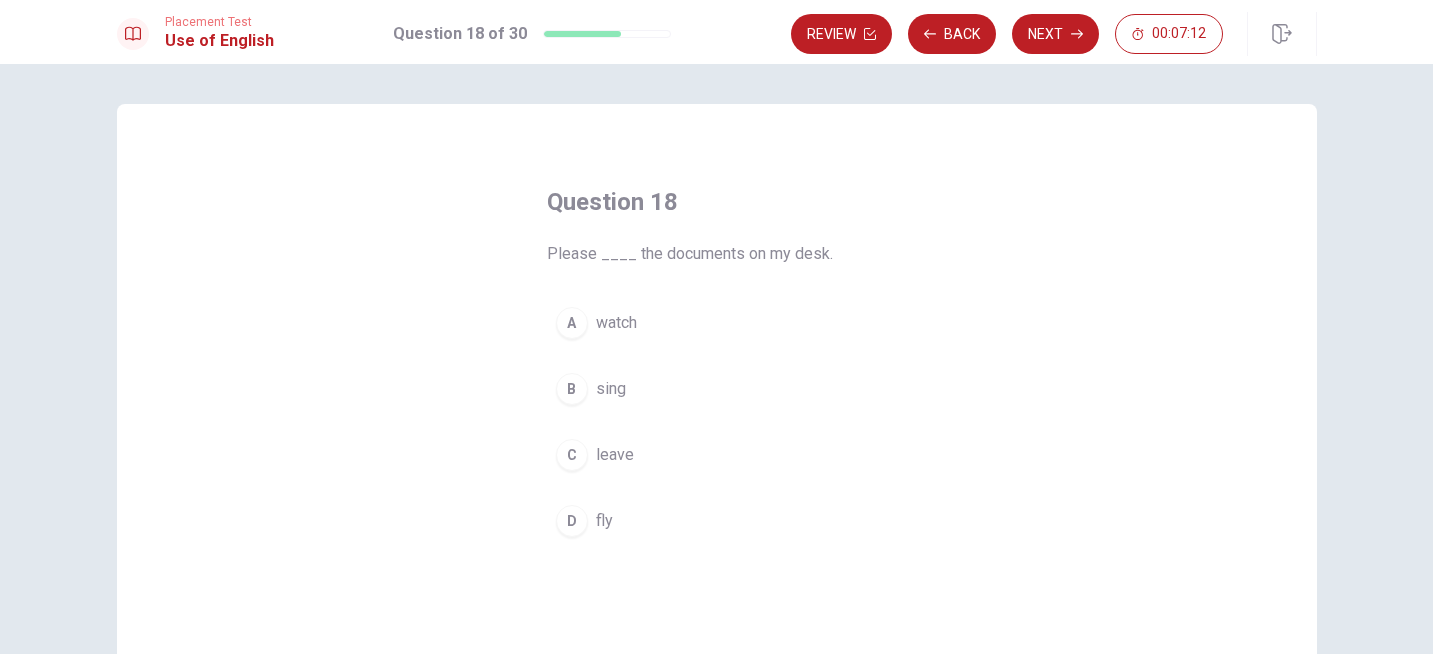 click on "C leave" at bounding box center (717, 455) 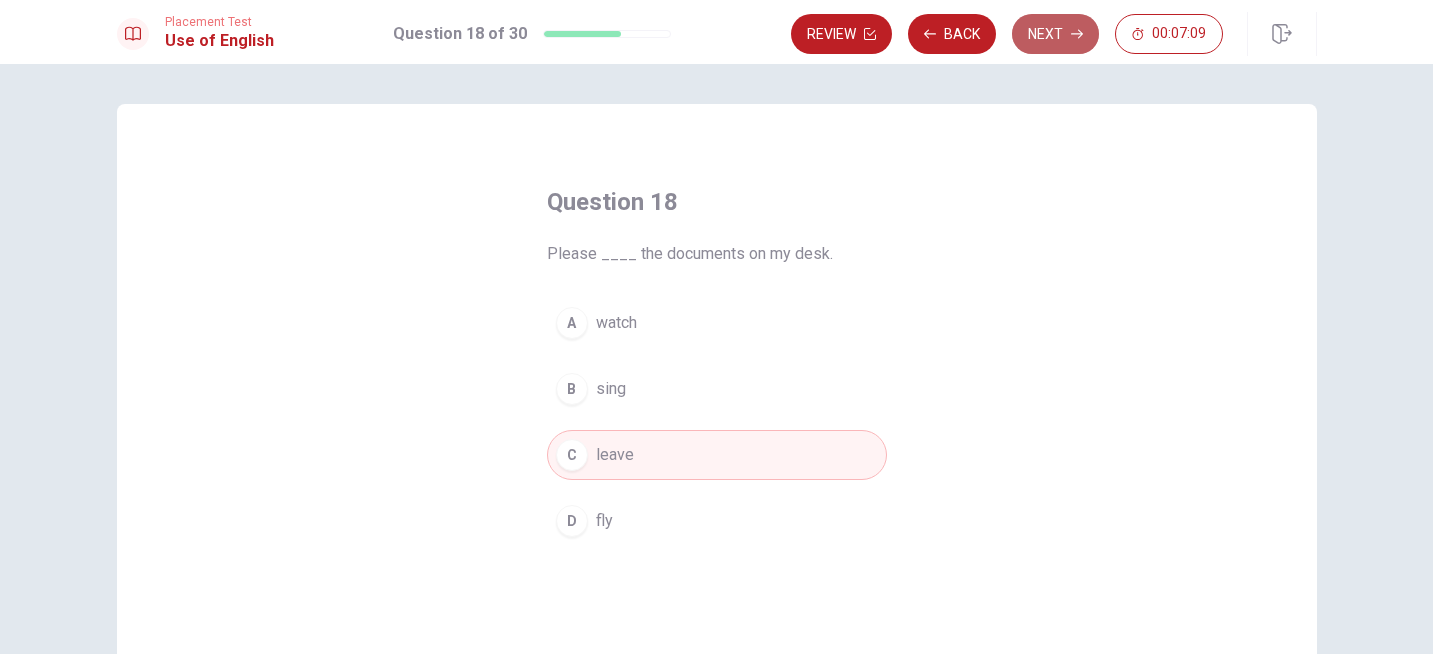 click on "Next" at bounding box center (1055, 34) 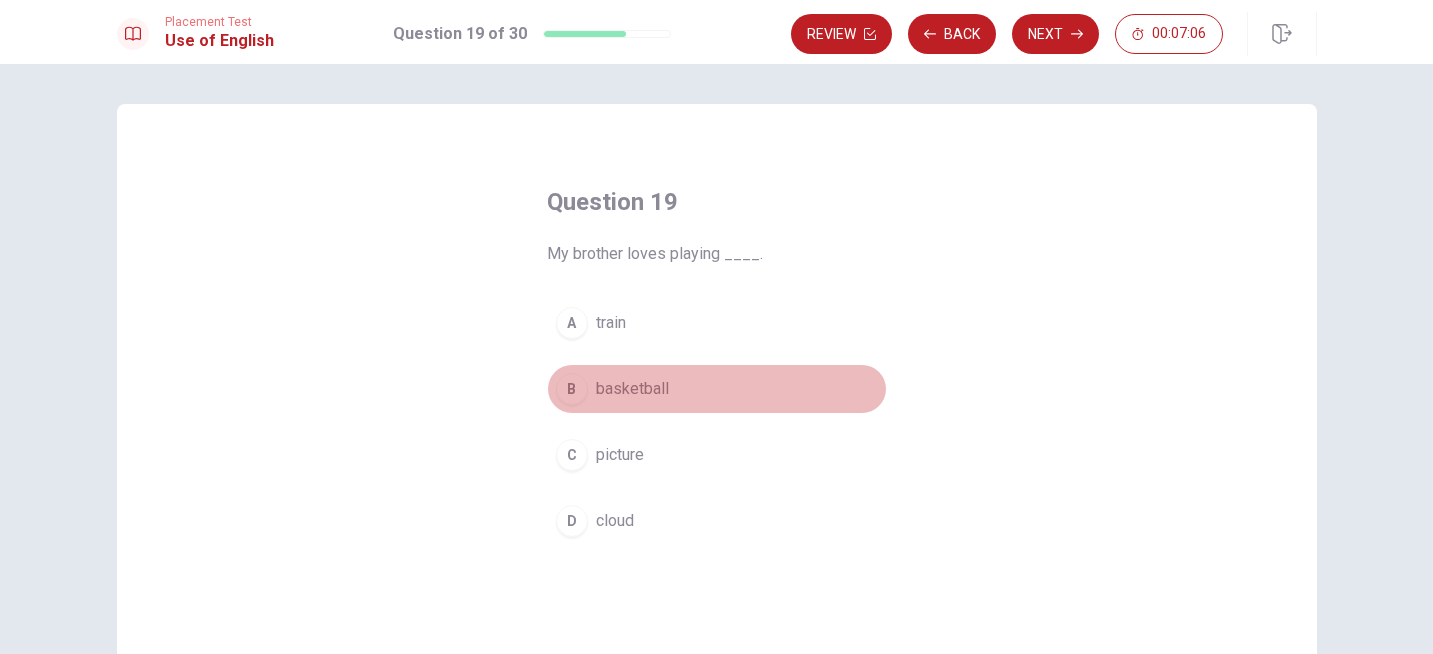 click on "basketball" at bounding box center [632, 389] 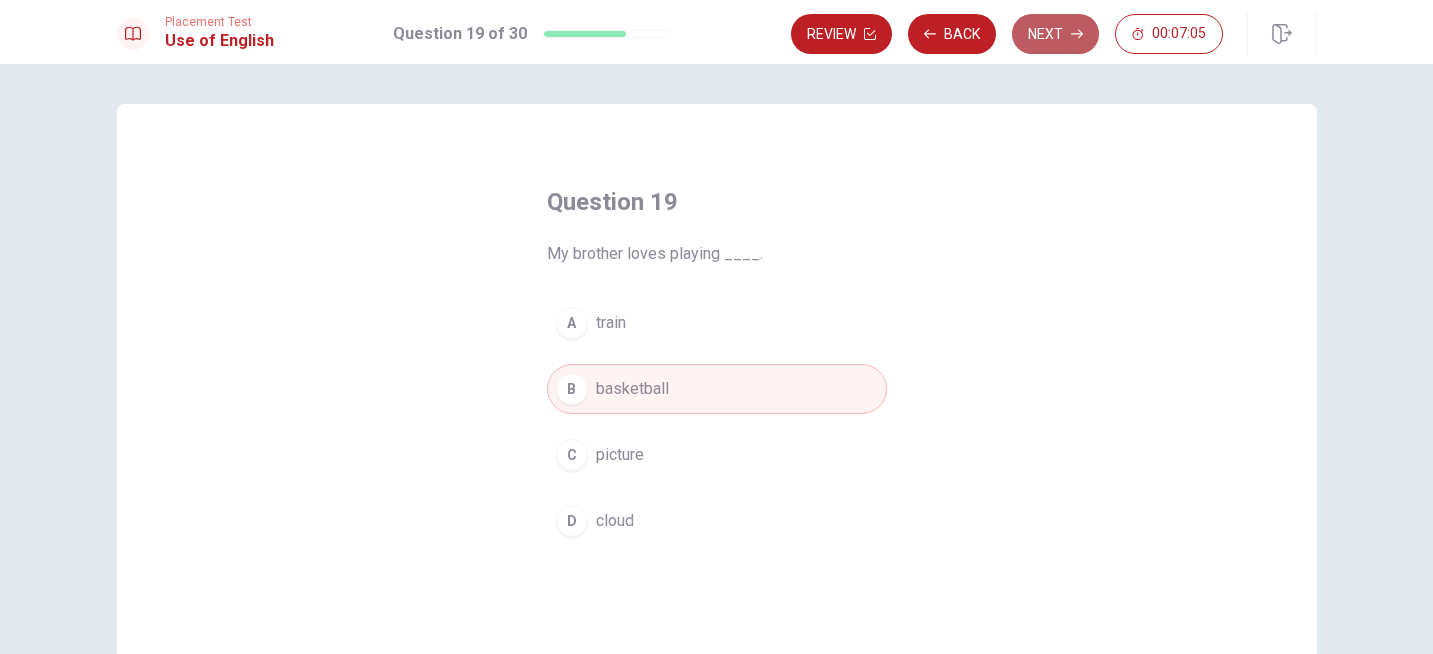click on "Next" at bounding box center (1055, 34) 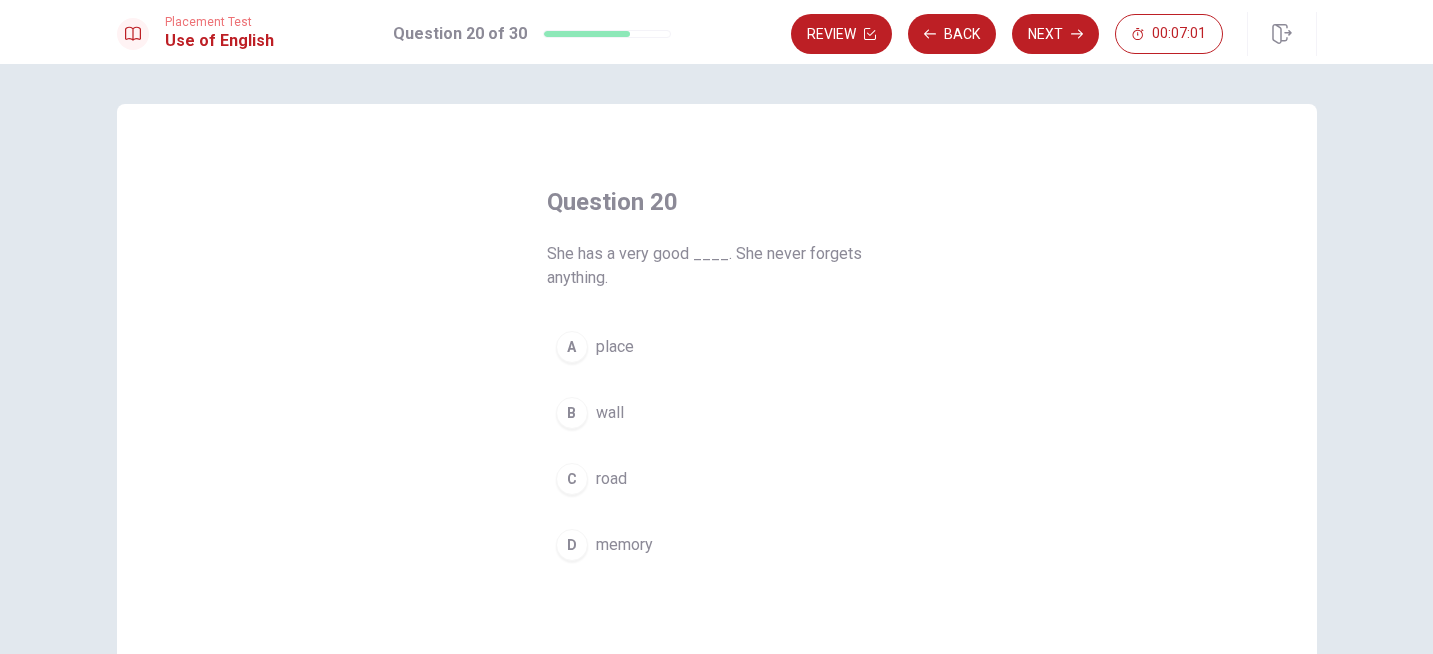 click on "D" at bounding box center [572, 545] 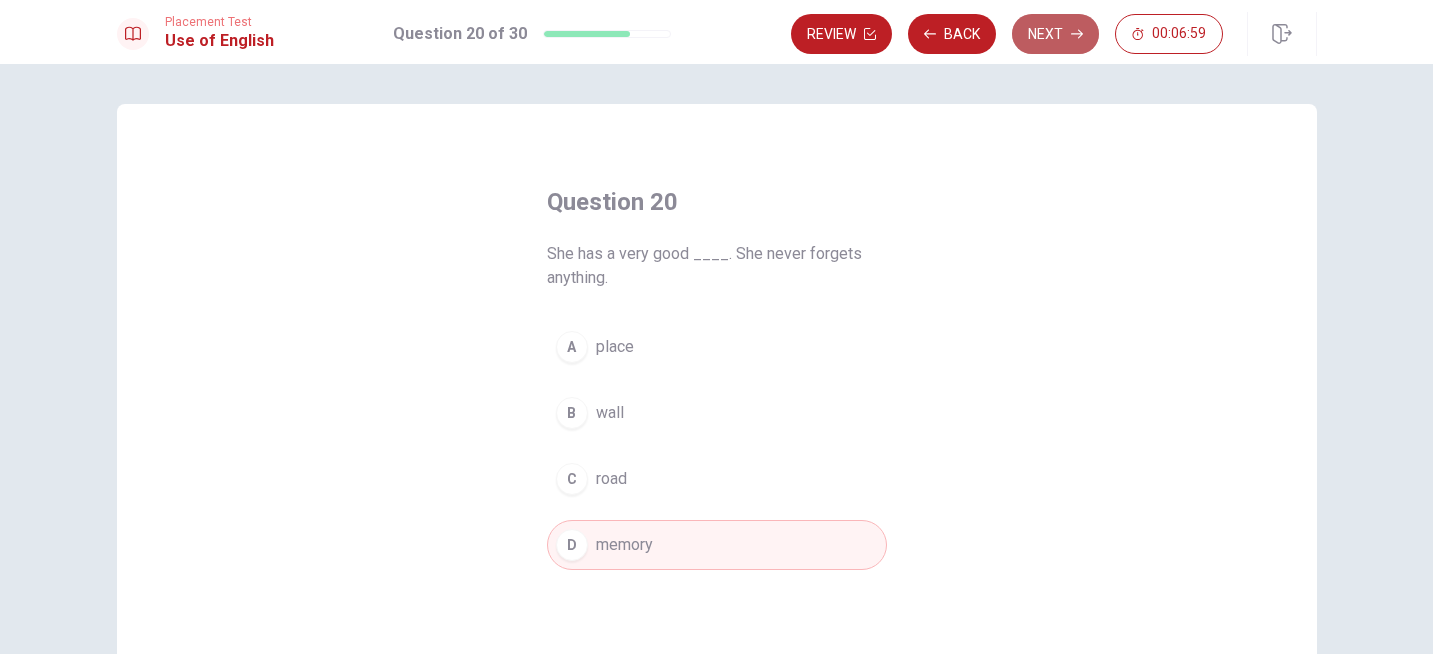 click on "Next" at bounding box center (1055, 34) 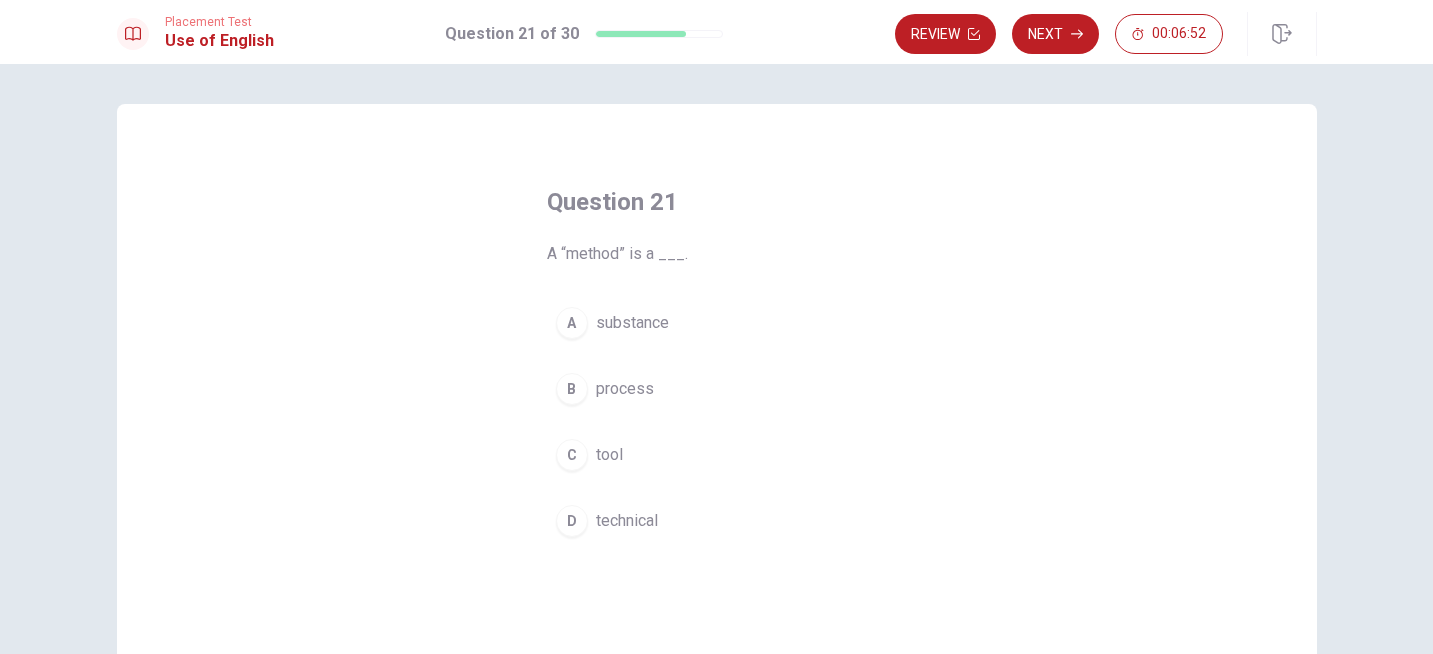click on "B" at bounding box center [572, 389] 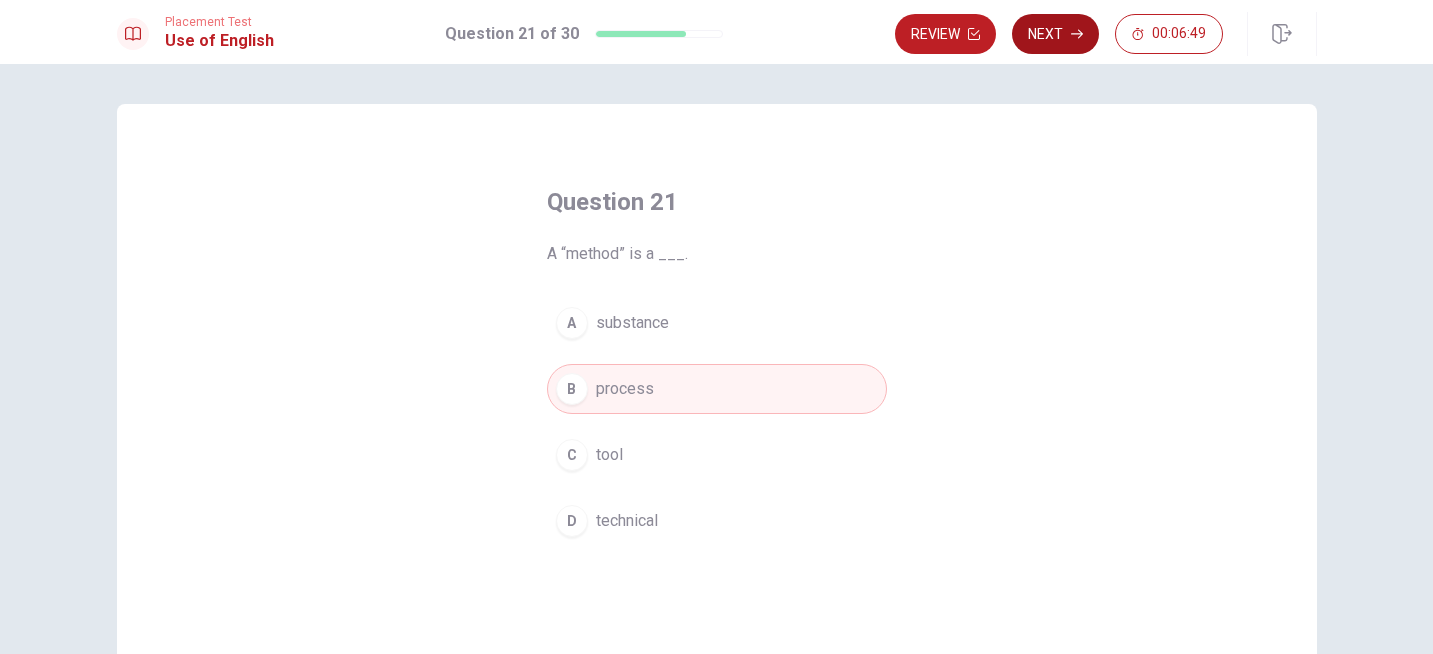 click 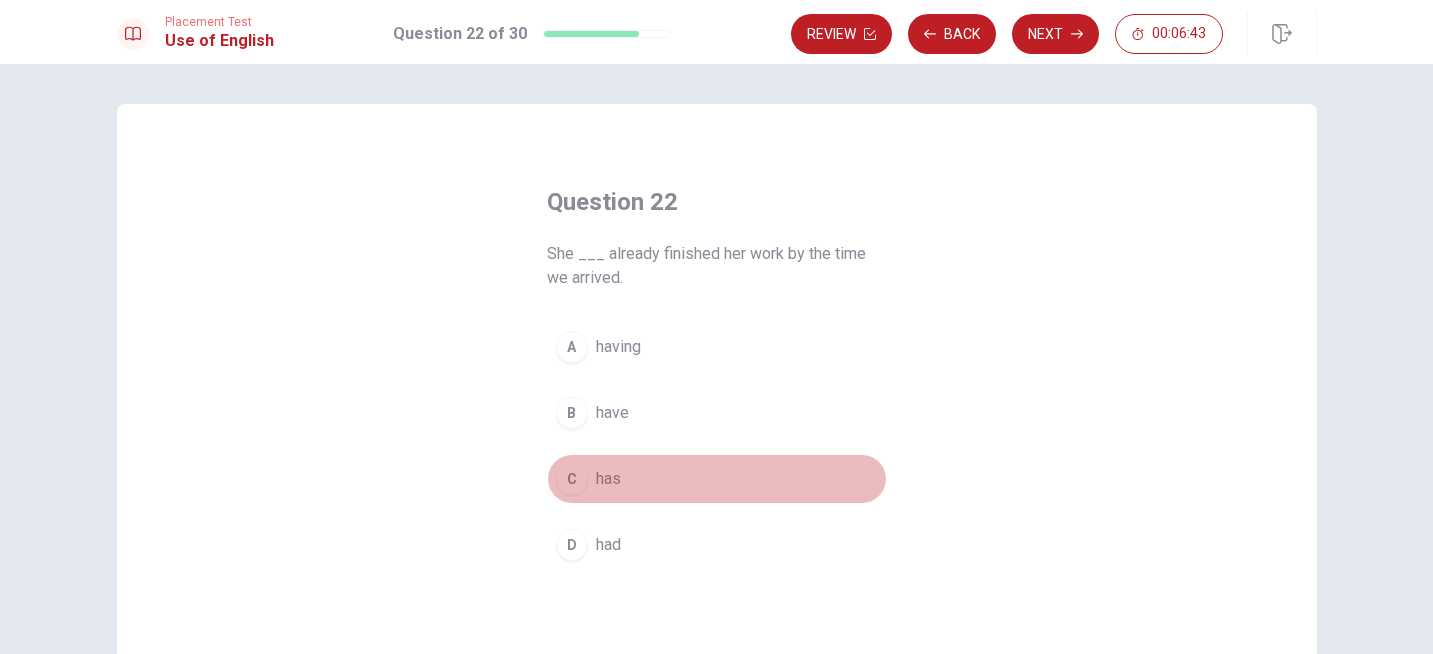 click on "C" at bounding box center (572, 479) 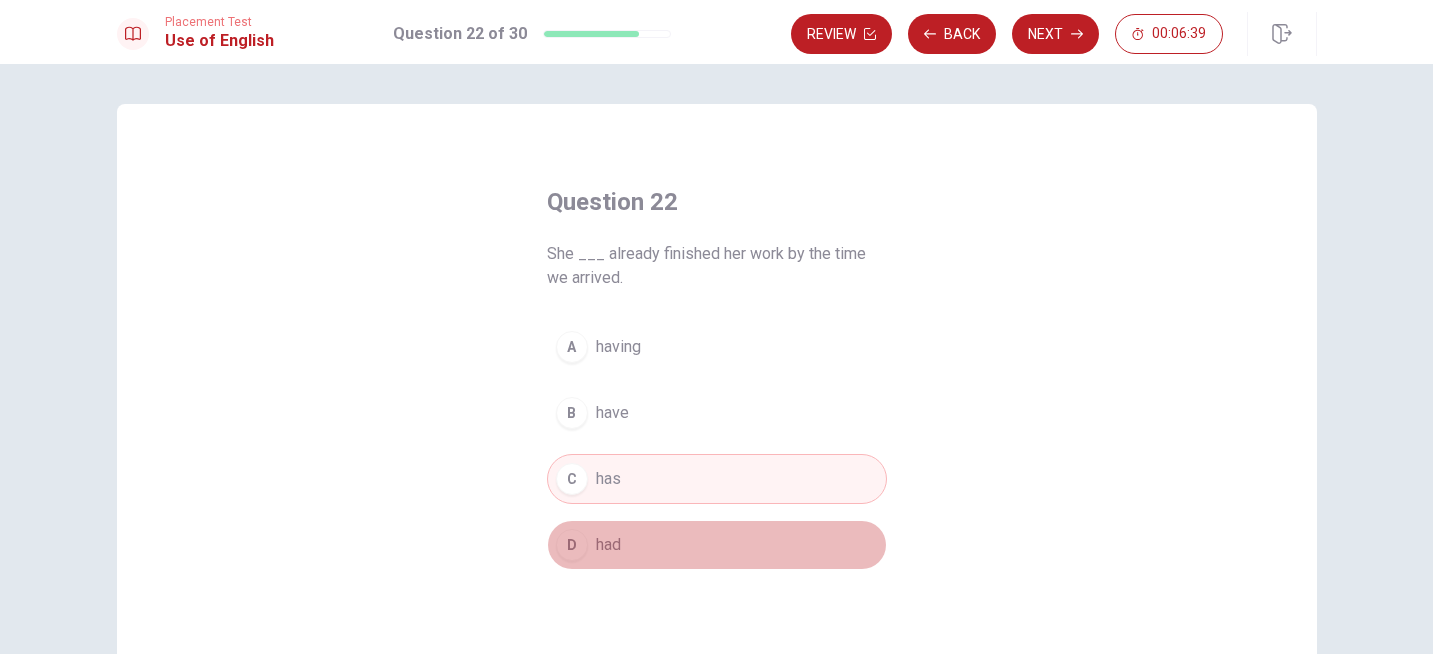click on "D had" at bounding box center [717, 545] 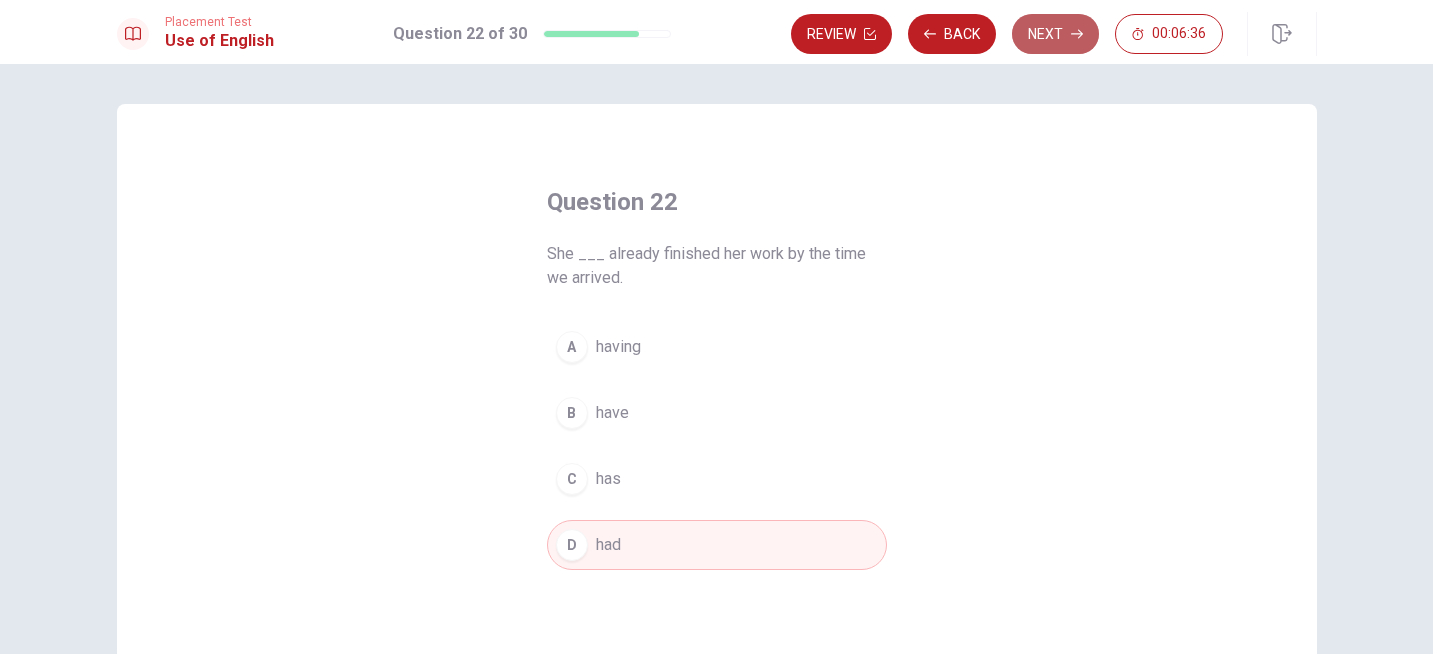 click 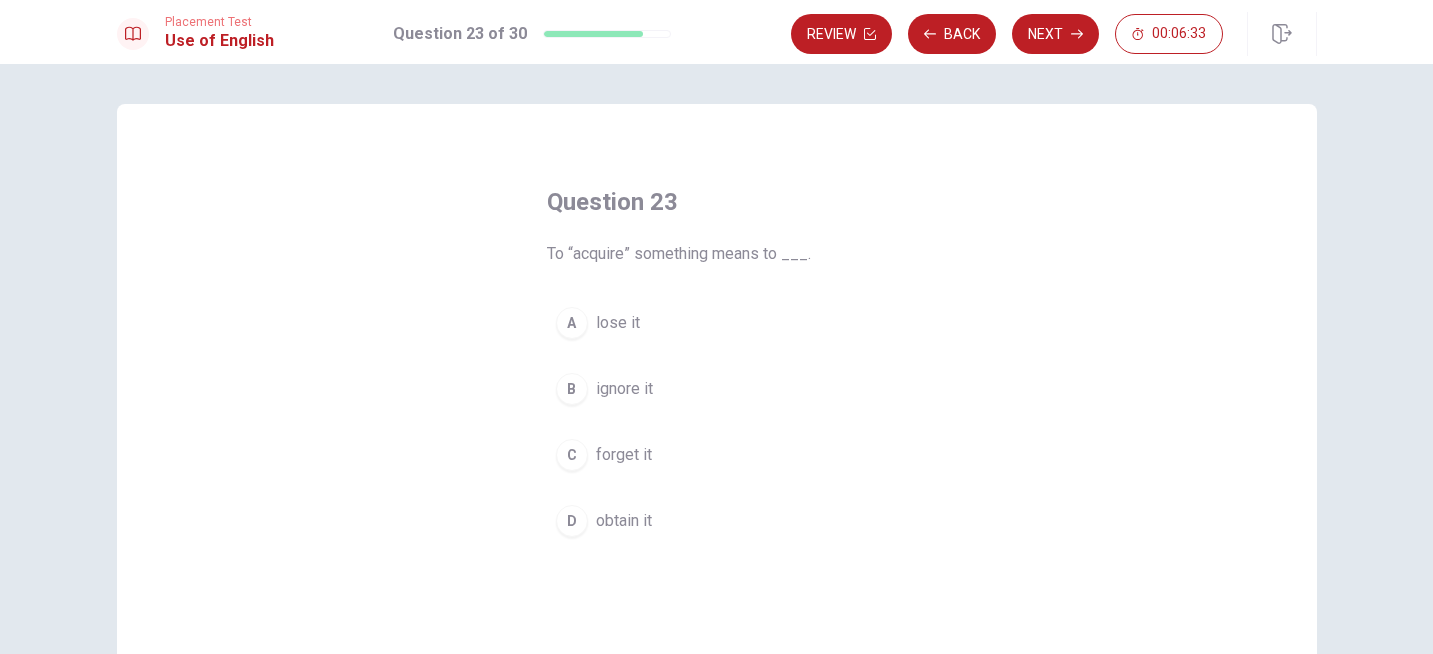 click on "obtain it" at bounding box center [624, 521] 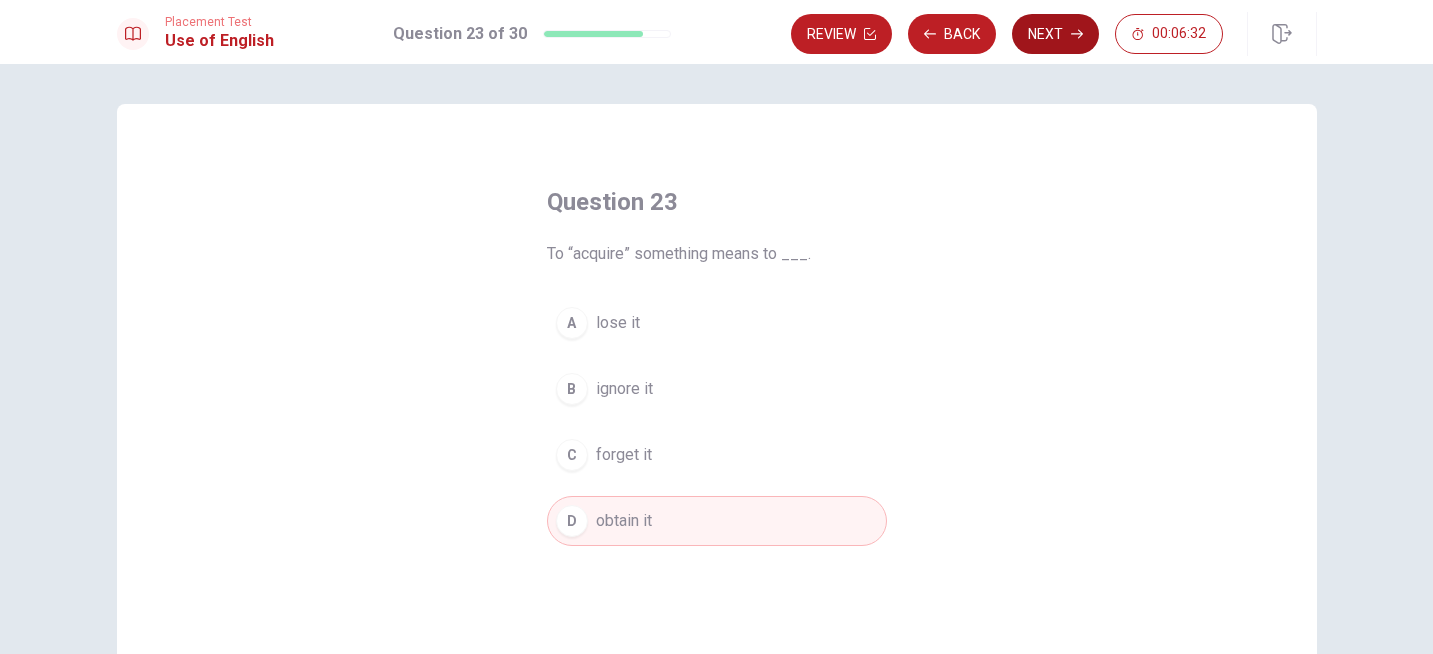 click on "Next" at bounding box center (1055, 34) 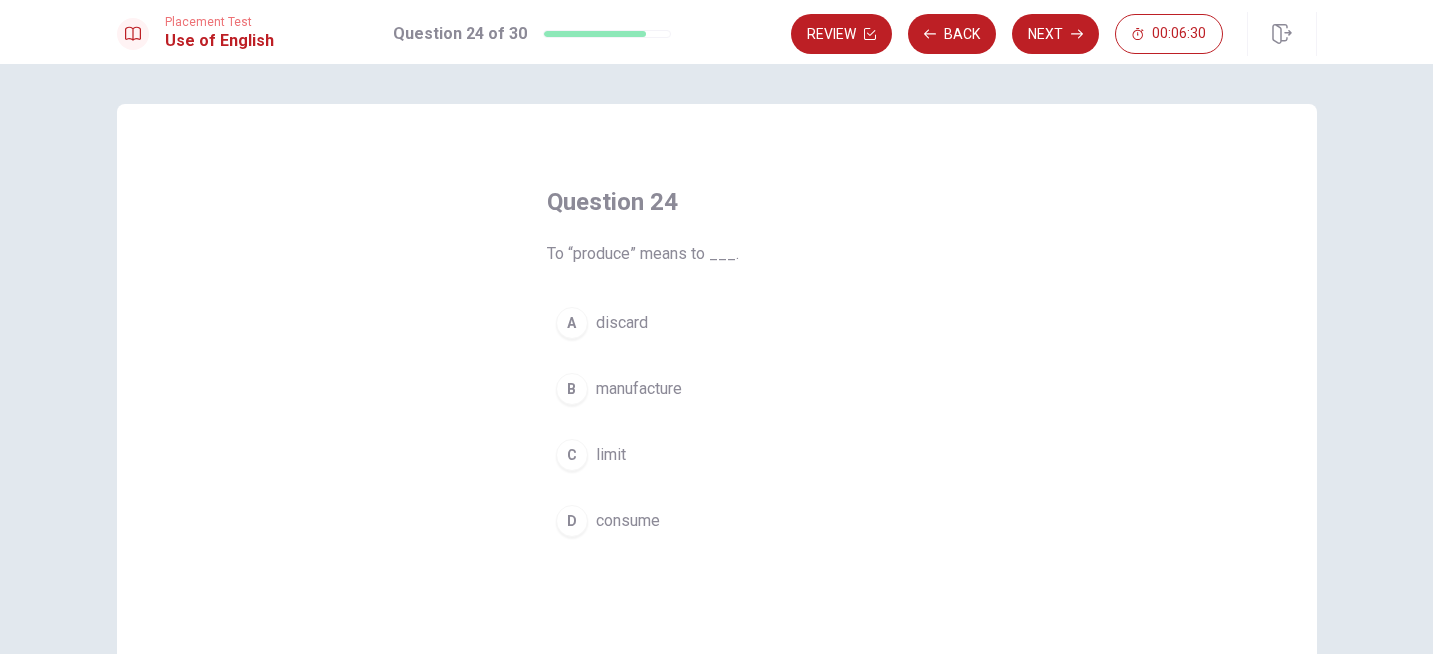 click on "manufacture" at bounding box center [639, 389] 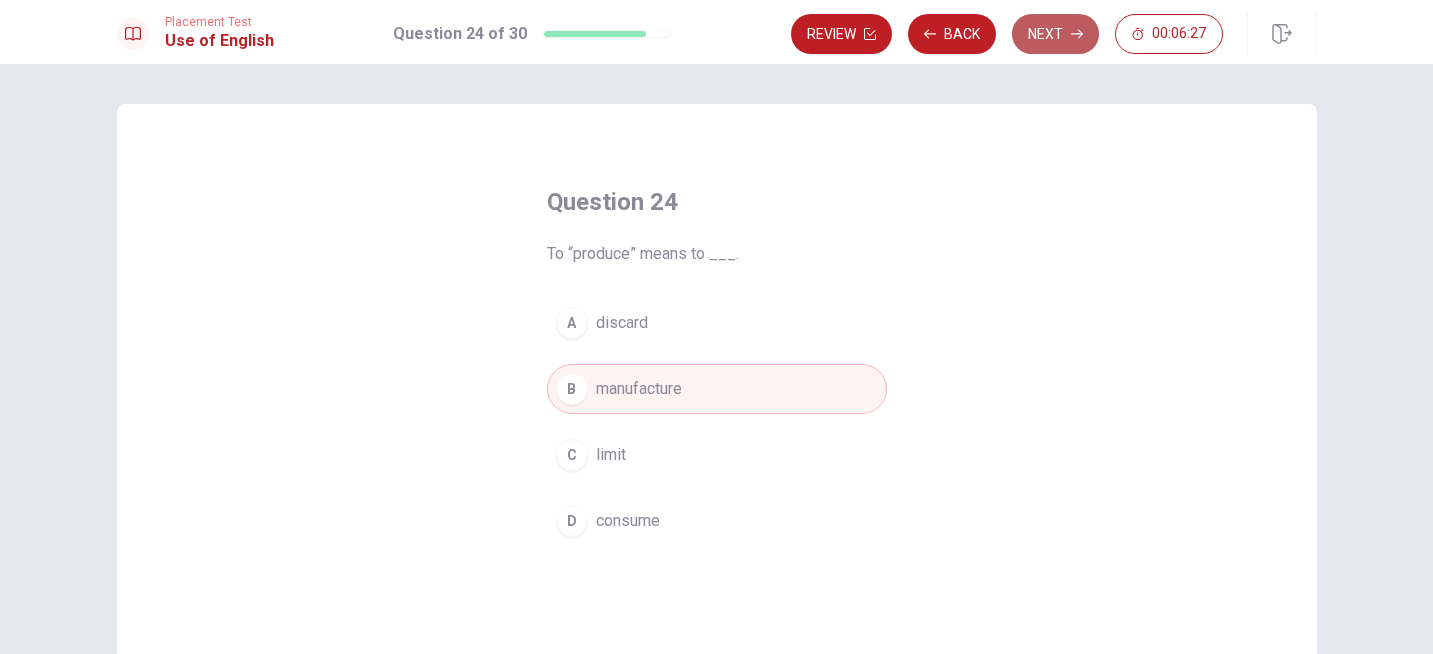 click on "Next" at bounding box center (1055, 34) 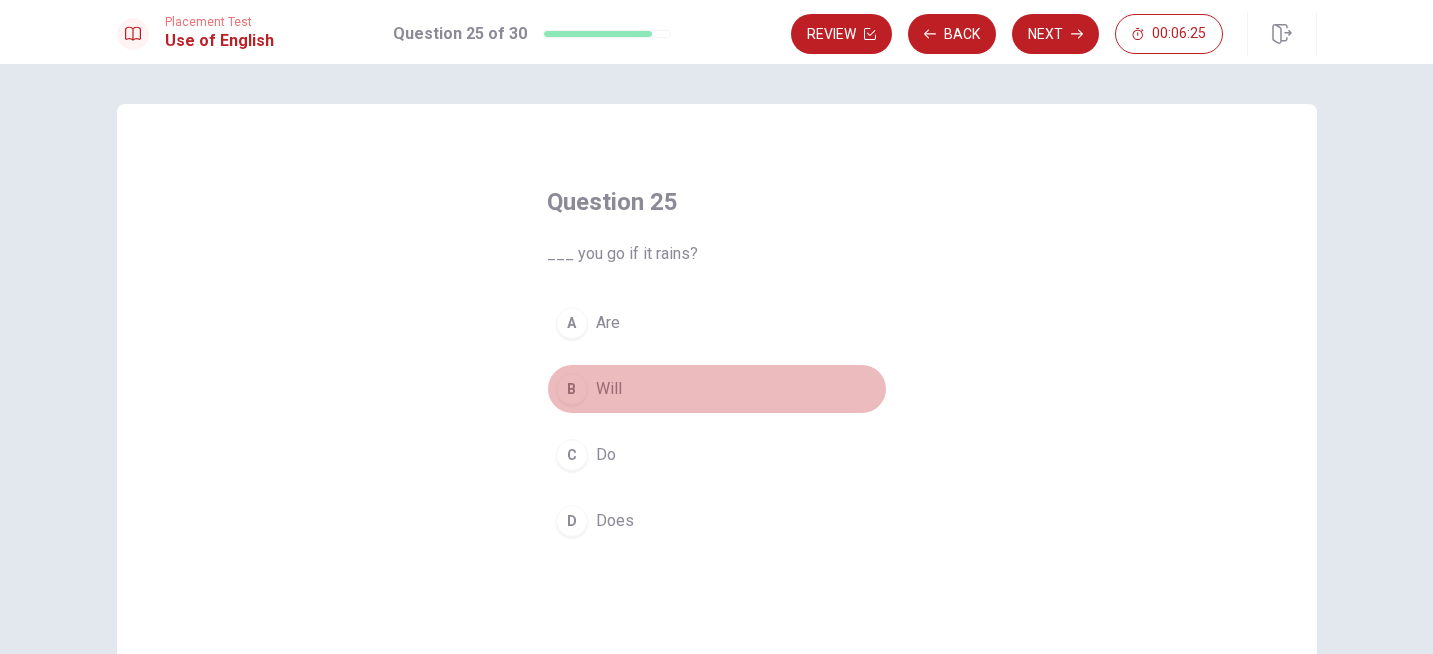 click on "Will" at bounding box center [609, 389] 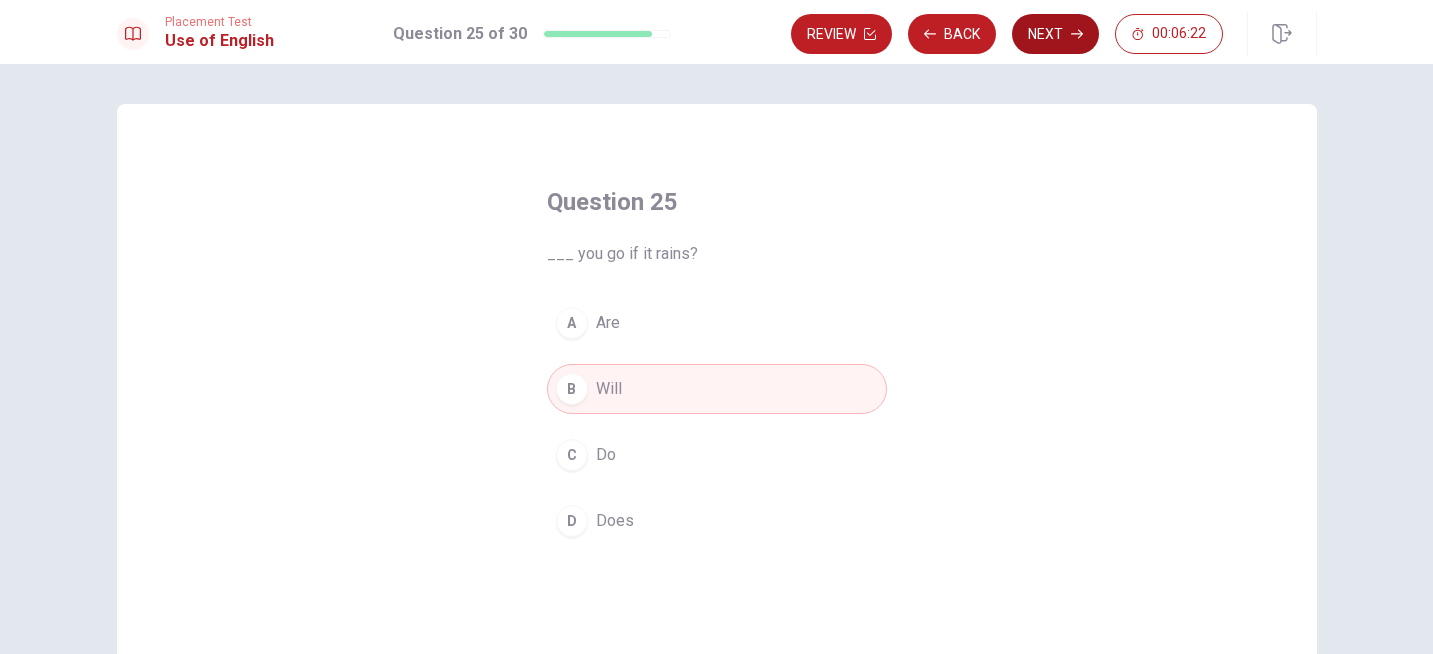 click 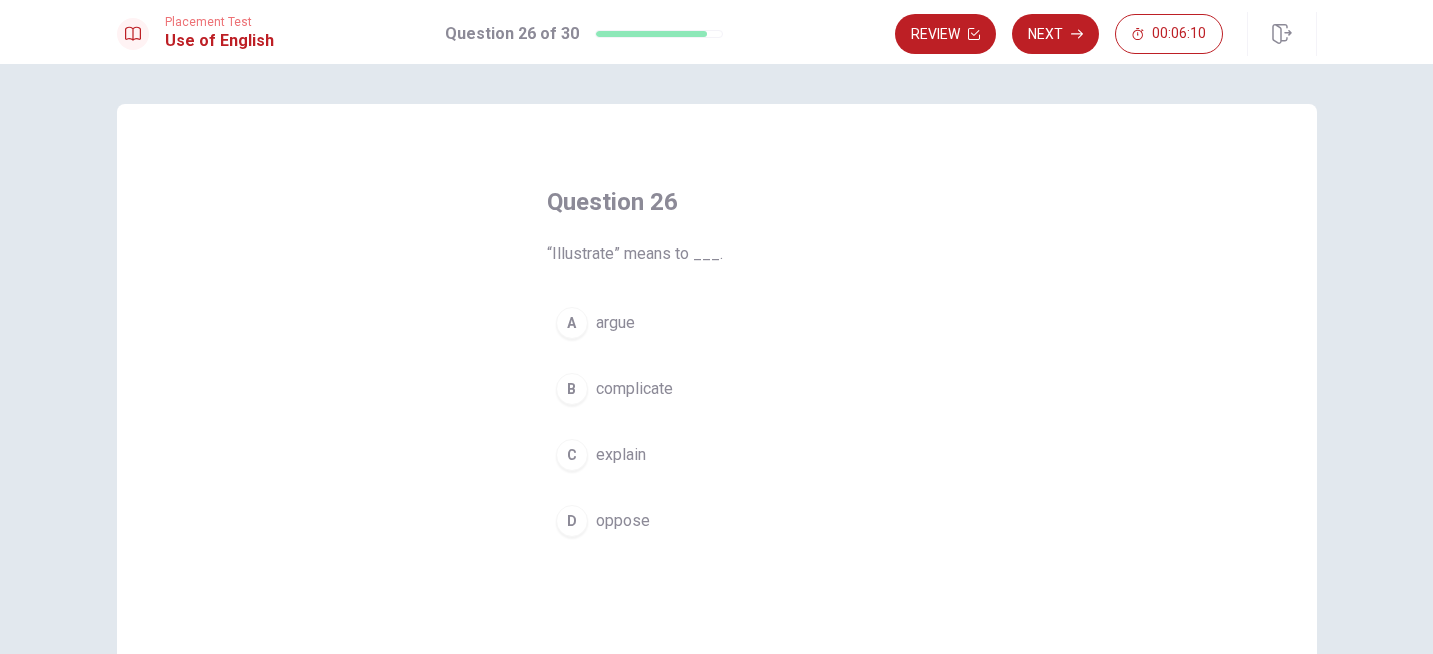 click on "C explain" at bounding box center [717, 455] 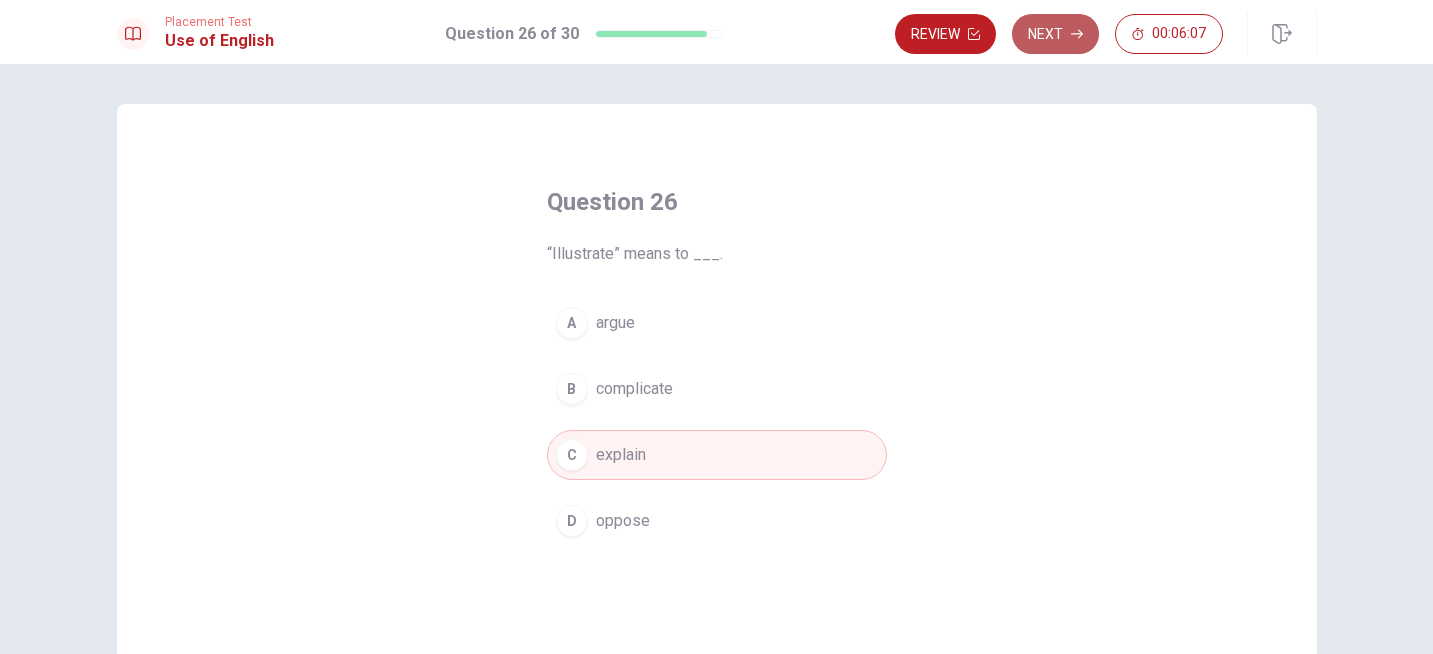 click on "Next" at bounding box center (1055, 34) 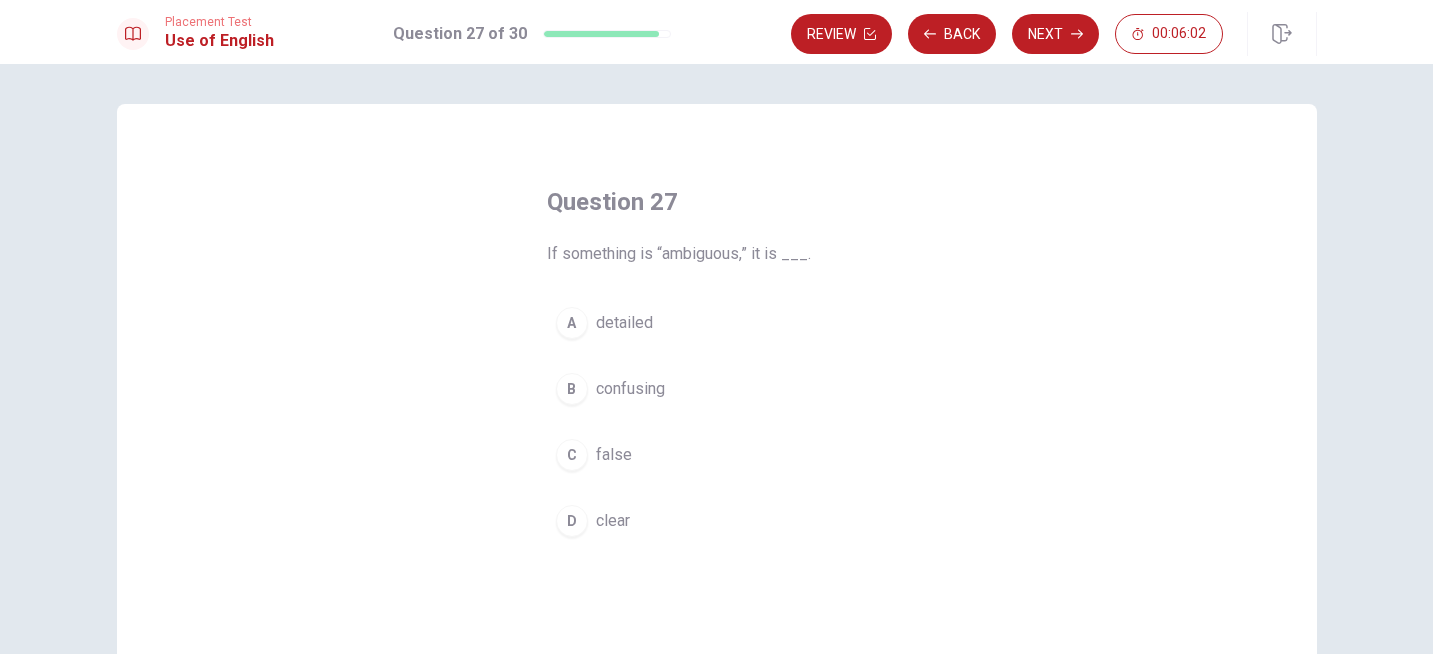 click on "confusing" at bounding box center (630, 389) 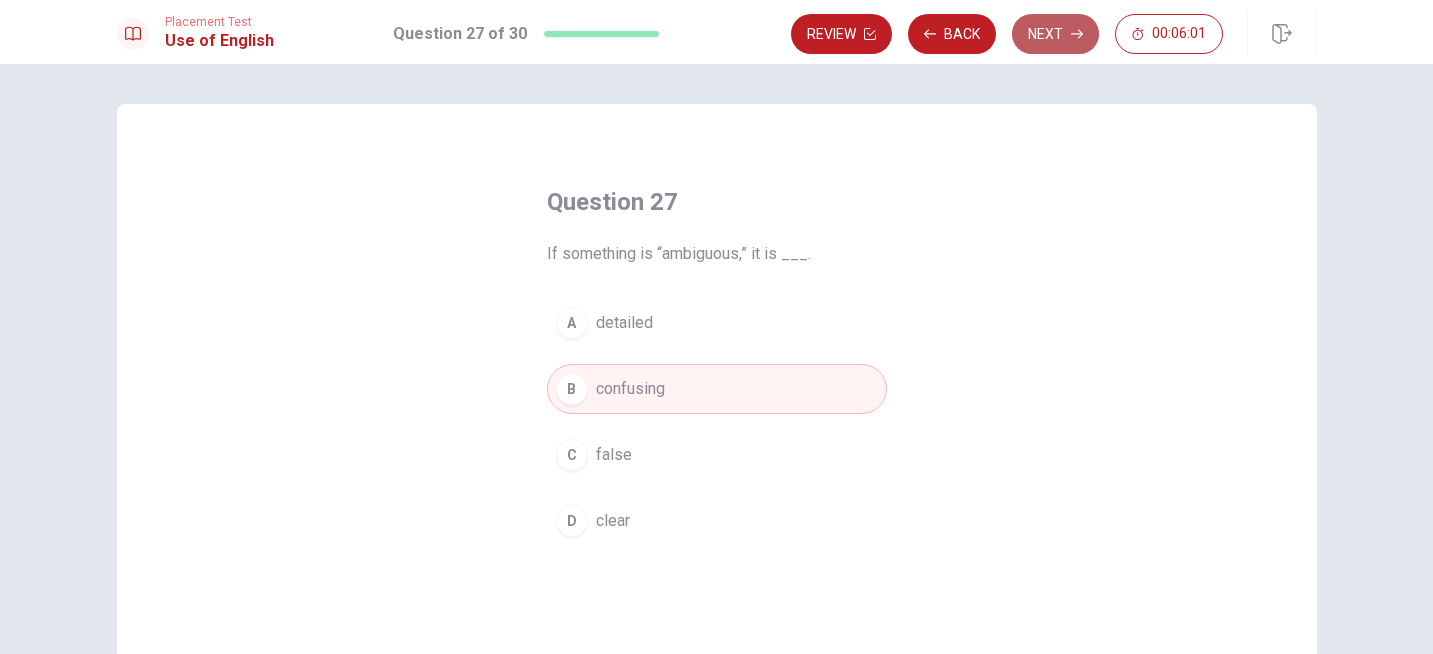 click on "Next" at bounding box center (1055, 34) 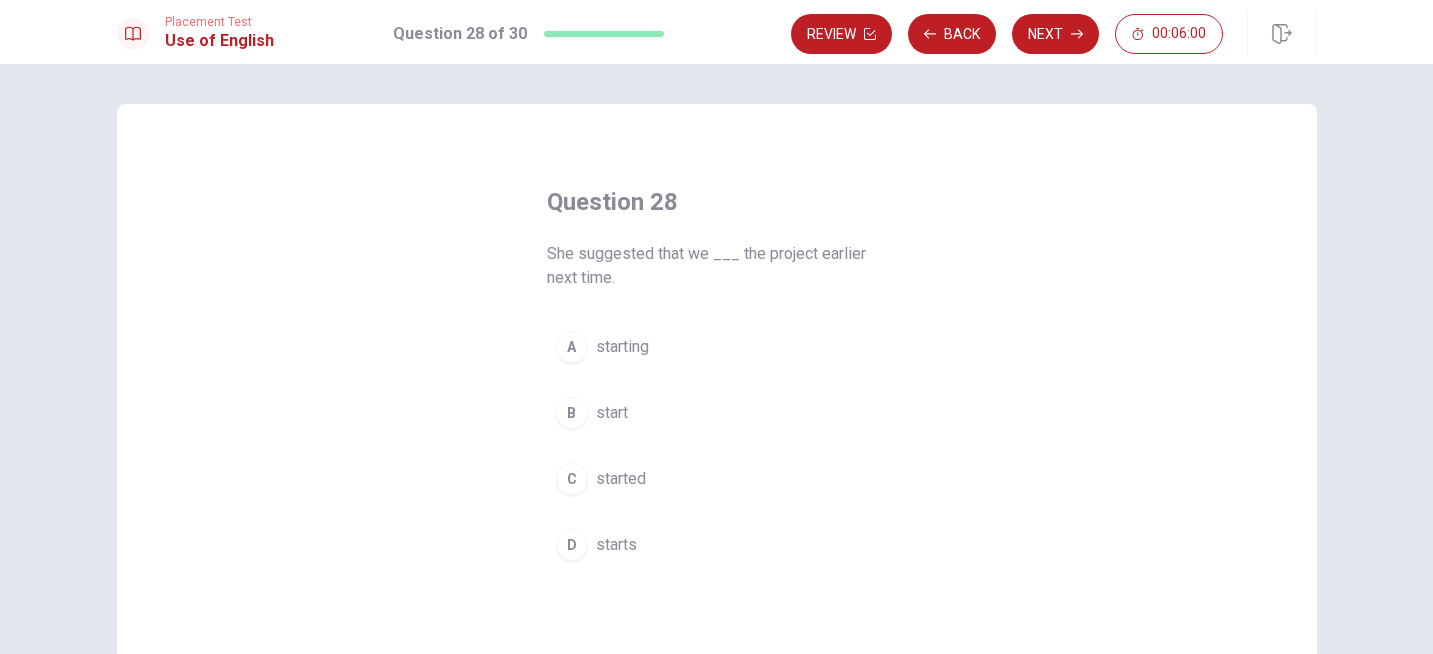 scroll, scrollTop: 7, scrollLeft: 0, axis: vertical 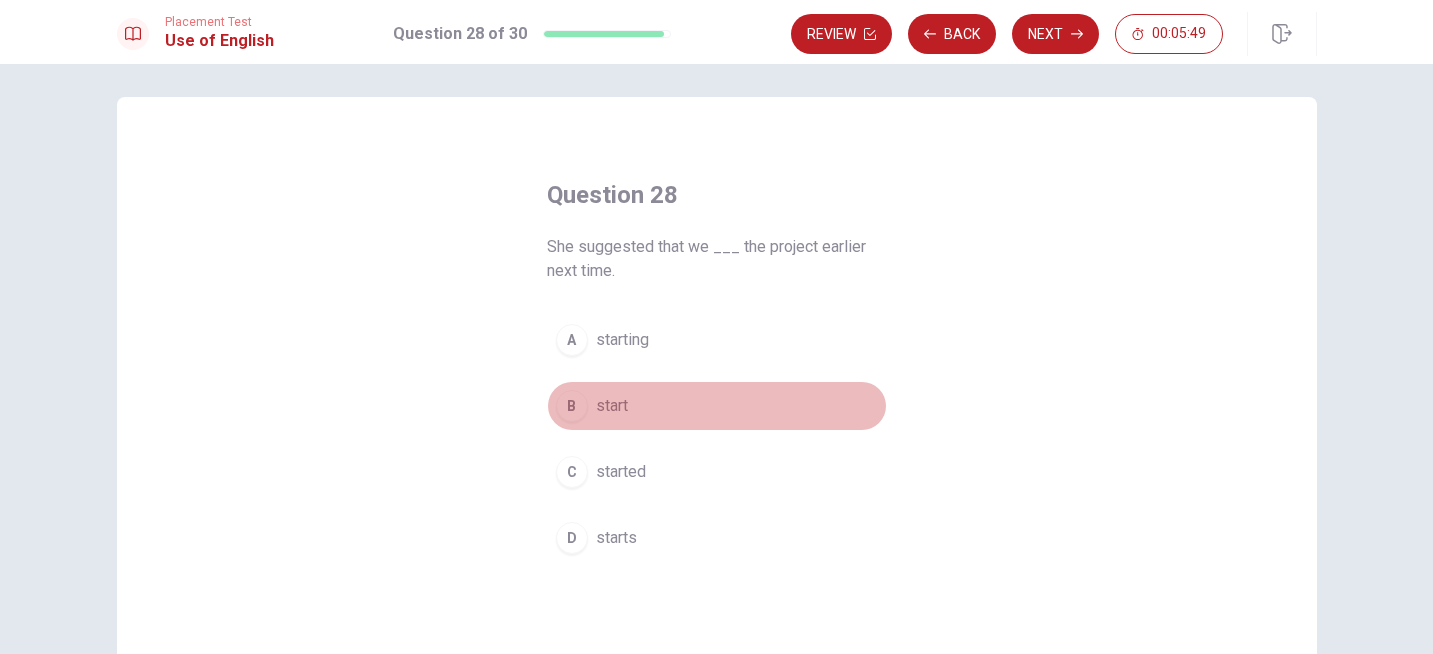 click on "B" at bounding box center [572, 406] 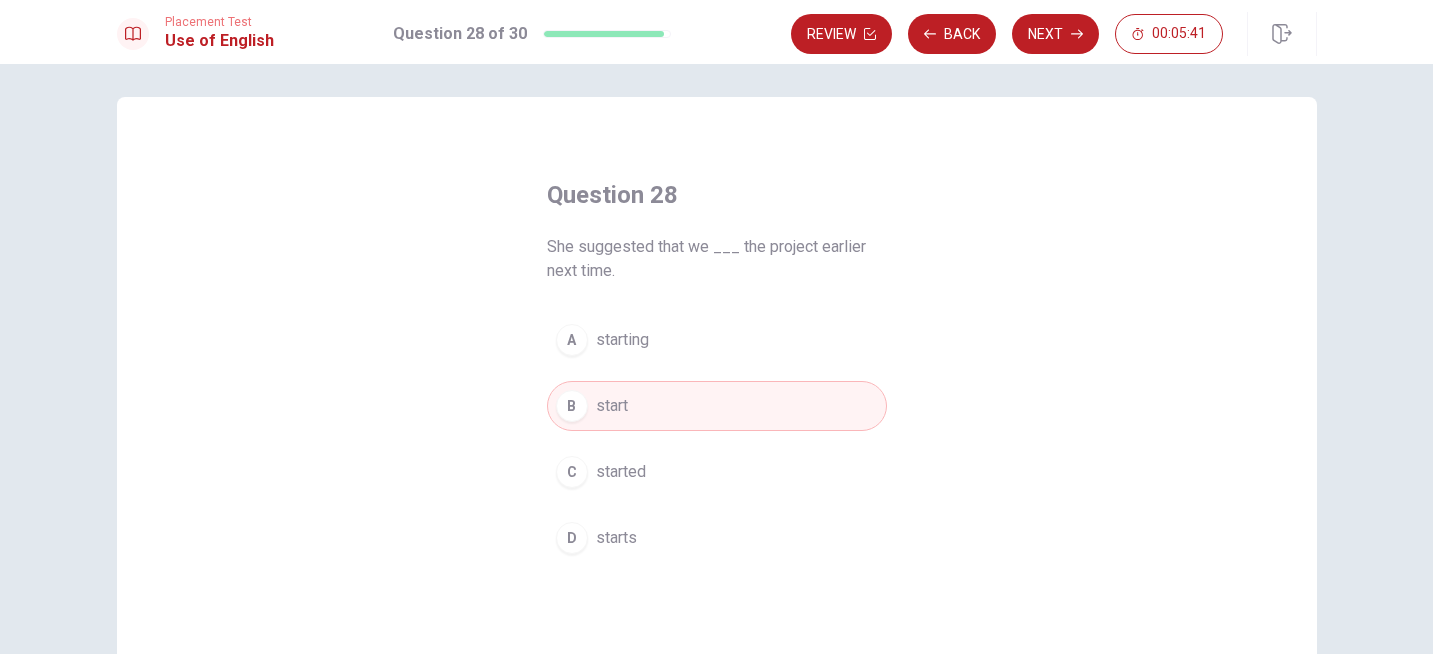 scroll, scrollTop: 22, scrollLeft: 0, axis: vertical 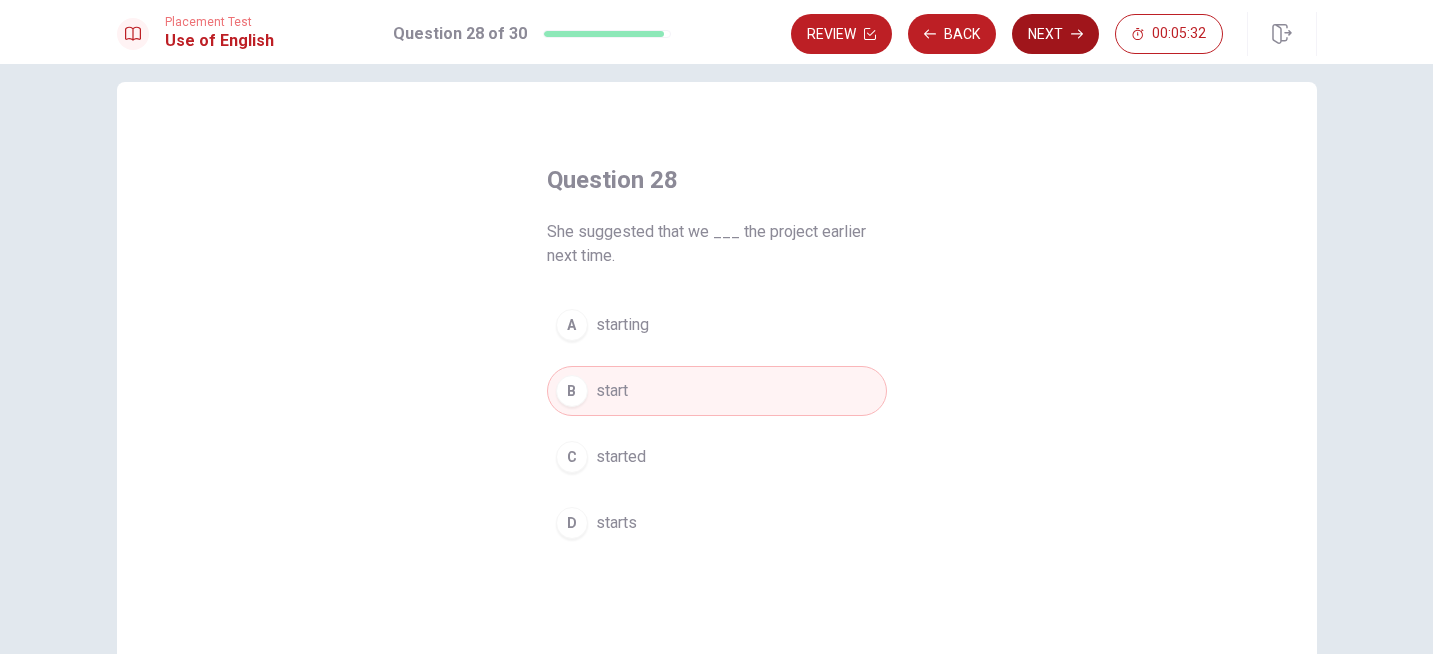 click on "Next" at bounding box center (1055, 34) 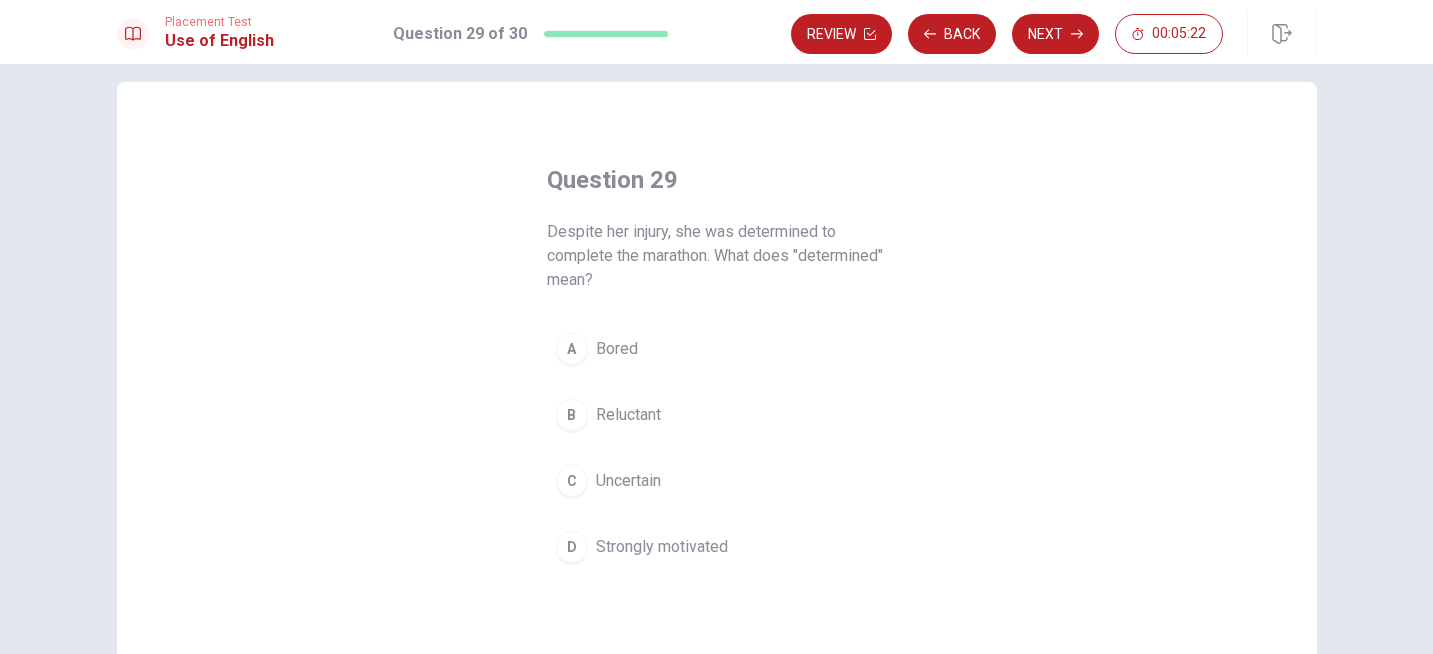 click on "Strongly motivated" at bounding box center [662, 547] 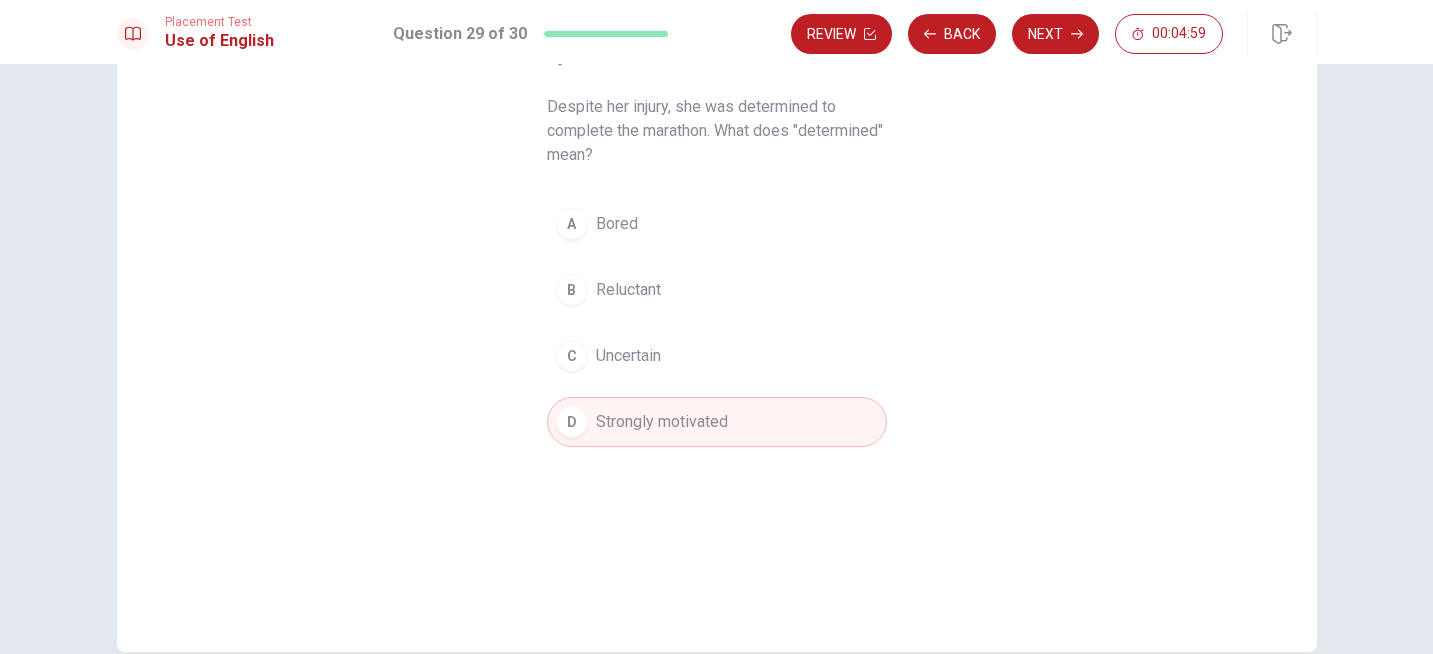 scroll, scrollTop: 154, scrollLeft: 0, axis: vertical 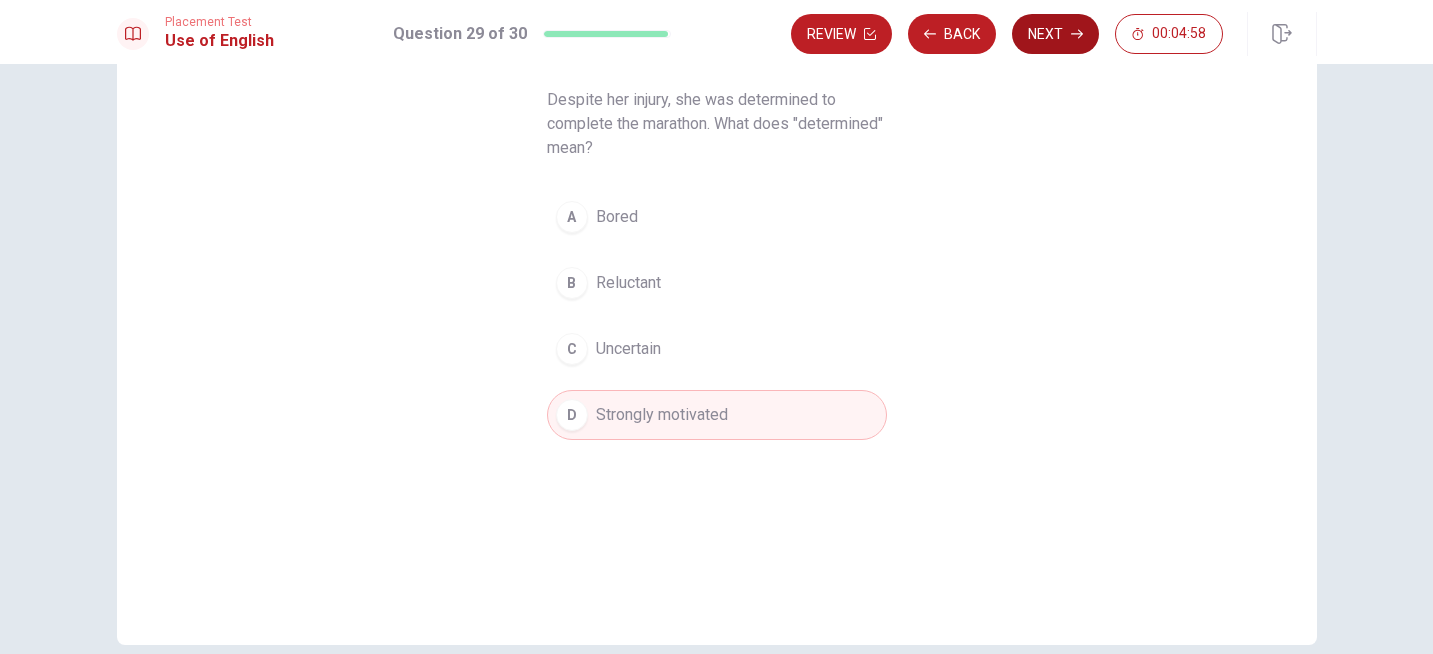 click on "Next" at bounding box center [1055, 34] 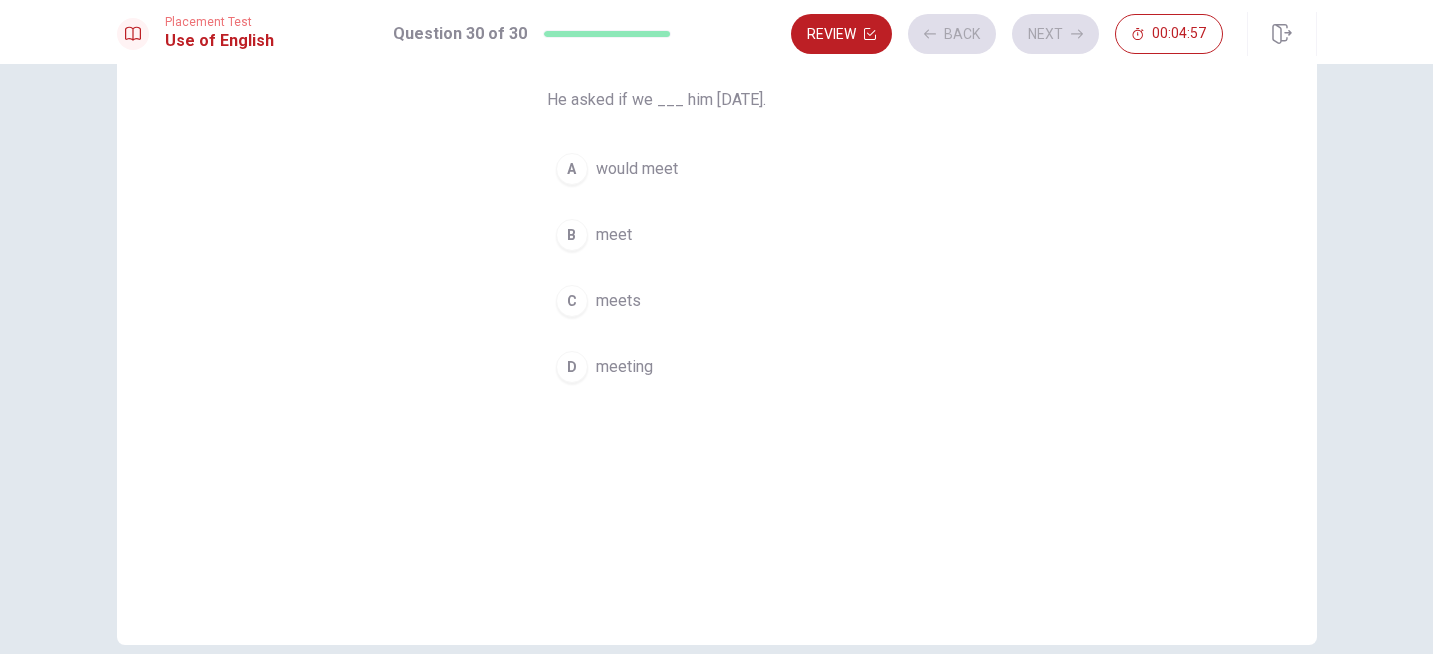 scroll, scrollTop: 56, scrollLeft: 0, axis: vertical 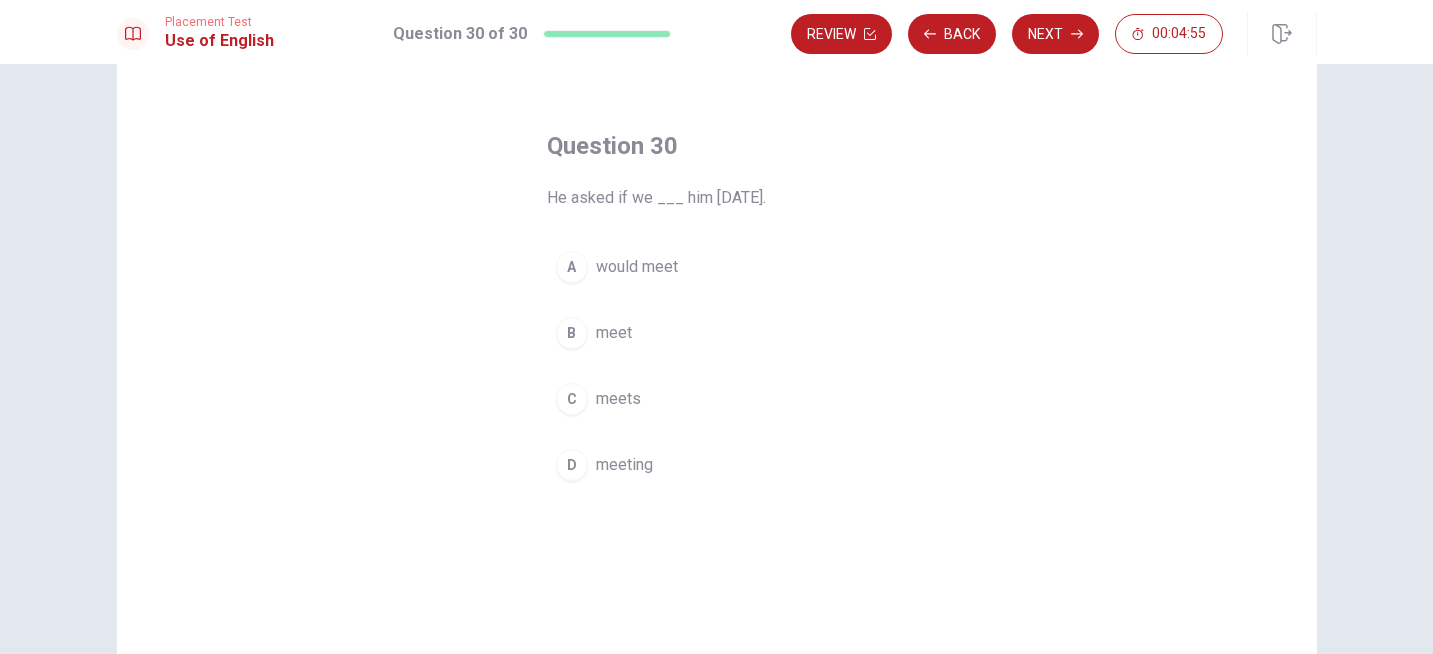 click on "He asked if we ___ him [DATE]." at bounding box center (717, 198) 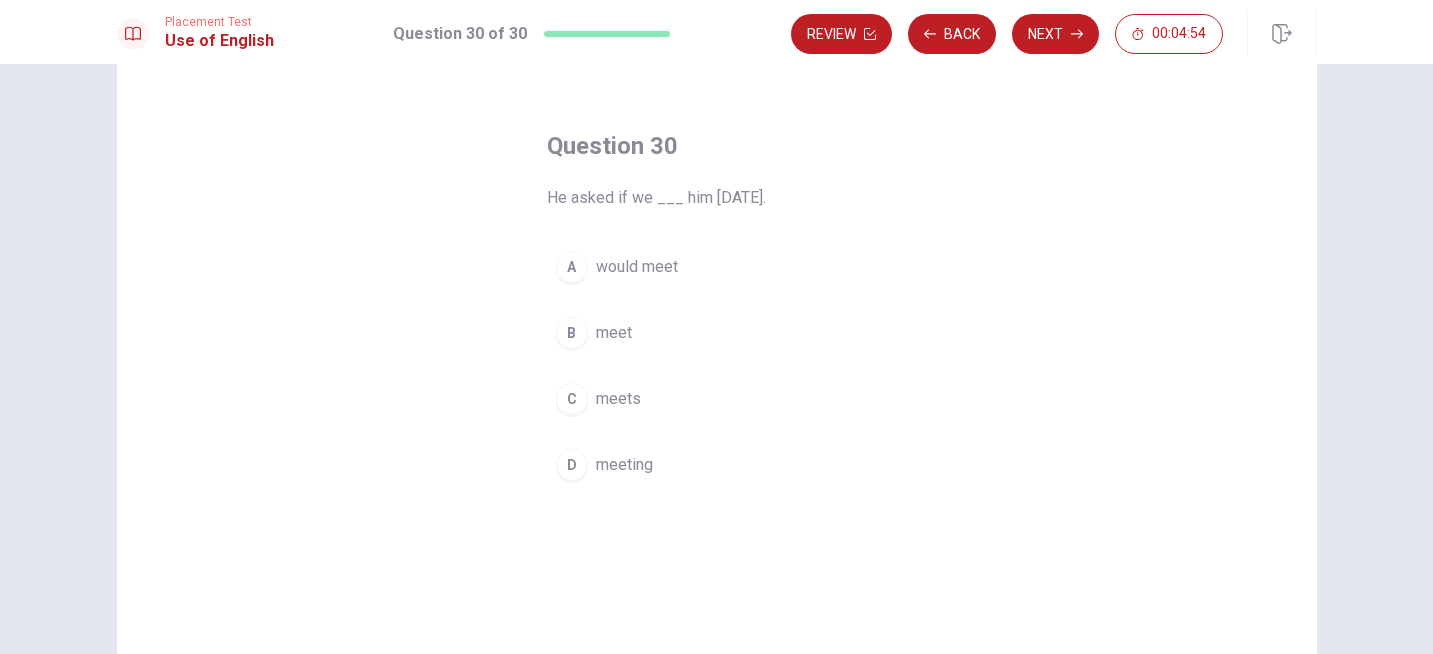 click on "He asked if we ___ him [DATE]." at bounding box center (717, 198) 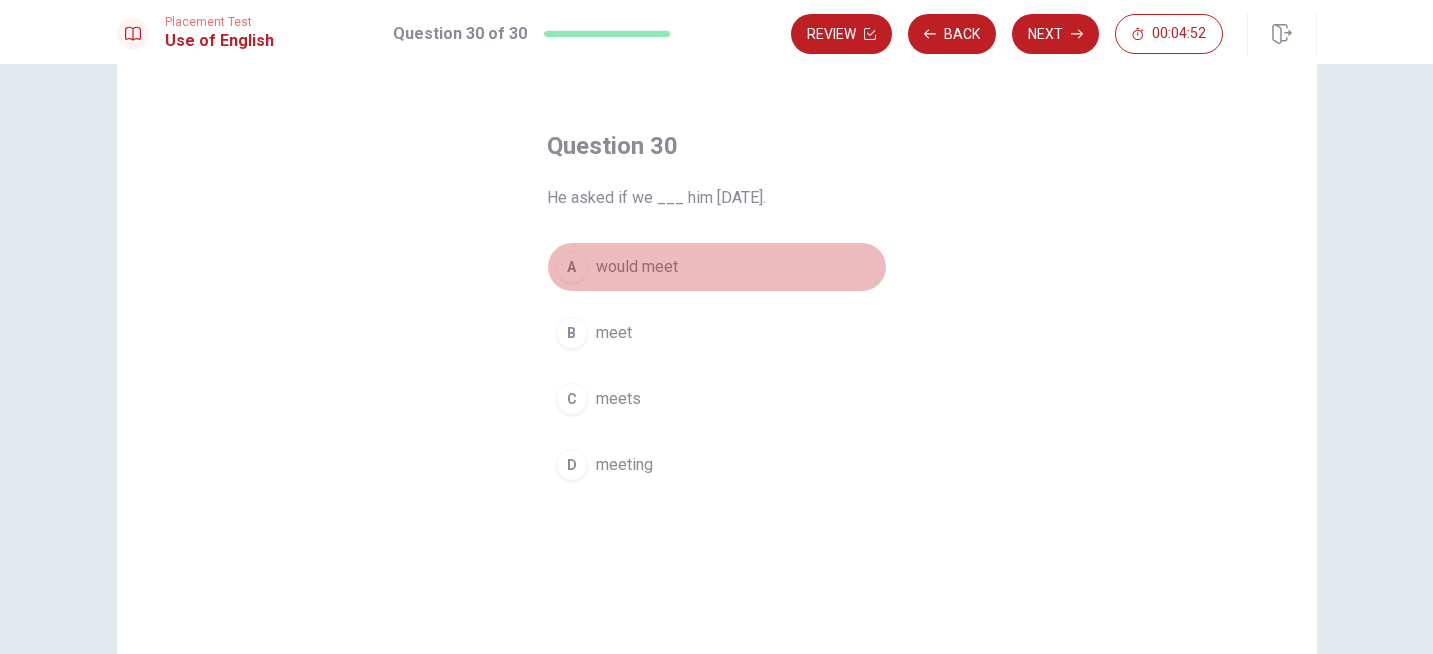 click on "would meet" at bounding box center [637, 267] 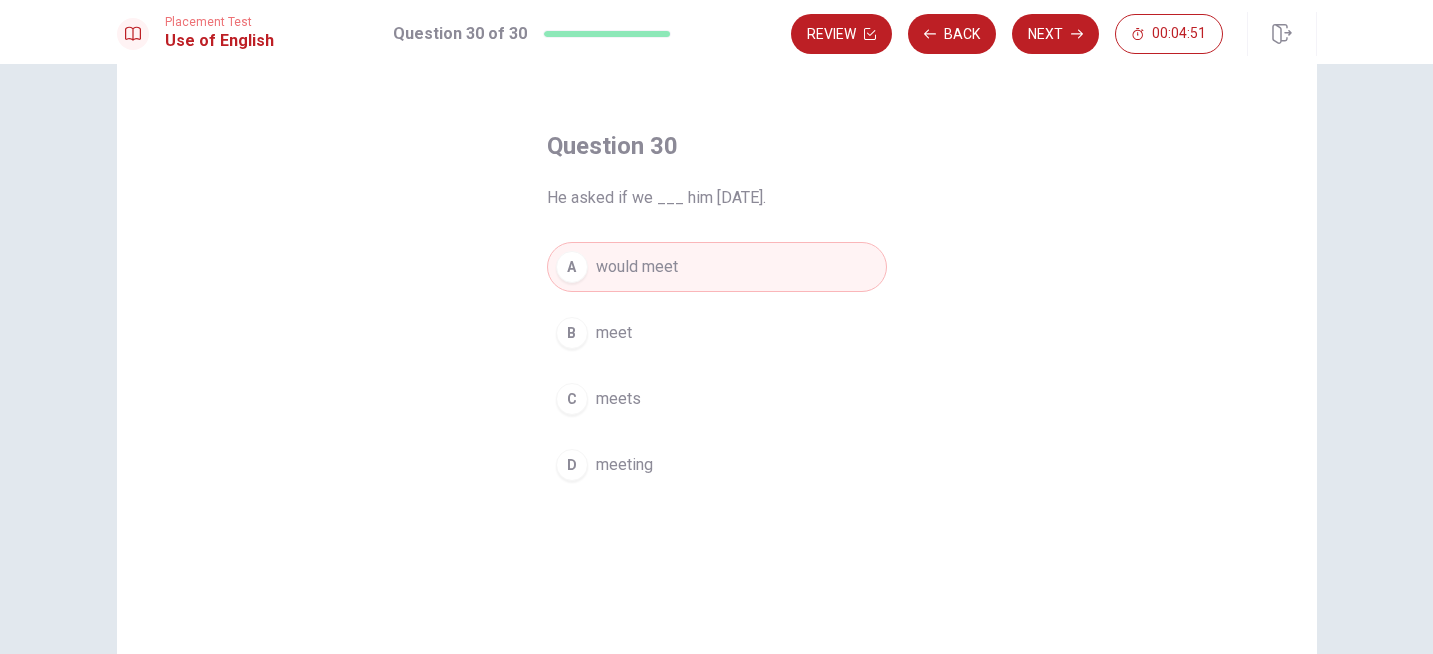 scroll, scrollTop: 66, scrollLeft: 0, axis: vertical 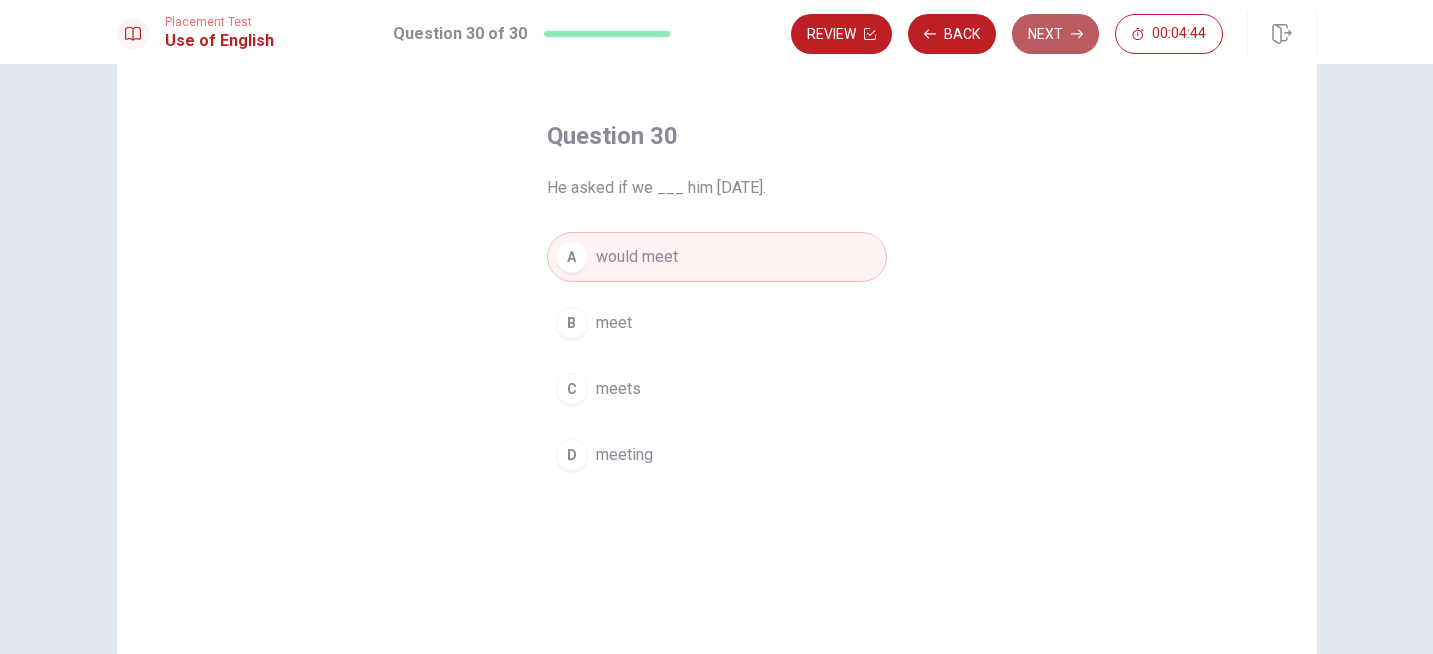 click on "Next" at bounding box center [1055, 34] 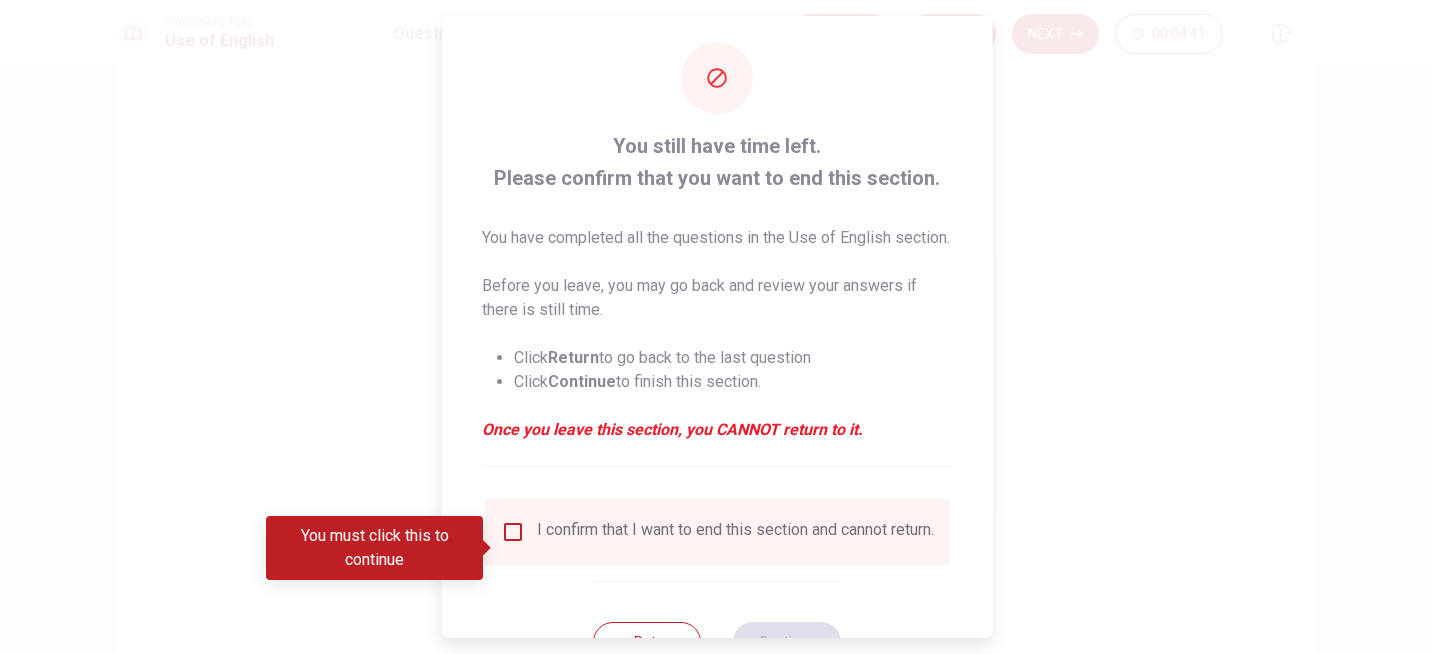 scroll, scrollTop: 22, scrollLeft: 0, axis: vertical 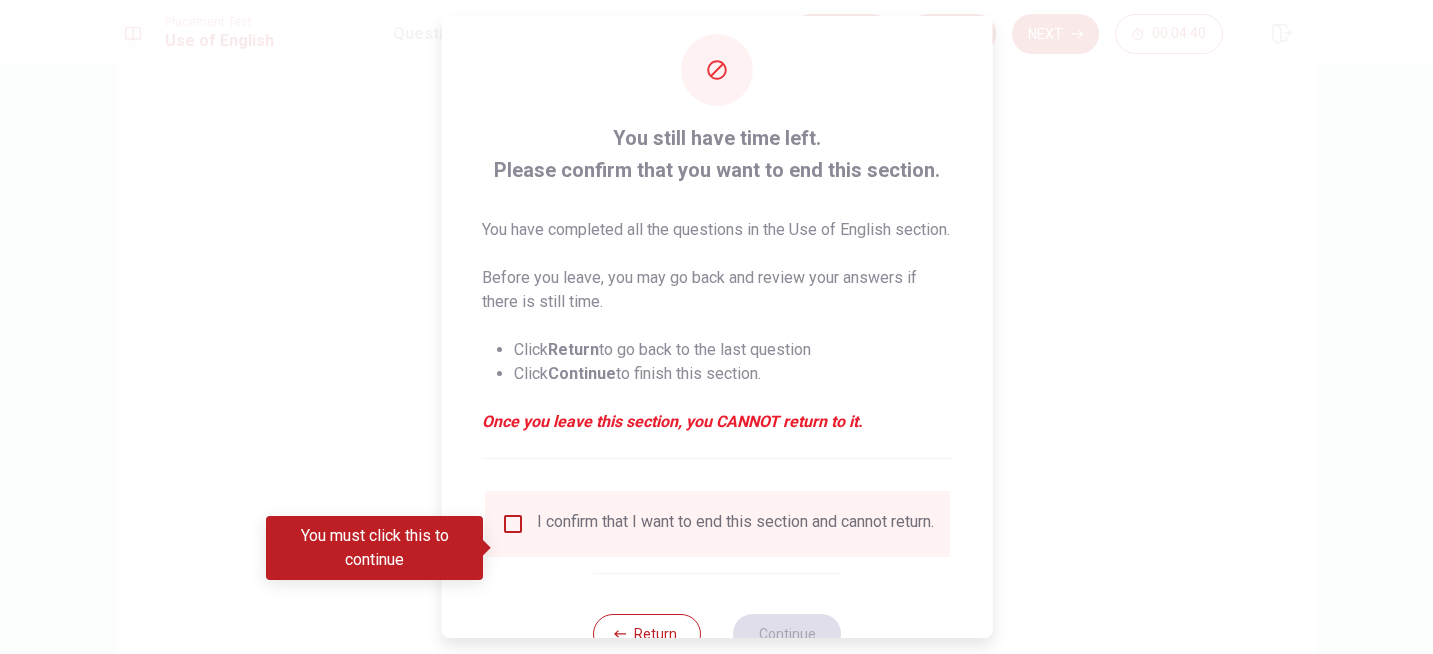 click on "Click  Return  to go back to the last question" at bounding box center (732, 350) 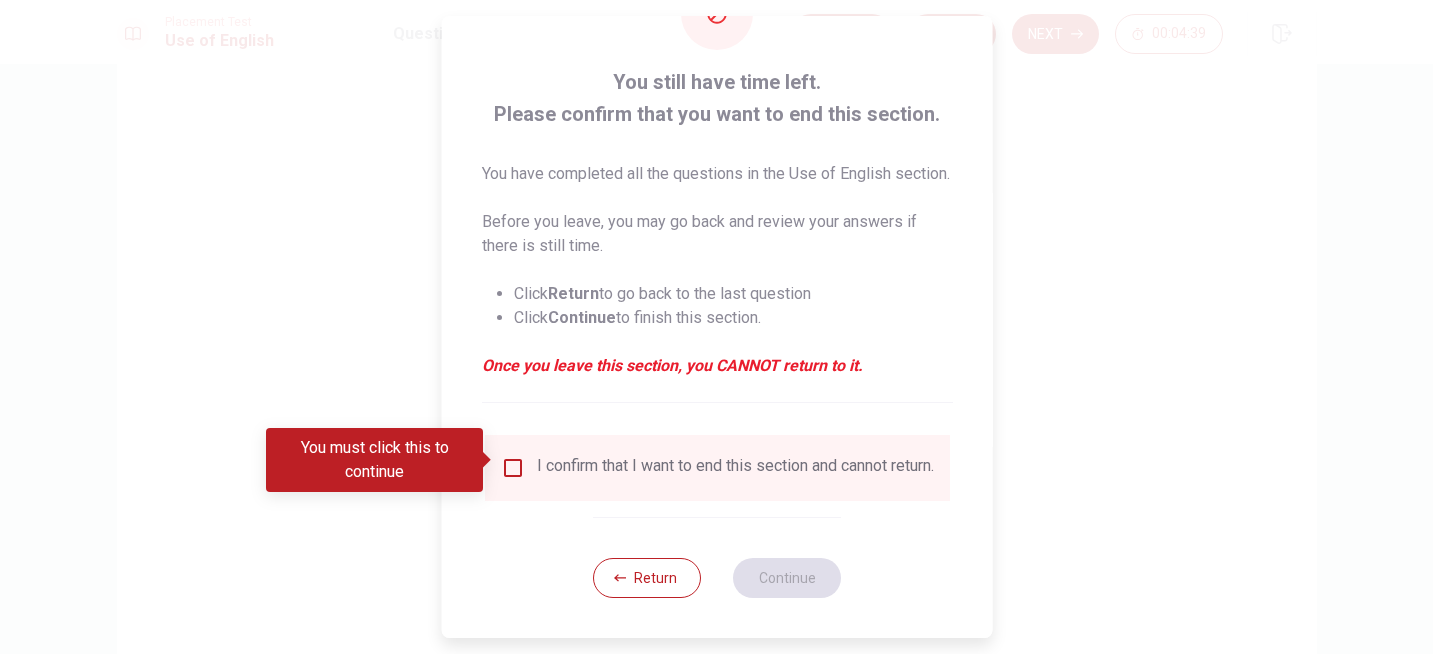 scroll, scrollTop: 110, scrollLeft: 0, axis: vertical 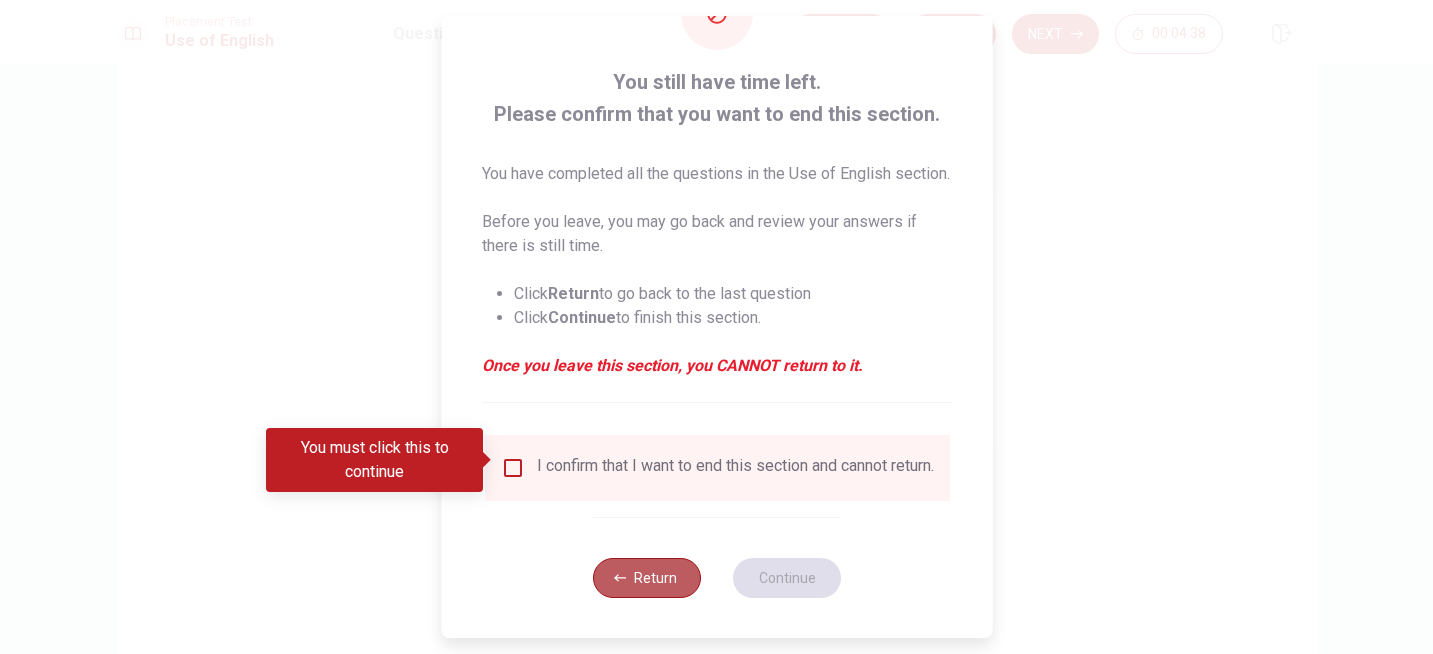 click on "Return" at bounding box center (647, 578) 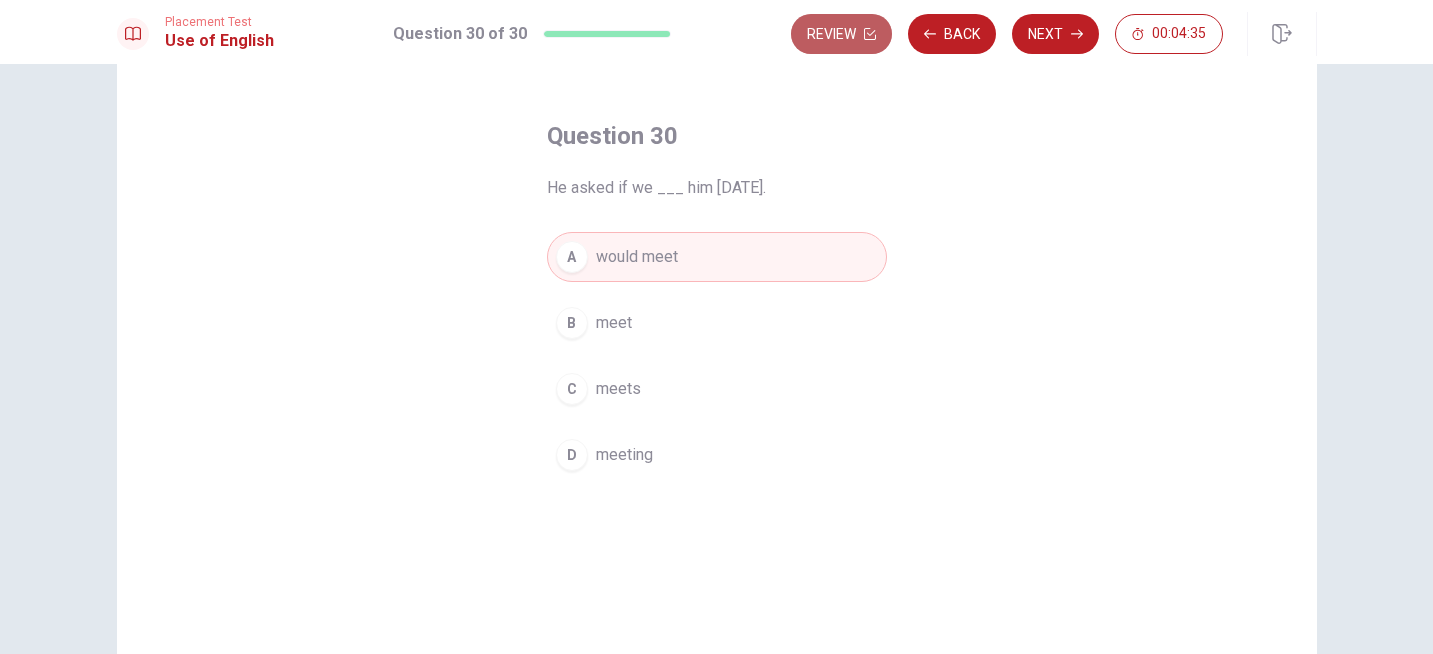 click on "Review" at bounding box center [841, 34] 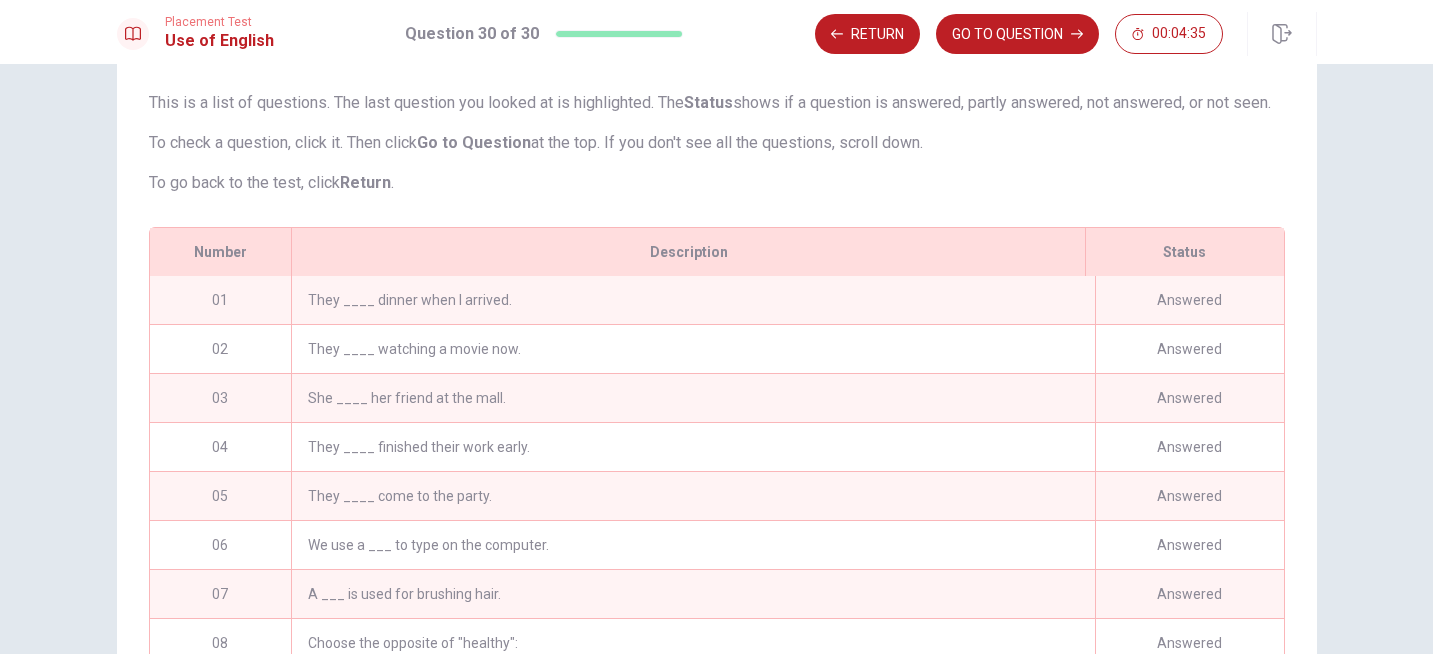 scroll, scrollTop: 251, scrollLeft: 0, axis: vertical 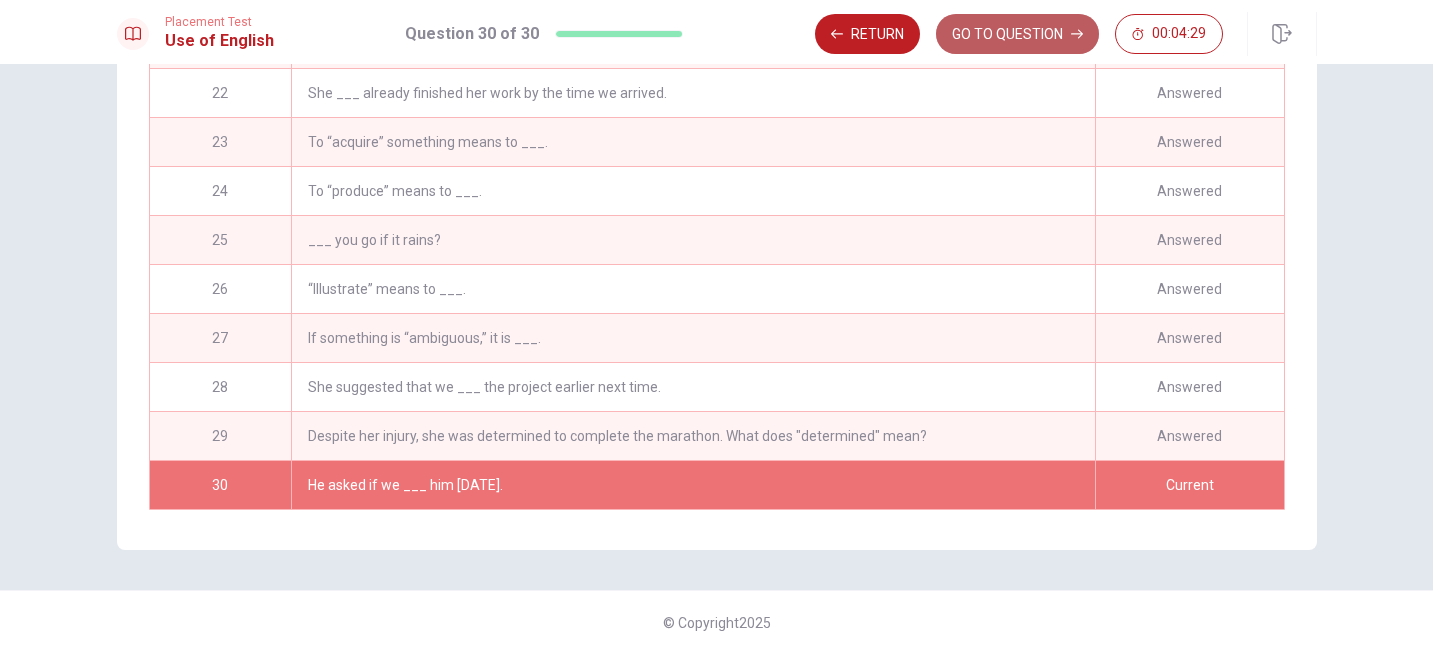 click on "GO TO QUESTION" at bounding box center [1017, 34] 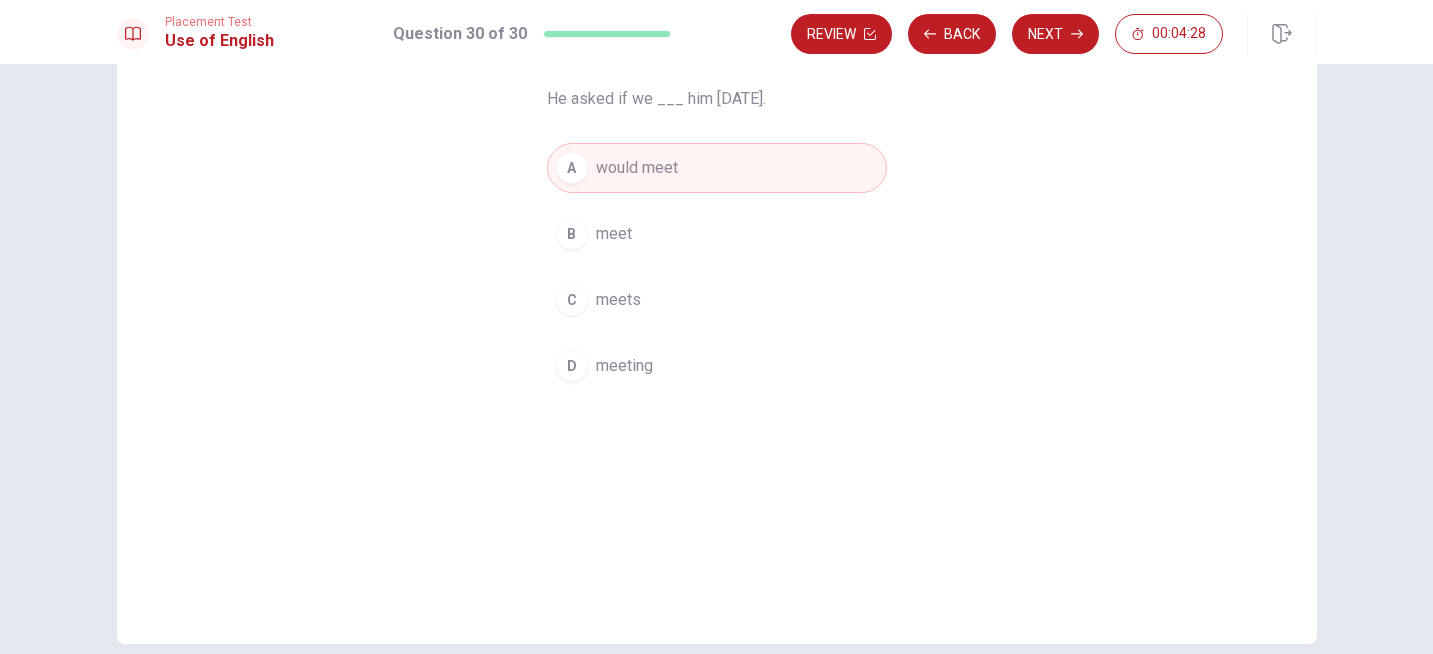 scroll, scrollTop: 154, scrollLeft: 0, axis: vertical 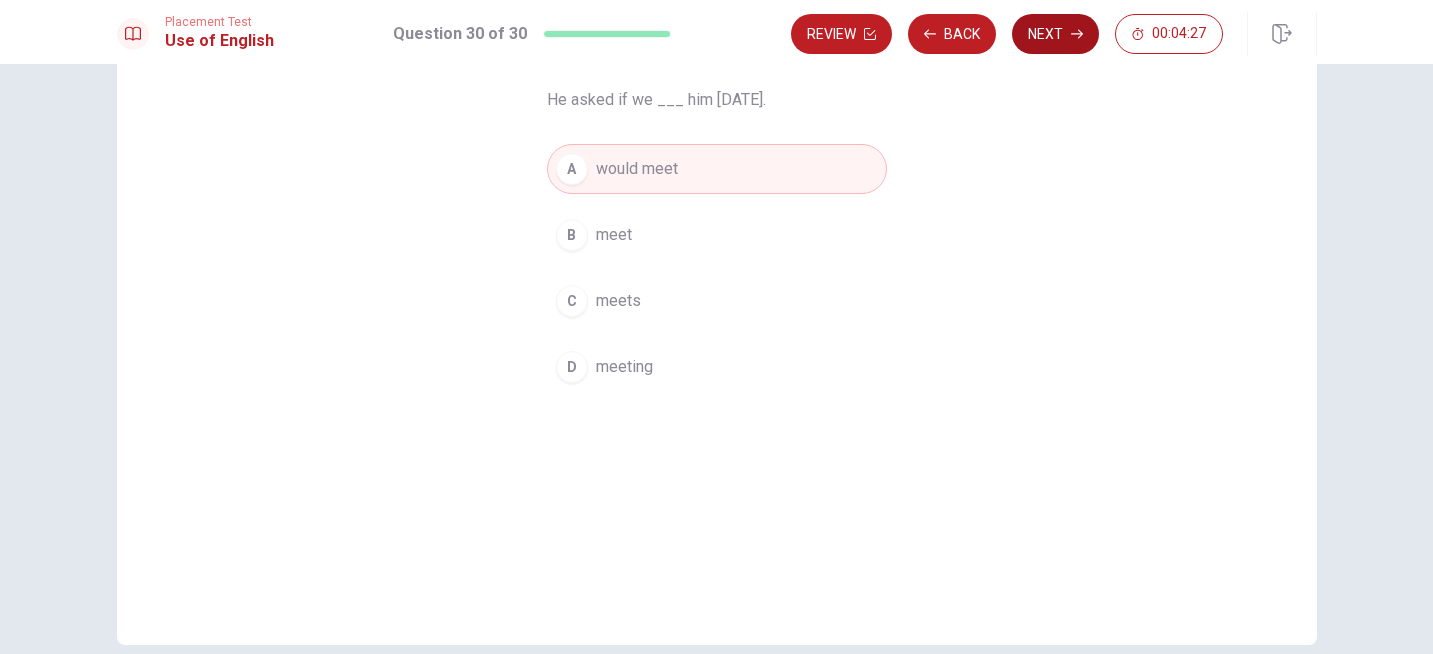 click on "Next" at bounding box center [1055, 34] 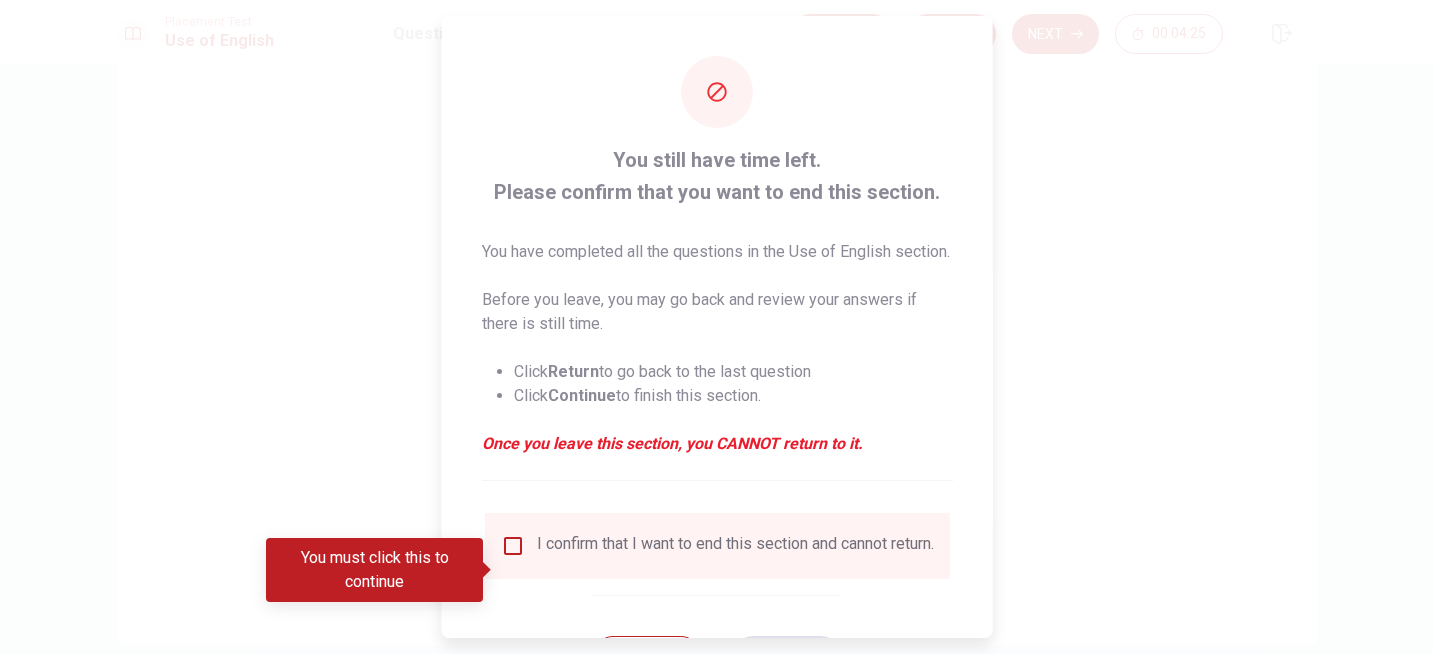 click at bounding box center (512, 546) 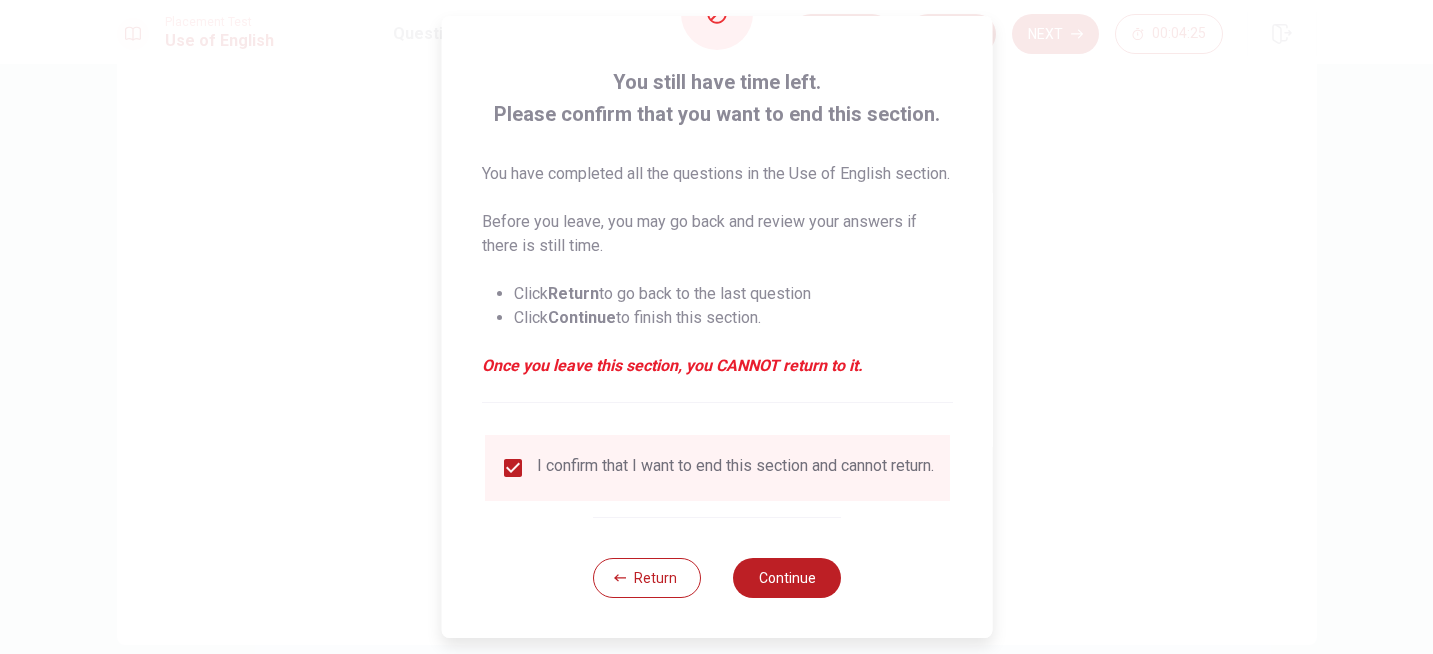 scroll, scrollTop: 112, scrollLeft: 0, axis: vertical 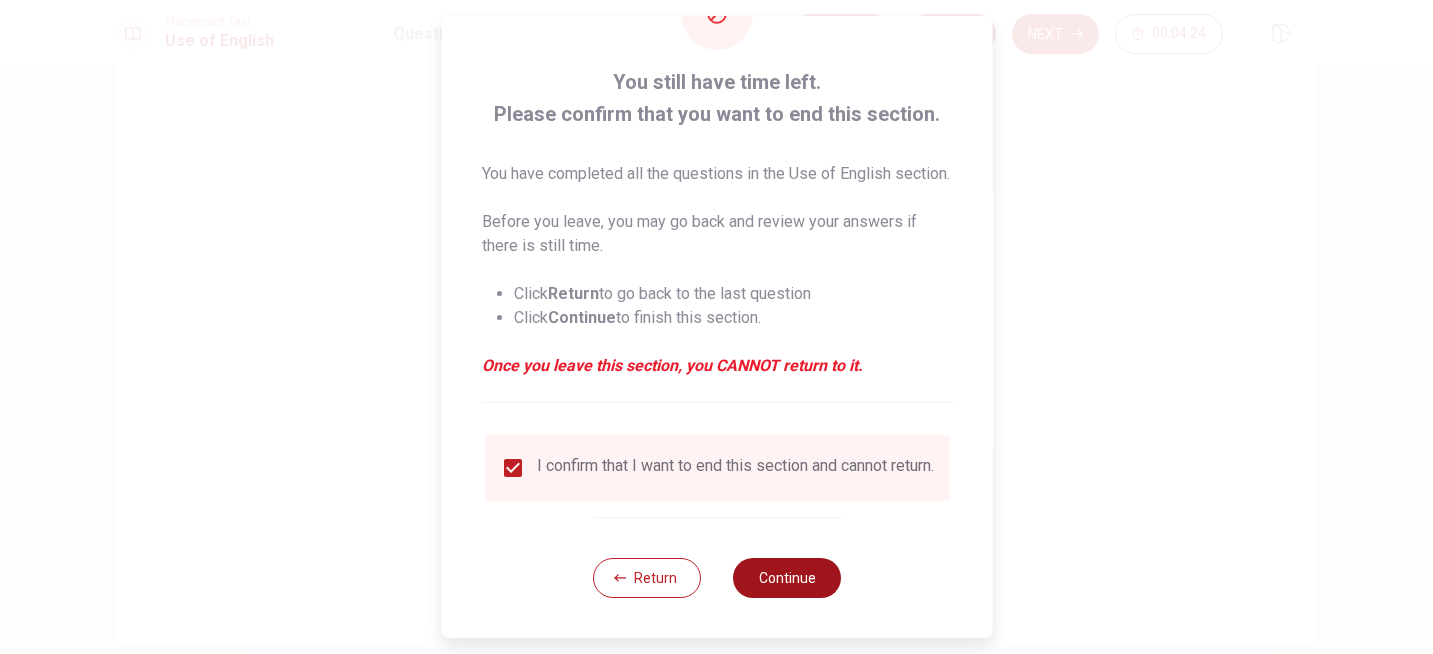 click on "Continue" at bounding box center (787, 578) 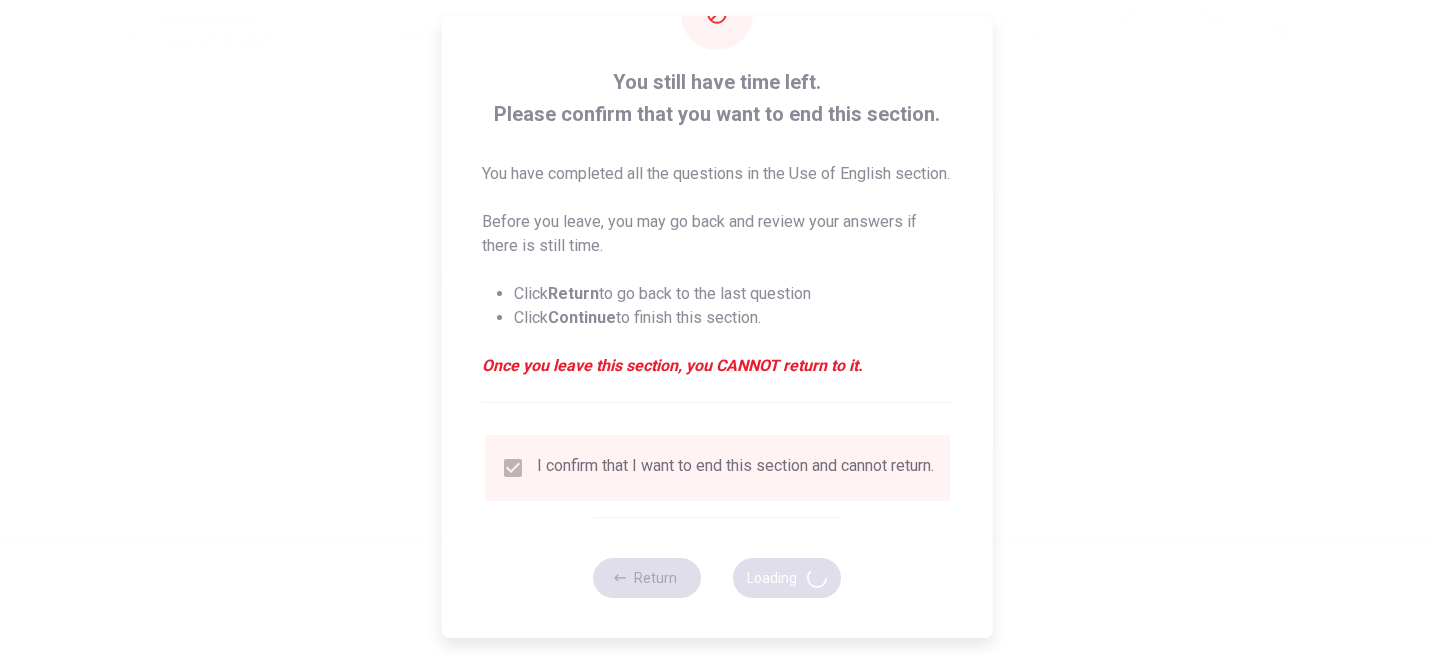 scroll, scrollTop: 0, scrollLeft: 0, axis: both 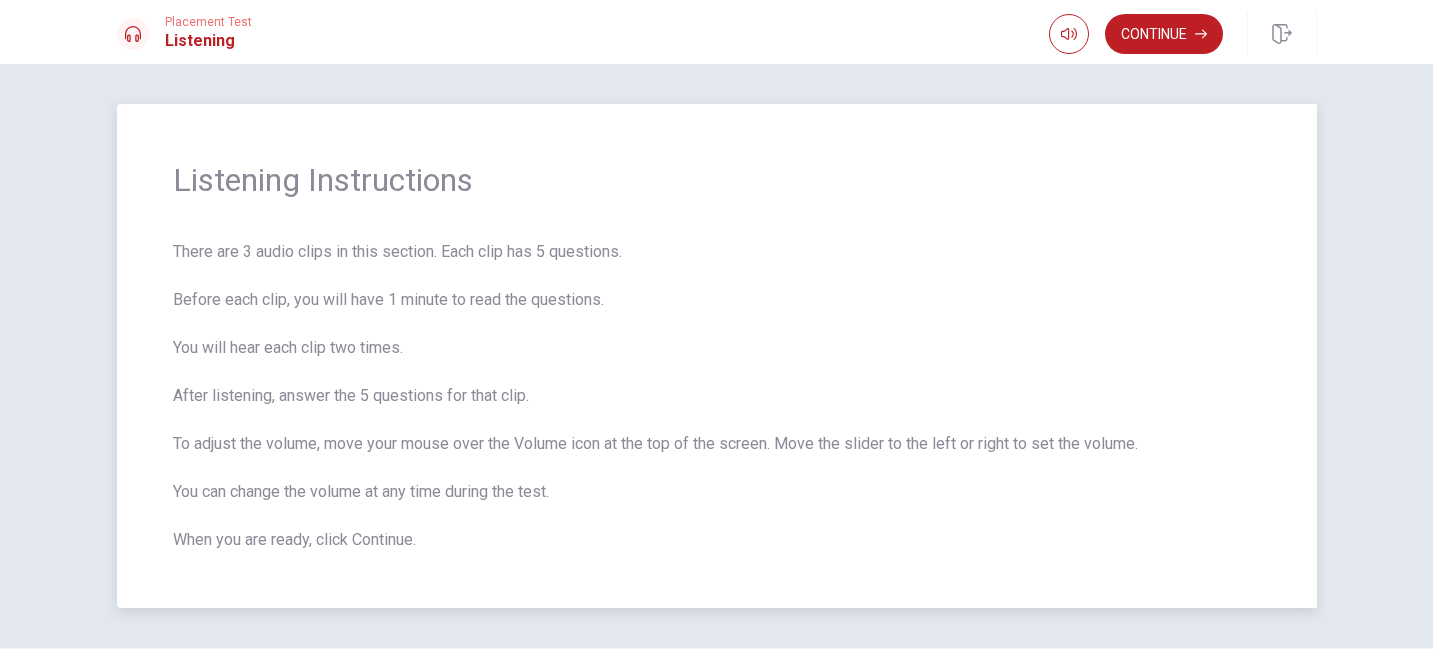 drag, startPoint x: 467, startPoint y: 265, endPoint x: 439, endPoint y: 350, distance: 89.49302 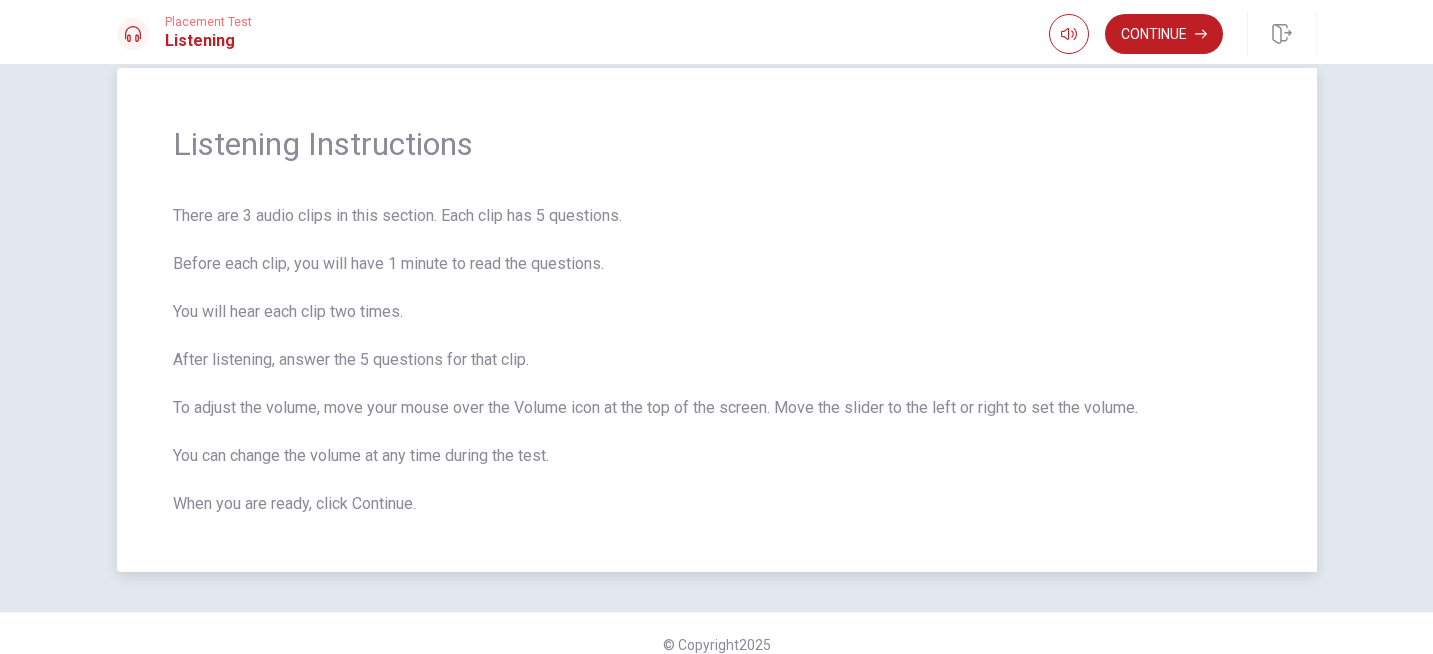 scroll, scrollTop: 37, scrollLeft: 0, axis: vertical 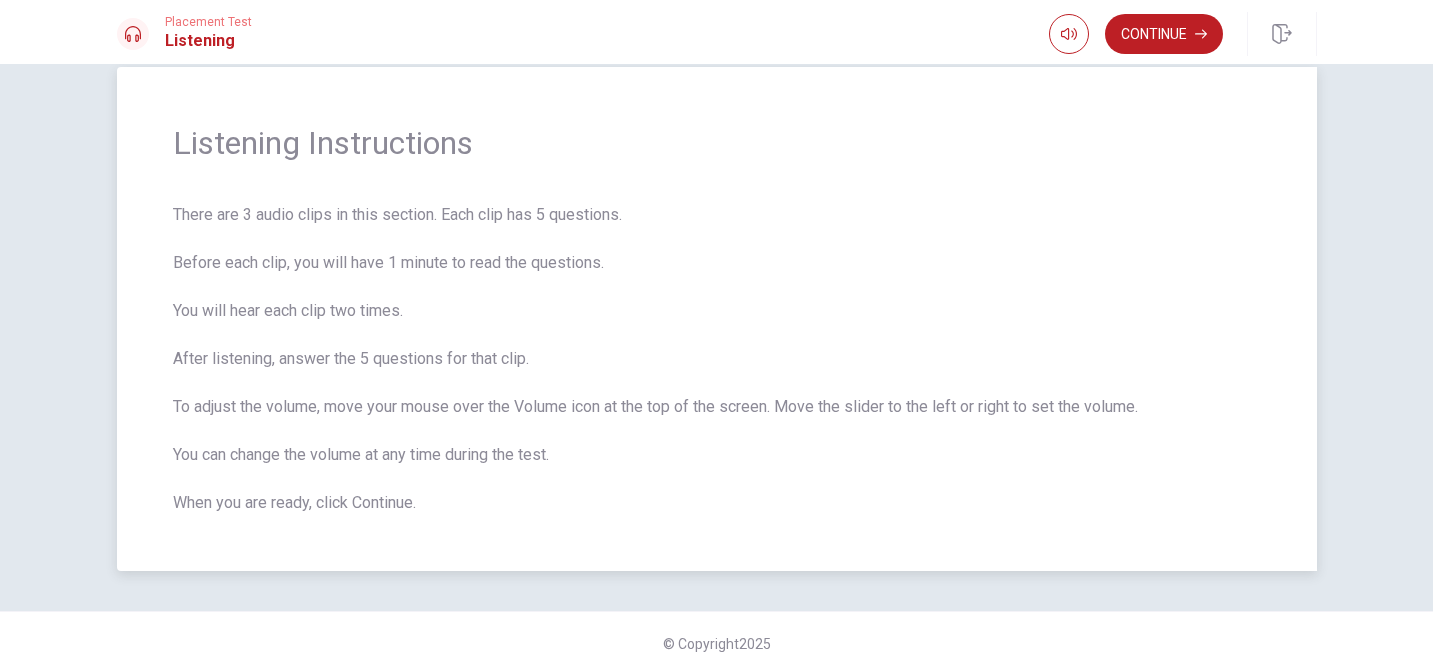 drag, startPoint x: 252, startPoint y: 349, endPoint x: 559, endPoint y: 352, distance: 307.01465 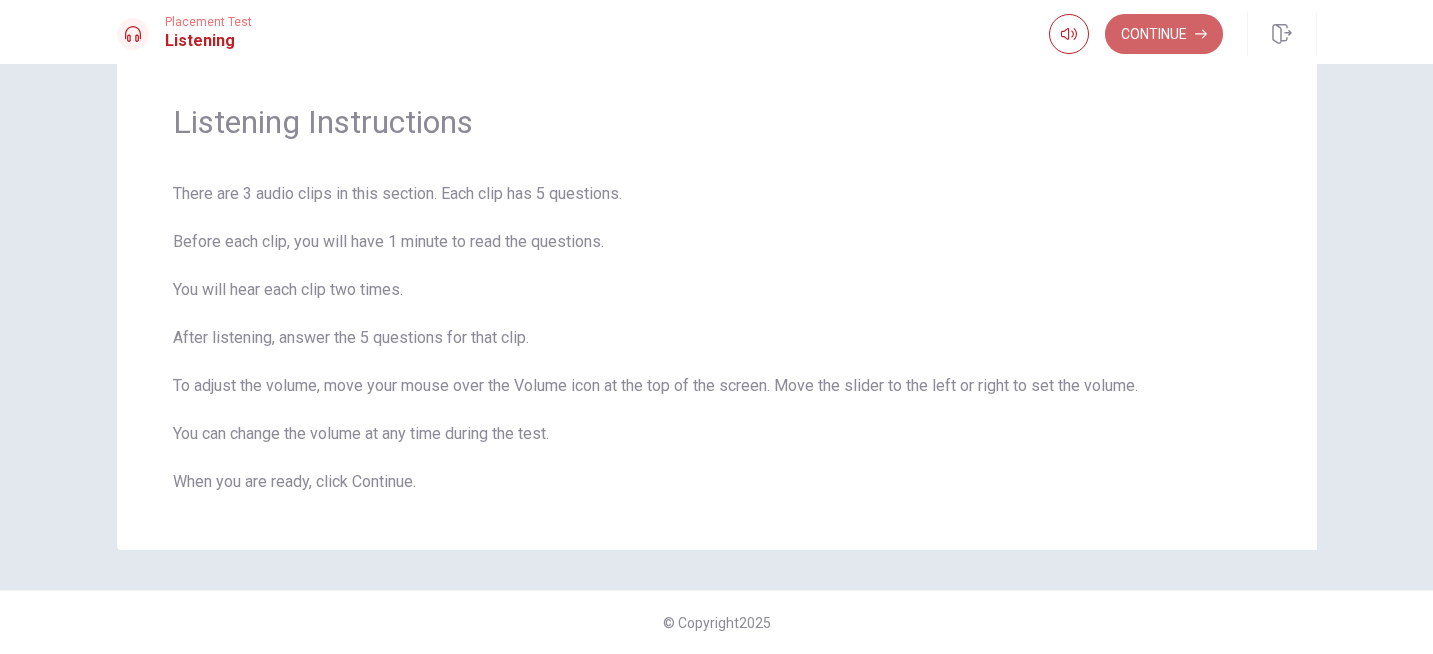 drag, startPoint x: 1131, startPoint y: 33, endPoint x: 1118, endPoint y: 41, distance: 15.264338 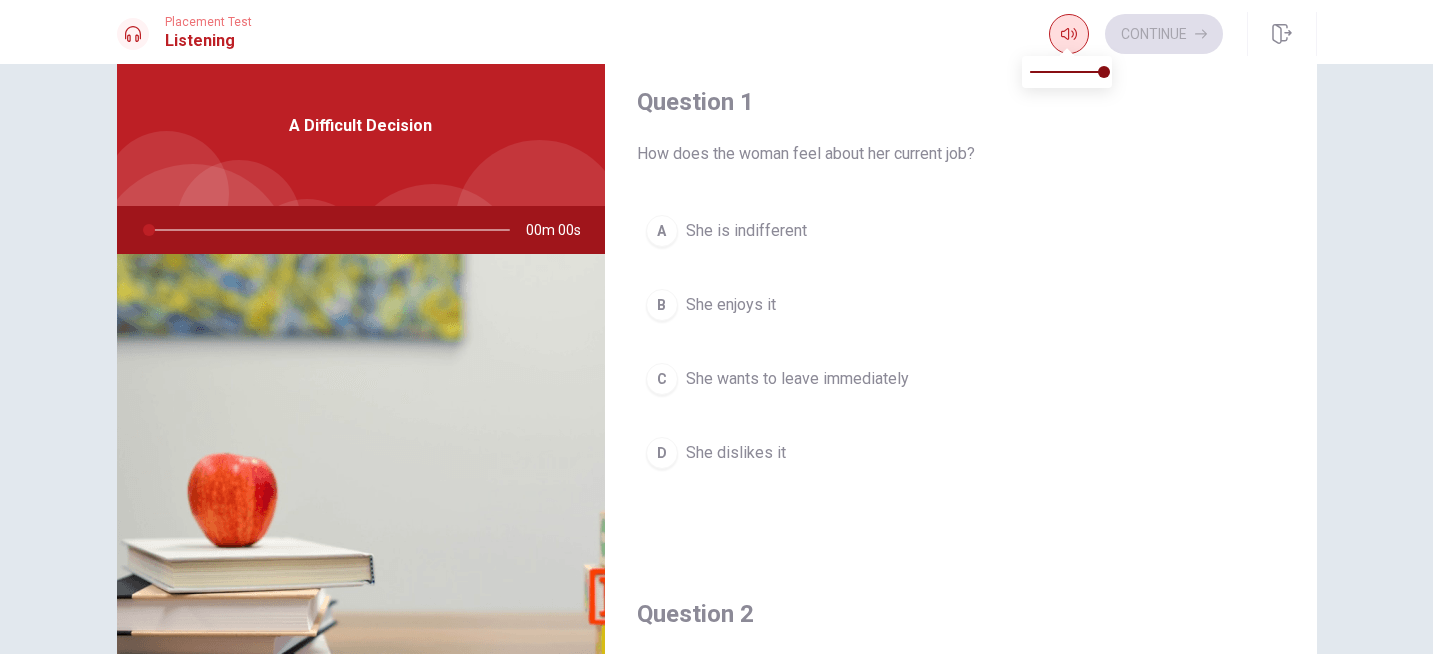 click at bounding box center (1069, 34) 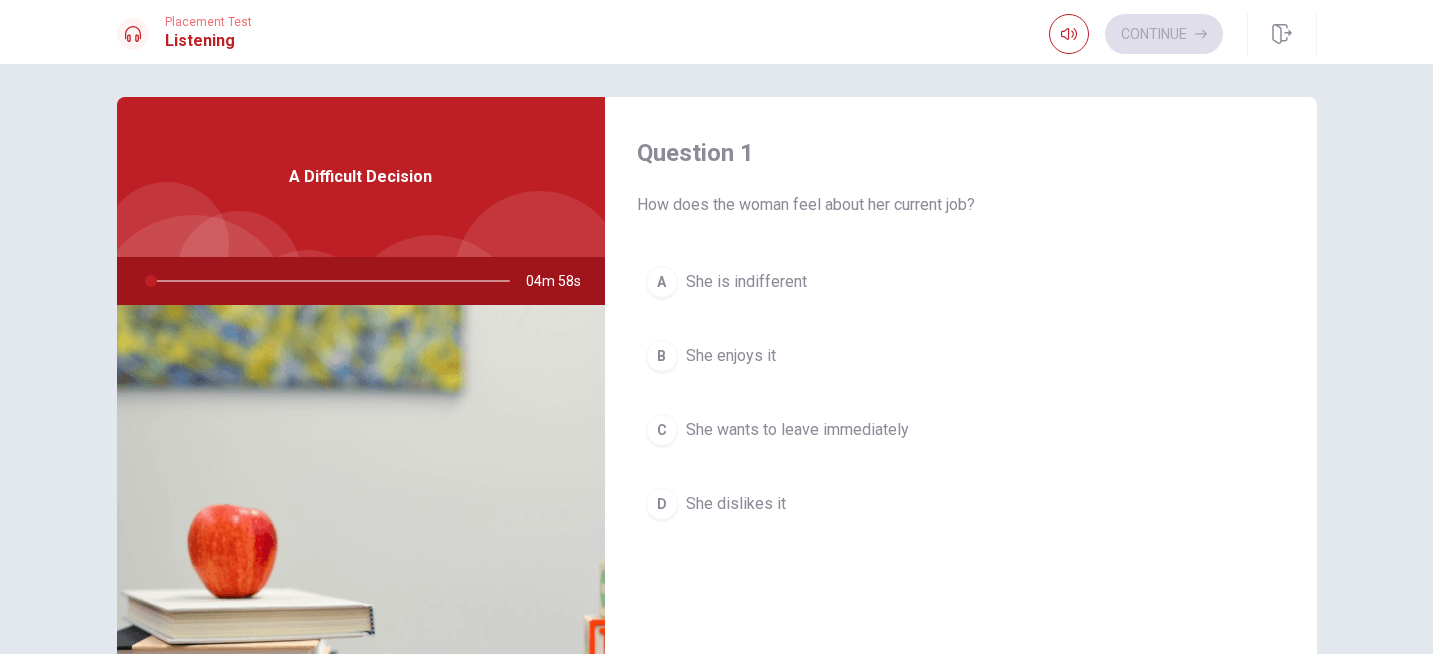 scroll, scrollTop: 0, scrollLeft: 0, axis: both 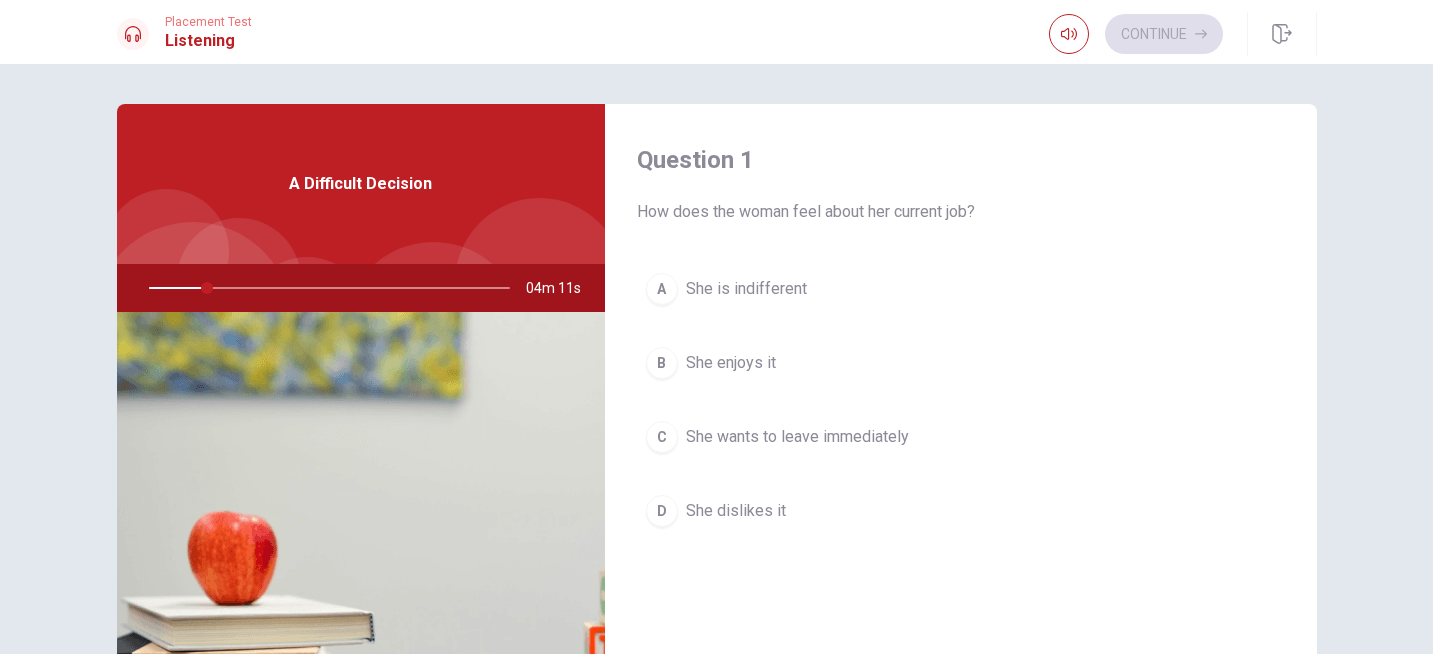 drag, startPoint x: 213, startPoint y: 289, endPoint x: 229, endPoint y: 289, distance: 16 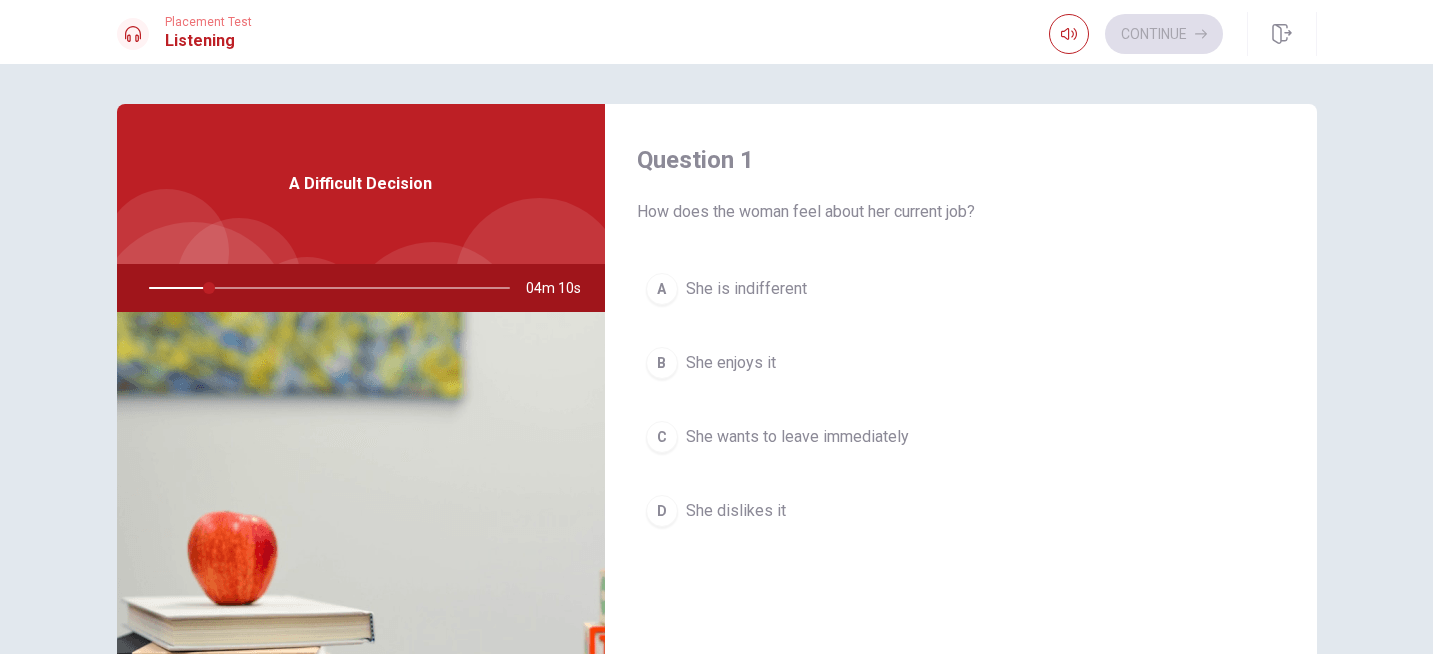 click at bounding box center (325, 288) 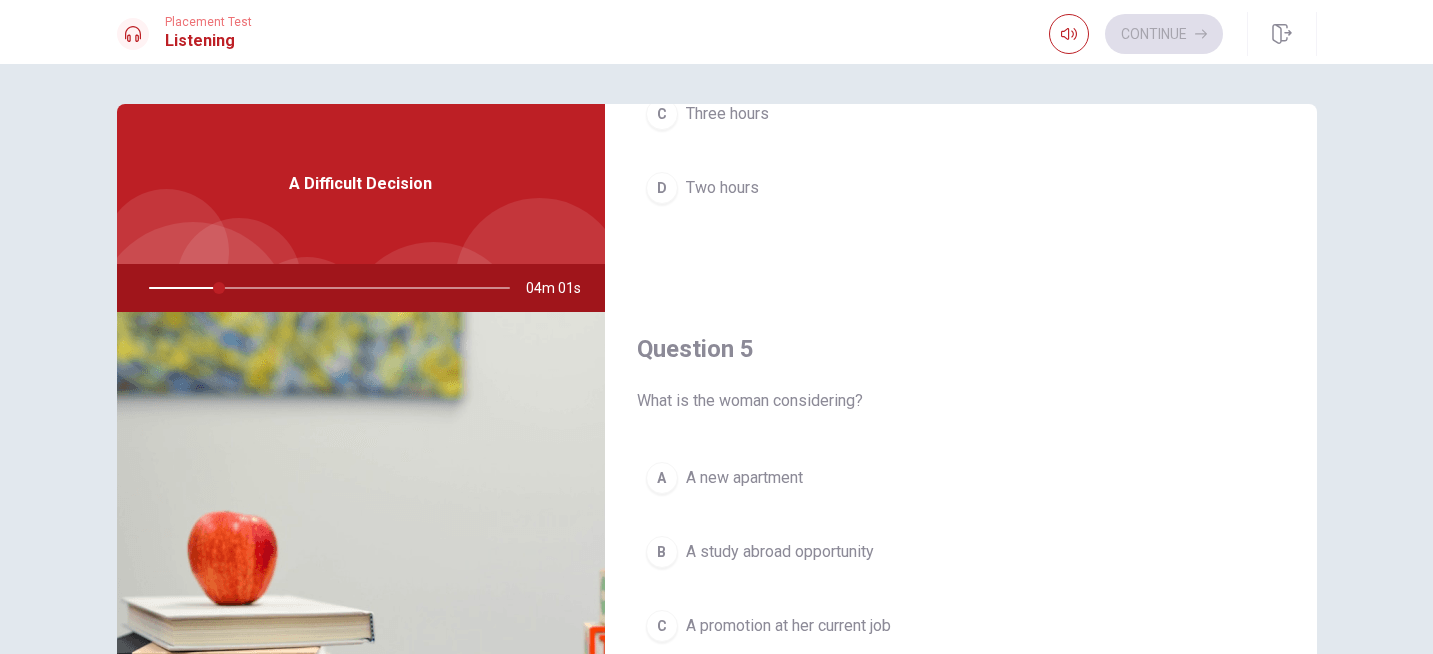 scroll, scrollTop: 1865, scrollLeft: 0, axis: vertical 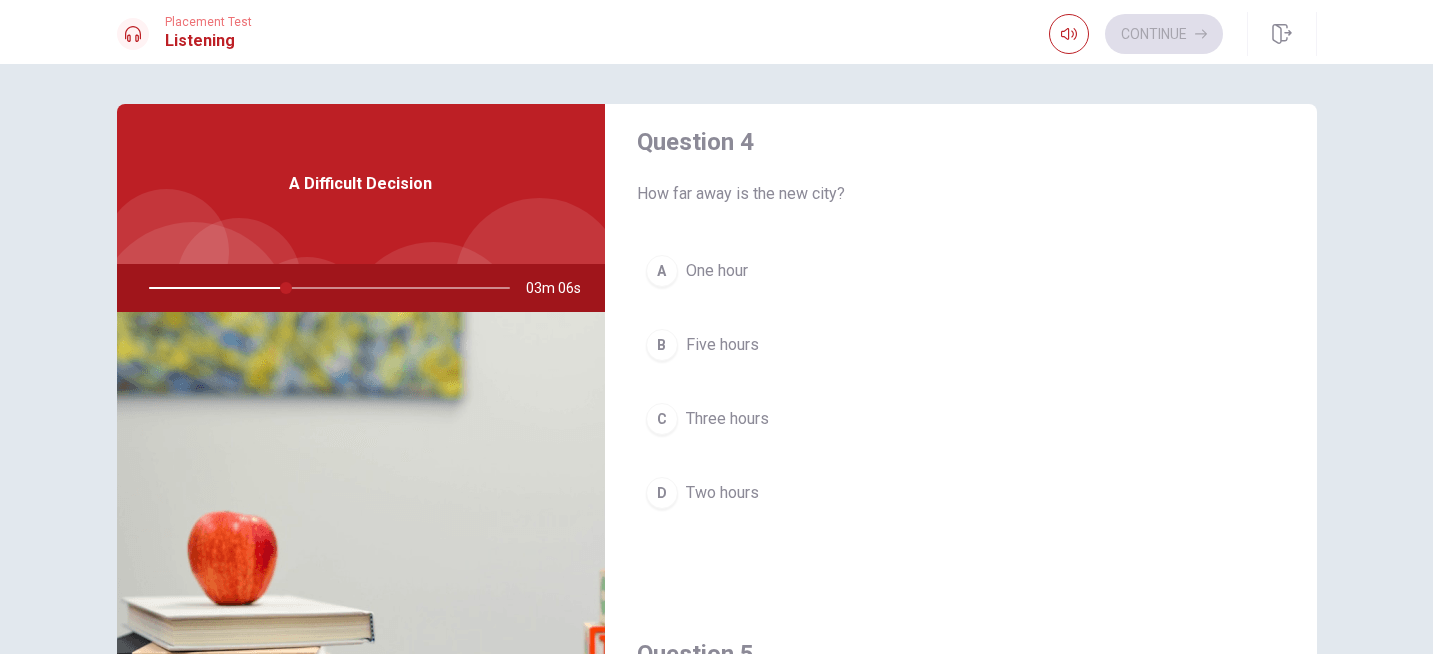 click on "C" at bounding box center [662, 419] 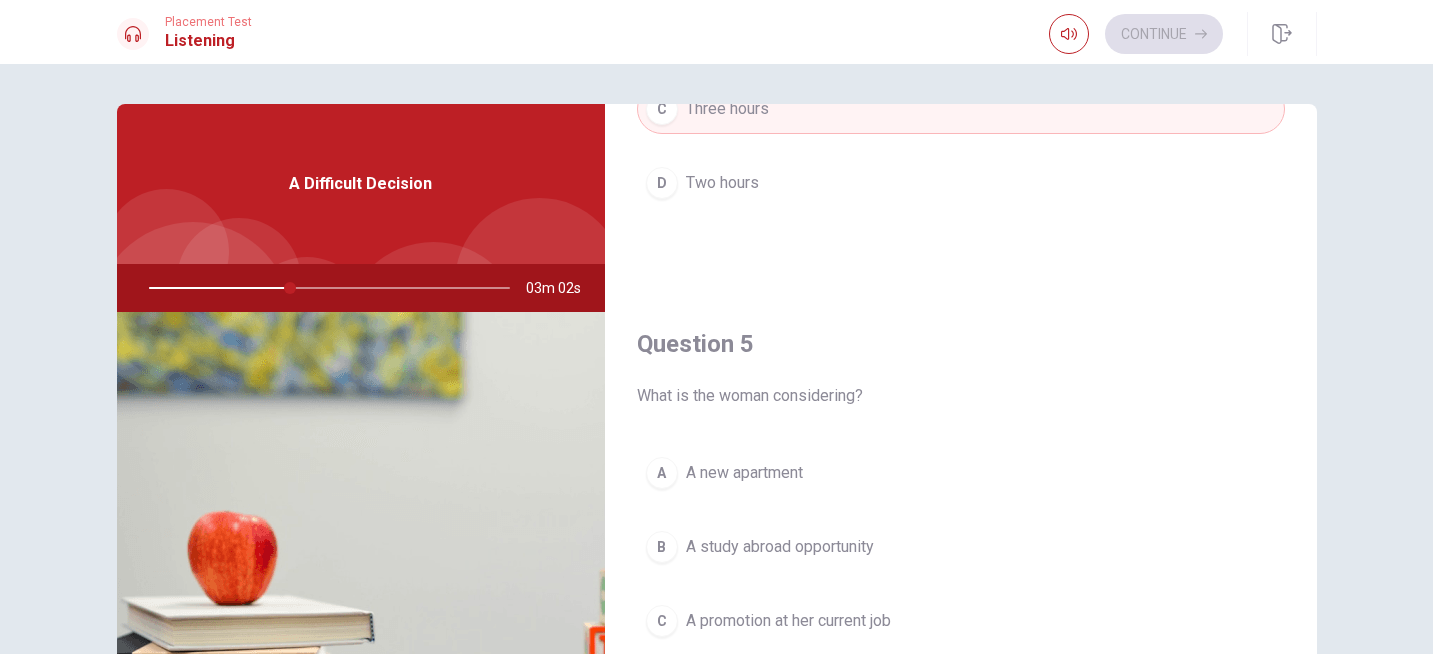 scroll, scrollTop: 1865, scrollLeft: 0, axis: vertical 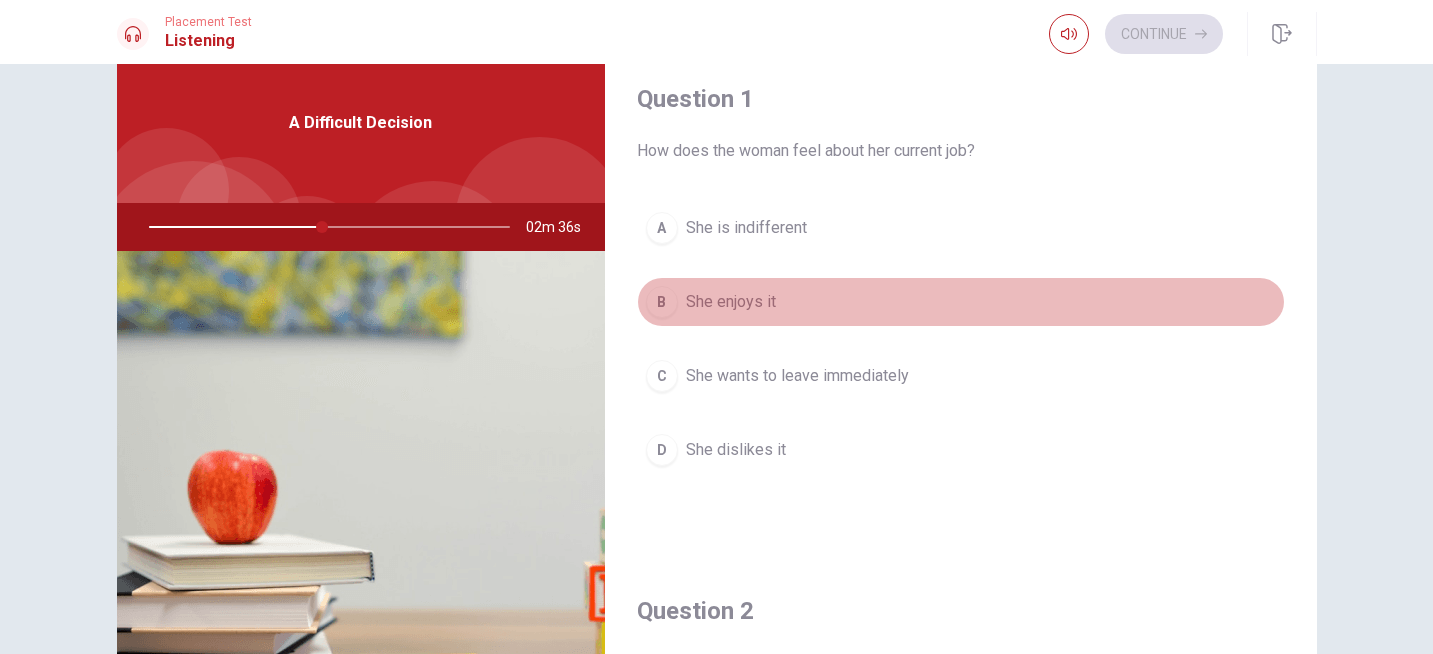 click on "She enjoys it" at bounding box center [731, 302] 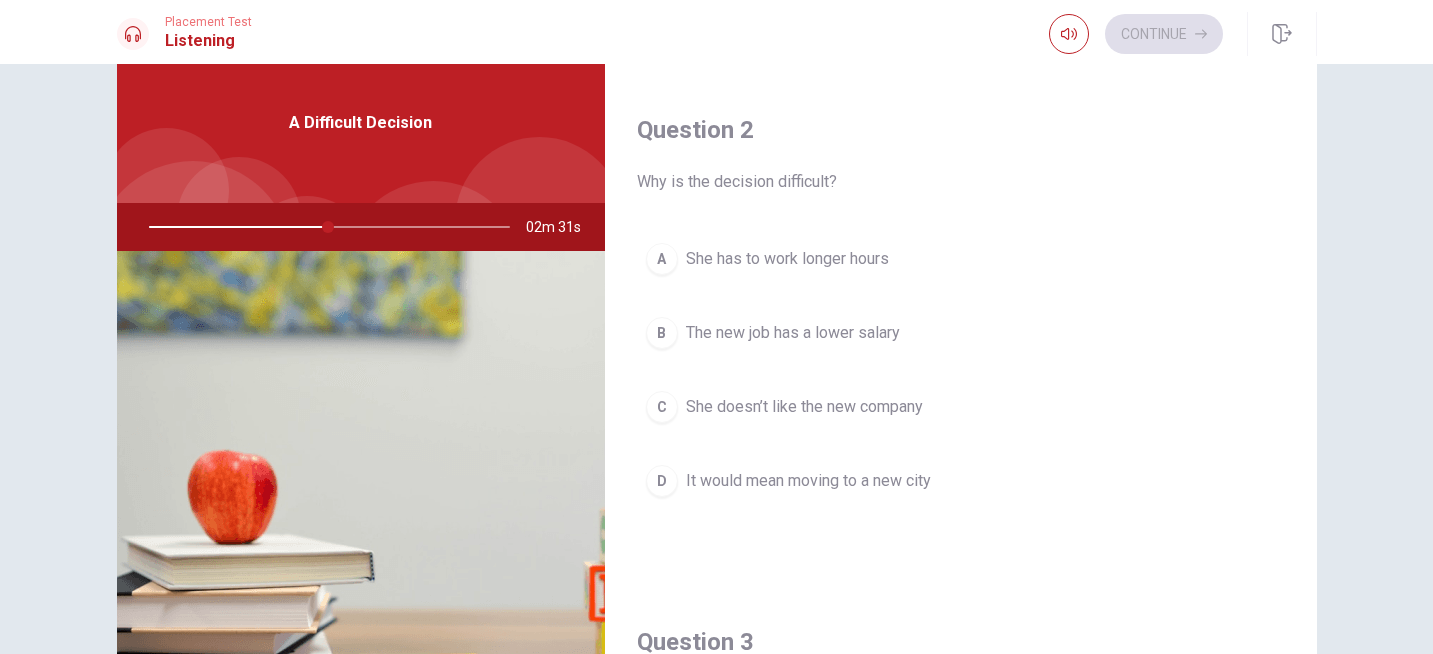 scroll, scrollTop: 482, scrollLeft: 0, axis: vertical 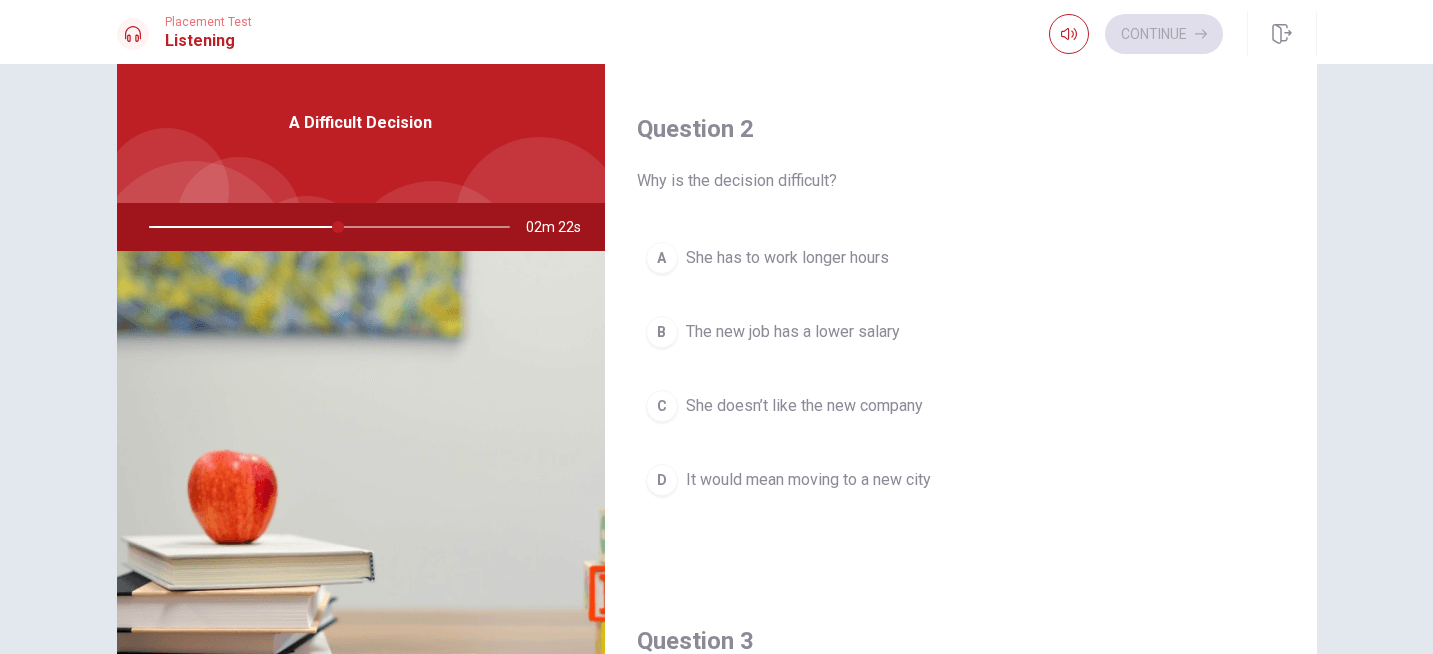 click on "It would mean moving to a new city" at bounding box center [808, 480] 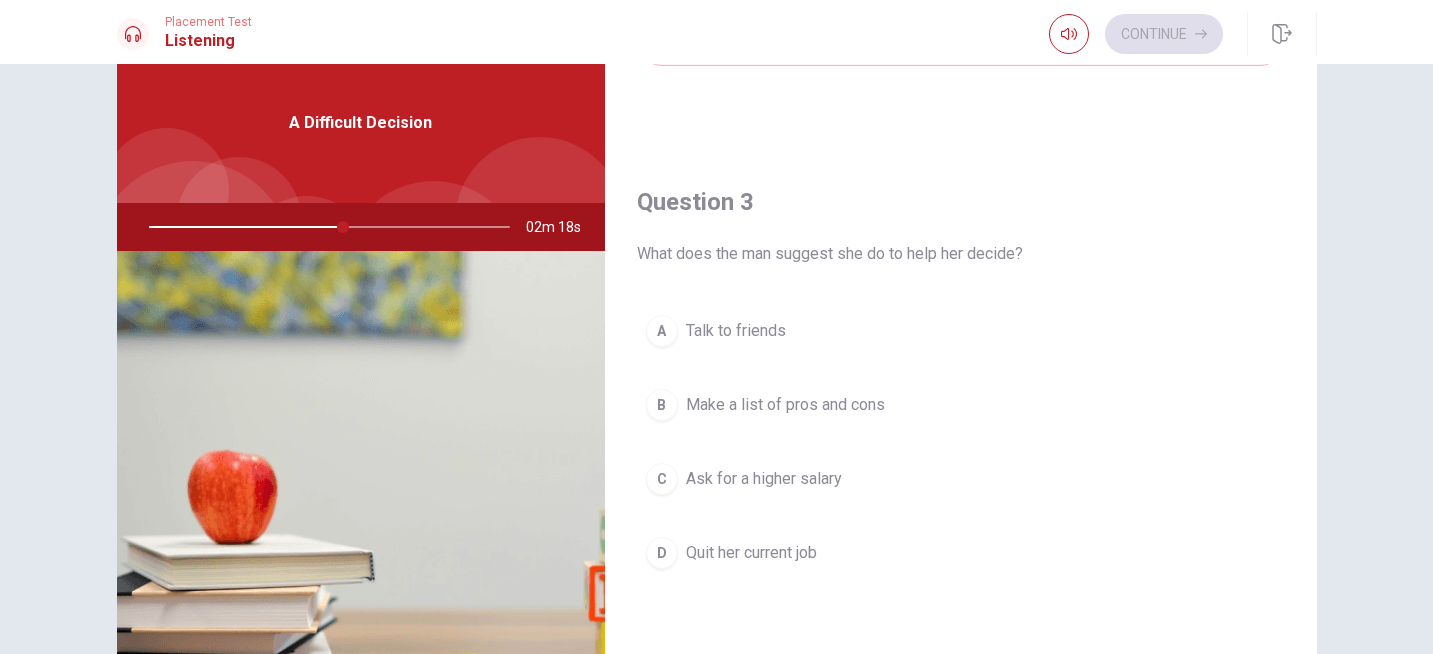 scroll, scrollTop: 947, scrollLeft: 0, axis: vertical 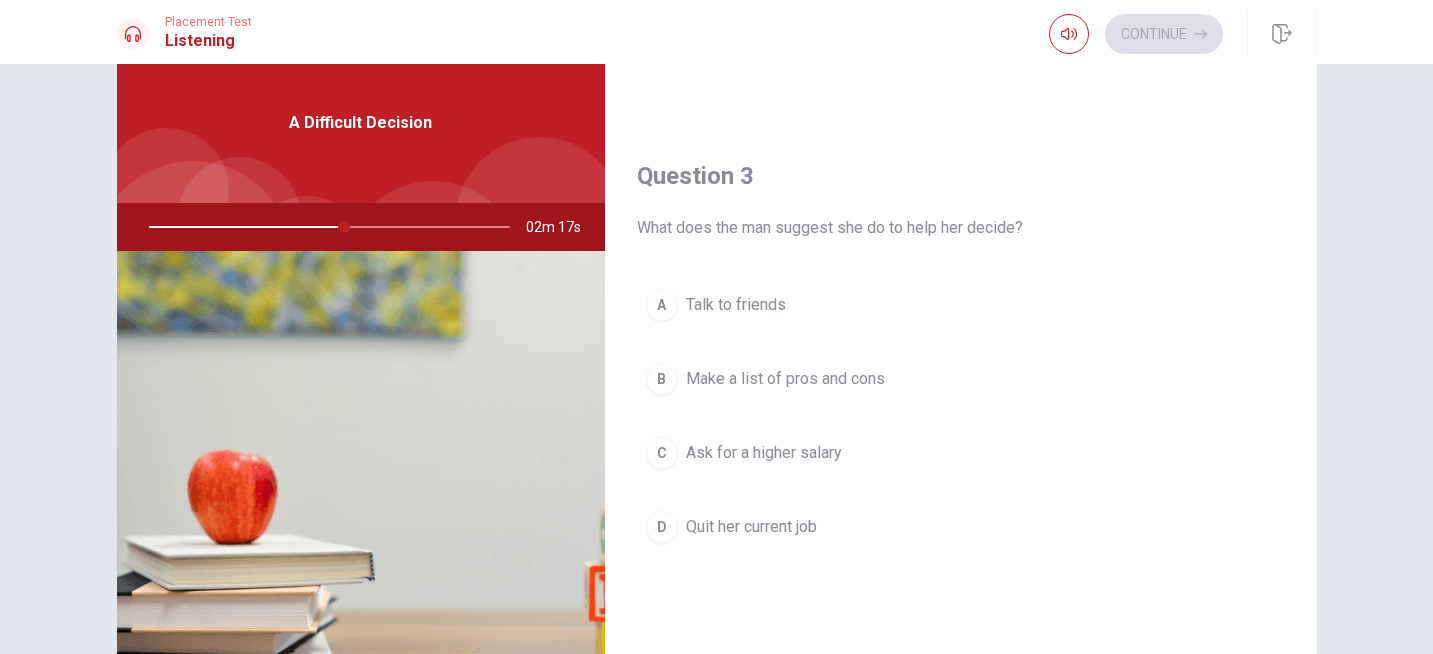 click on "Make a list of pros and cons" at bounding box center [785, 379] 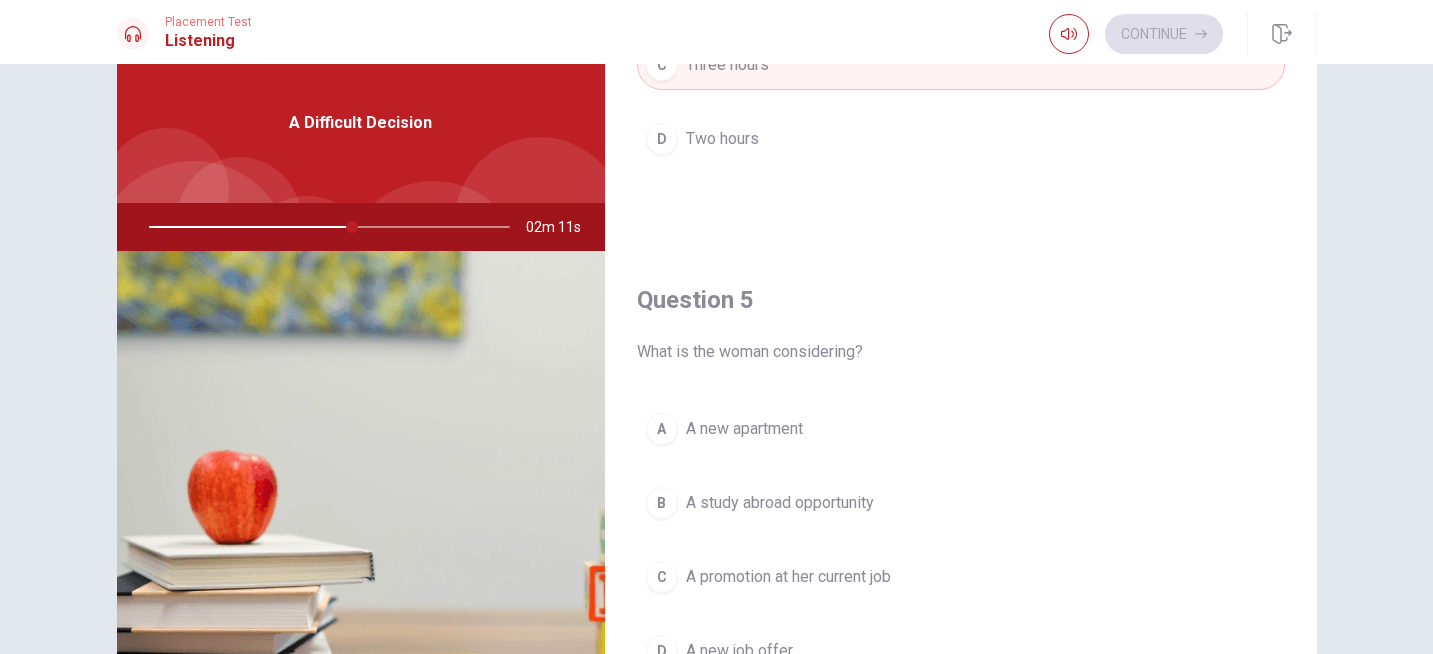 scroll, scrollTop: 1865, scrollLeft: 0, axis: vertical 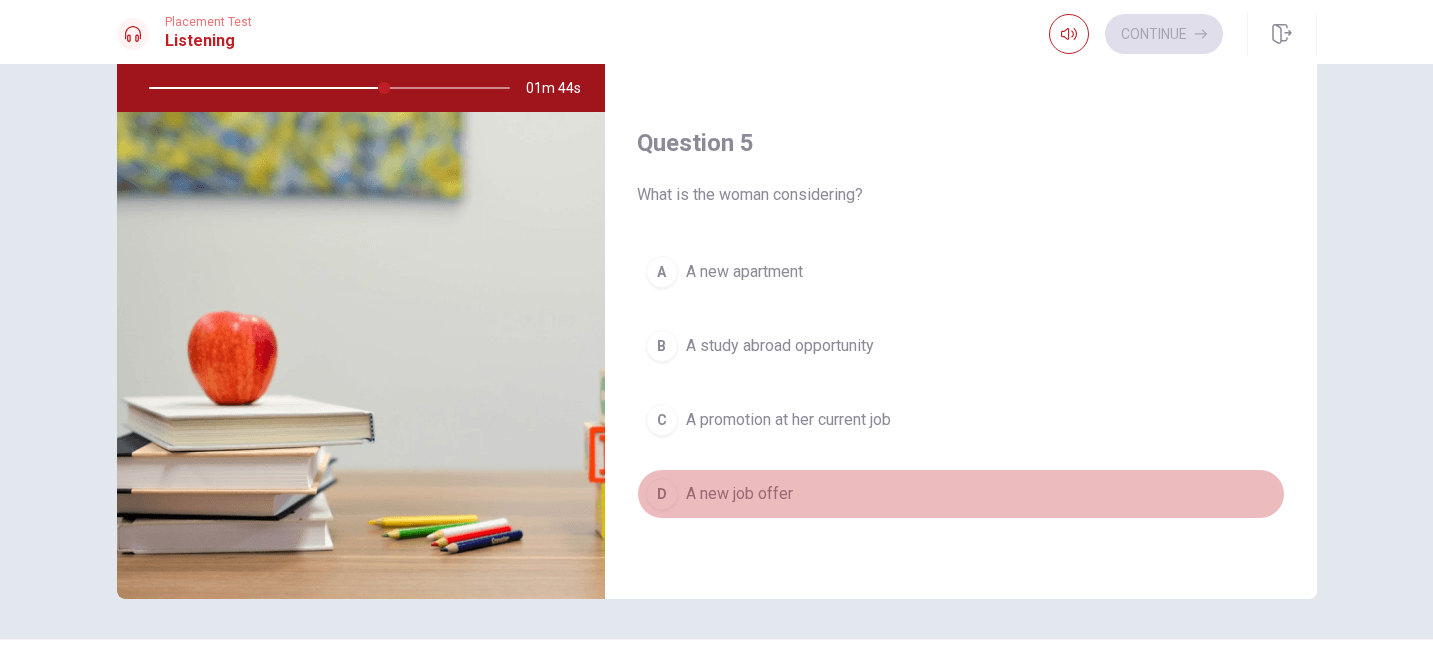 click on "A new job offer" at bounding box center [739, 494] 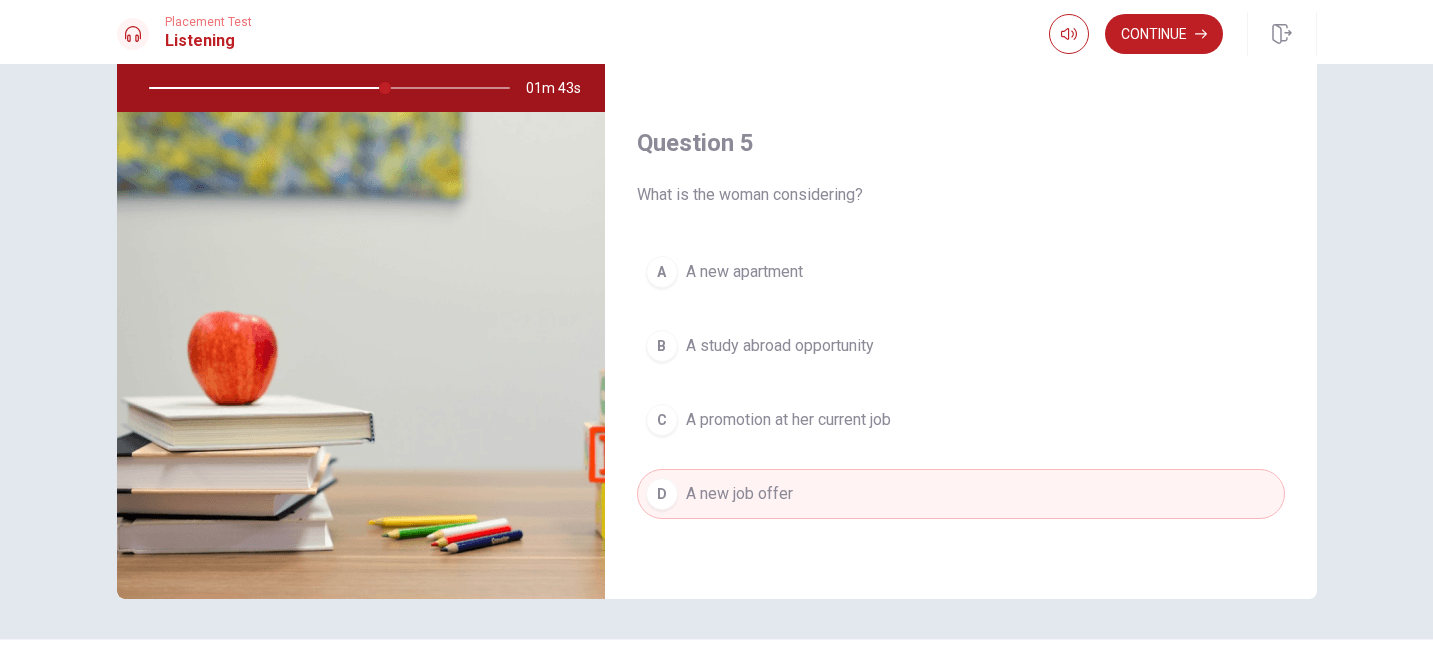 scroll, scrollTop: 235, scrollLeft: 0, axis: vertical 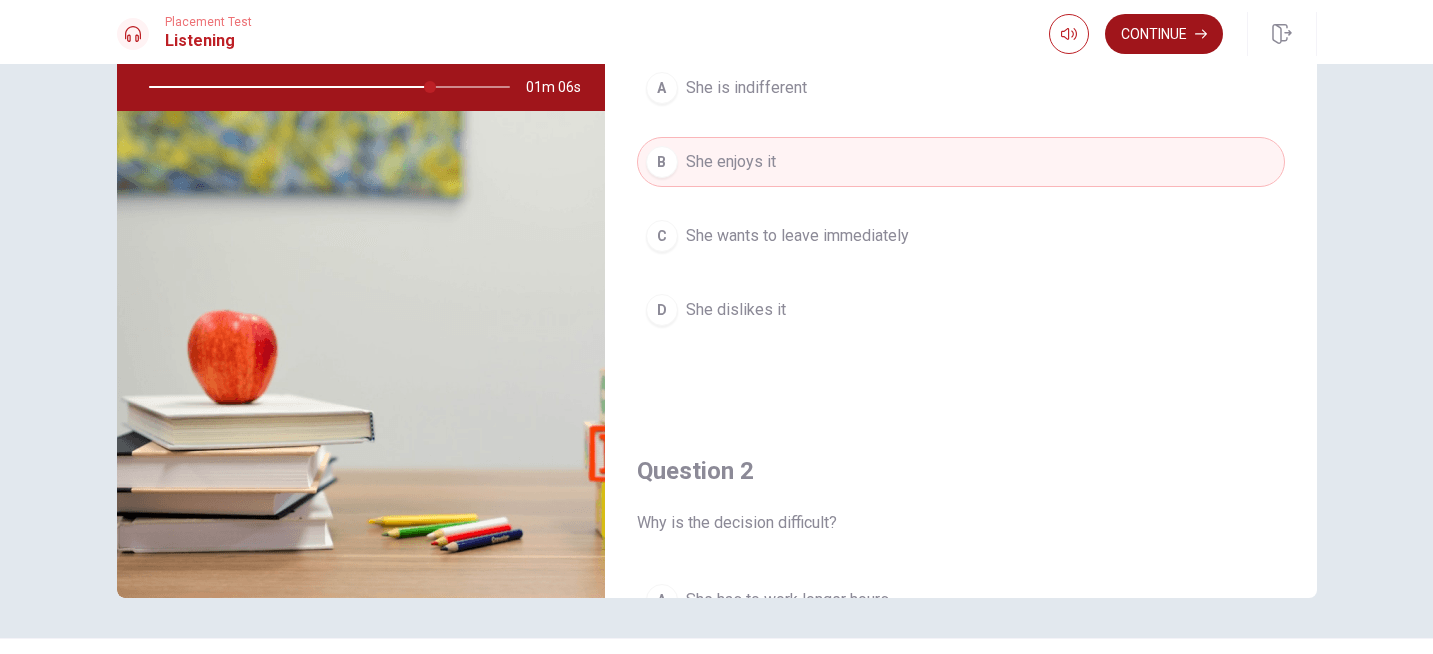 click on "Continue" at bounding box center [1164, 34] 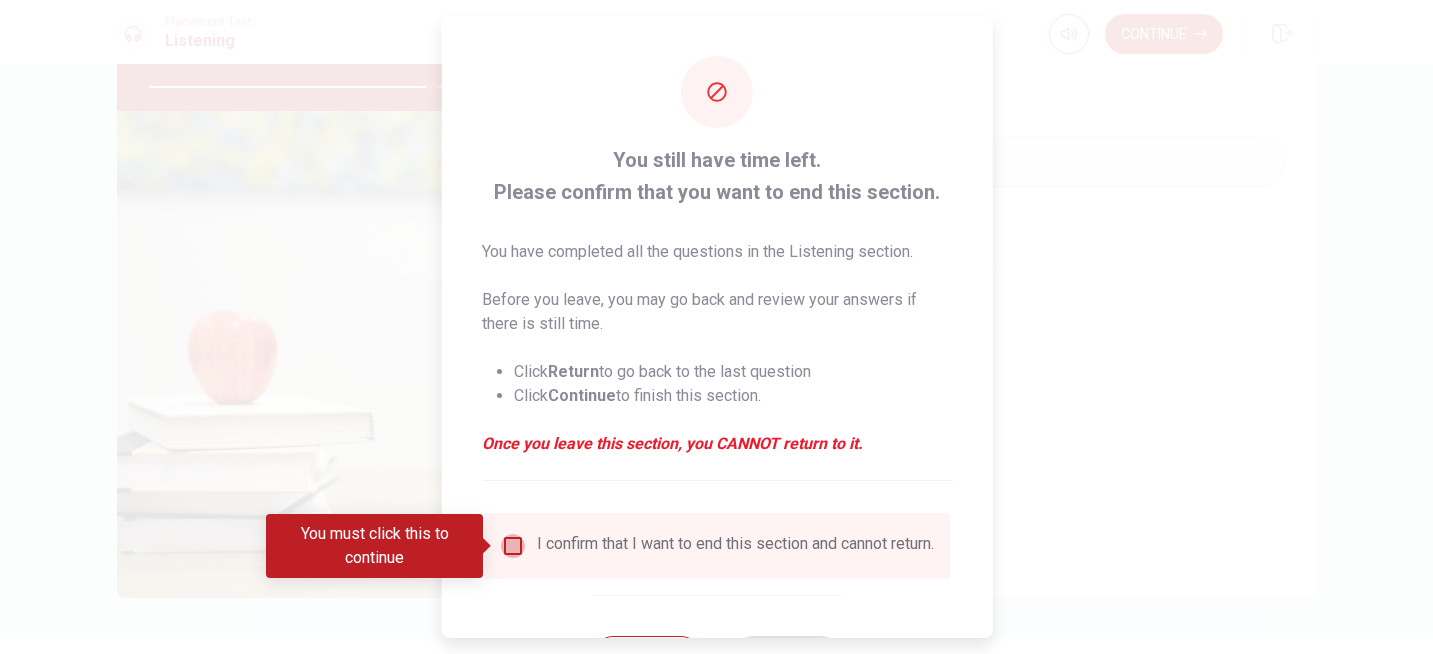 click at bounding box center [512, 546] 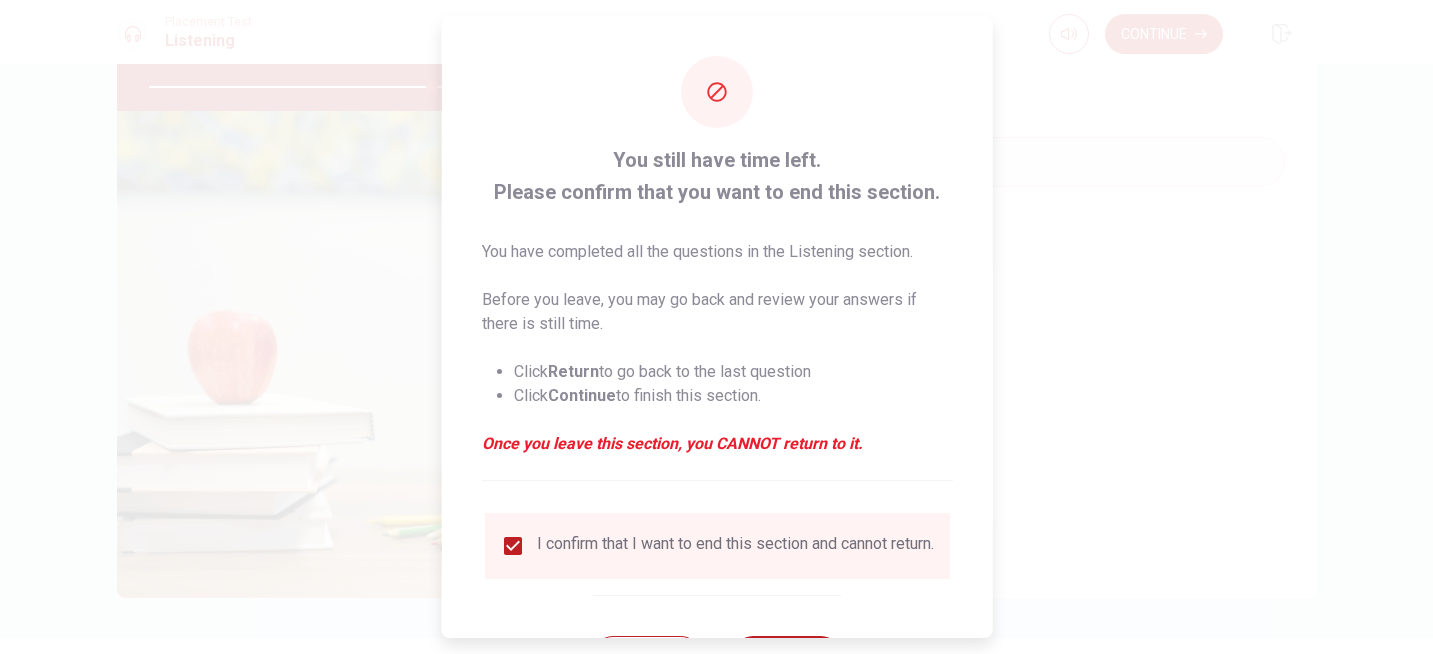 scroll, scrollTop: 92, scrollLeft: 0, axis: vertical 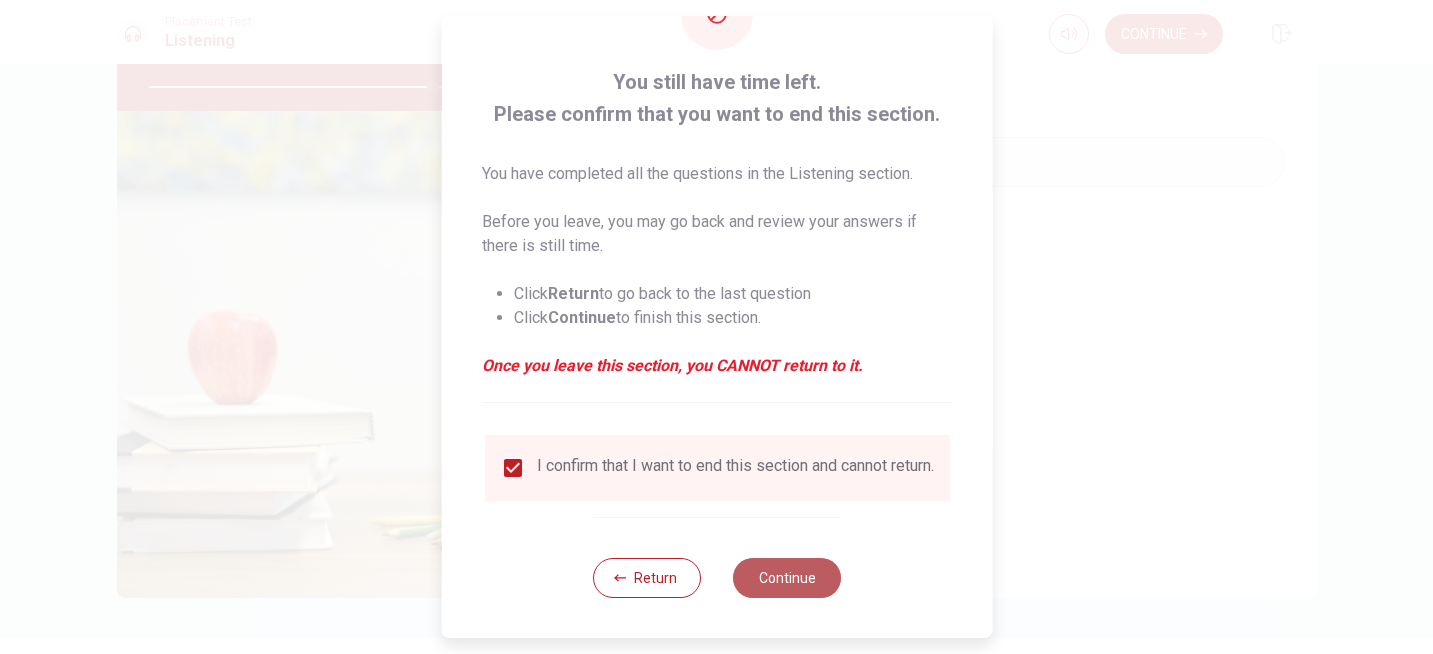 click on "Continue" at bounding box center [787, 578] 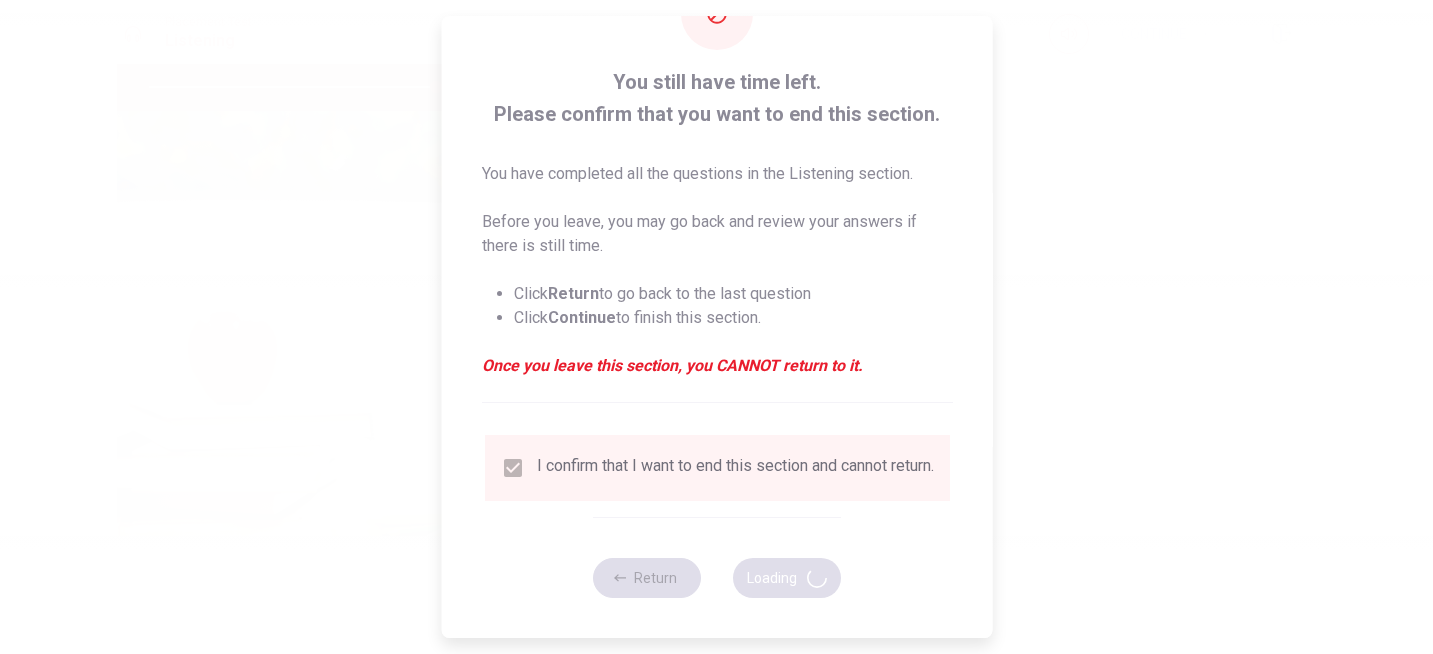 type on "80" 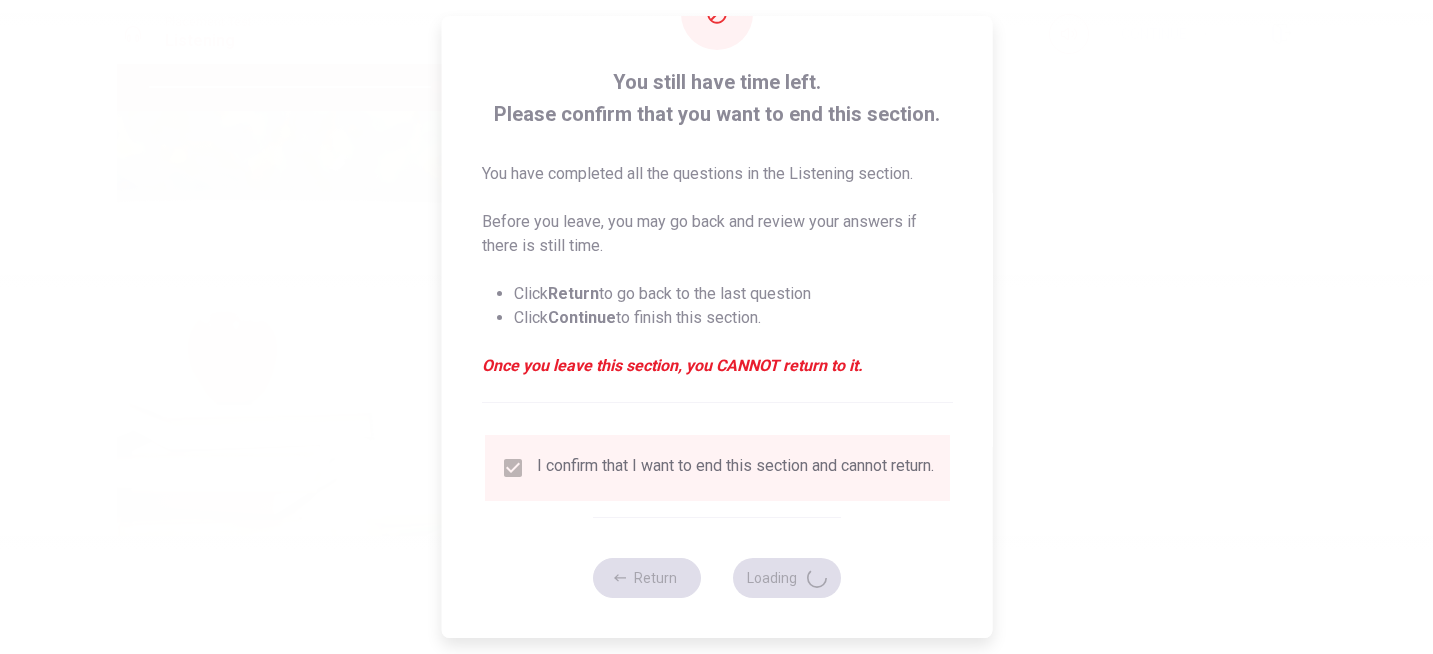 scroll, scrollTop: 0, scrollLeft: 0, axis: both 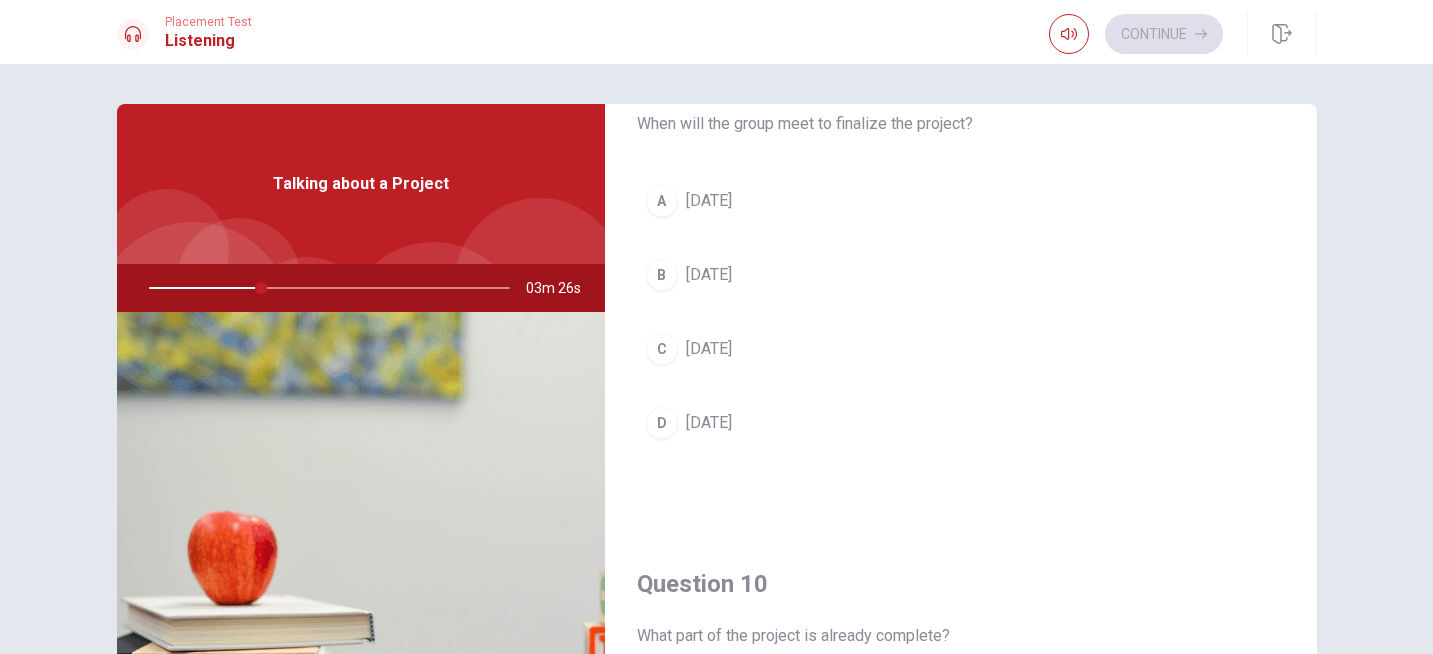 click on "A" at bounding box center [662, 201] 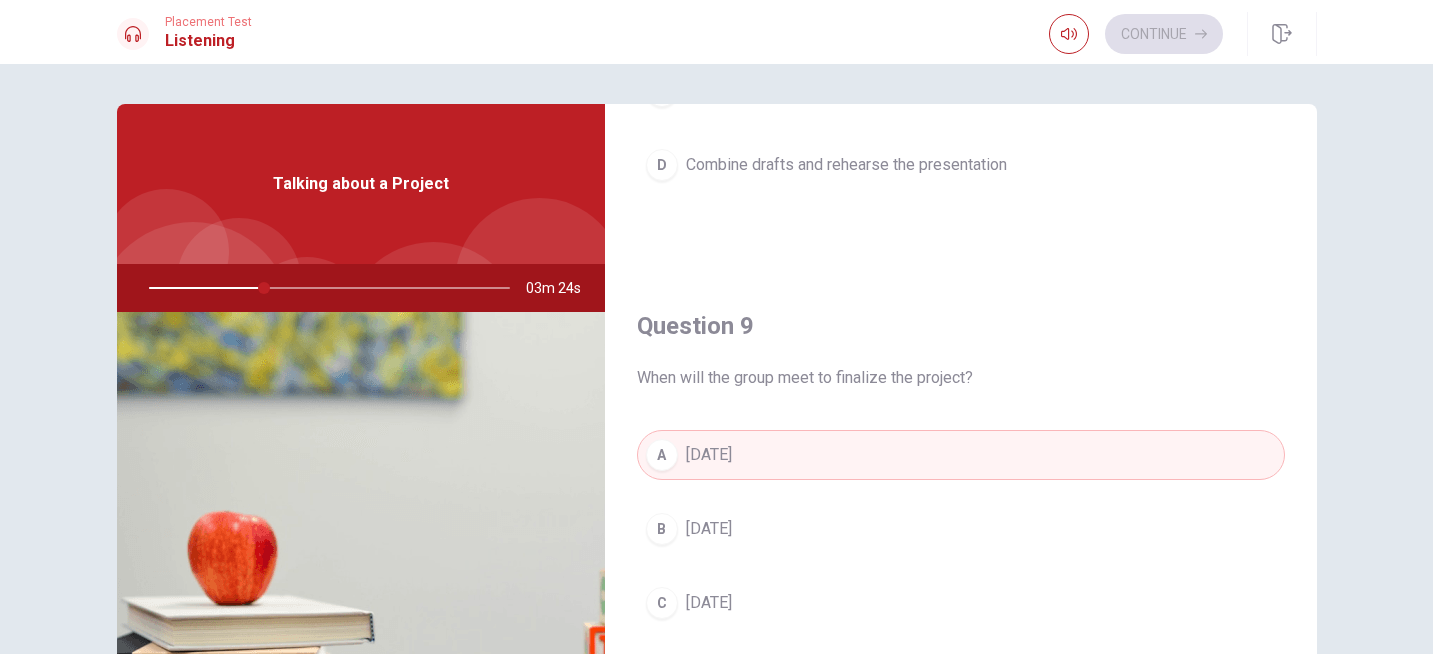 scroll, scrollTop: 1865, scrollLeft: 0, axis: vertical 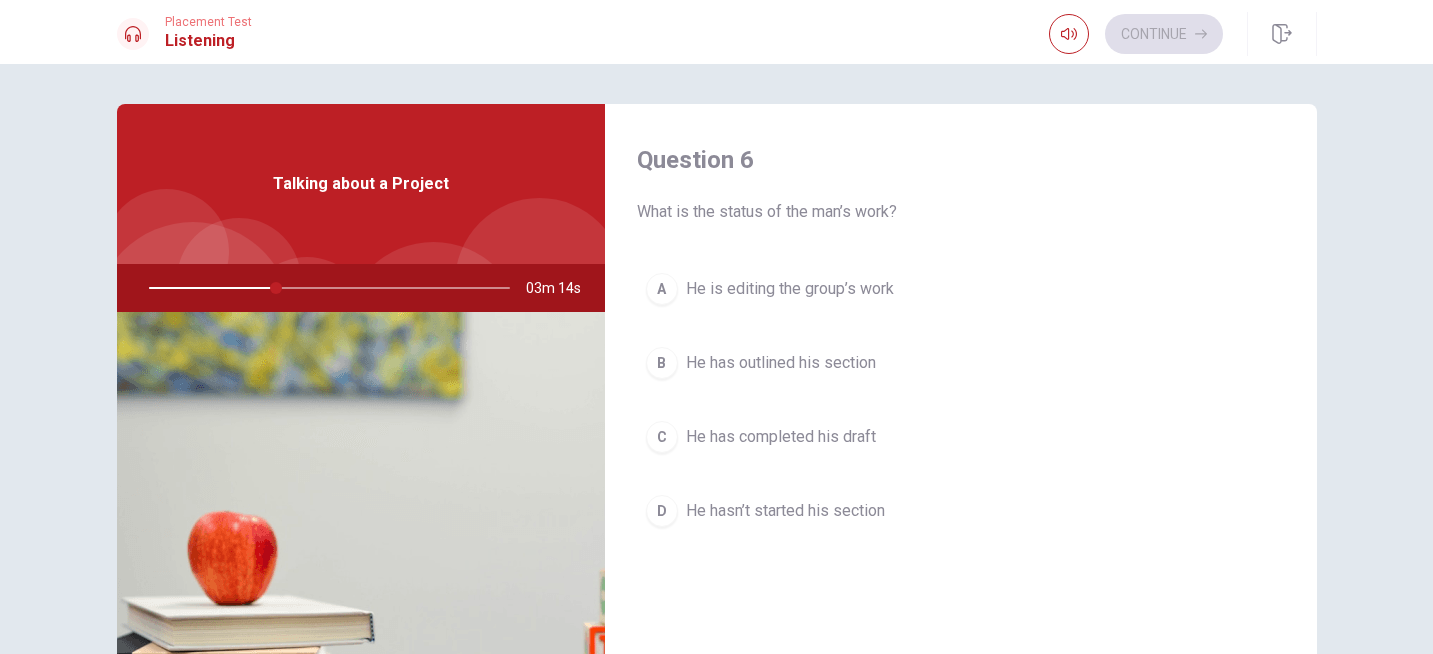 click on "B He has outlined his section" at bounding box center [961, 363] 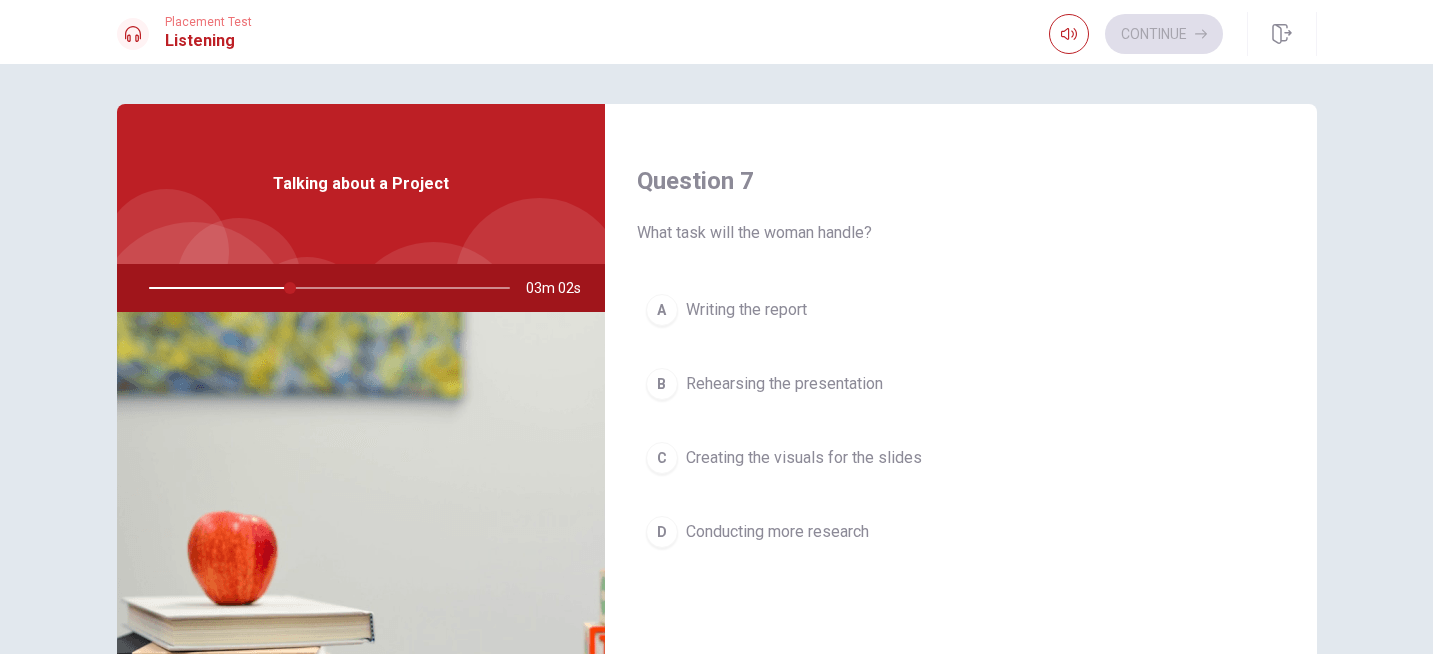 scroll, scrollTop: 506, scrollLeft: 0, axis: vertical 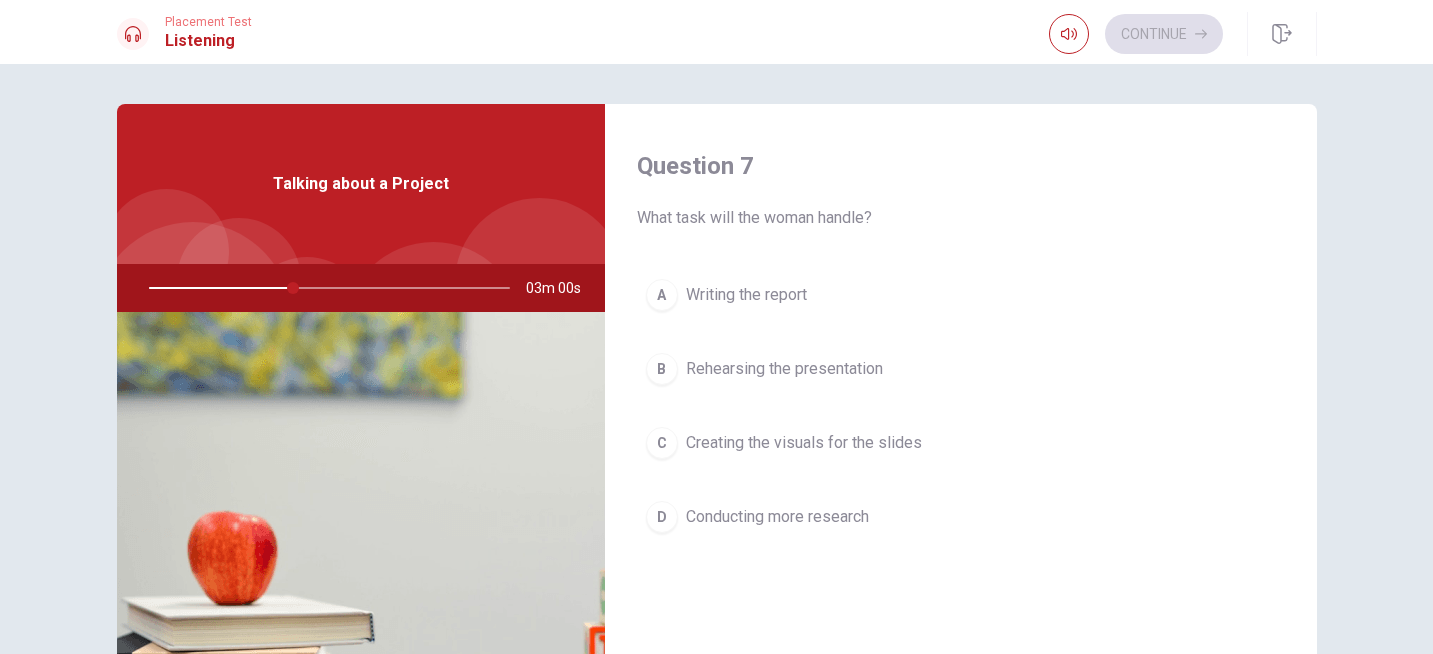 click on "C Creating the visuals for the slides" at bounding box center (961, 443) 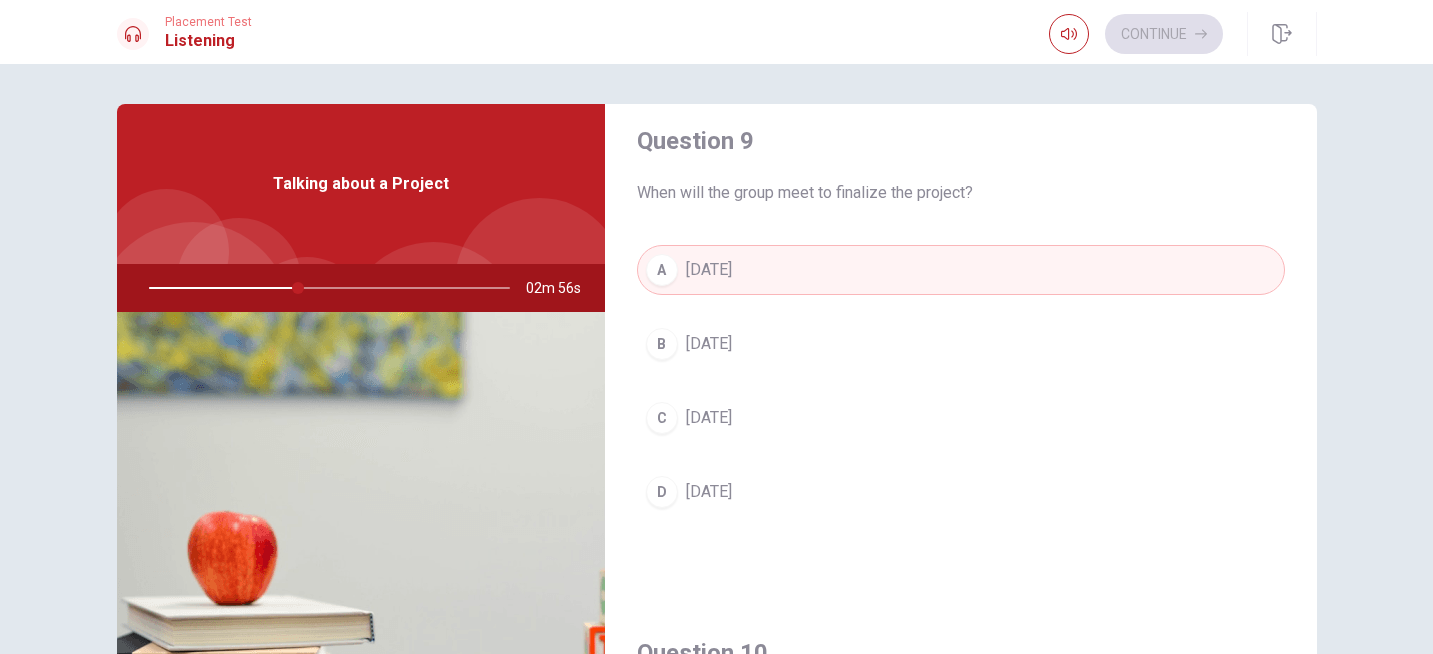 scroll, scrollTop: 1583, scrollLeft: 0, axis: vertical 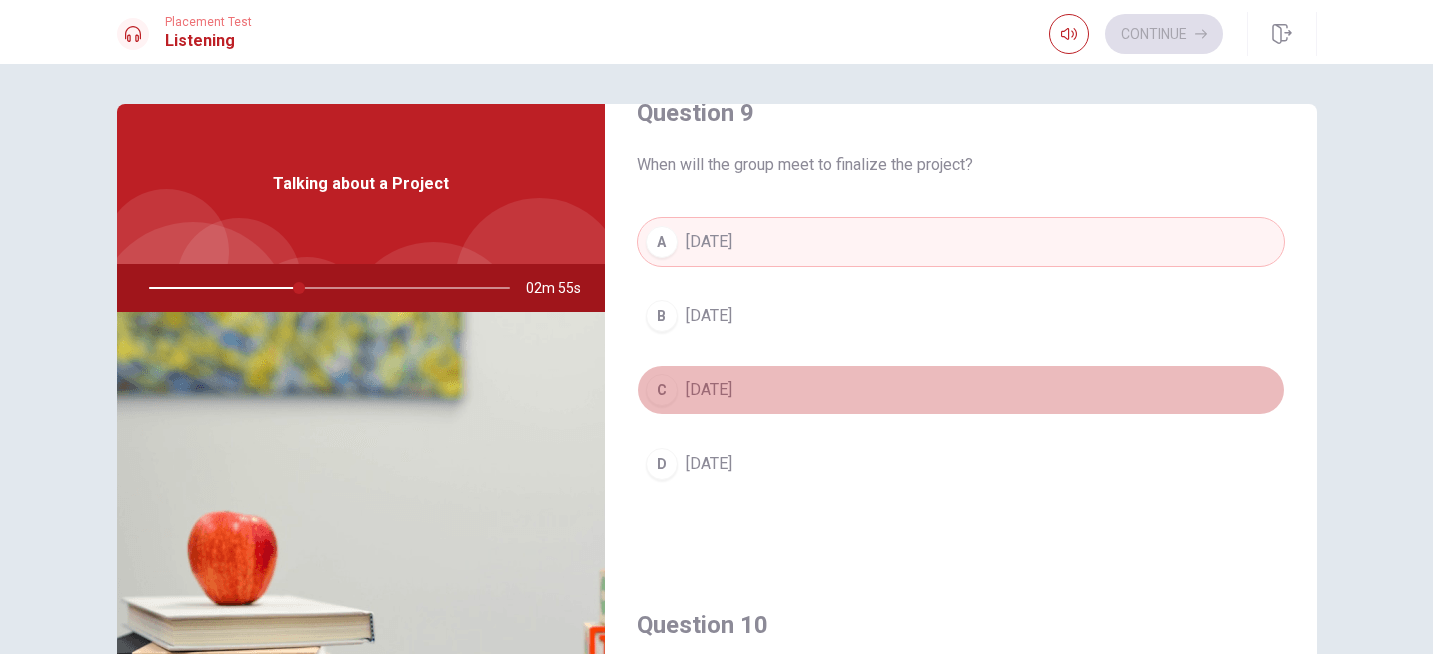 click on "[DATE]" at bounding box center [709, 390] 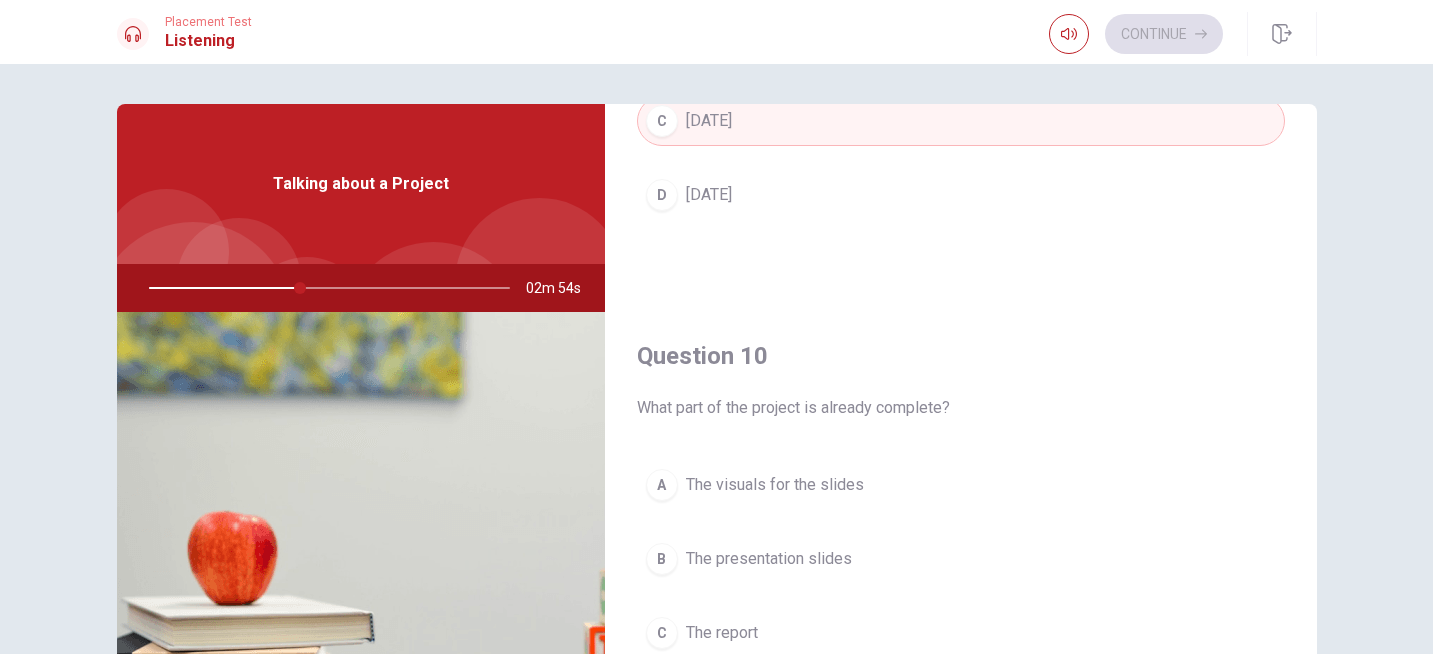 scroll, scrollTop: 1865, scrollLeft: 0, axis: vertical 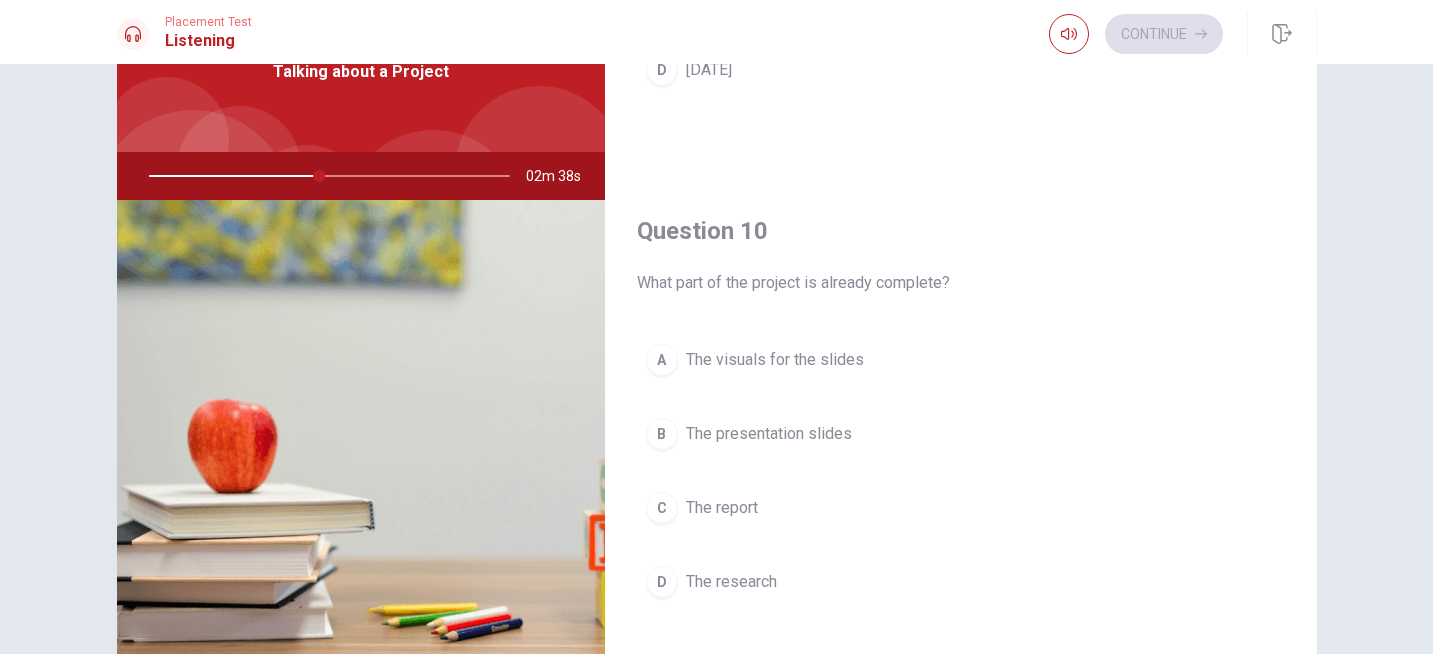 click on "The research" at bounding box center (731, 582) 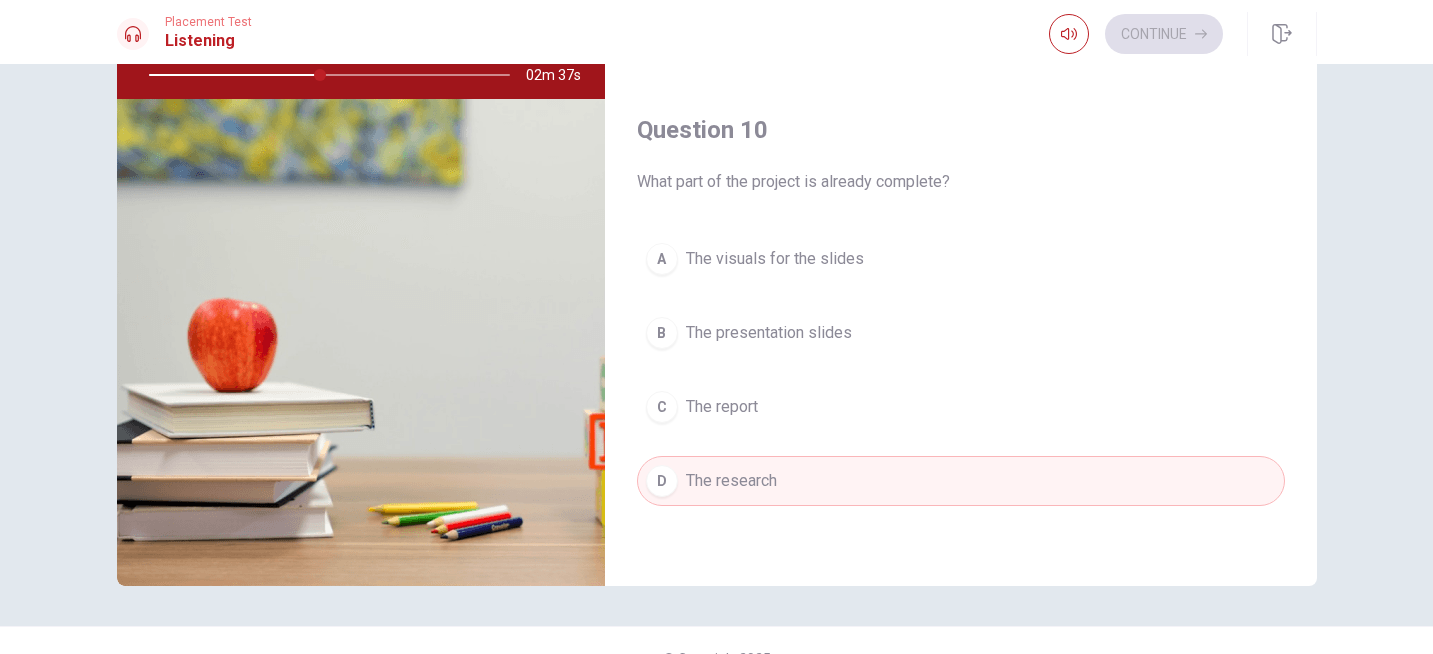 scroll, scrollTop: 214, scrollLeft: 0, axis: vertical 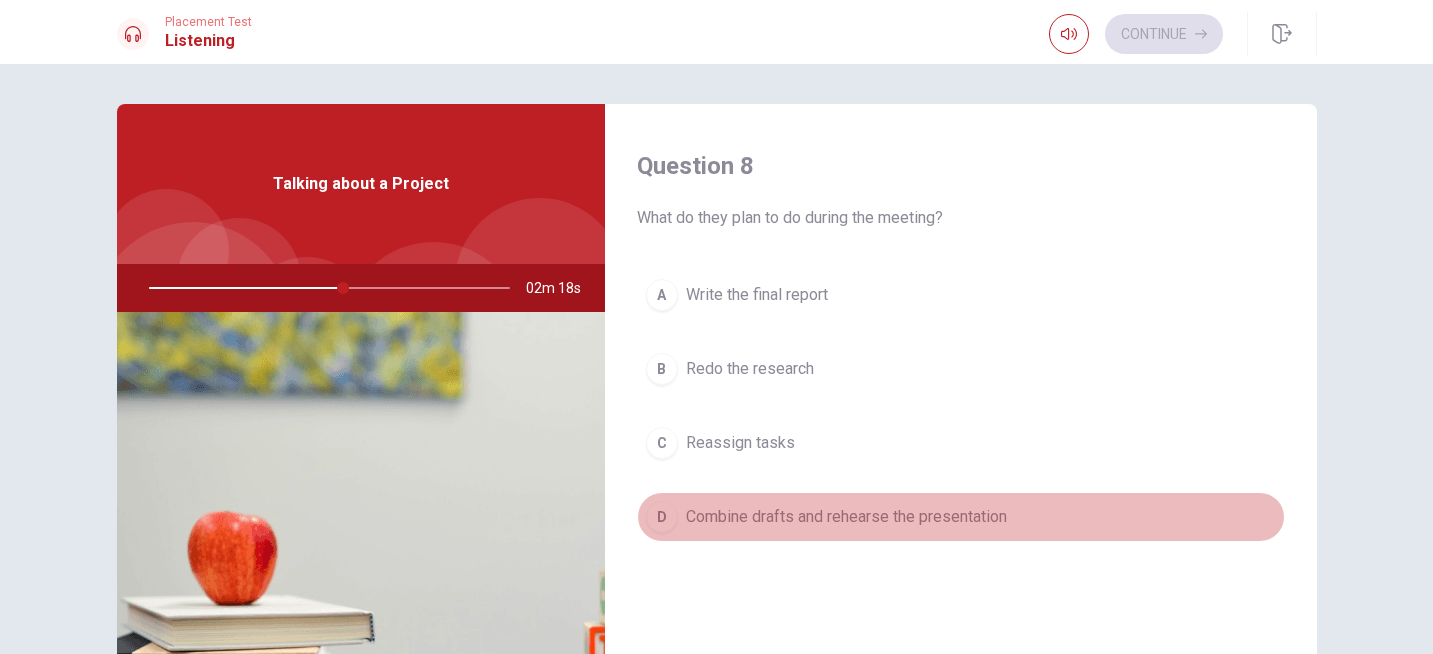 click on "D Combine drafts and rehearse the presentation" at bounding box center [961, 517] 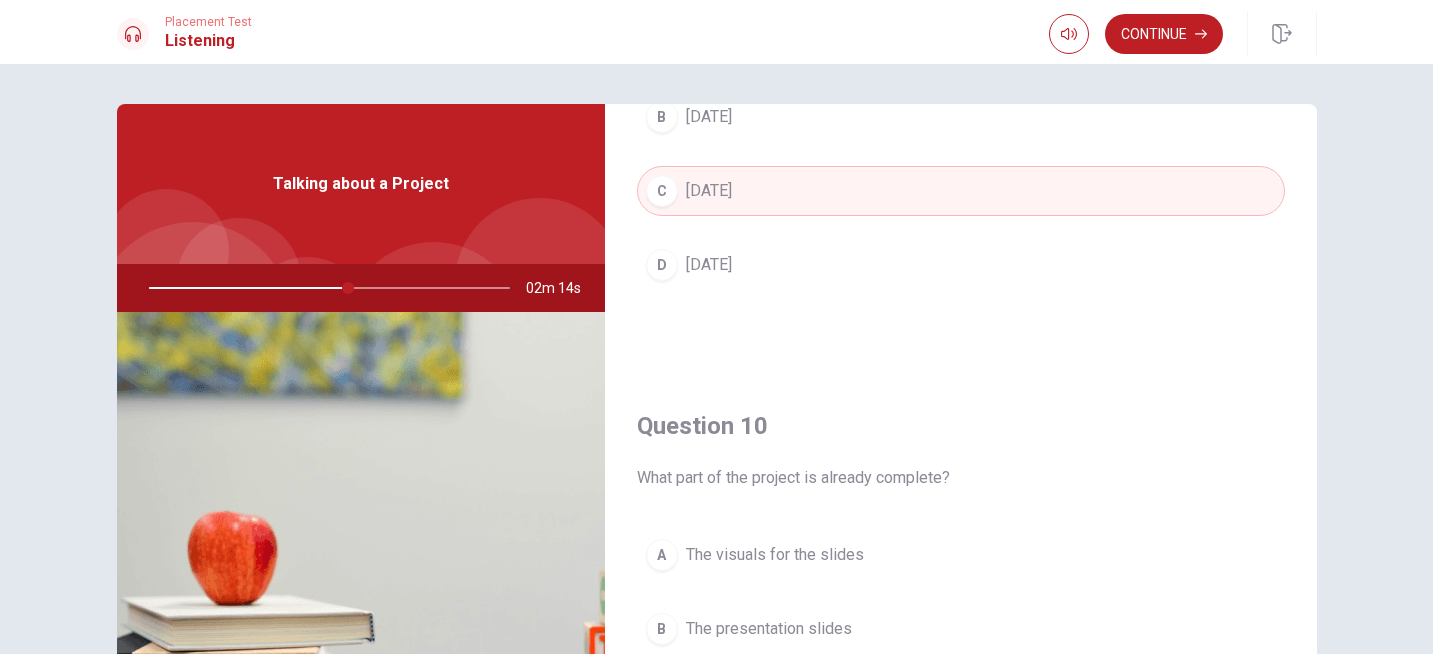 scroll, scrollTop: 1865, scrollLeft: 0, axis: vertical 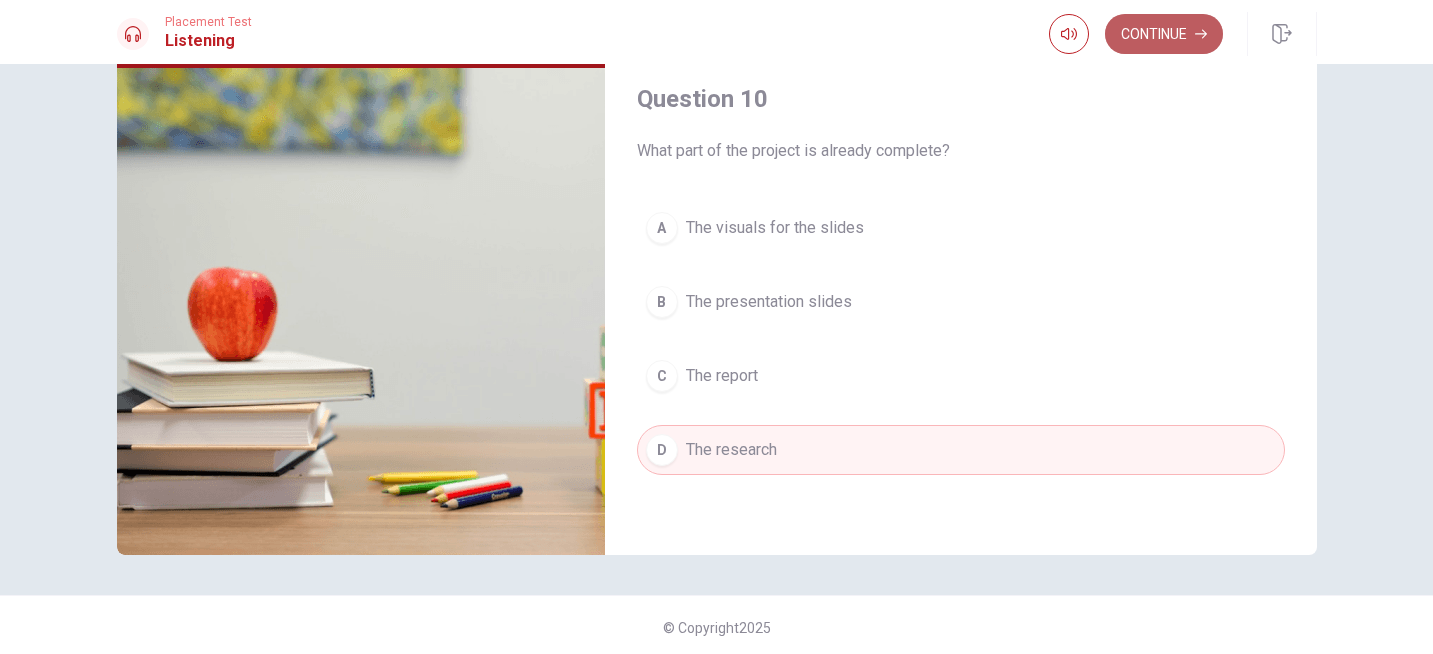 click on "Continue" at bounding box center [1164, 34] 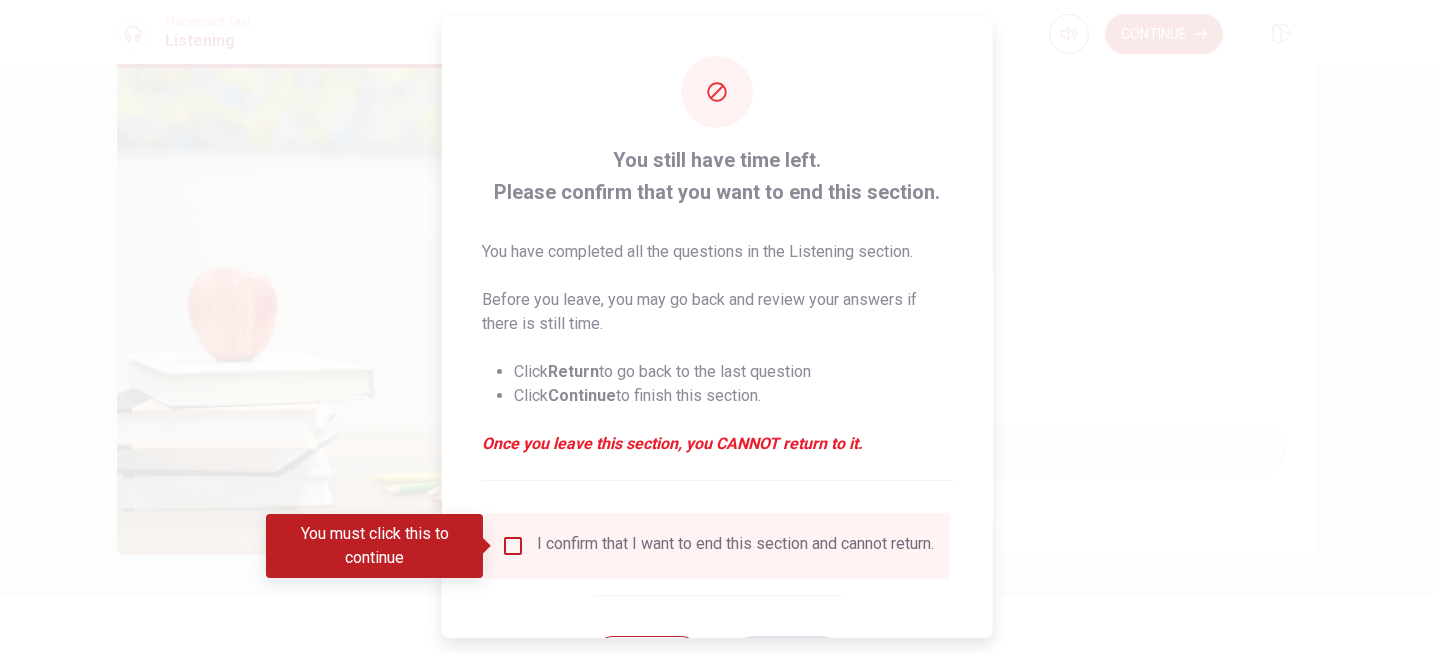 click at bounding box center [512, 546] 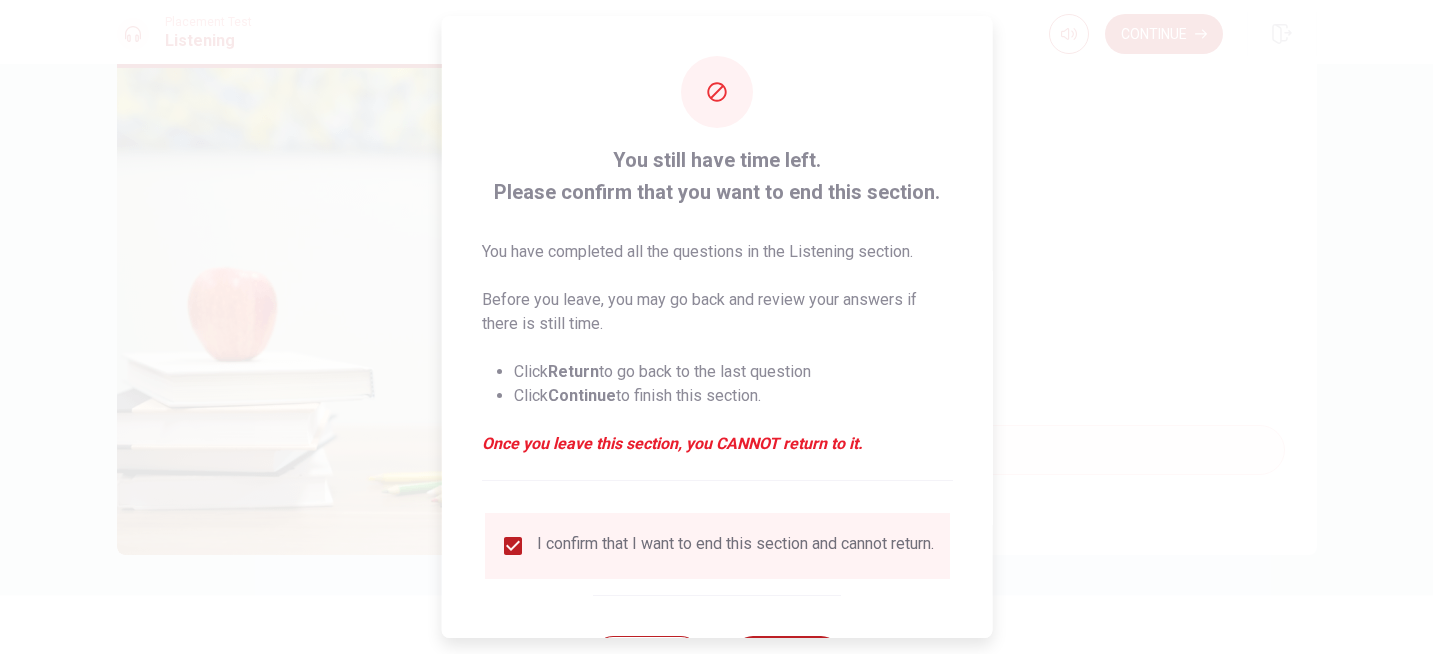 scroll, scrollTop: 92, scrollLeft: 0, axis: vertical 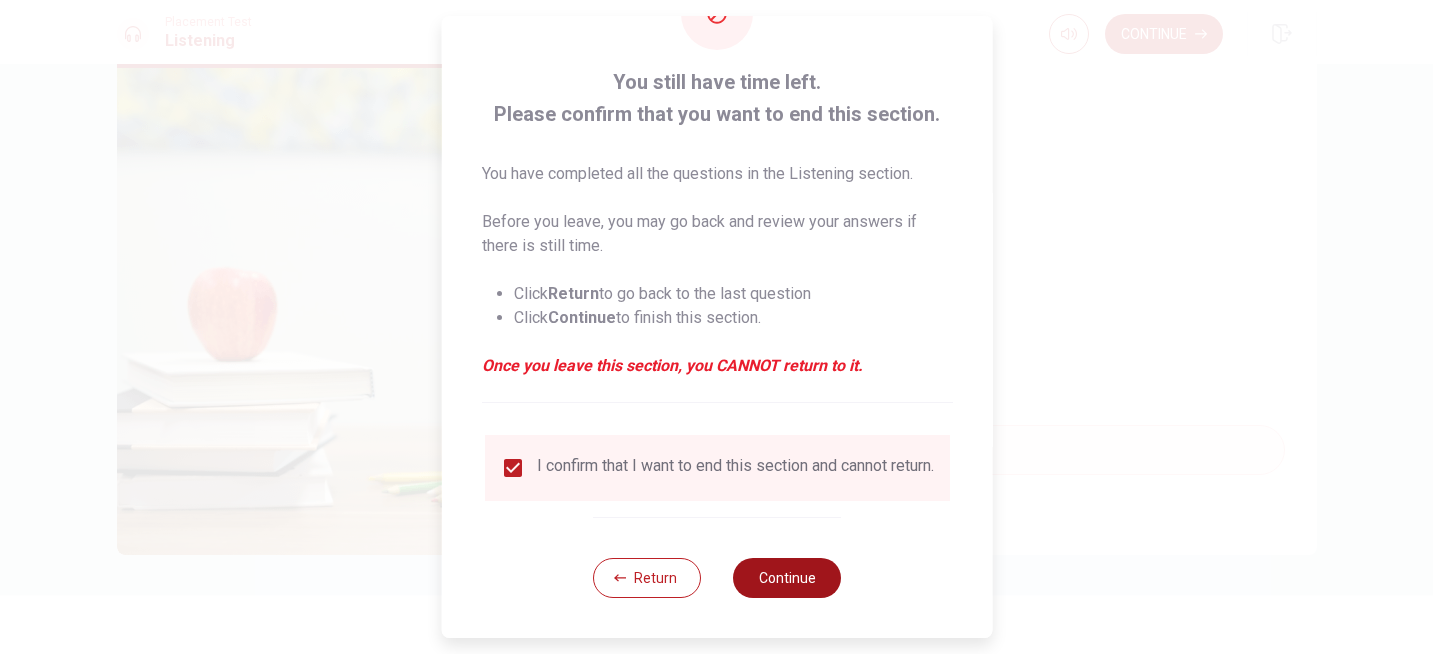 click on "Continue" at bounding box center [787, 578] 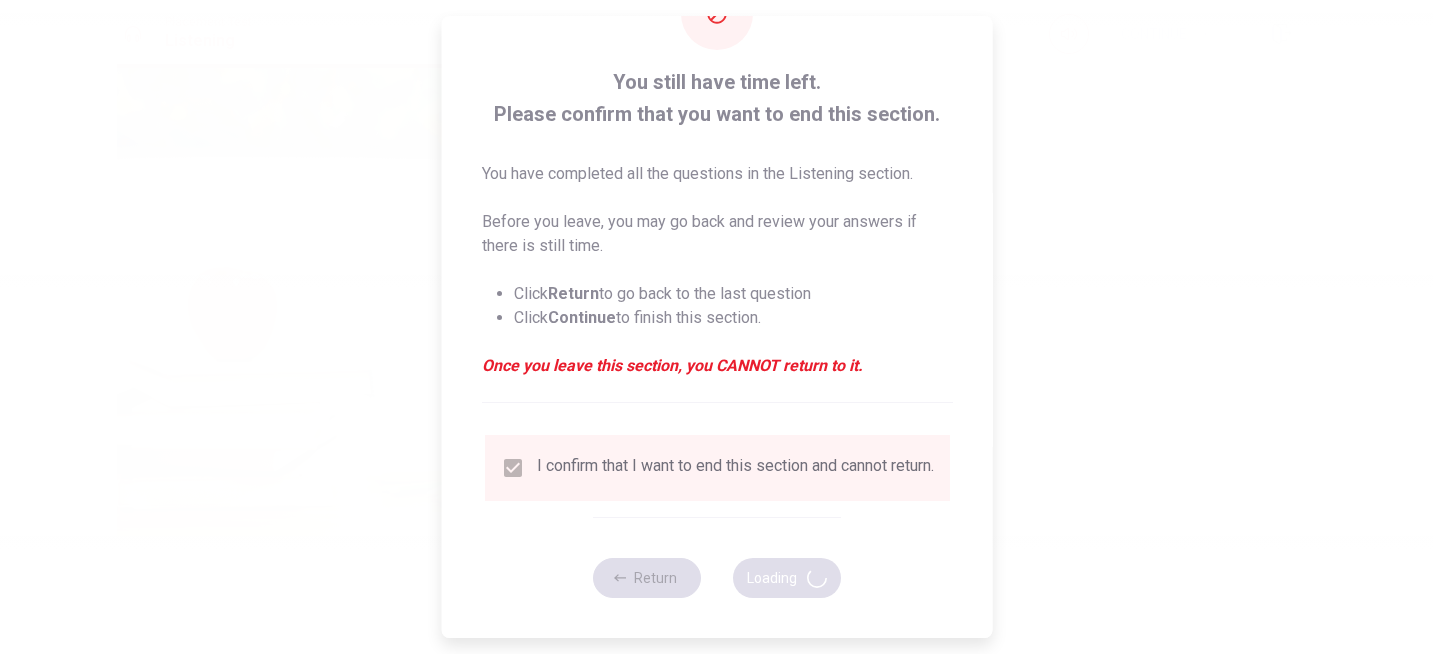 type on "66" 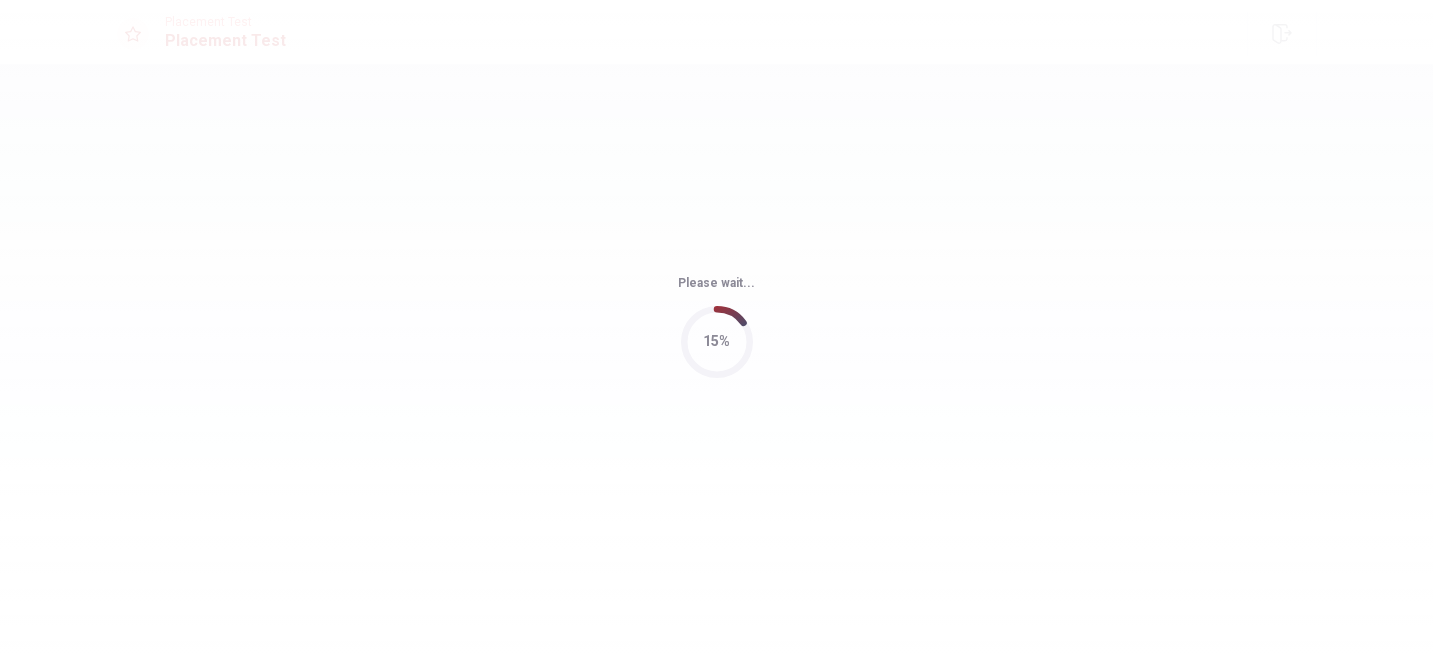 scroll, scrollTop: 0, scrollLeft: 0, axis: both 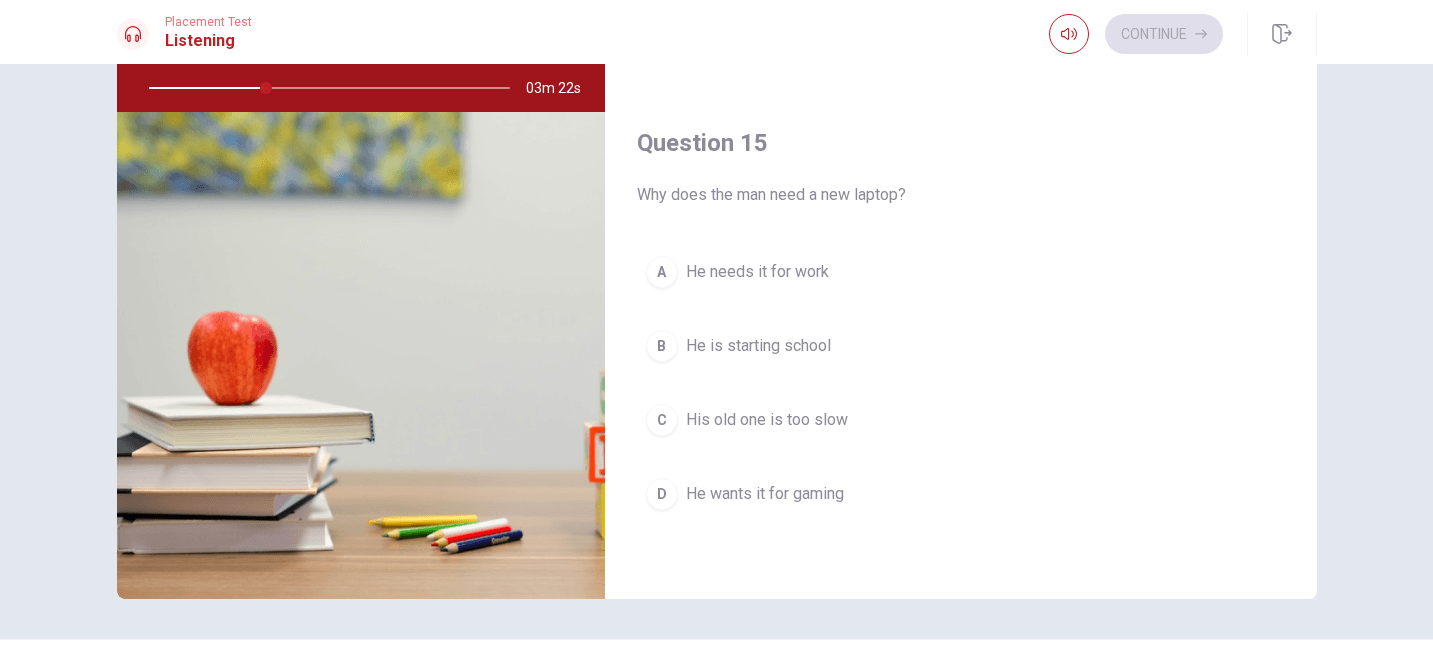 click on "A He needs it for work" at bounding box center [961, 272] 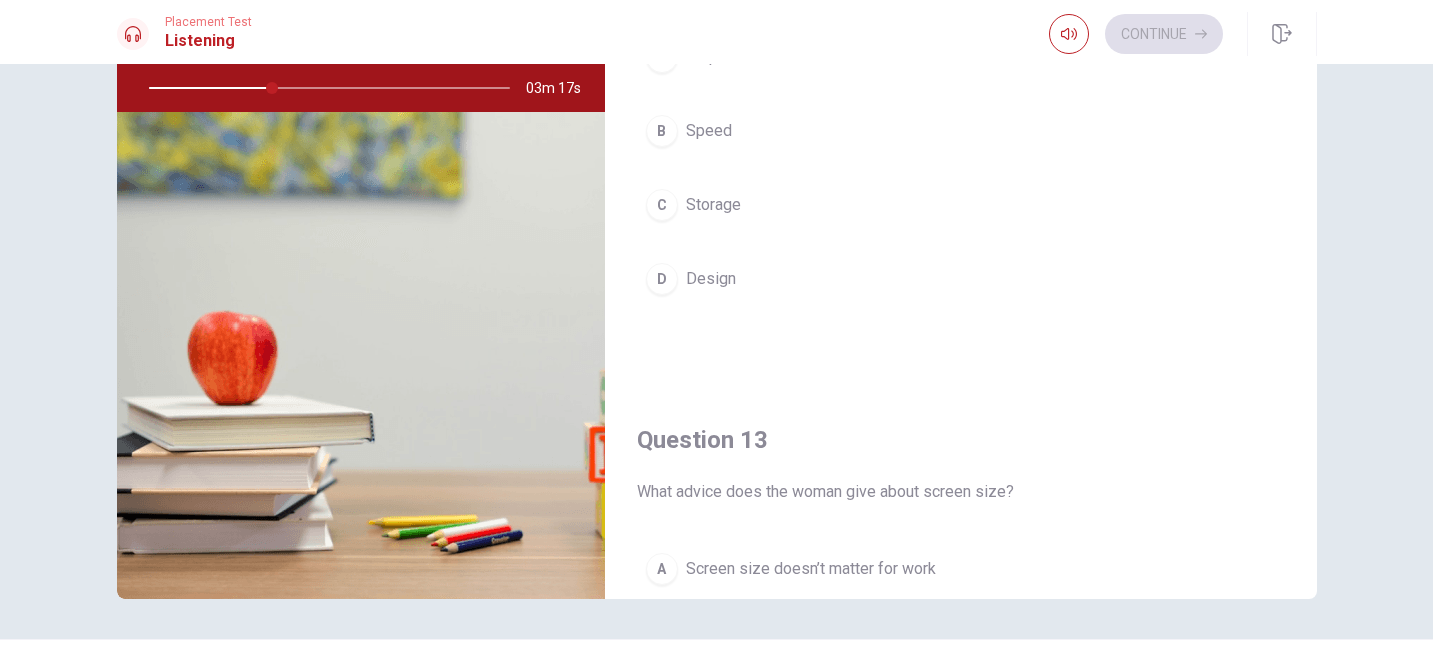 scroll, scrollTop: 0, scrollLeft: 0, axis: both 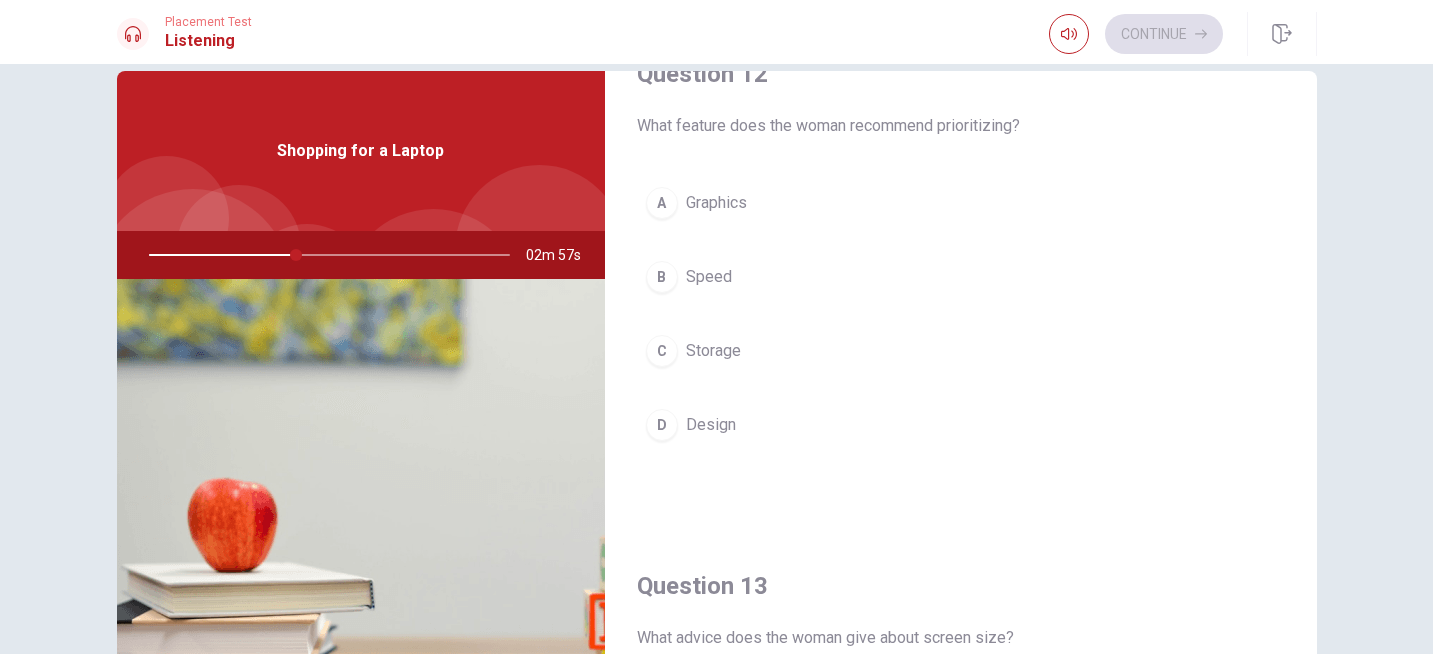 click on "Speed" at bounding box center (709, 277) 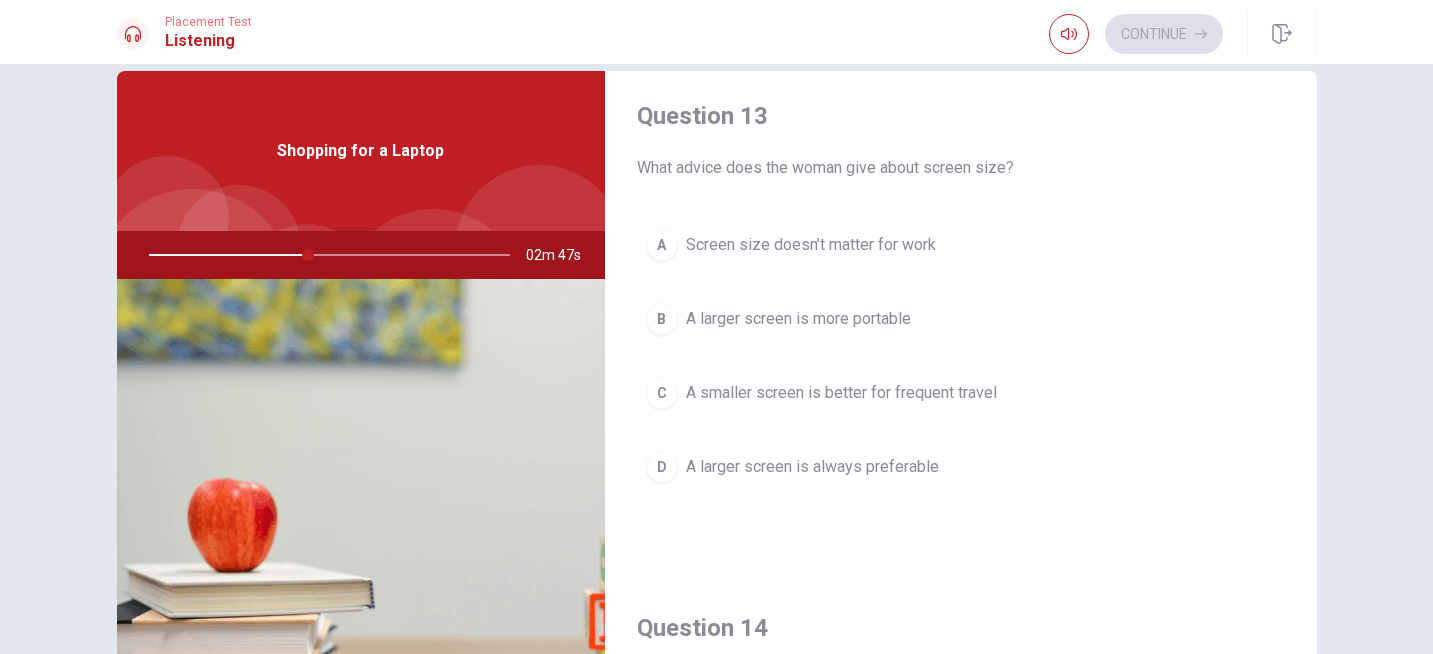 scroll, scrollTop: 1045, scrollLeft: 0, axis: vertical 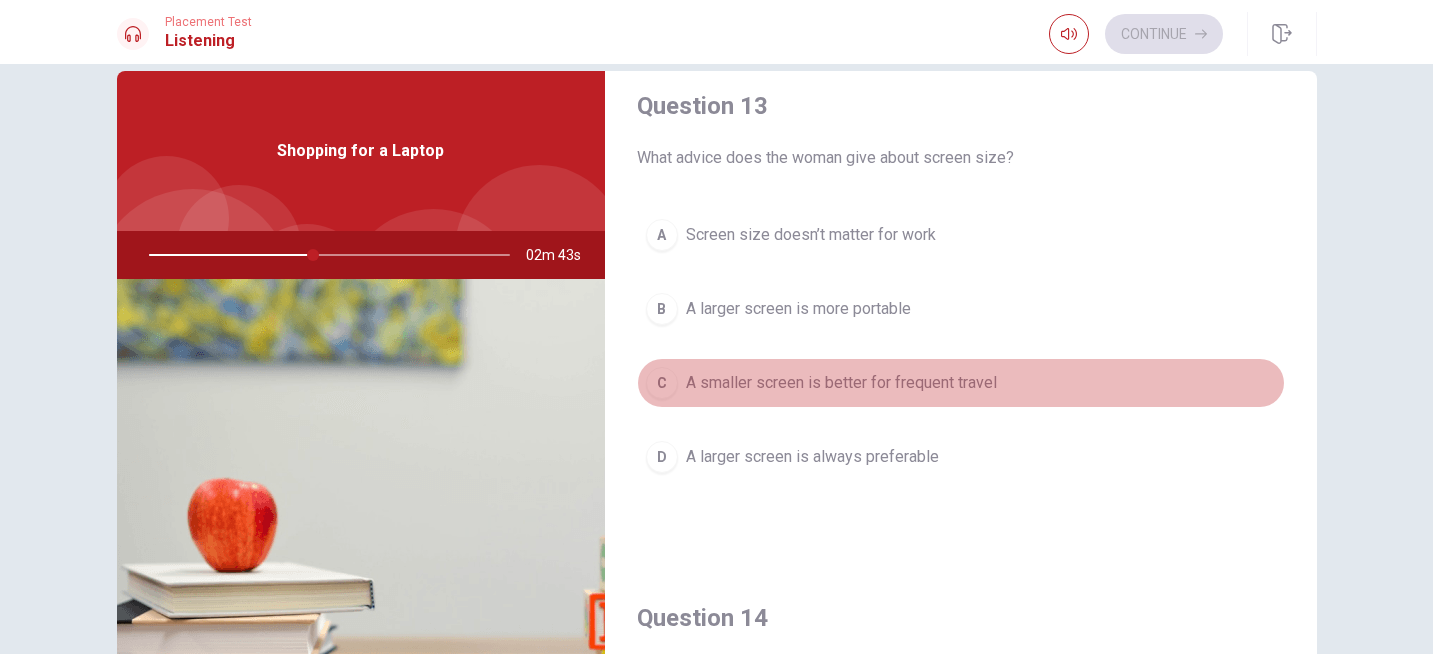 click on "A smaller screen is better for frequent travel" at bounding box center (841, 383) 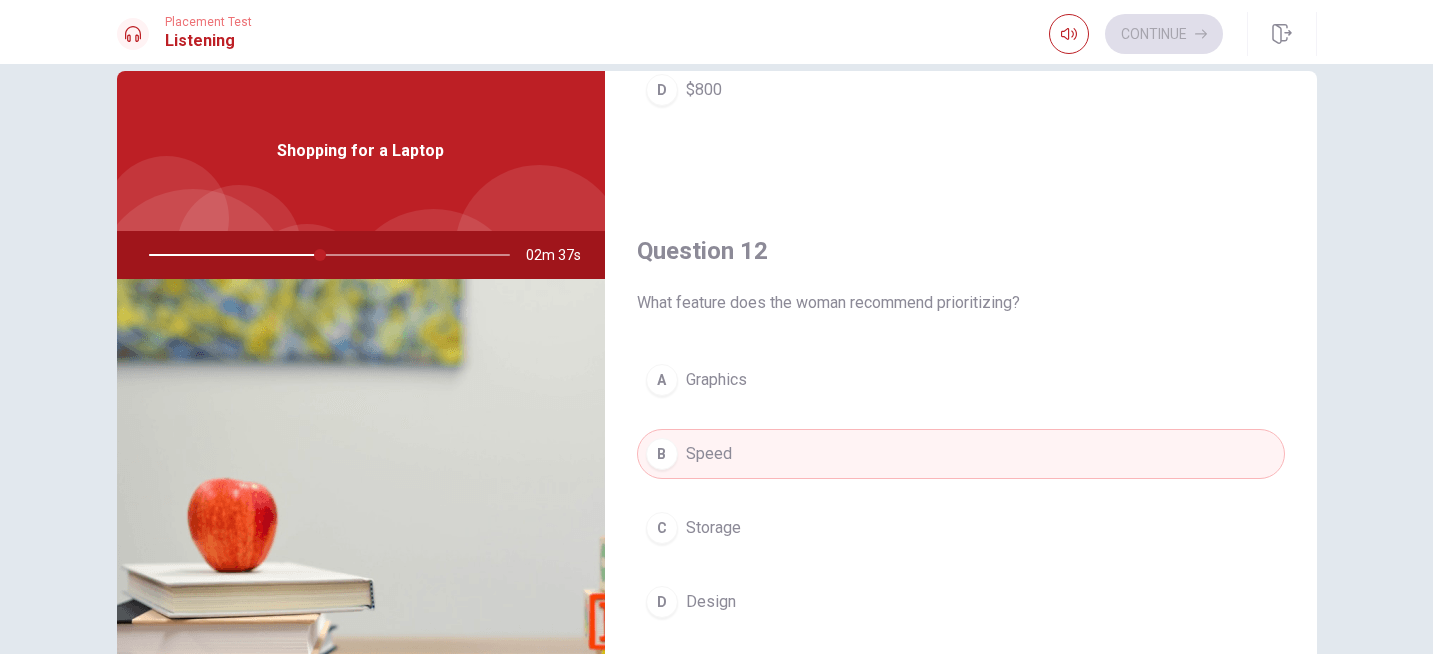 scroll, scrollTop: 0, scrollLeft: 0, axis: both 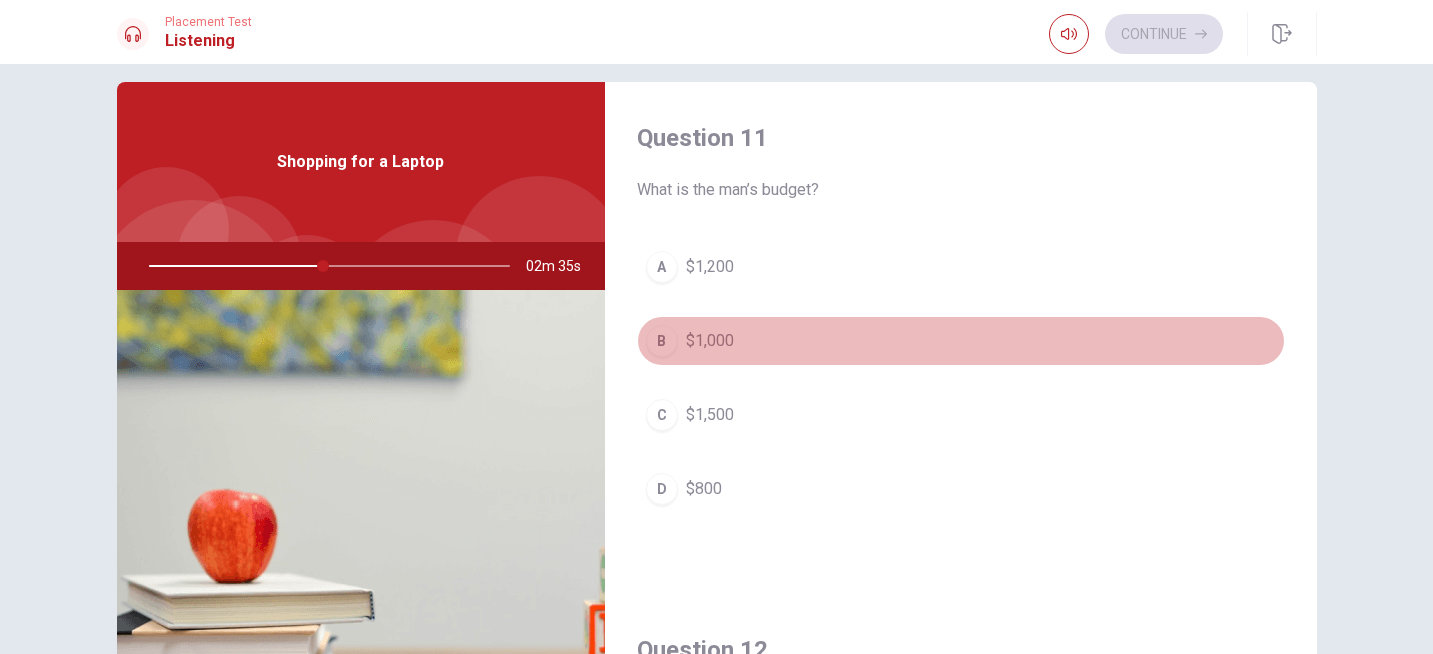 click on "B $1,000" at bounding box center (961, 341) 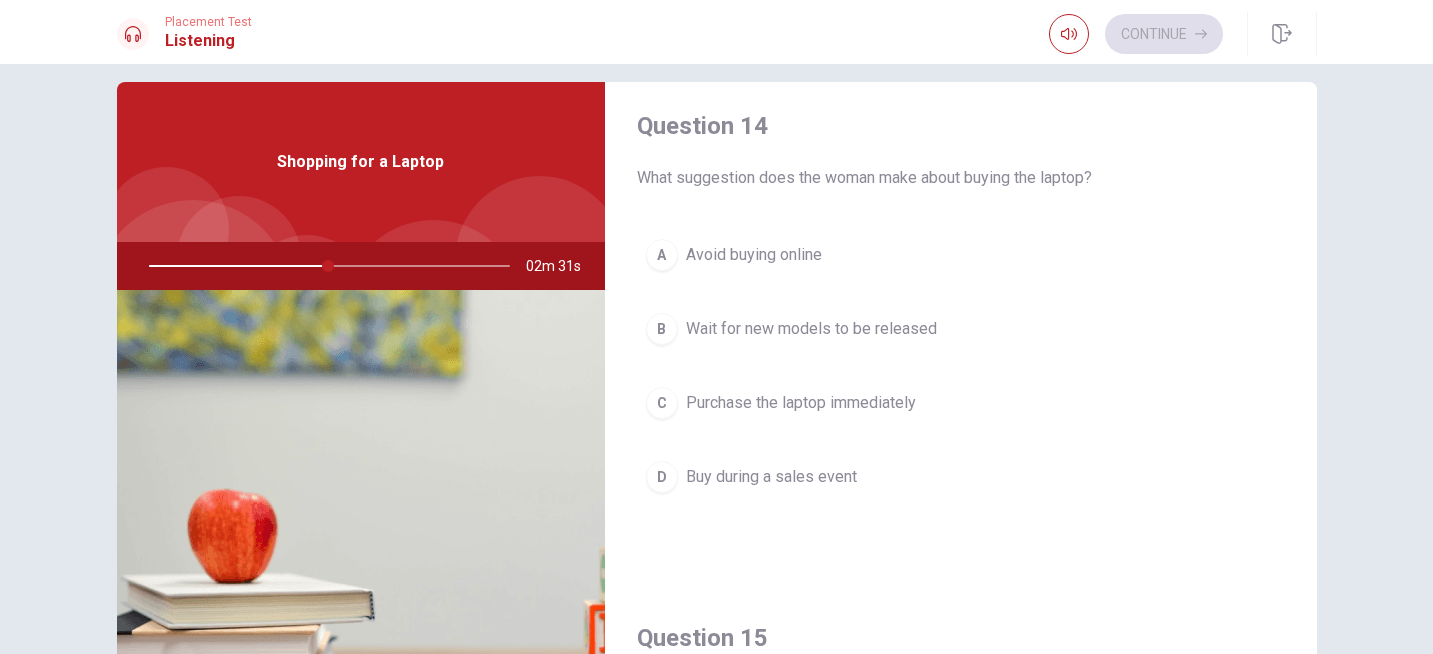 scroll, scrollTop: 1570, scrollLeft: 0, axis: vertical 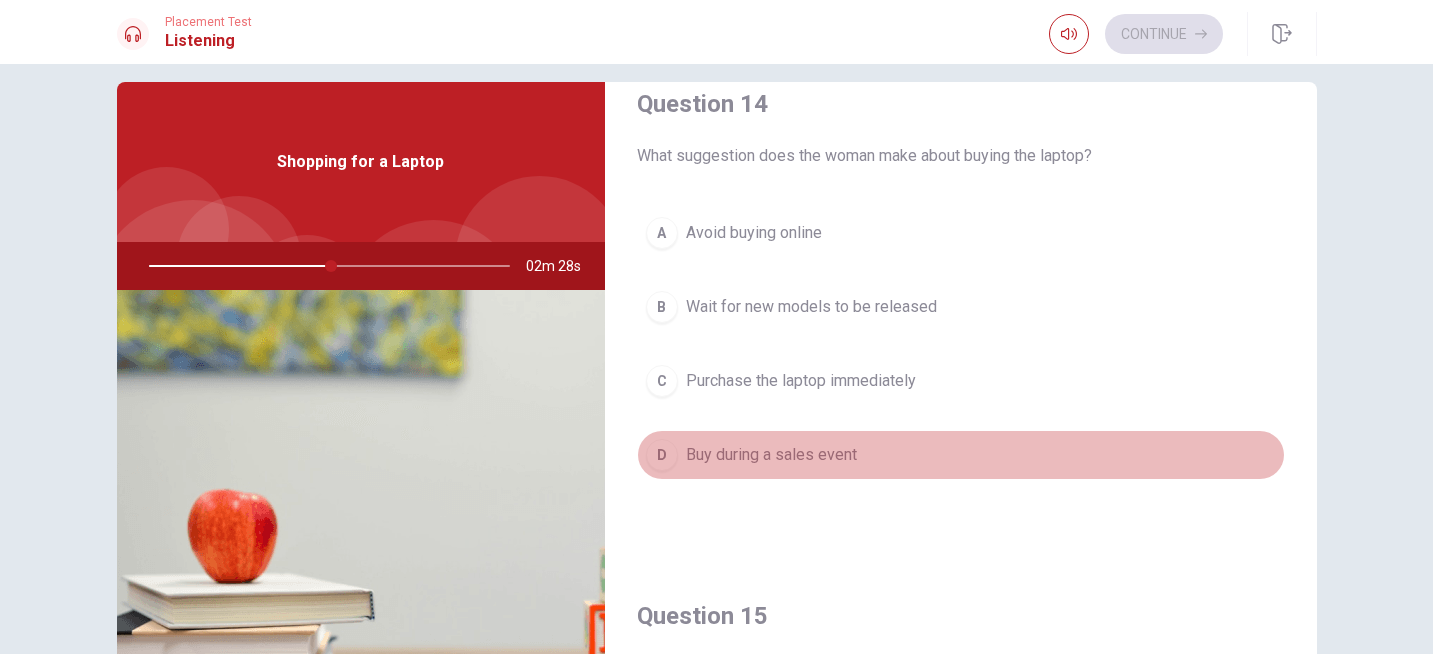 click on "Buy during a sales event" at bounding box center [771, 455] 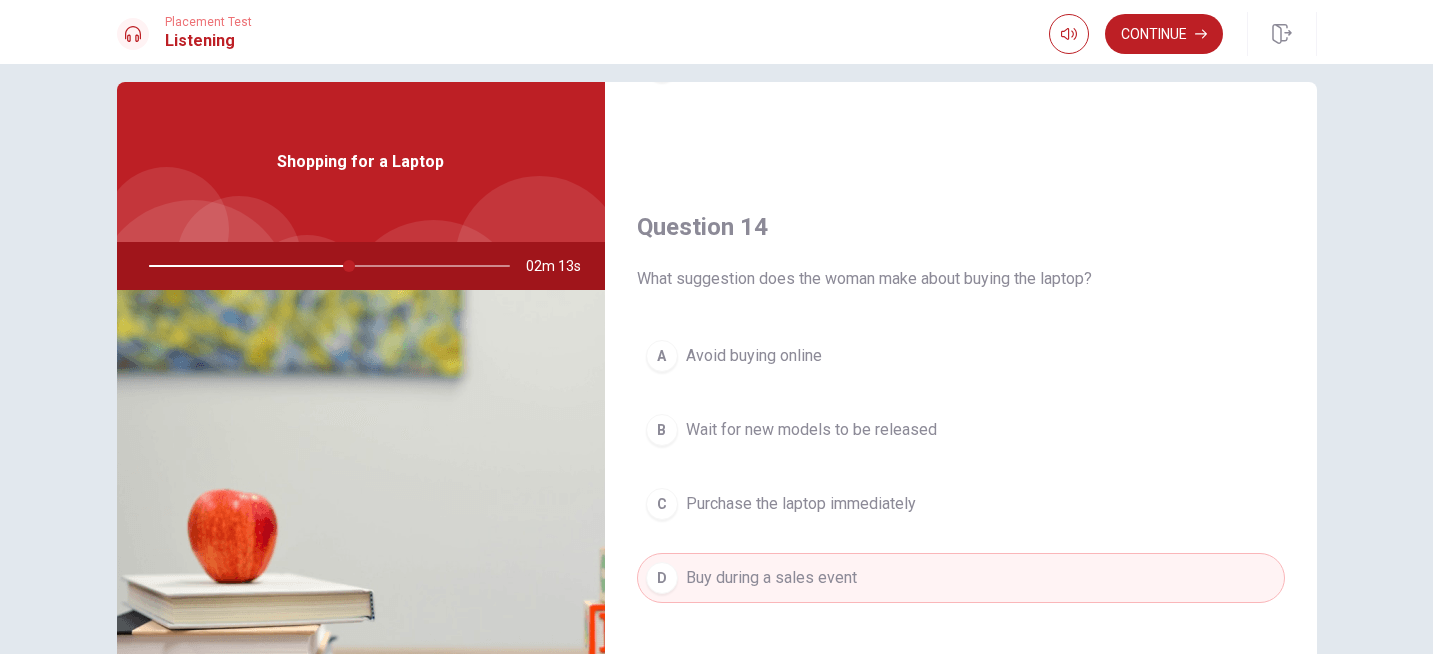 scroll, scrollTop: 1865, scrollLeft: 0, axis: vertical 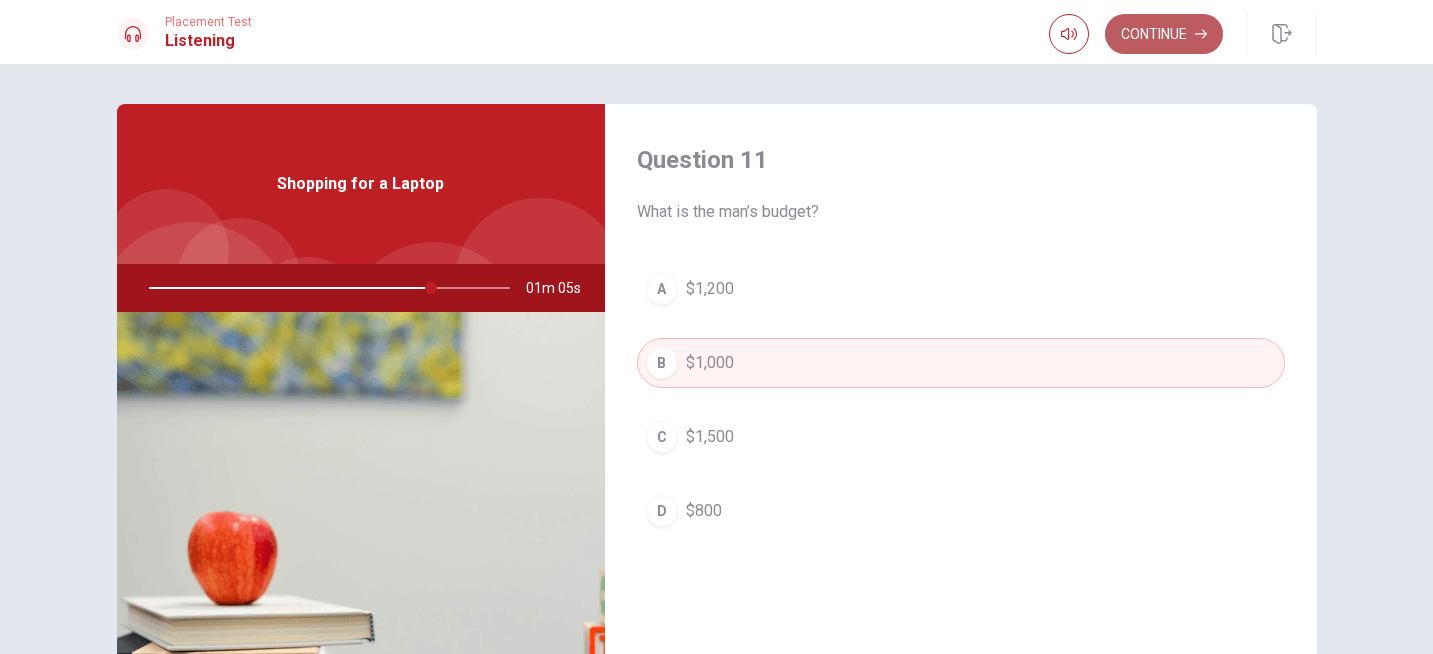 click on "Continue" at bounding box center [1164, 34] 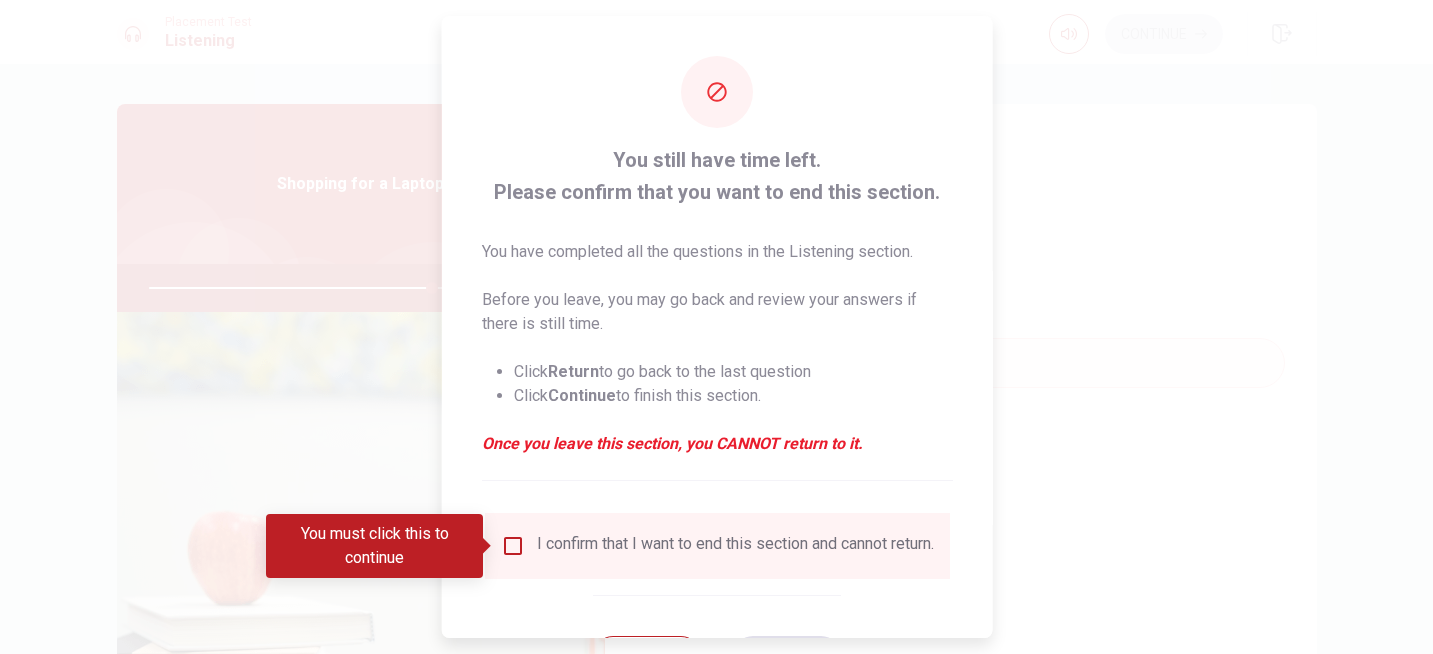 click on "I confirm that I want to end this section and cannot return." at bounding box center [734, 546] 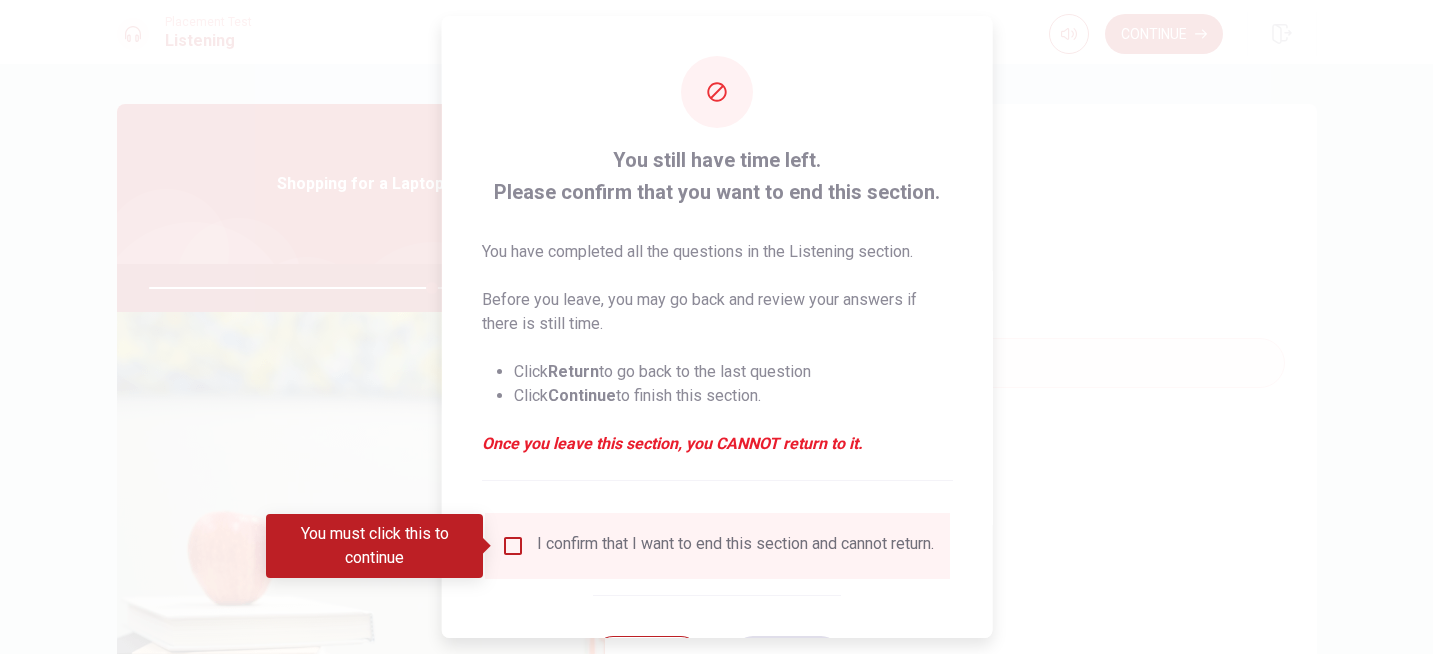 click on "I confirm that I want to end this section and cannot return." at bounding box center [716, 546] 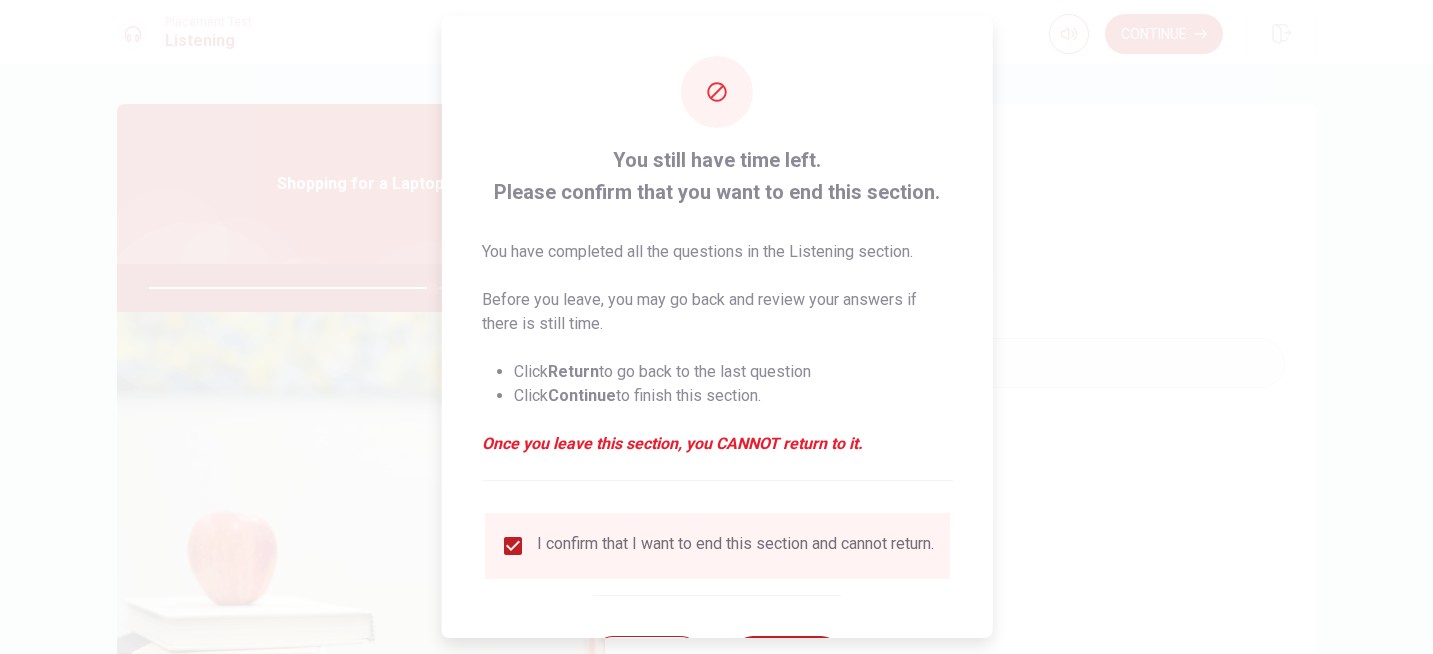 scroll, scrollTop: 92, scrollLeft: 0, axis: vertical 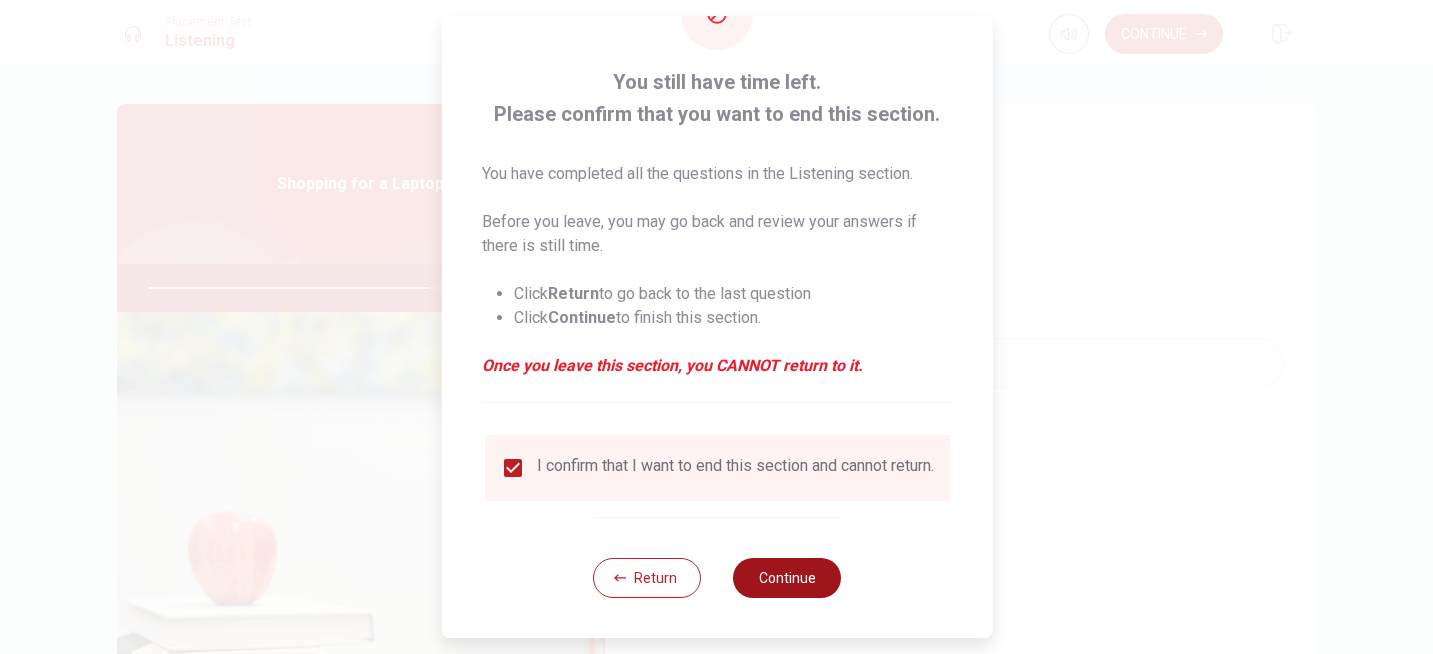 click on "Continue" at bounding box center [787, 578] 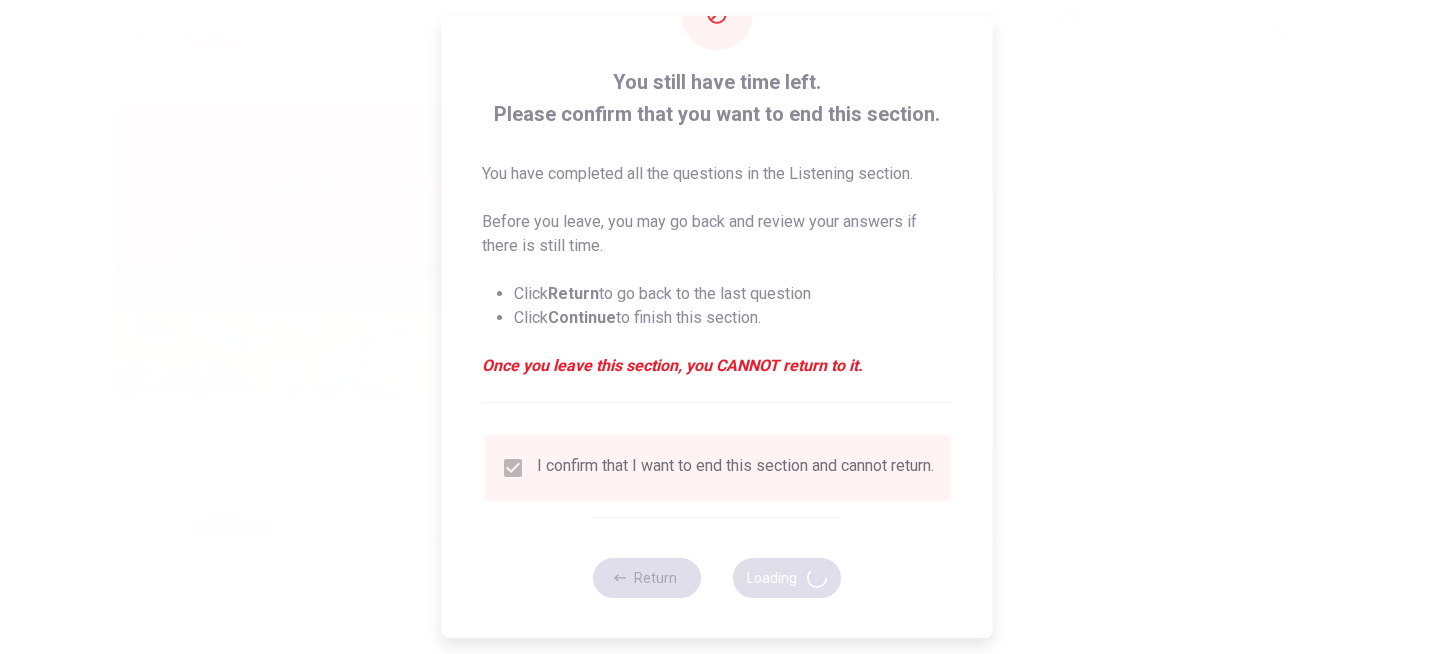 type on "80" 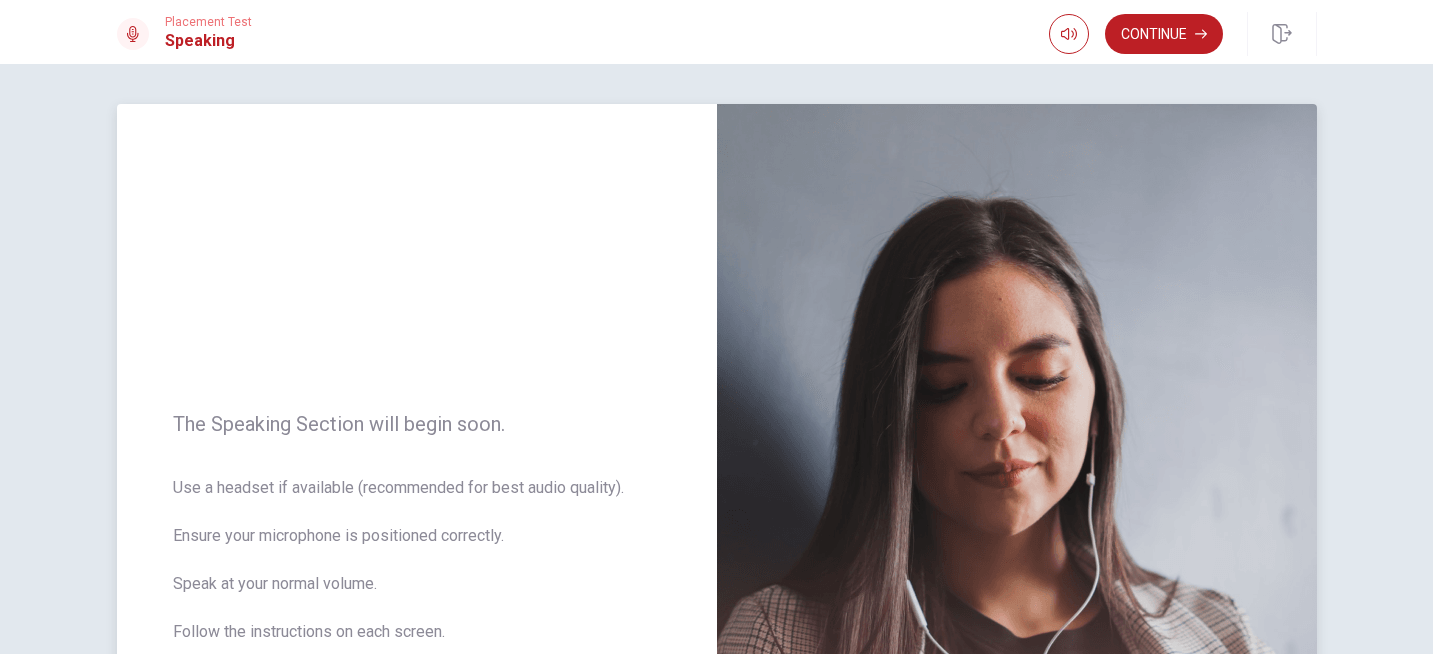 drag, startPoint x: 369, startPoint y: 431, endPoint x: 366, endPoint y: 589, distance: 158.02847 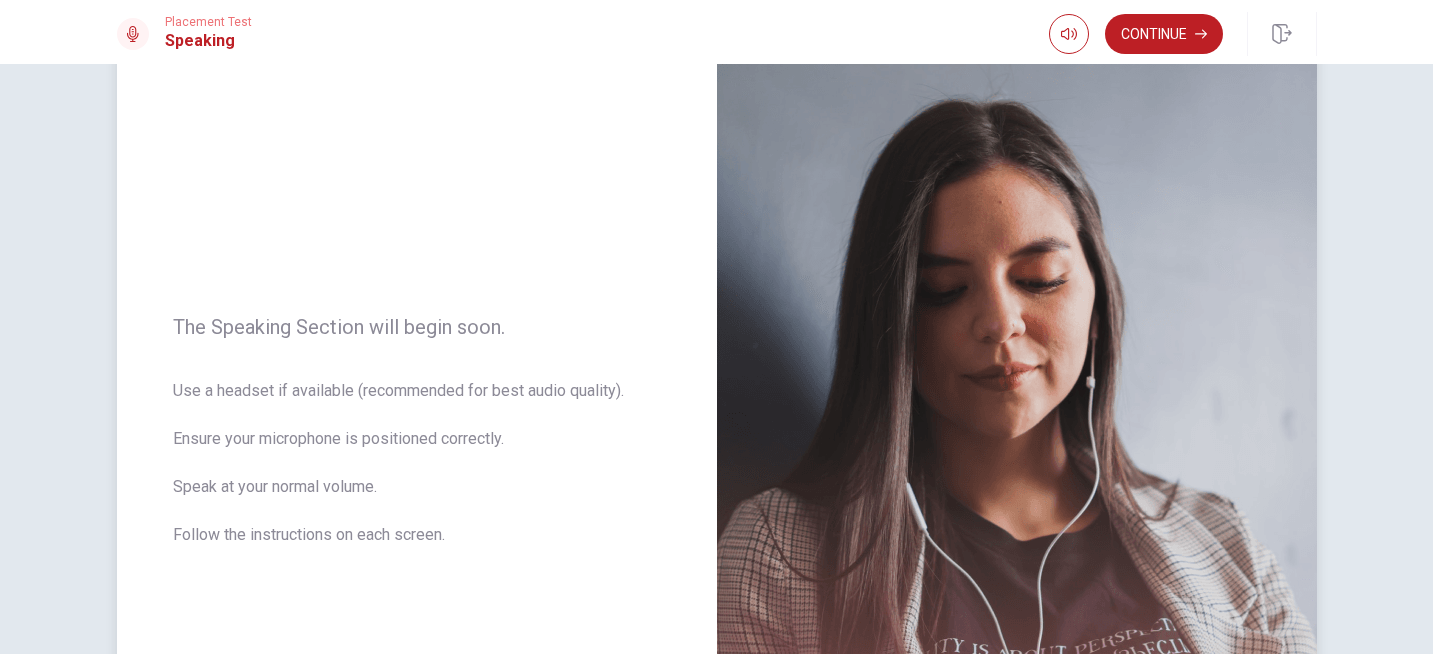 scroll, scrollTop: 136, scrollLeft: 0, axis: vertical 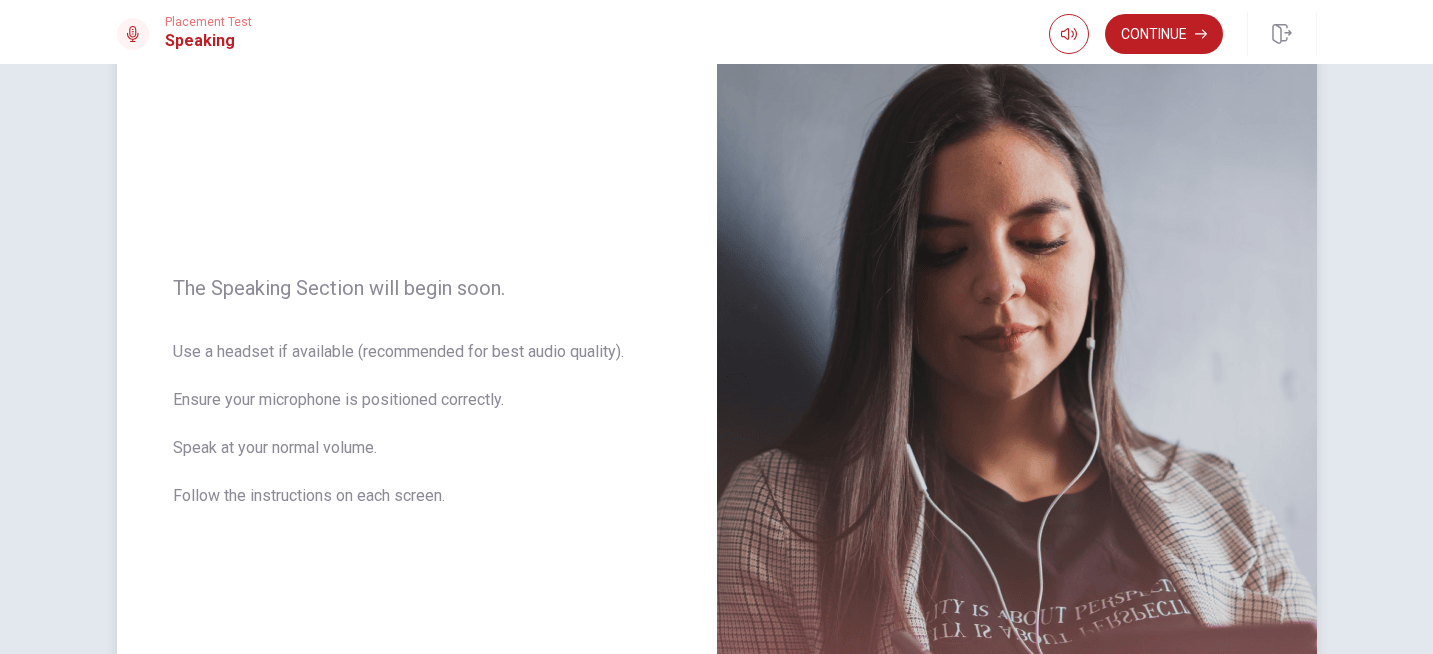 drag, startPoint x: 357, startPoint y: 479, endPoint x: 354, endPoint y: 387, distance: 92.0489 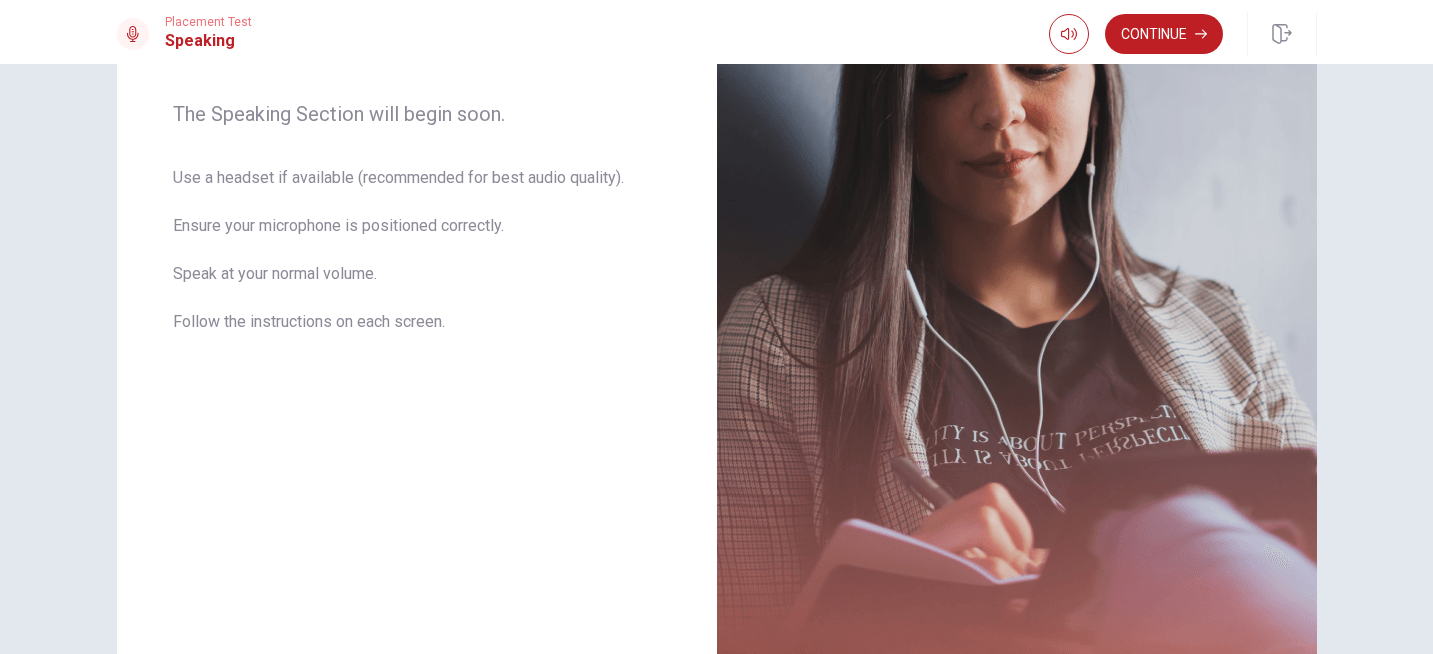 scroll, scrollTop: 377, scrollLeft: 0, axis: vertical 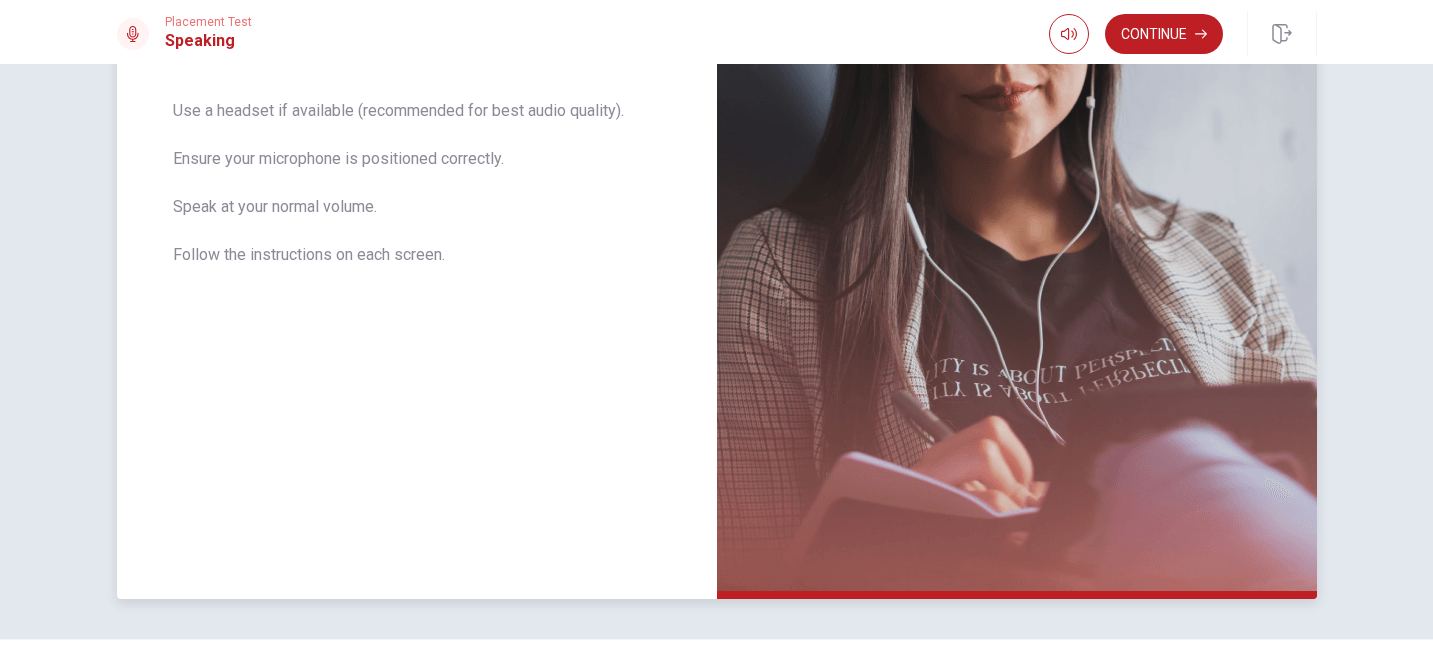 click at bounding box center [1017, 163] 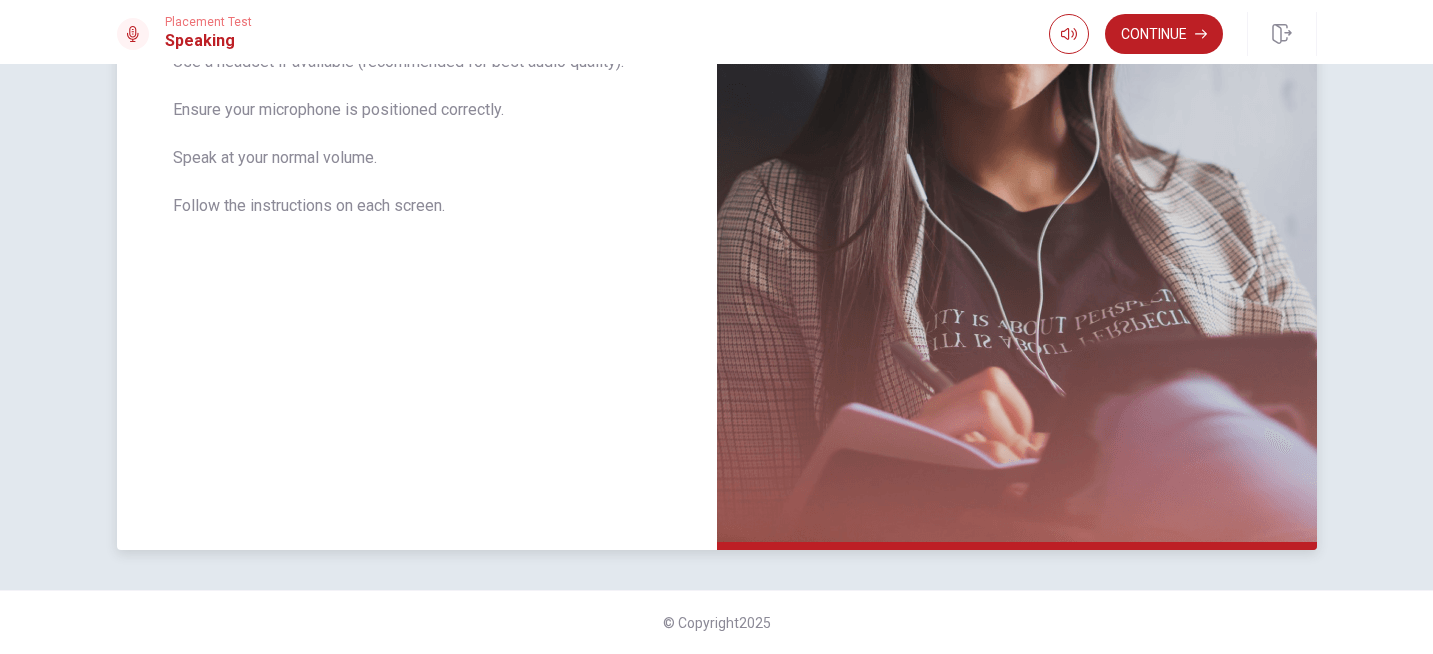 scroll, scrollTop: 0, scrollLeft: 0, axis: both 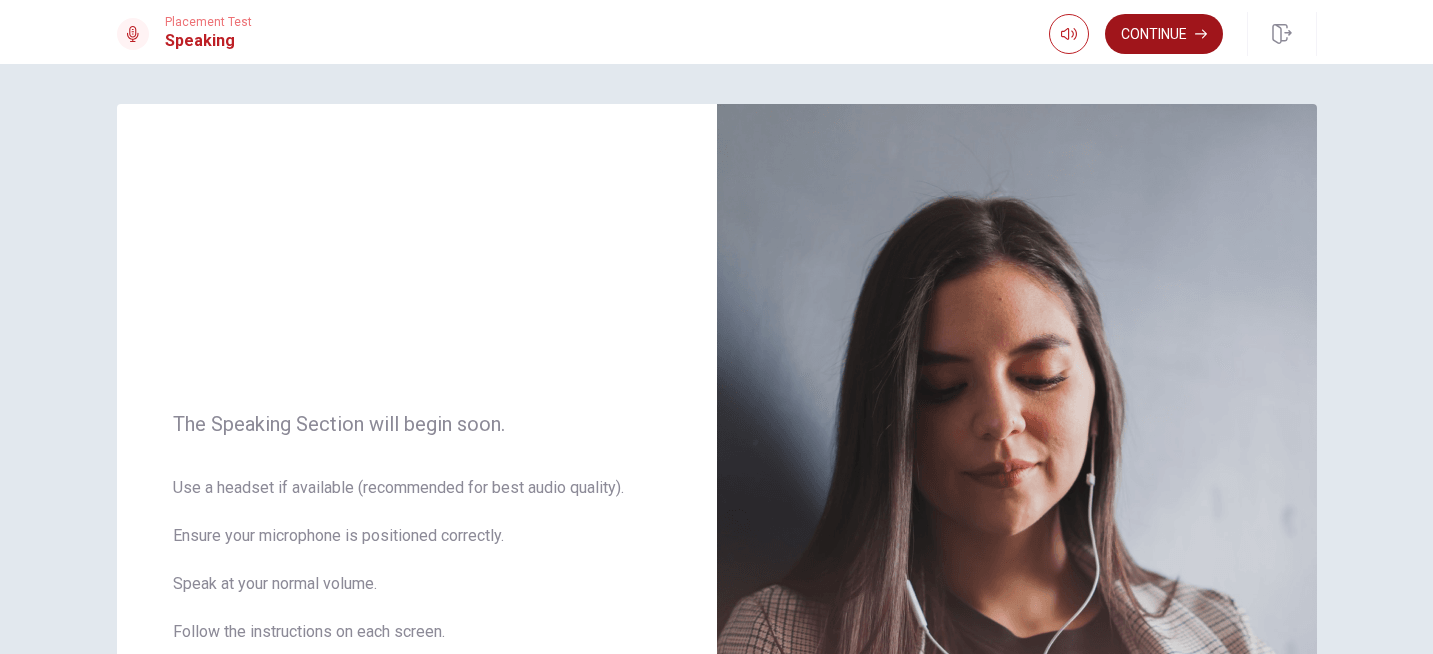 click on "Continue" at bounding box center [1164, 34] 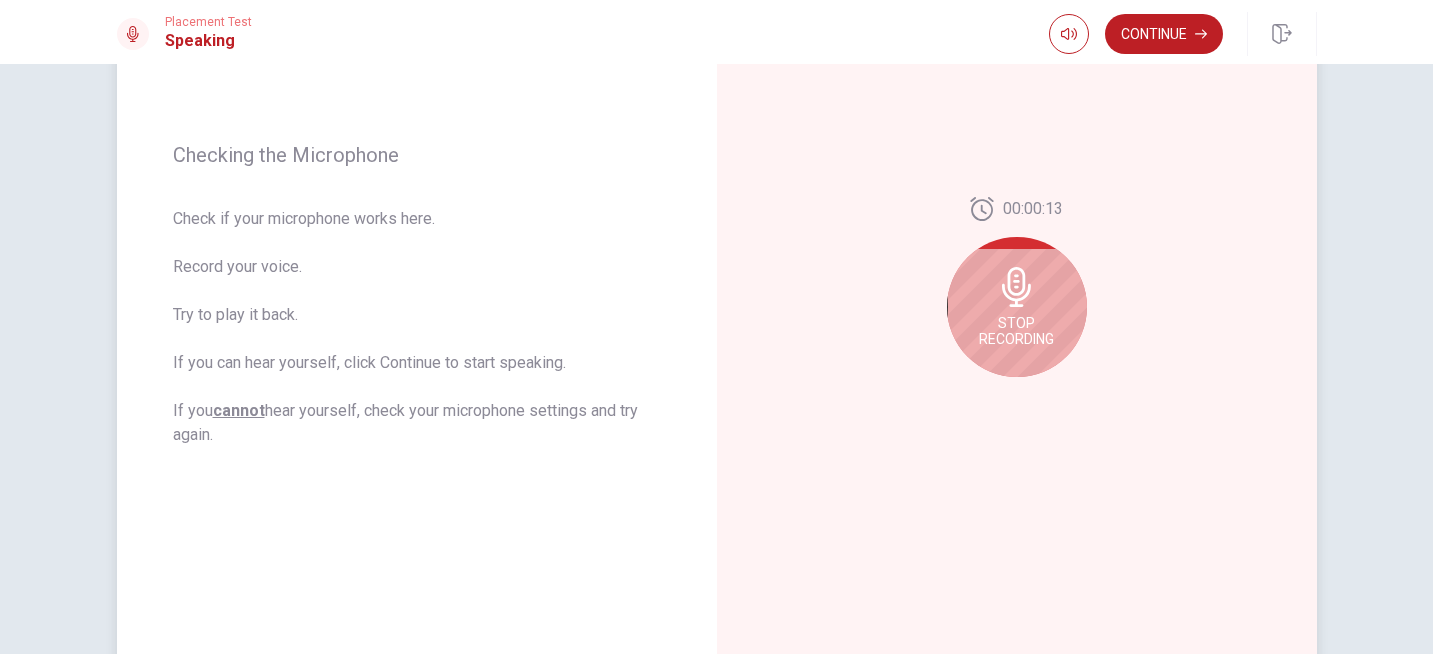 scroll, scrollTop: 264, scrollLeft: 0, axis: vertical 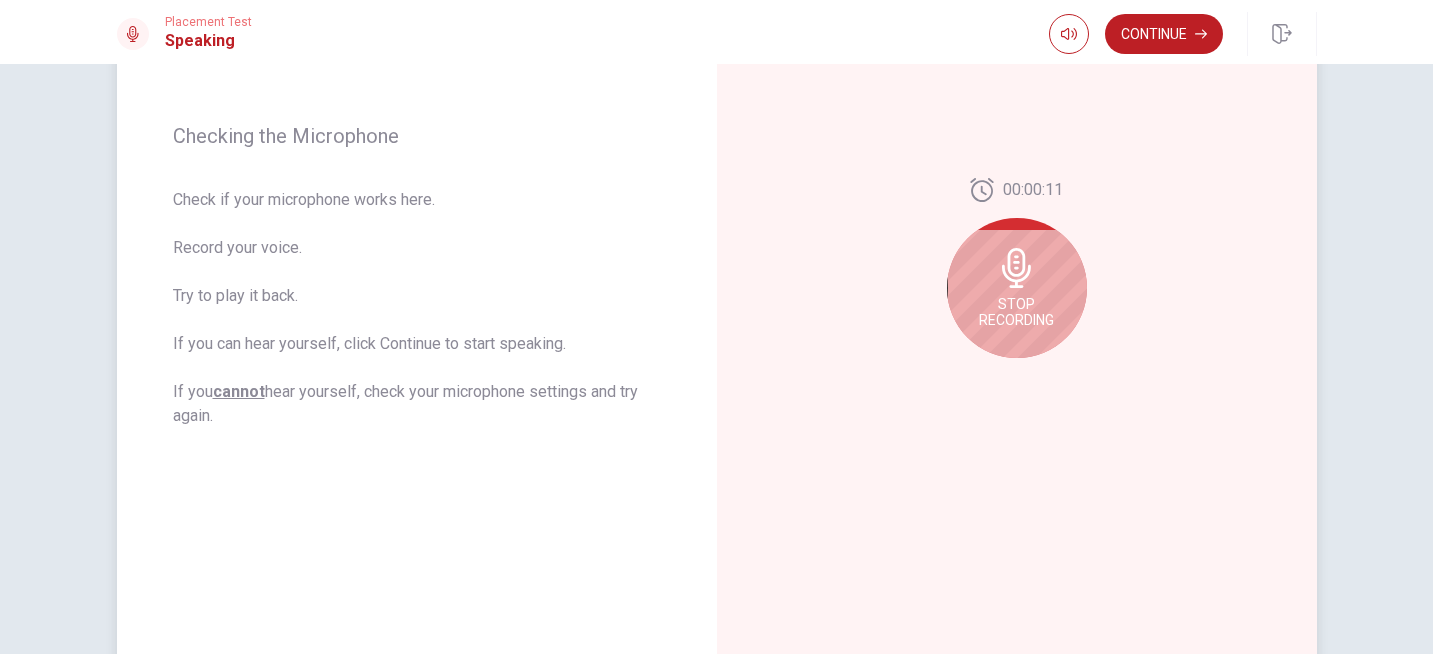 click on "Stop   Recording" at bounding box center (1016, 312) 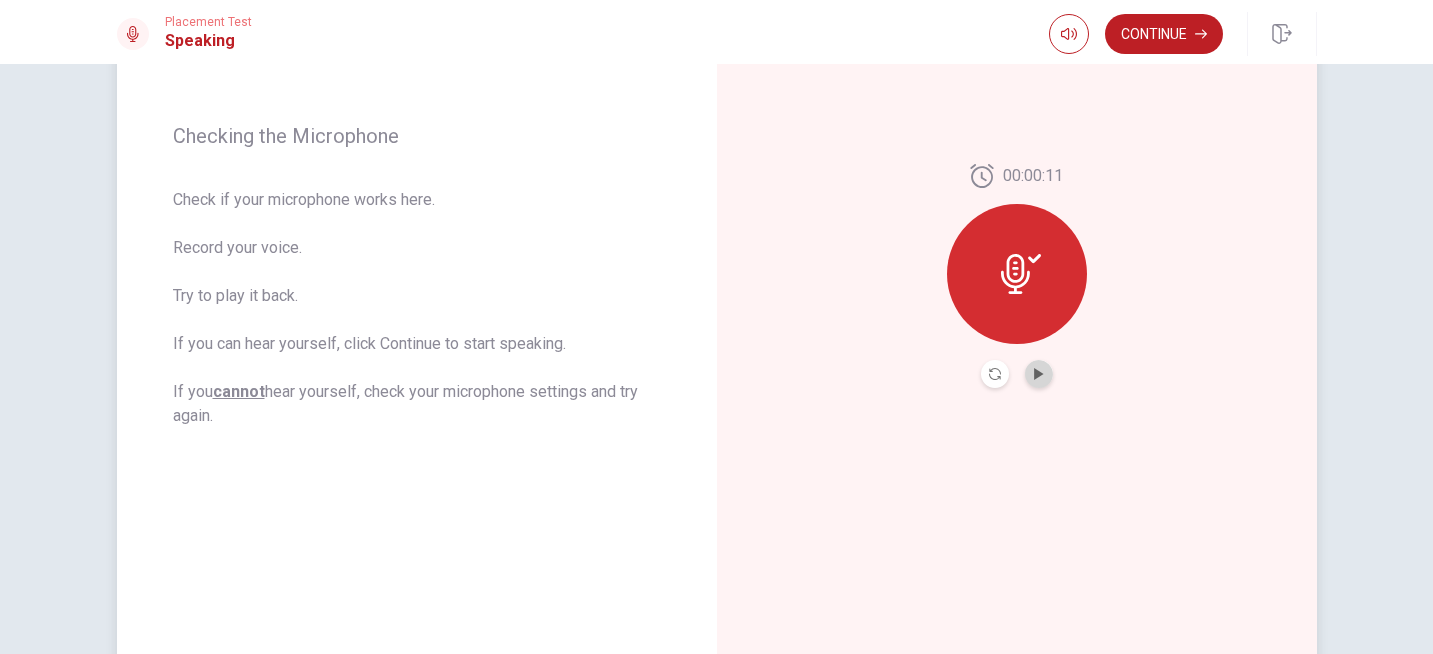 click at bounding box center (1039, 374) 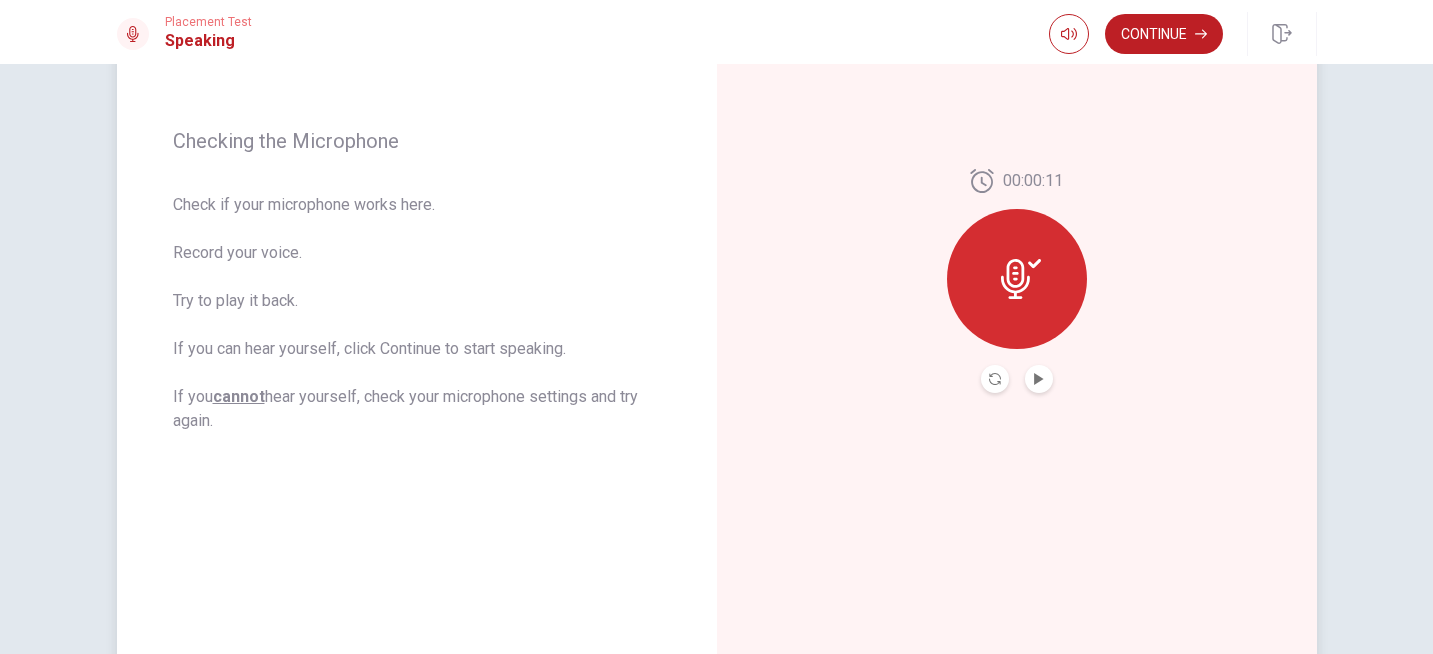 scroll, scrollTop: 258, scrollLeft: 0, axis: vertical 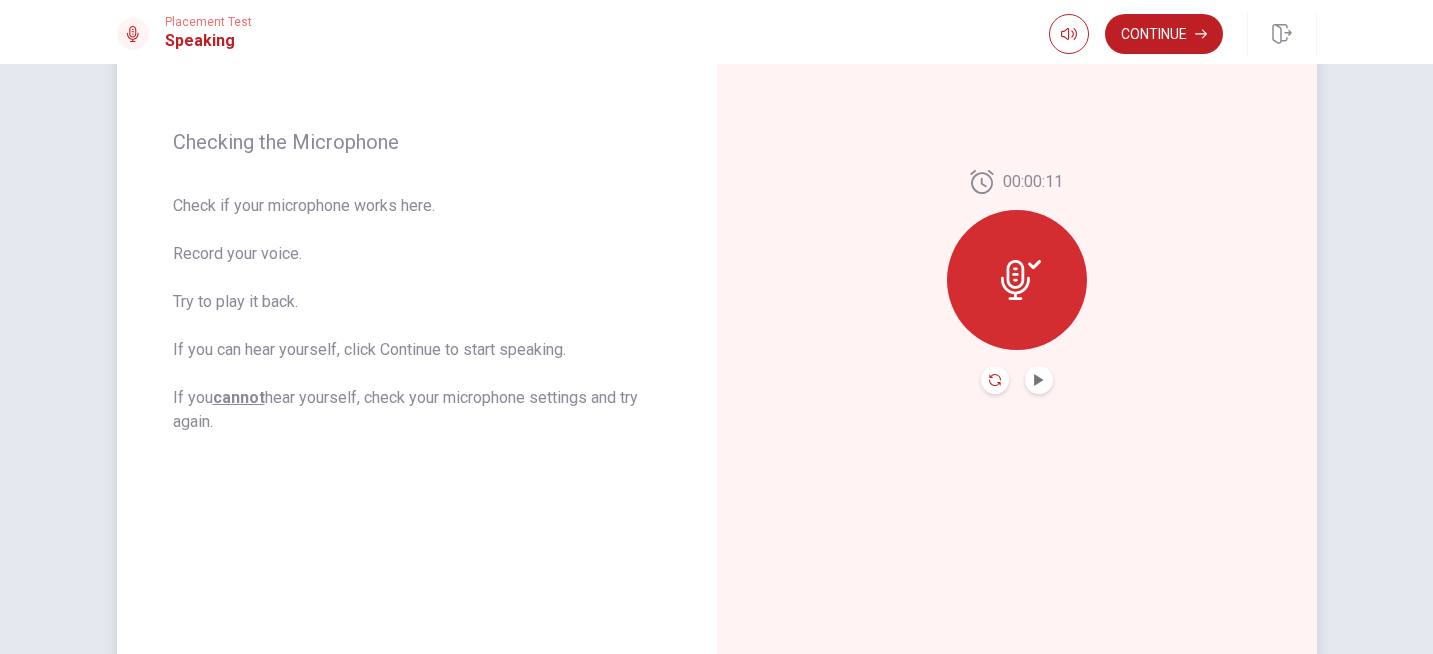click 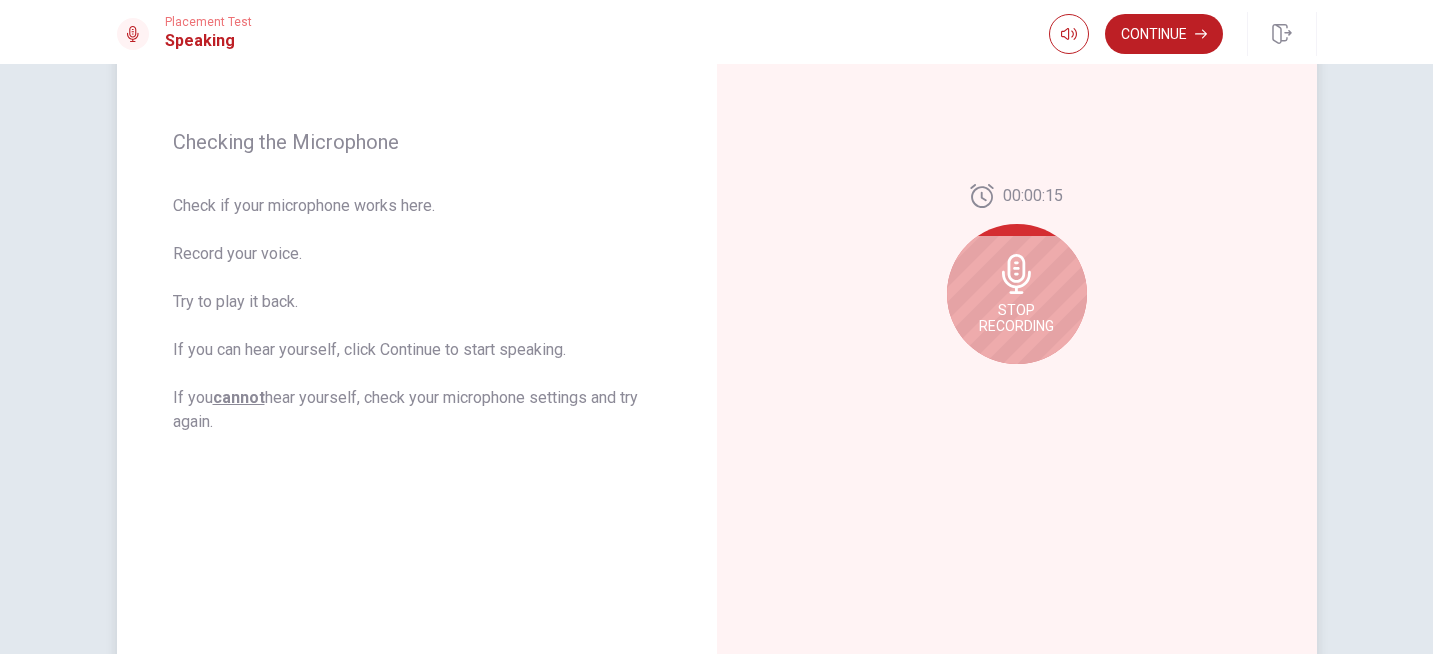 click 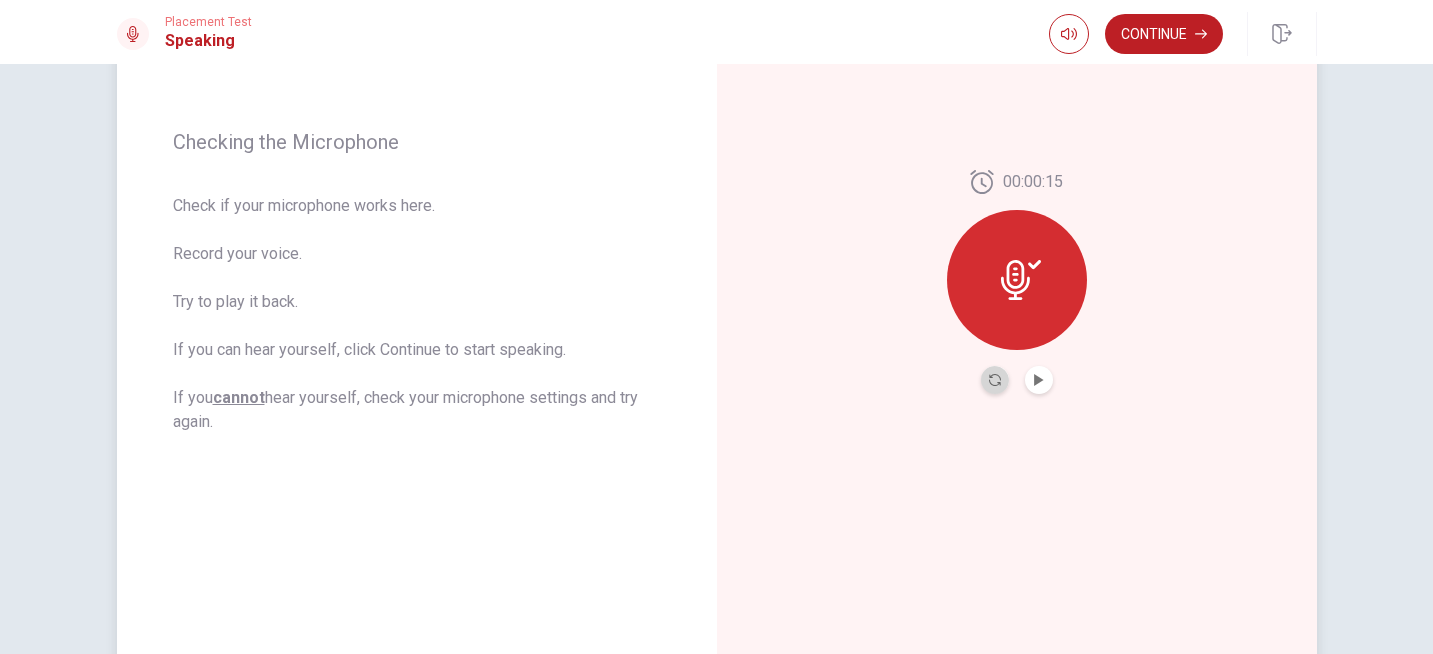 click at bounding box center [995, 380] 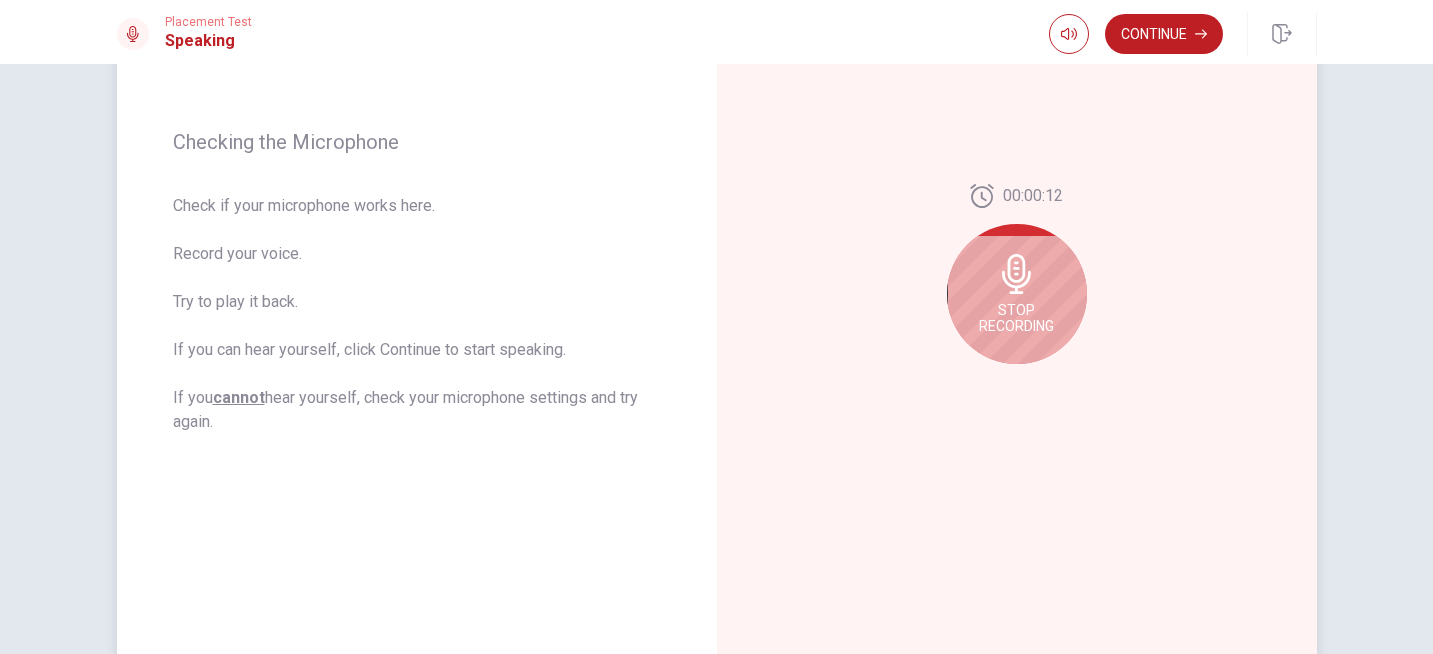 click on "Stop   Recording" at bounding box center [1016, 318] 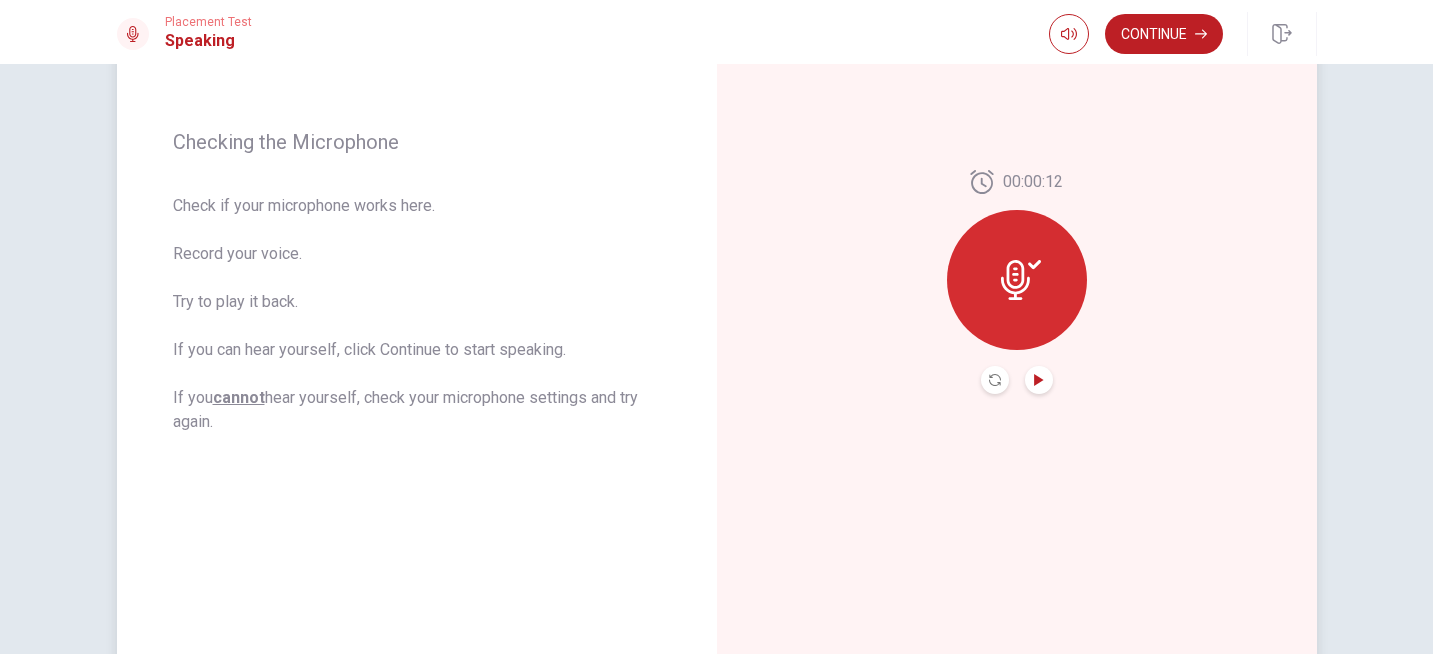 click 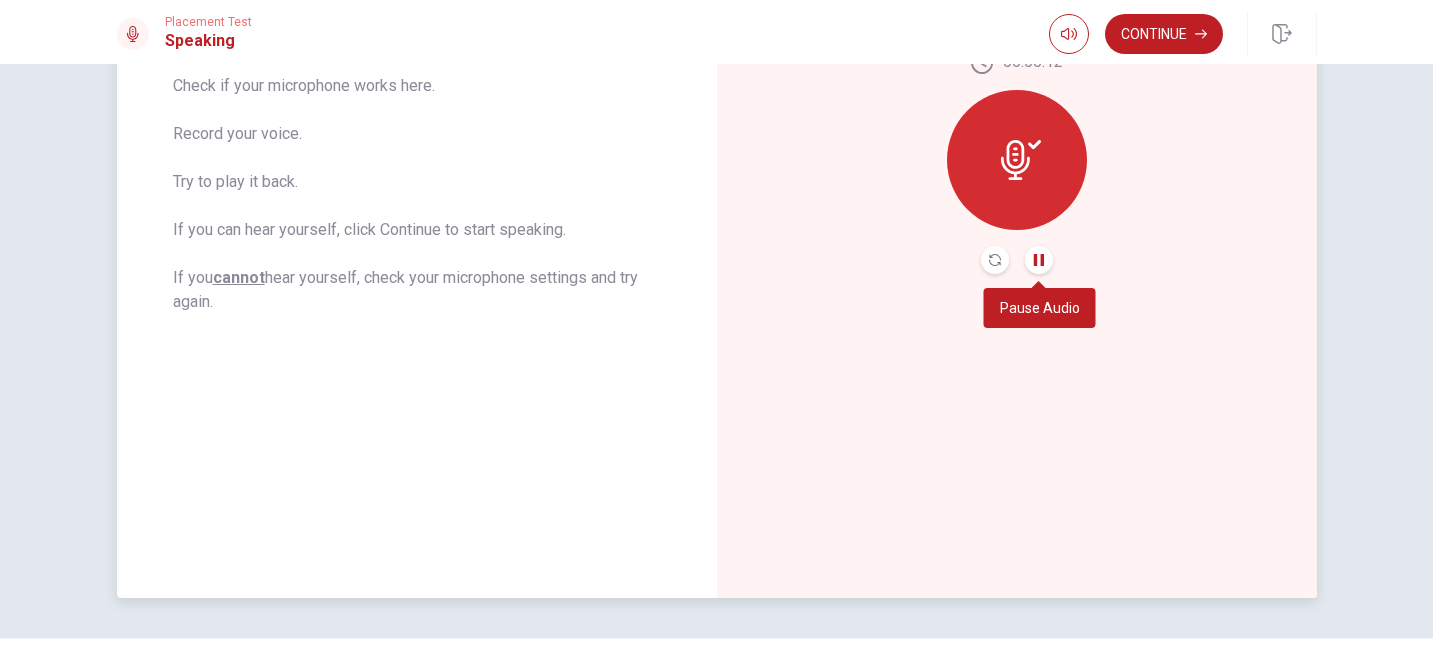 scroll, scrollTop: 426, scrollLeft: 0, axis: vertical 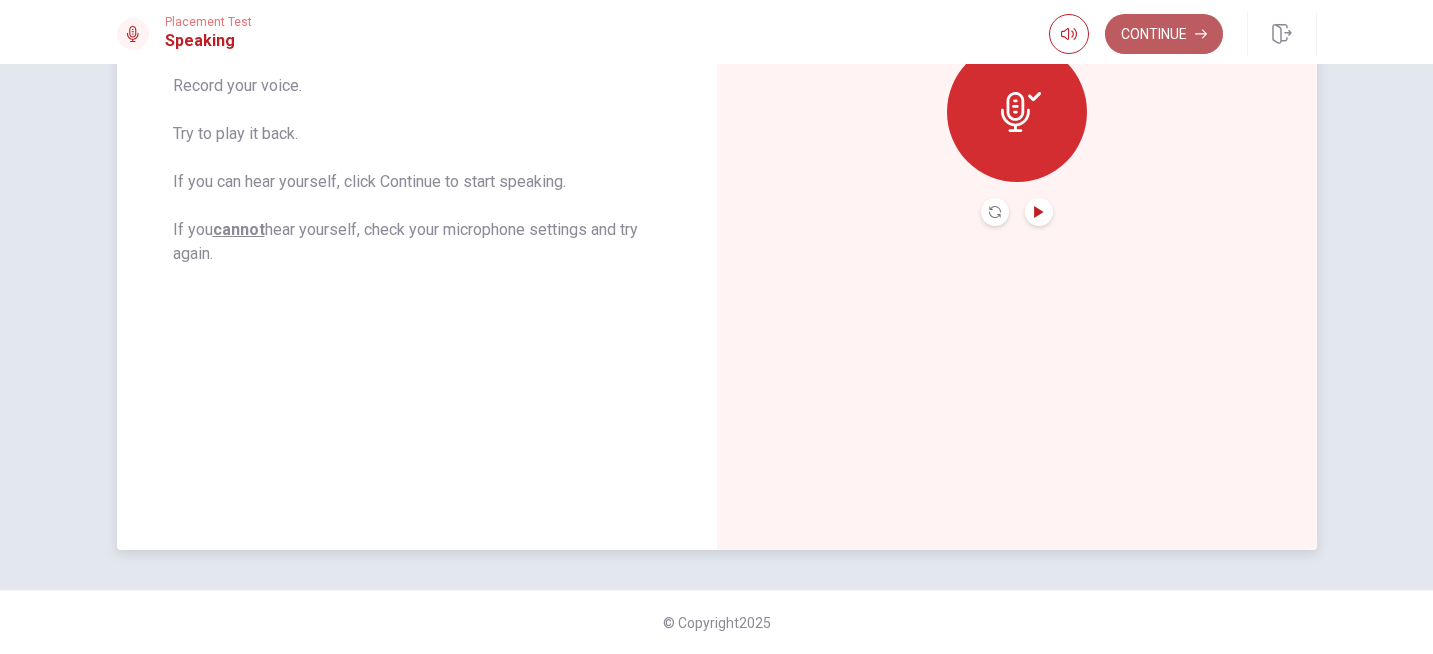 click on "Continue" at bounding box center [1164, 34] 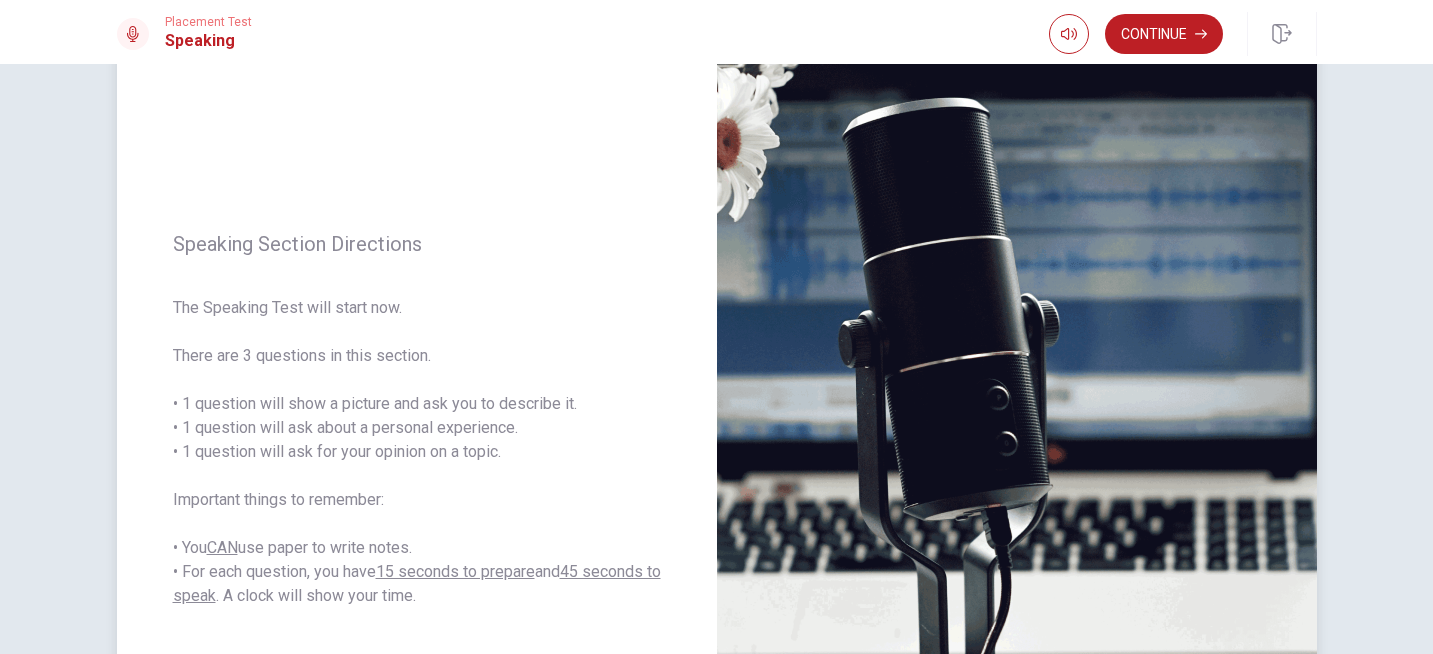 scroll, scrollTop: 5, scrollLeft: 0, axis: vertical 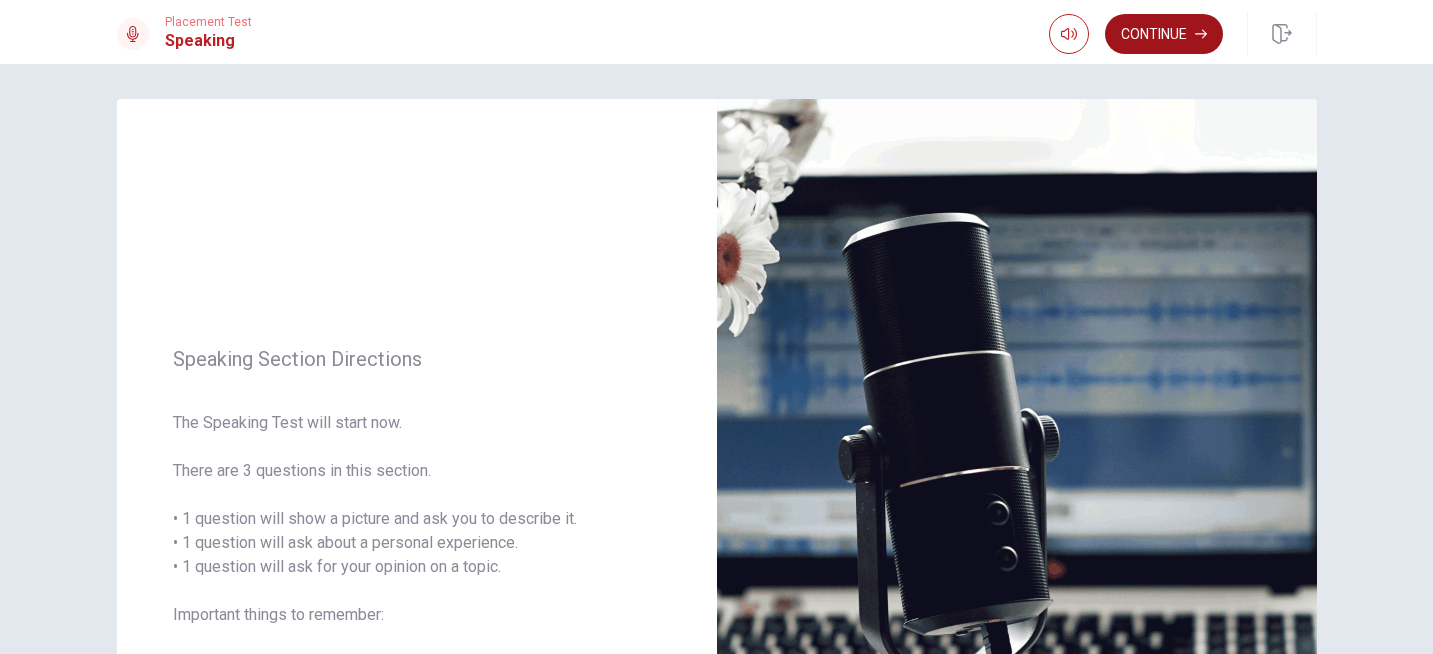 click on "Continue" at bounding box center [1164, 34] 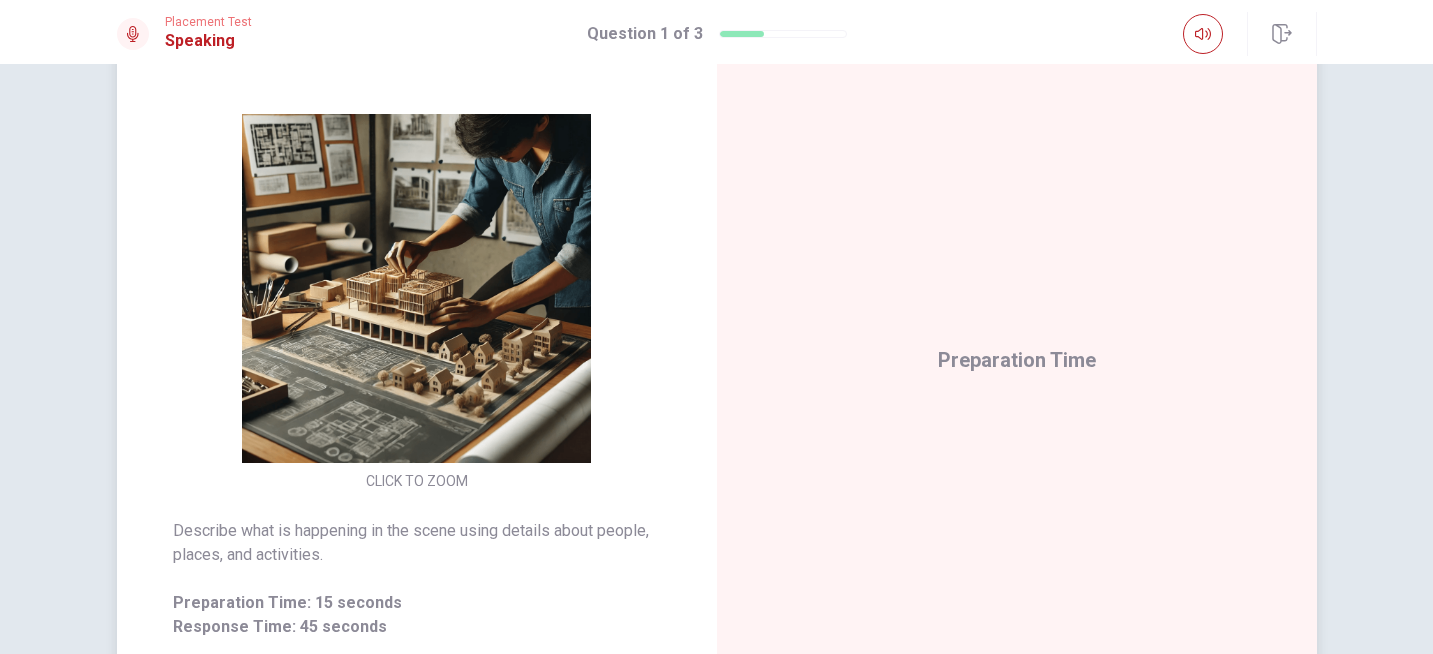 scroll, scrollTop: 165, scrollLeft: 0, axis: vertical 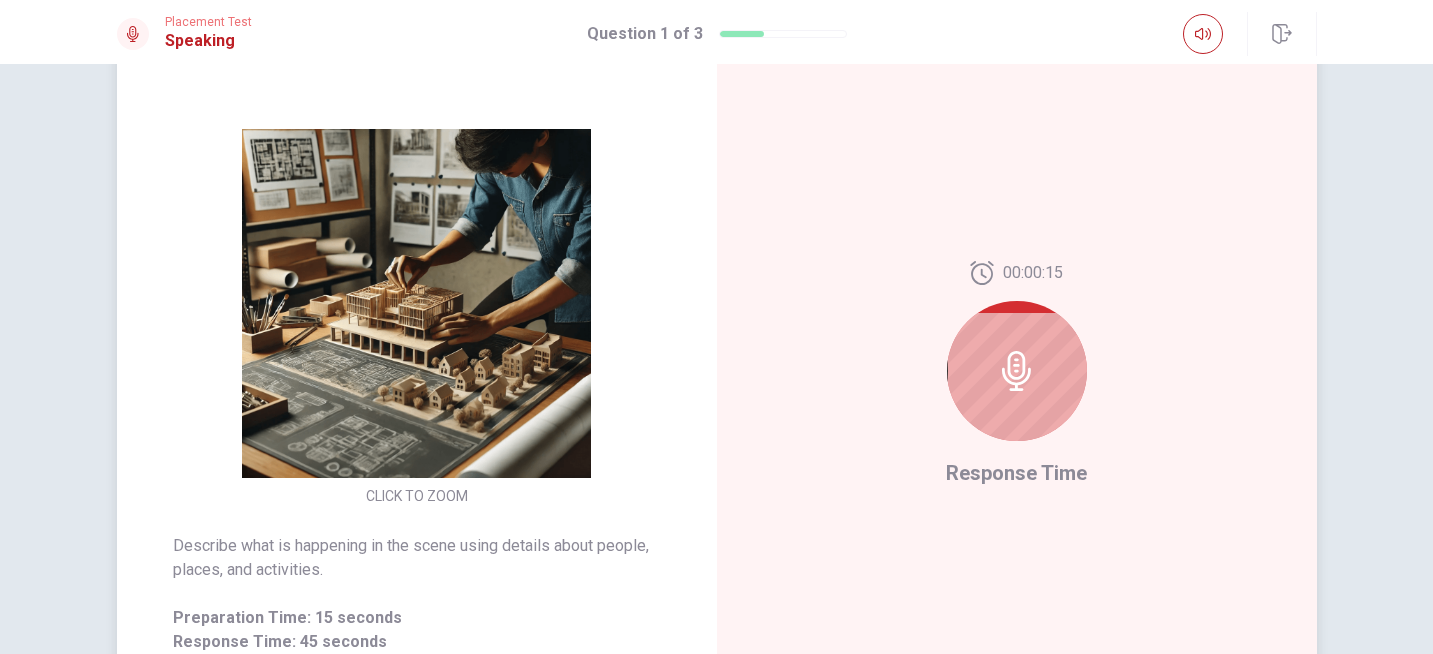 click at bounding box center (1017, 371) 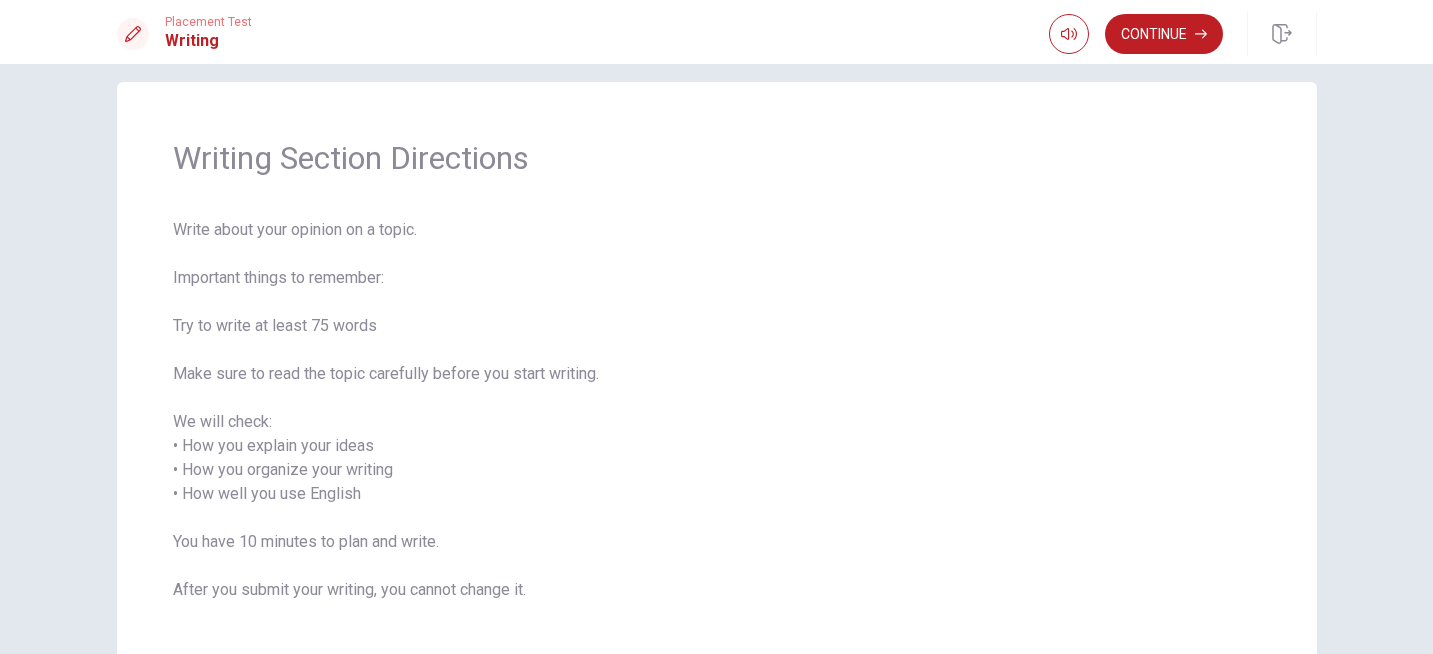 scroll, scrollTop: 24, scrollLeft: 0, axis: vertical 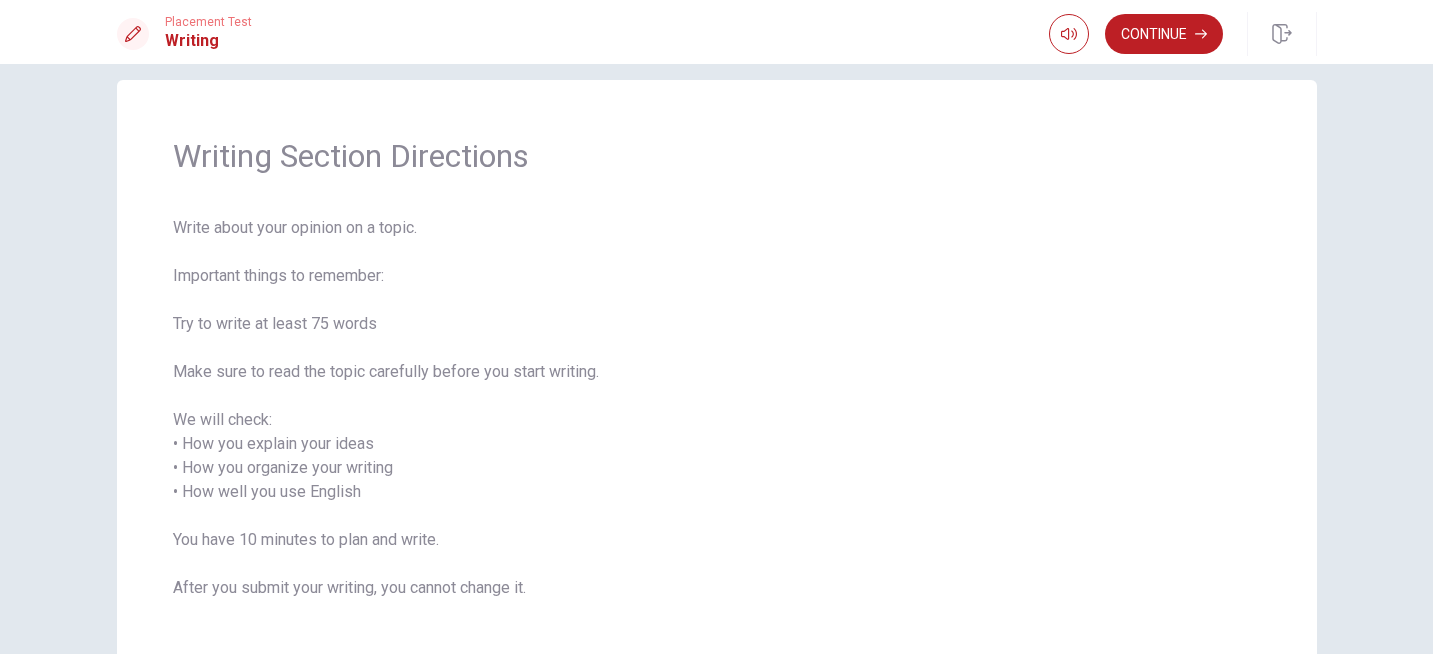 drag, startPoint x: 240, startPoint y: 230, endPoint x: 240, endPoint y: 362, distance: 132 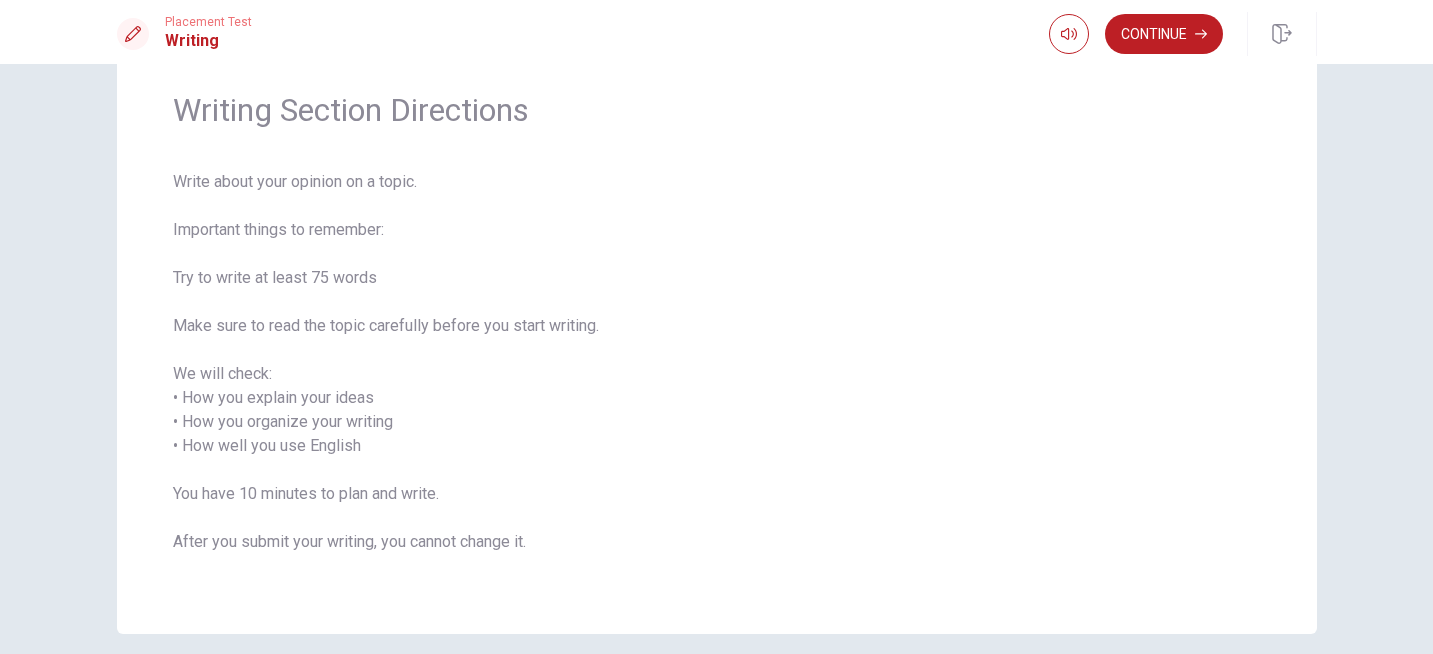 scroll, scrollTop: 82, scrollLeft: 0, axis: vertical 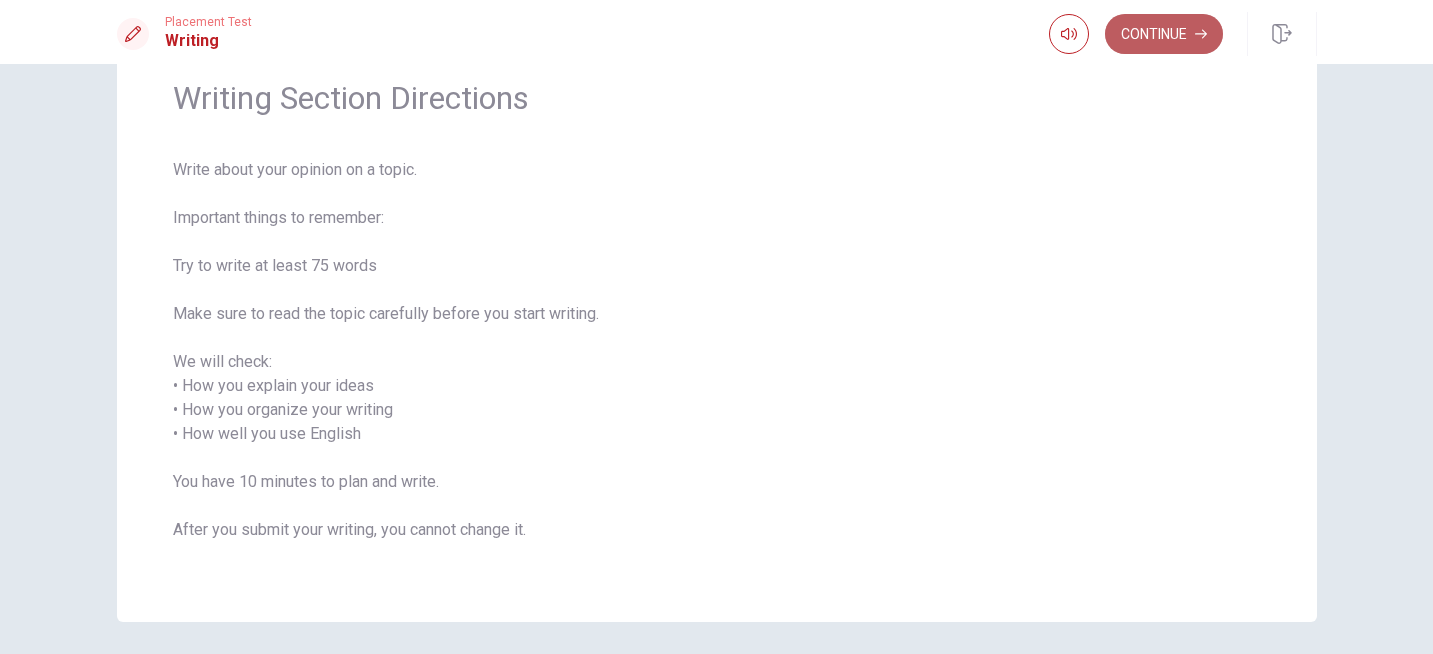 click 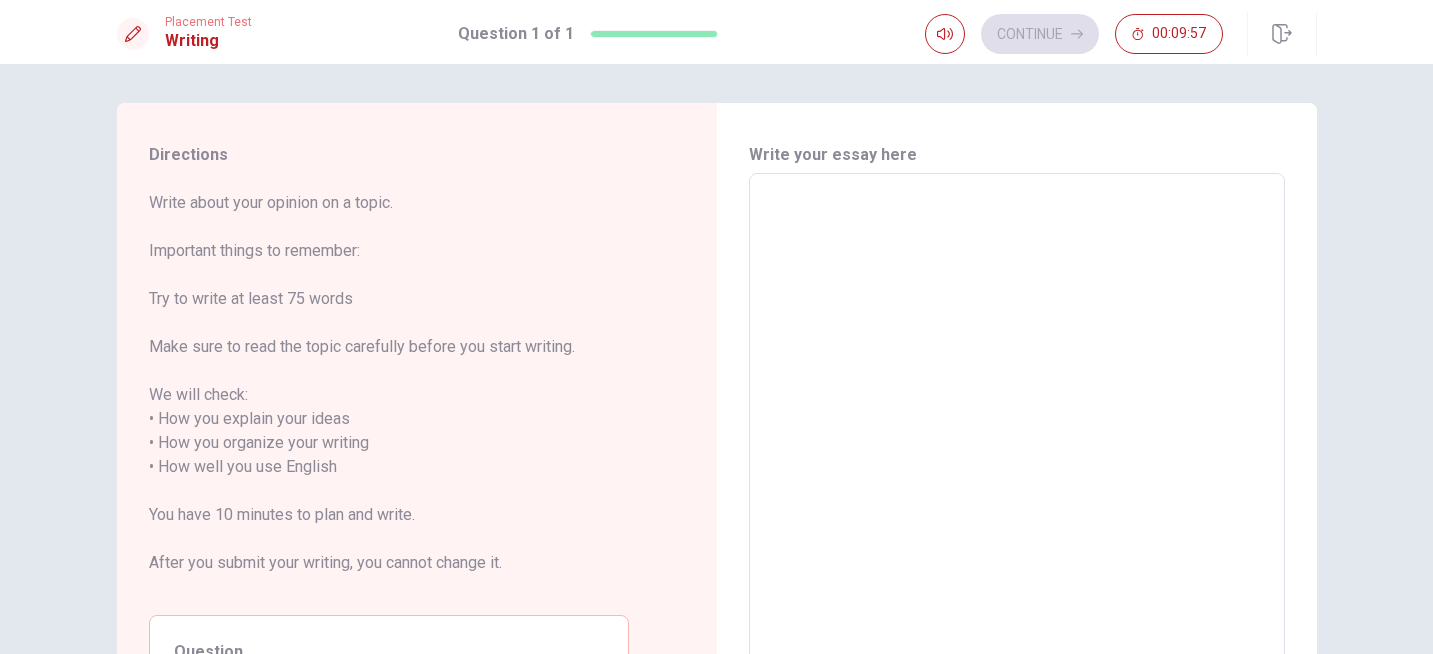 scroll, scrollTop: 15, scrollLeft: 0, axis: vertical 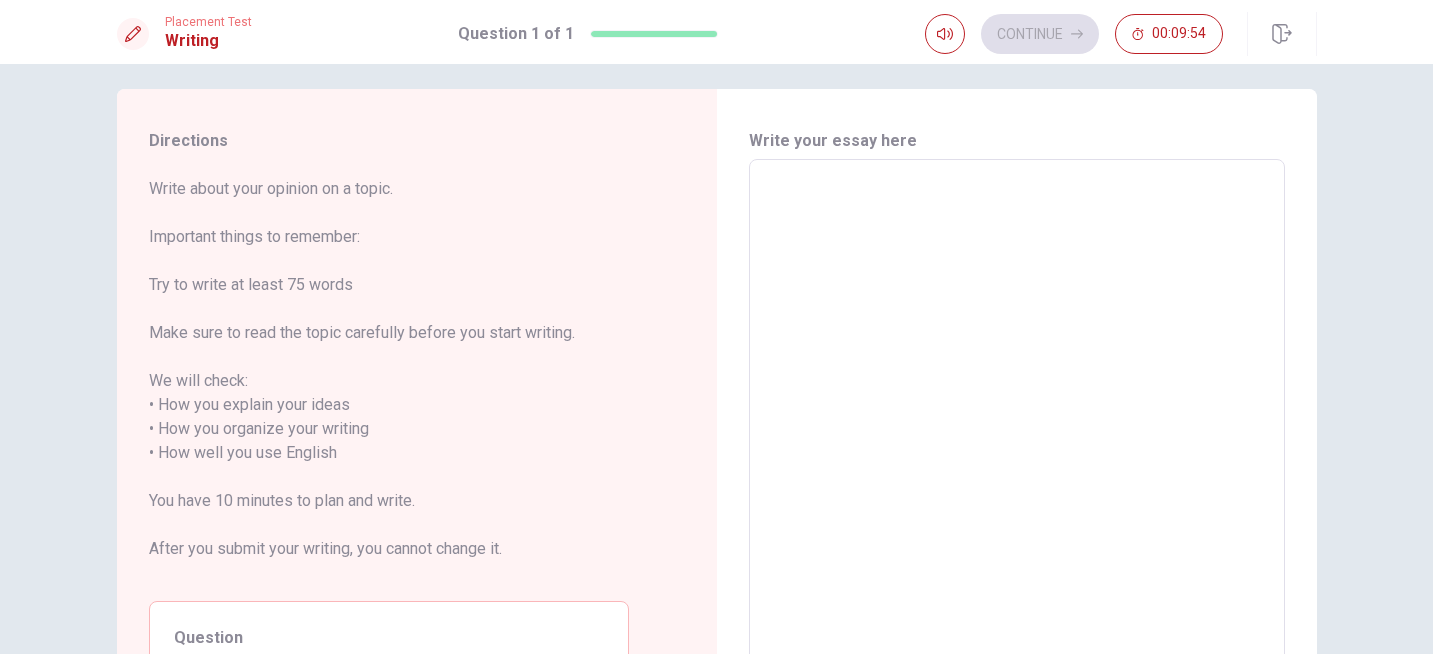 click on "Write about your opinion on a topic.
Important things to remember:
Try to write at least 75 words
Make sure to read the topic carefully before you start writing.
We will check:
• How you explain your ideas
• How you organize your writing
• How well you use English
You have 10 minutes to plan and write.
After you submit your writing, you cannot change it." at bounding box center (389, 381) 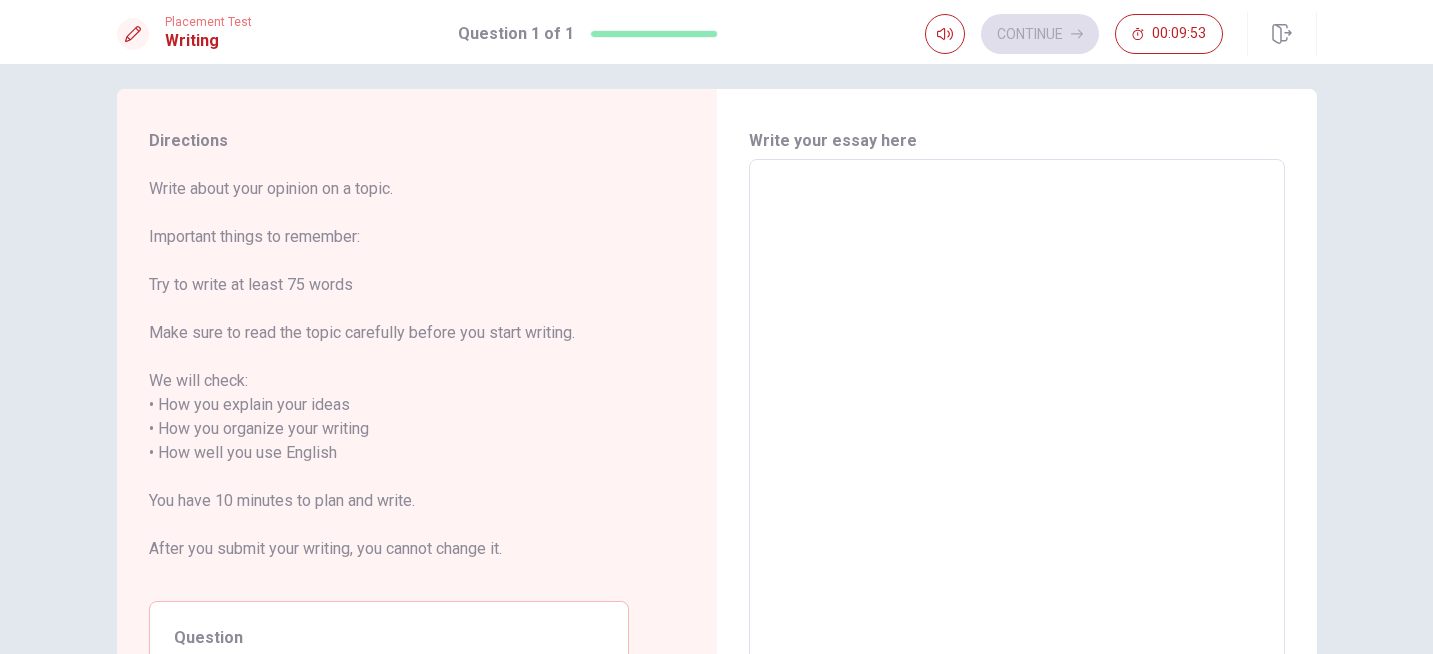 drag, startPoint x: 235, startPoint y: 334, endPoint x: 456, endPoint y: 338, distance: 221.0362 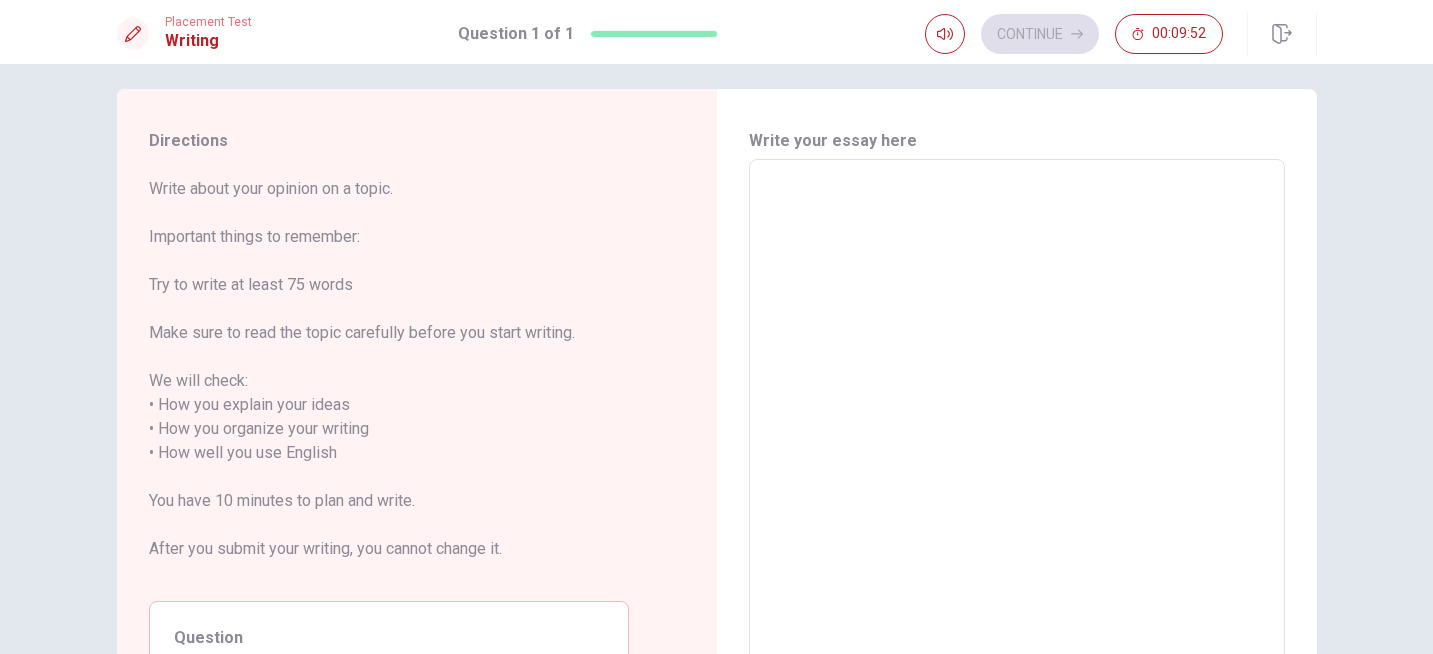 drag, startPoint x: 456, startPoint y: 337, endPoint x: 356, endPoint y: 337, distance: 100 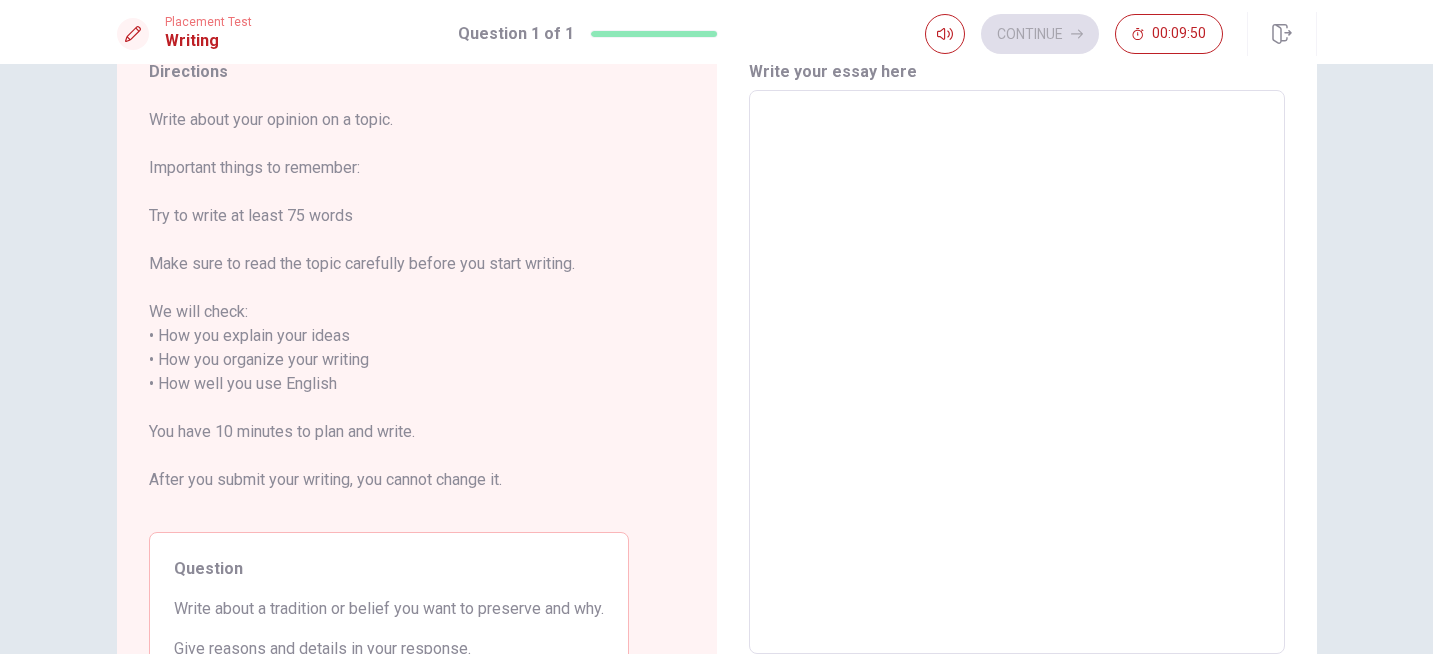 scroll, scrollTop: 99, scrollLeft: 0, axis: vertical 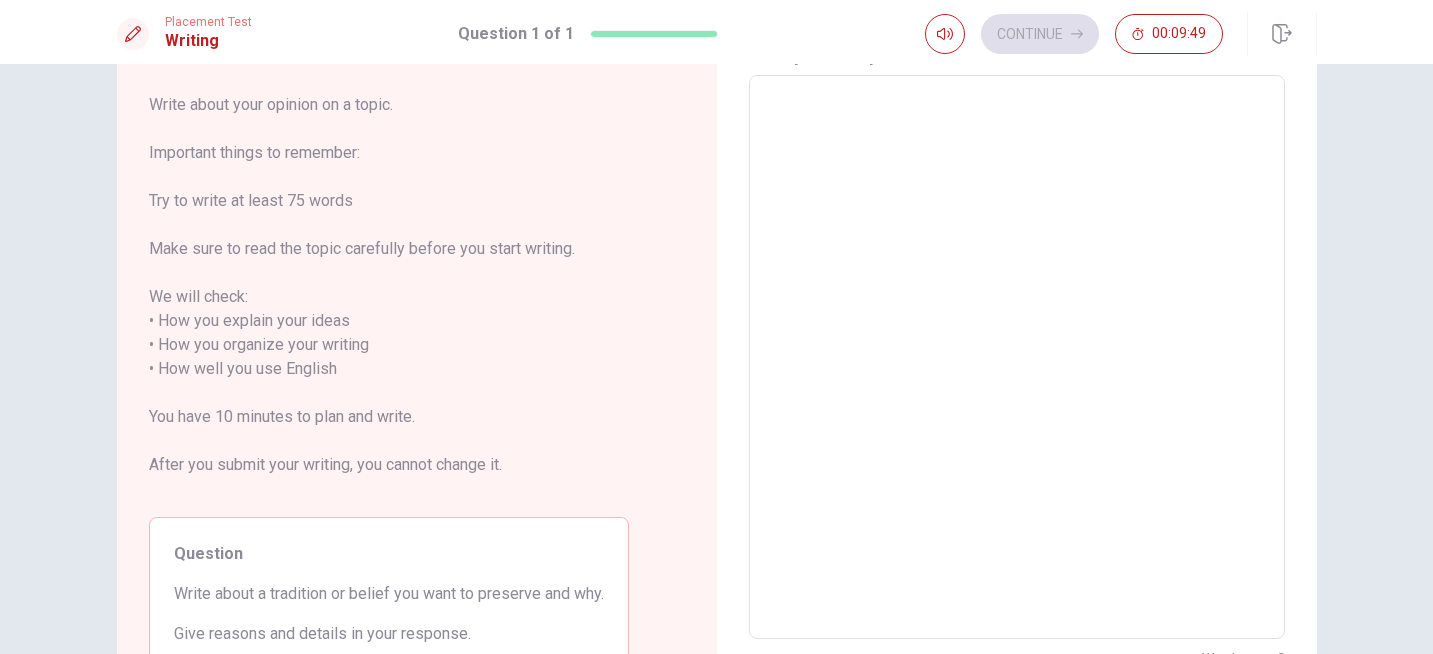 drag, startPoint x: 207, startPoint y: 305, endPoint x: 208, endPoint y: 357, distance: 52.009613 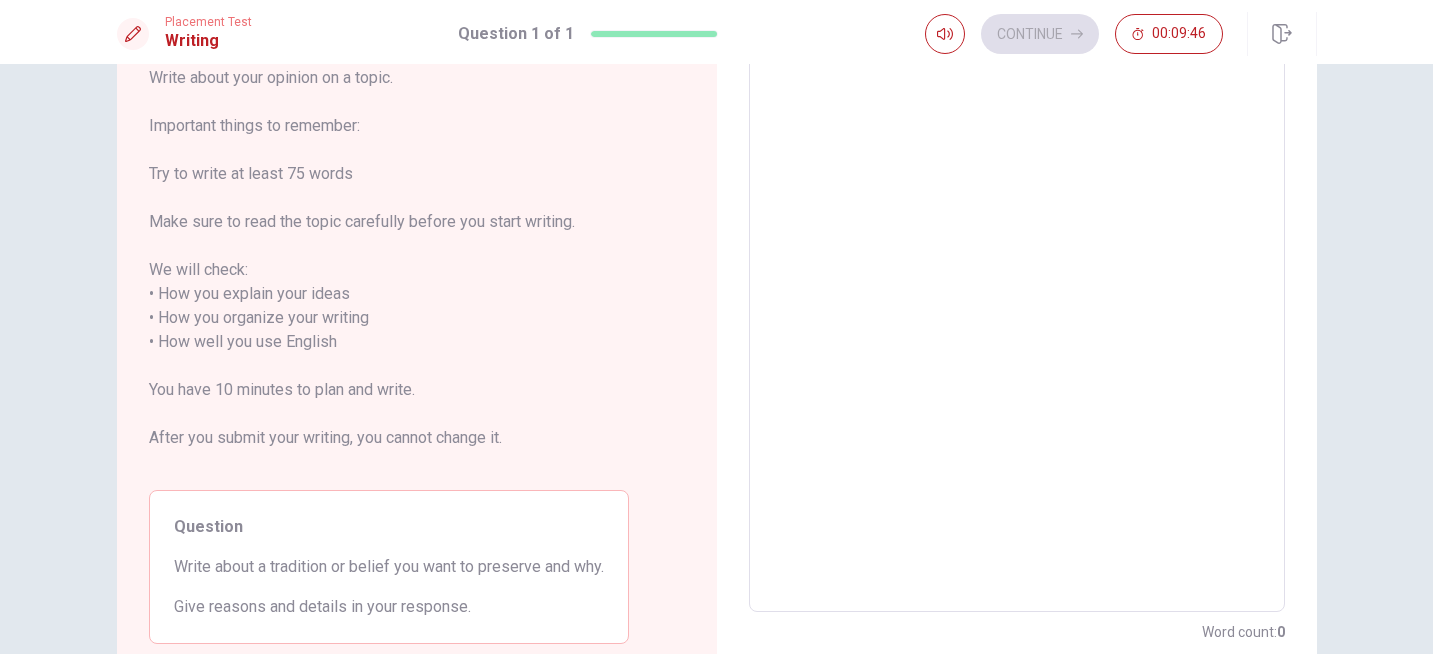 scroll, scrollTop: 129, scrollLeft: 0, axis: vertical 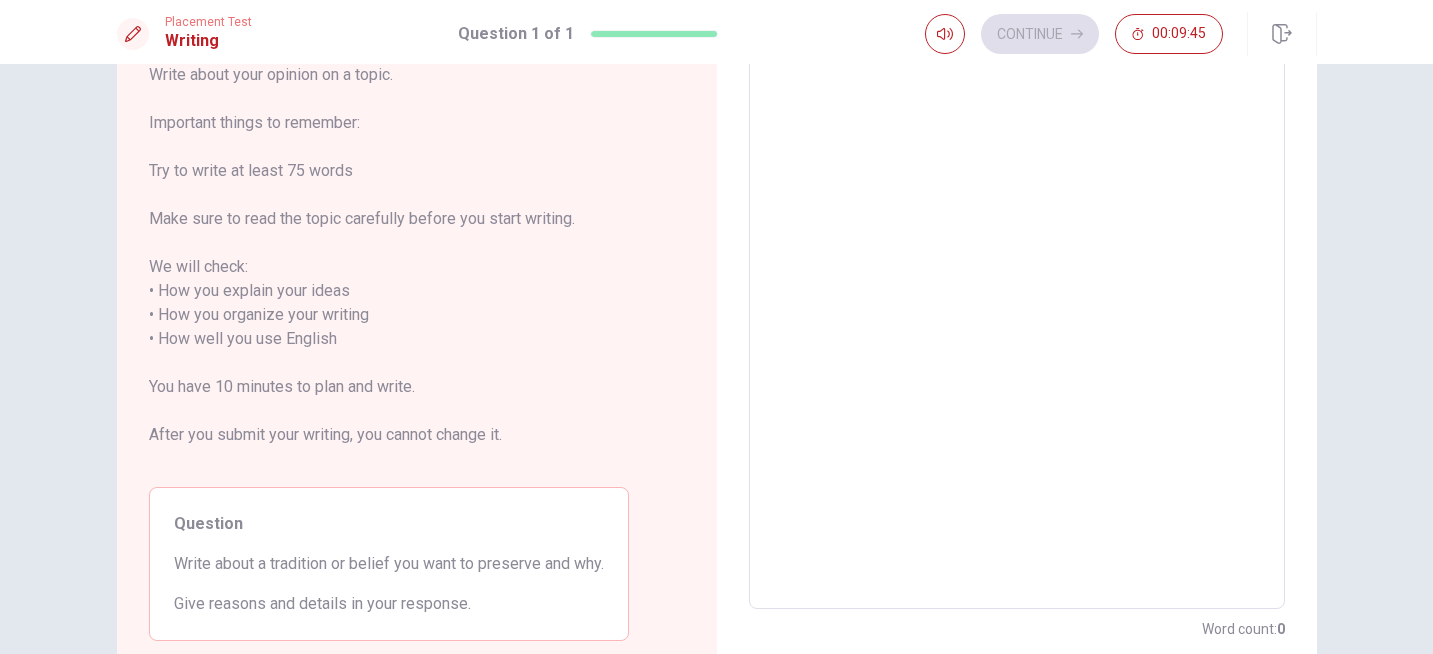 drag, startPoint x: 289, startPoint y: 279, endPoint x: 271, endPoint y: 346, distance: 69.375786 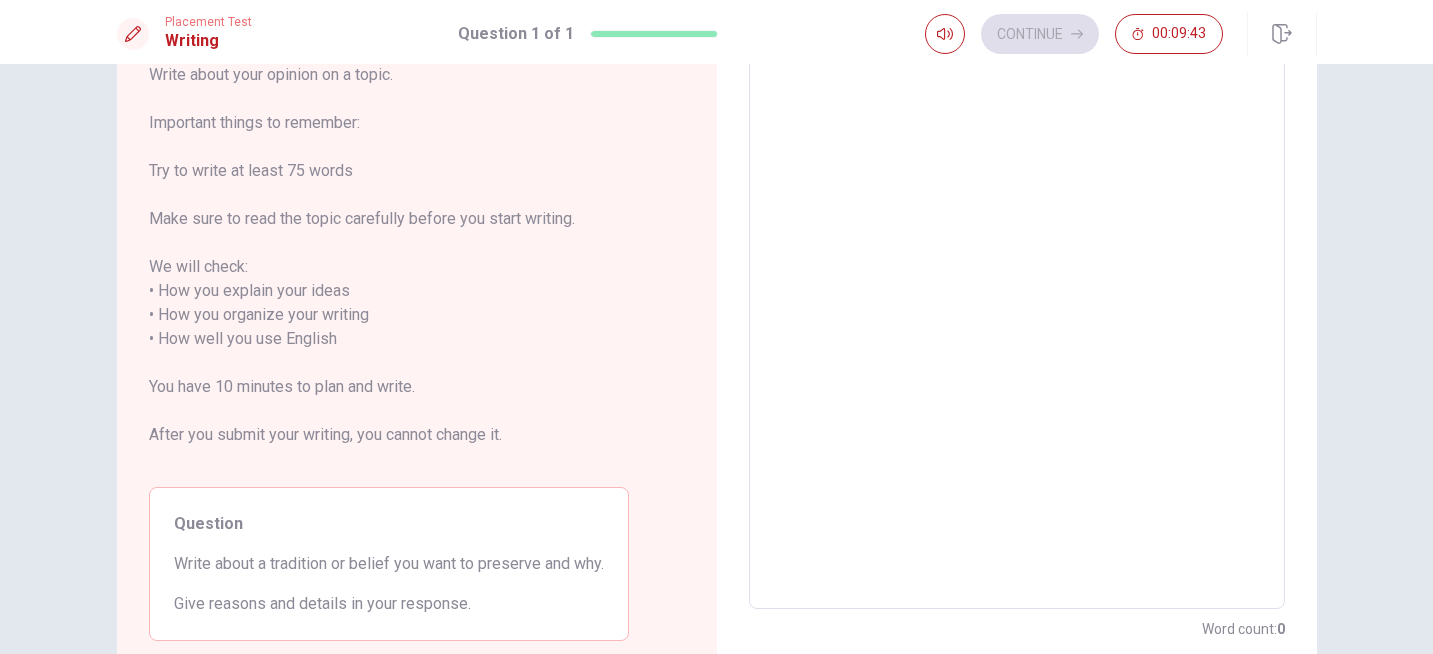 drag, startPoint x: 271, startPoint y: 346, endPoint x: 254, endPoint y: 211, distance: 136.06616 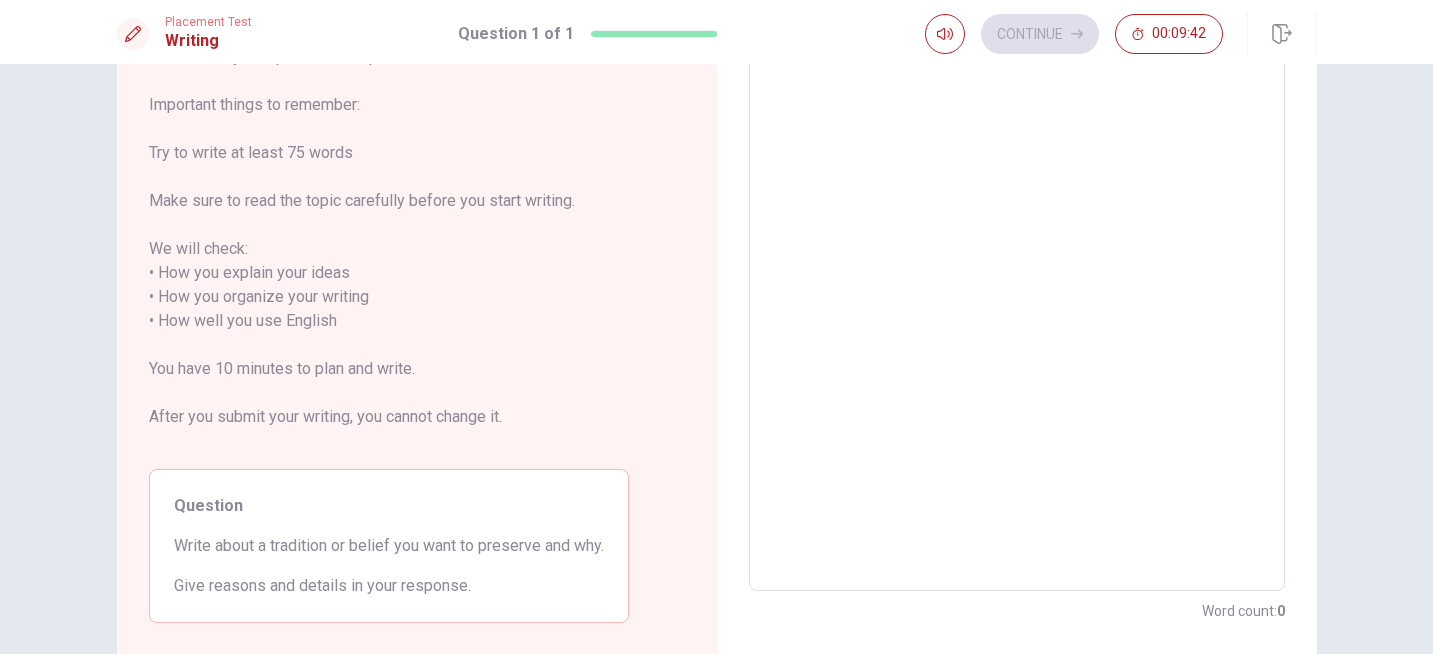 scroll, scrollTop: 152, scrollLeft: 0, axis: vertical 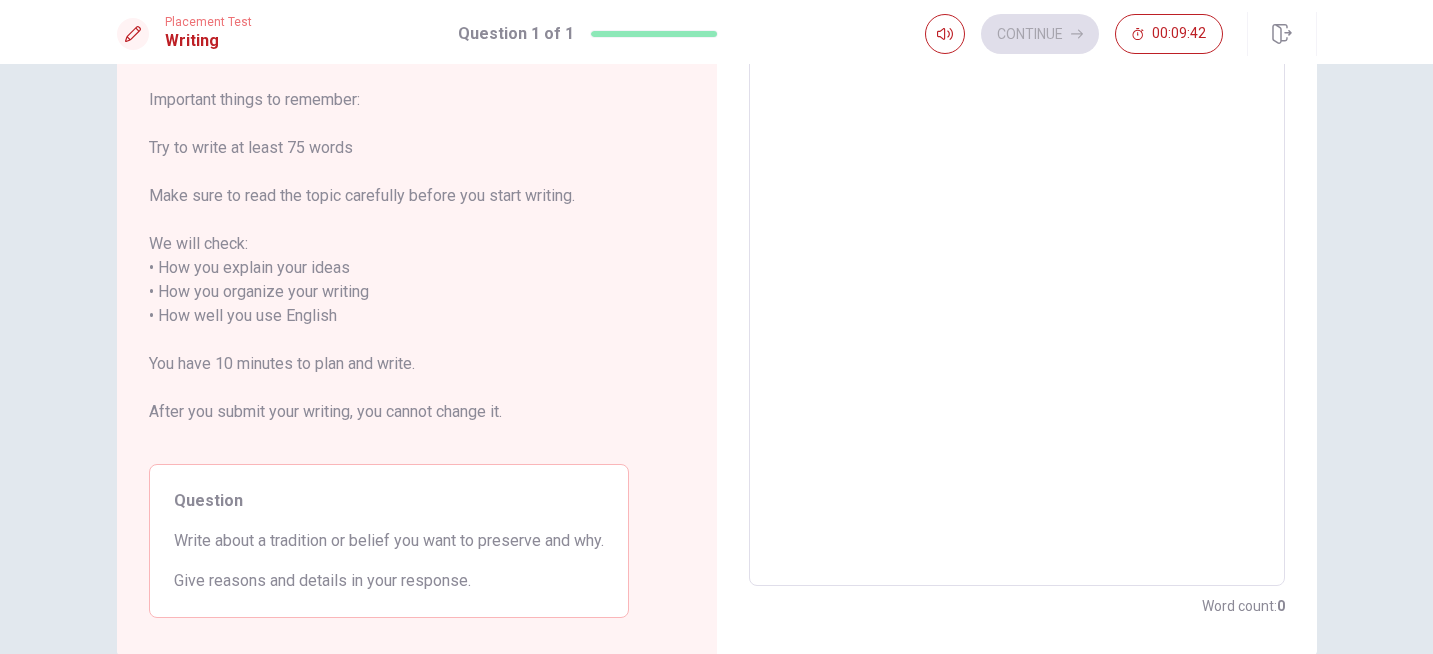 drag, startPoint x: 341, startPoint y: 359, endPoint x: 236, endPoint y: 359, distance: 105 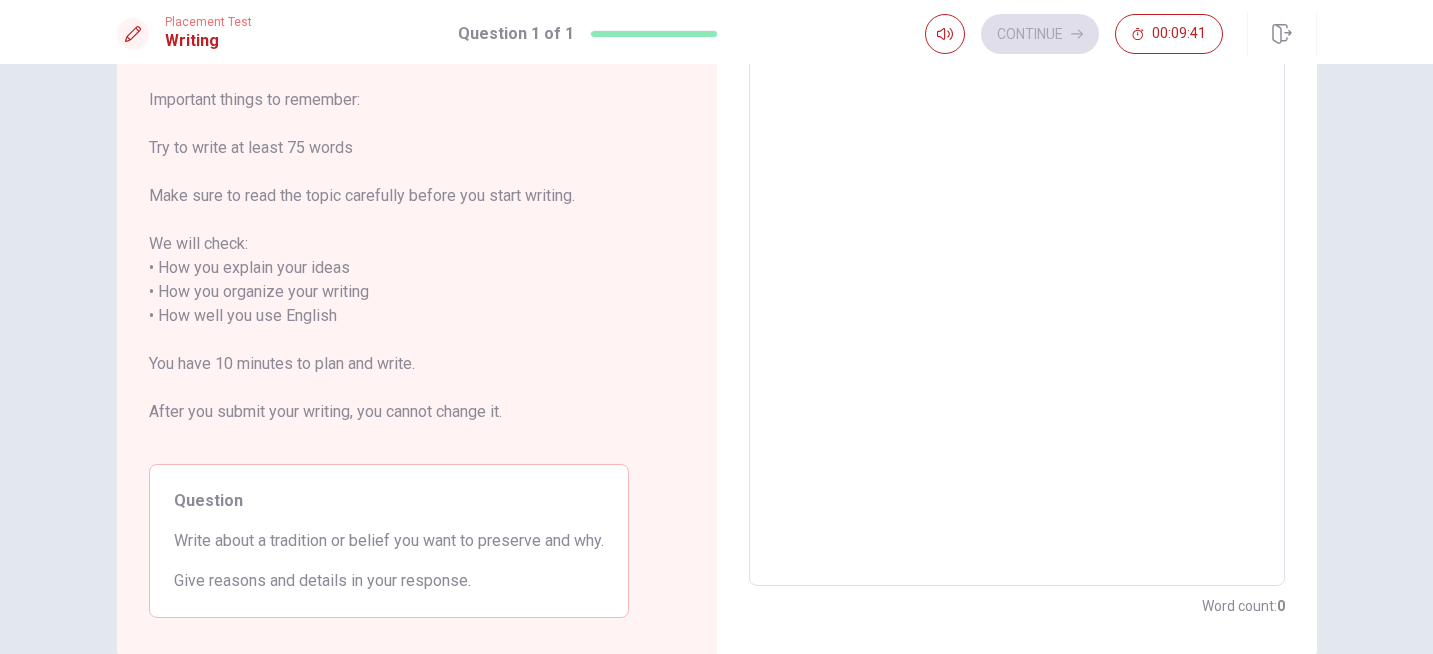 click on "Write about your opinion on a topic.
Important things to remember:
Try to write at least 75 words
Make sure to read the topic carefully before you start writing.
We will check:
• How you explain your ideas
• How you organize your writing
• How well you use English
You have 10 minutes to plan and write.
After you submit your writing, you cannot change it." at bounding box center (389, 244) 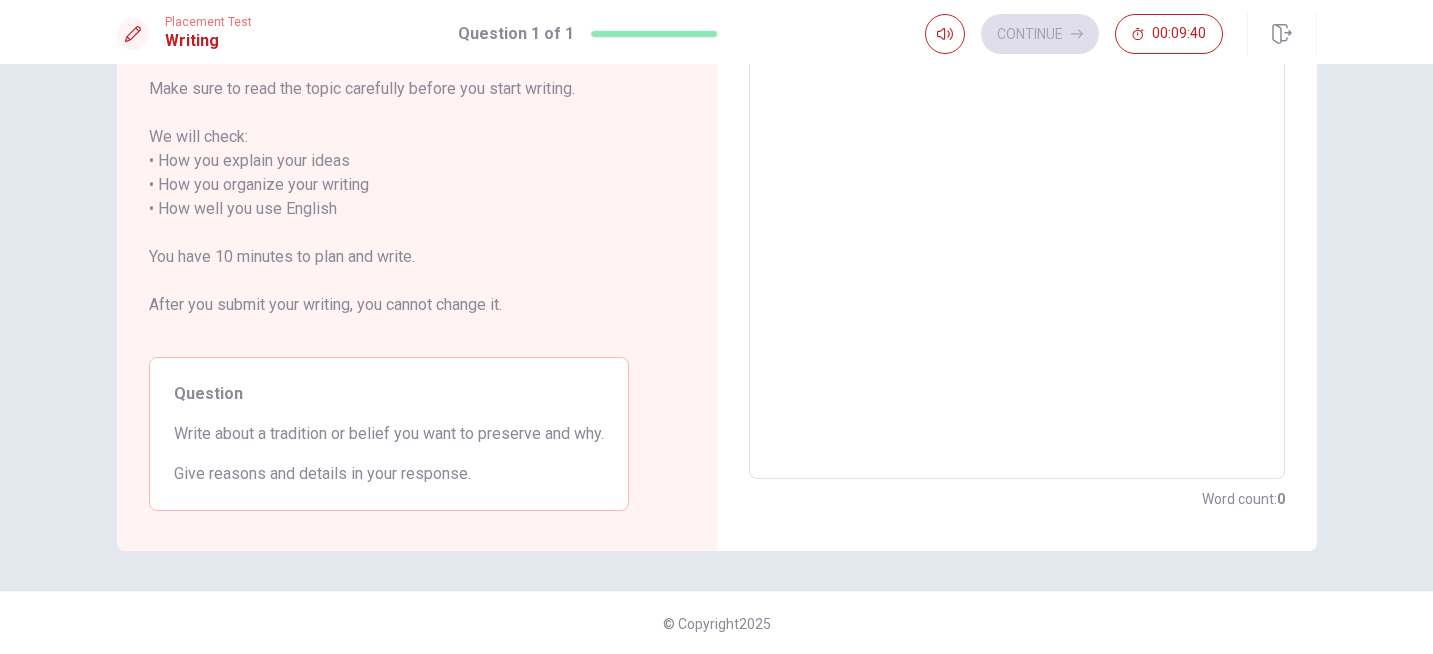 scroll, scrollTop: 257, scrollLeft: 0, axis: vertical 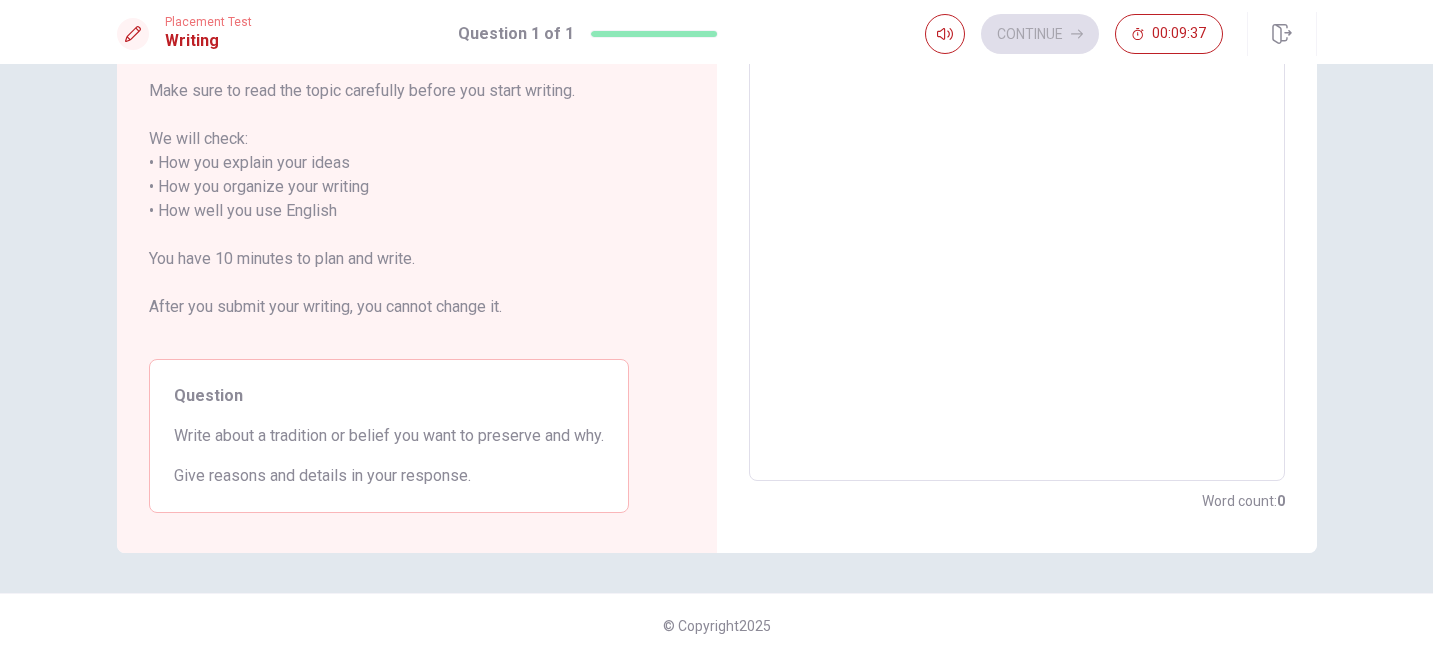 click at bounding box center (1017, 199) 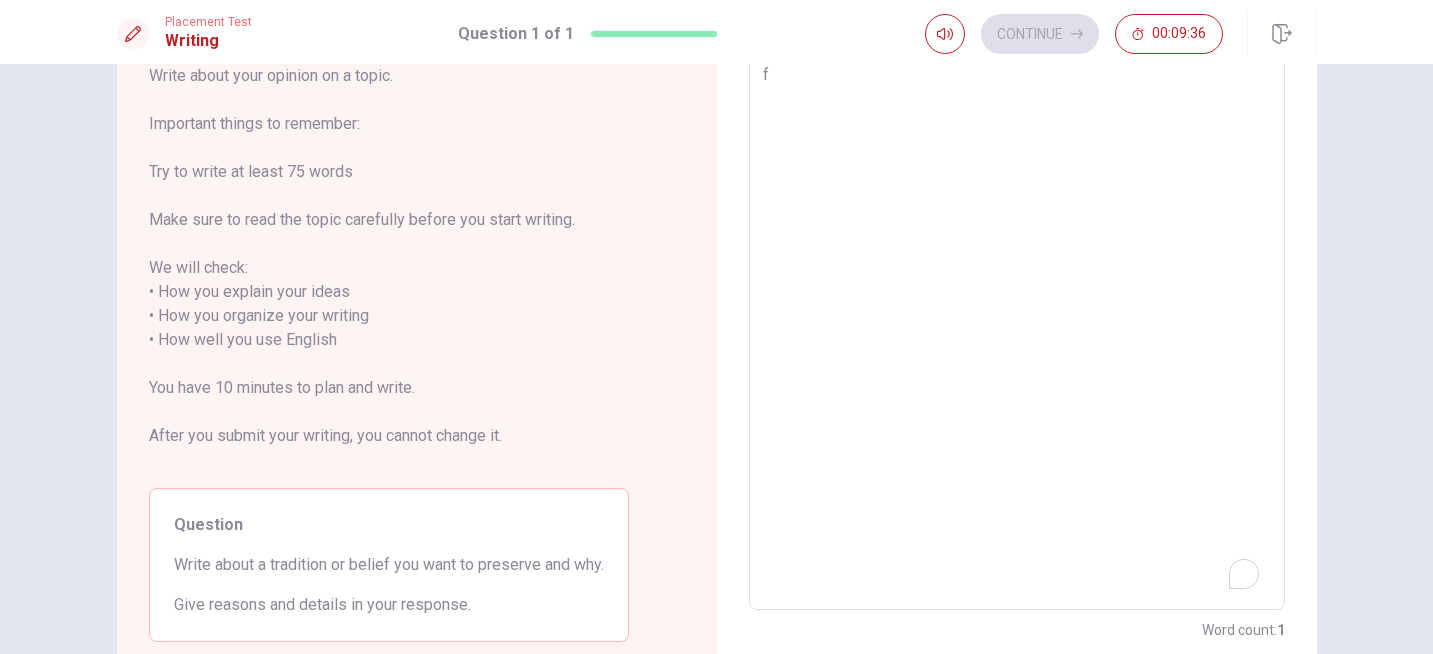 type on "f" 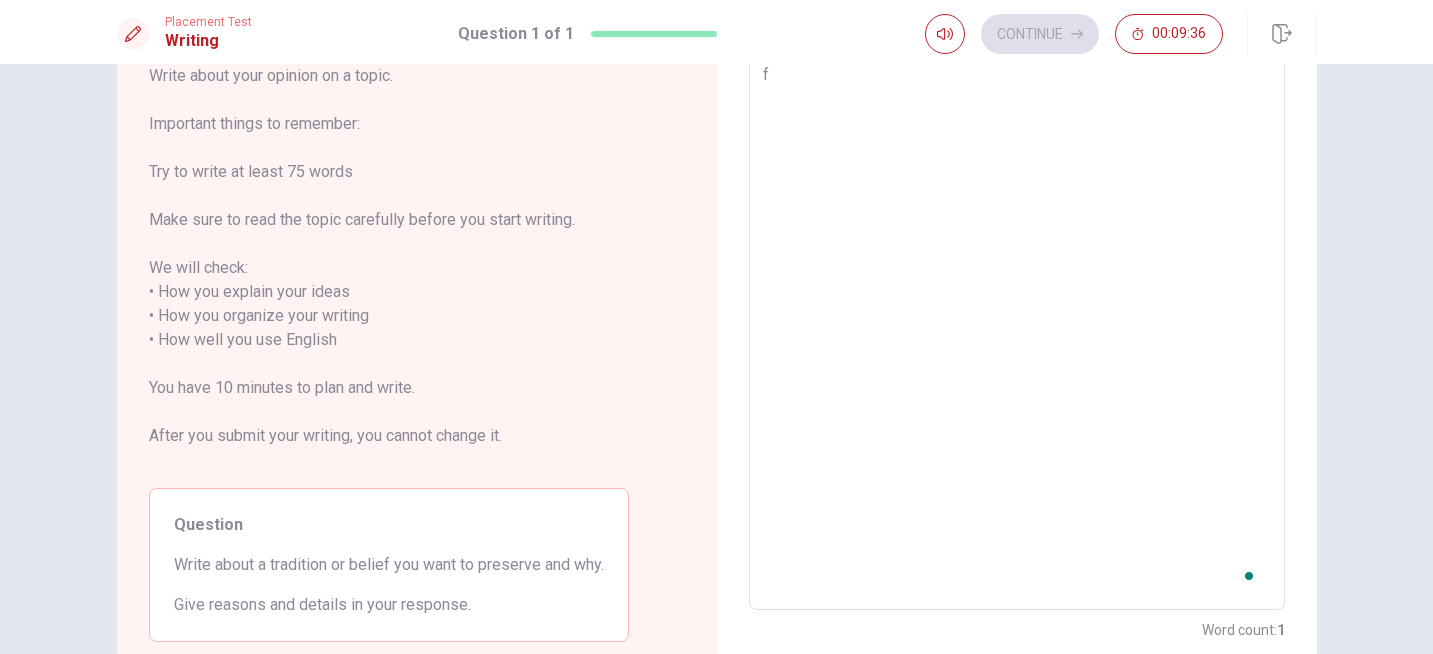 type on "f d" 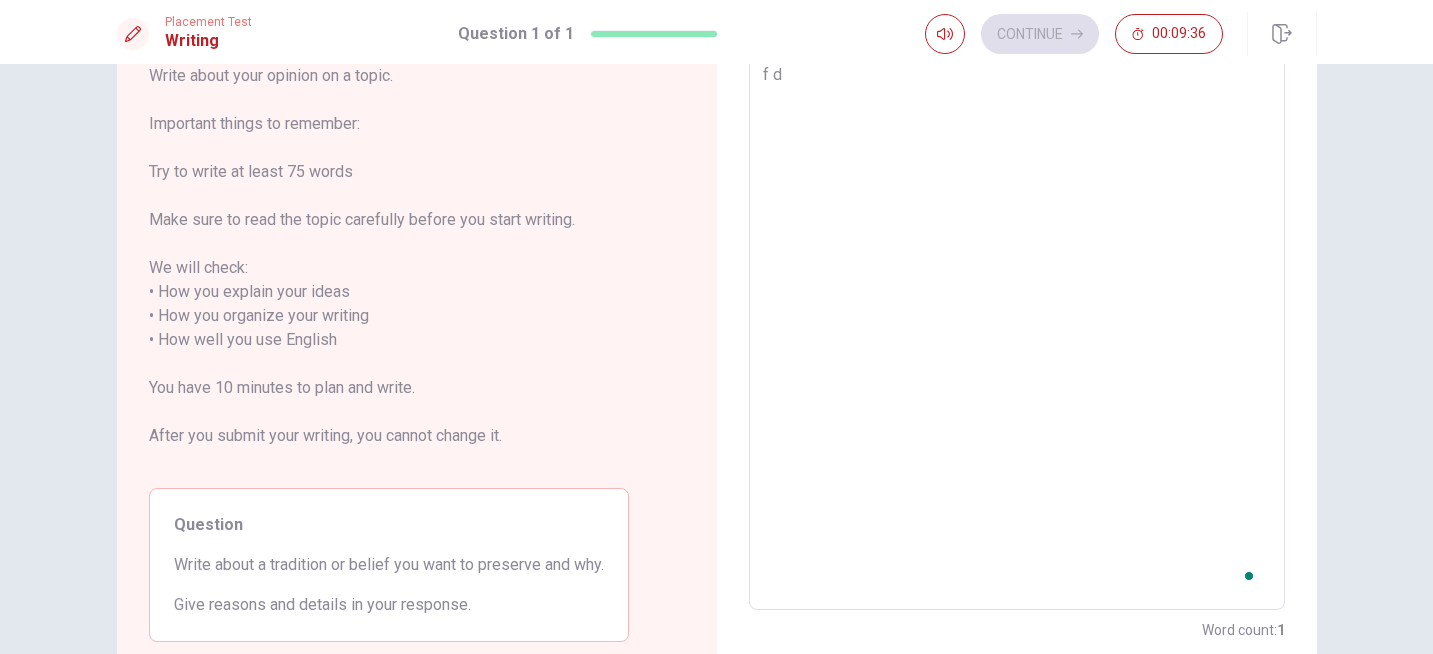 type on "x" 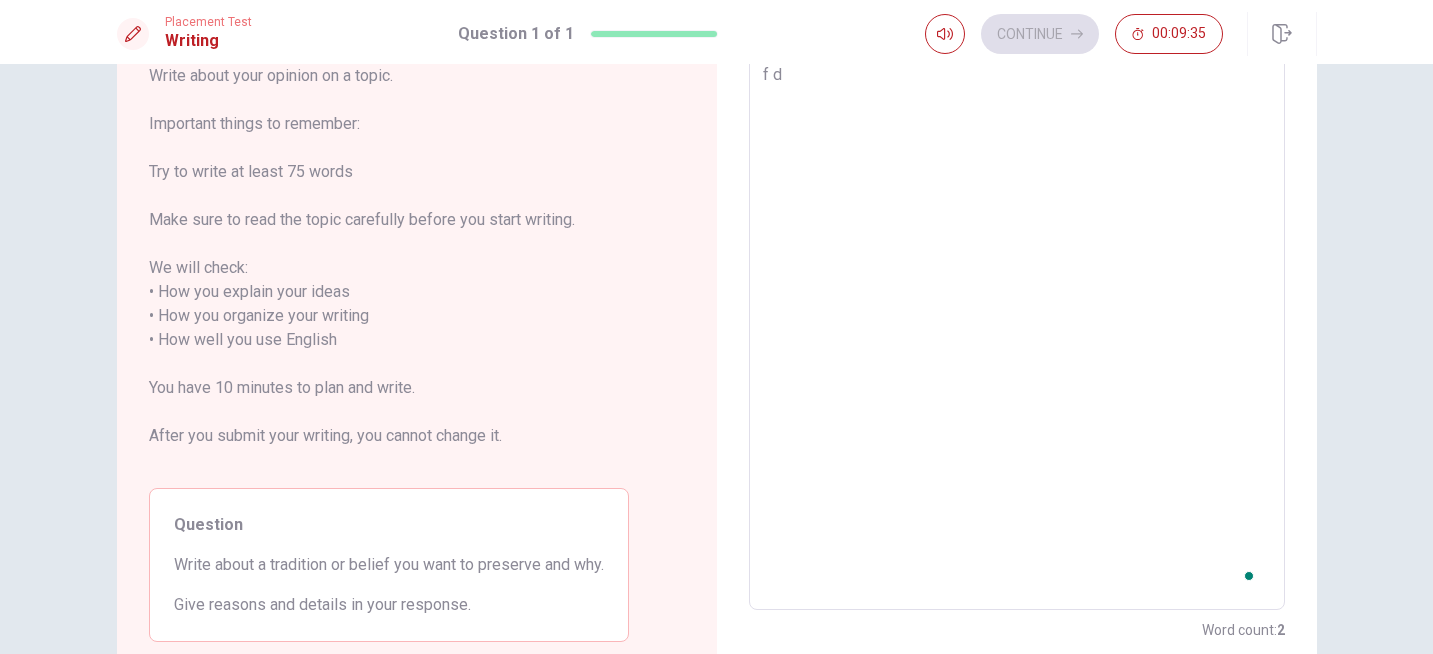 type on "f dd" 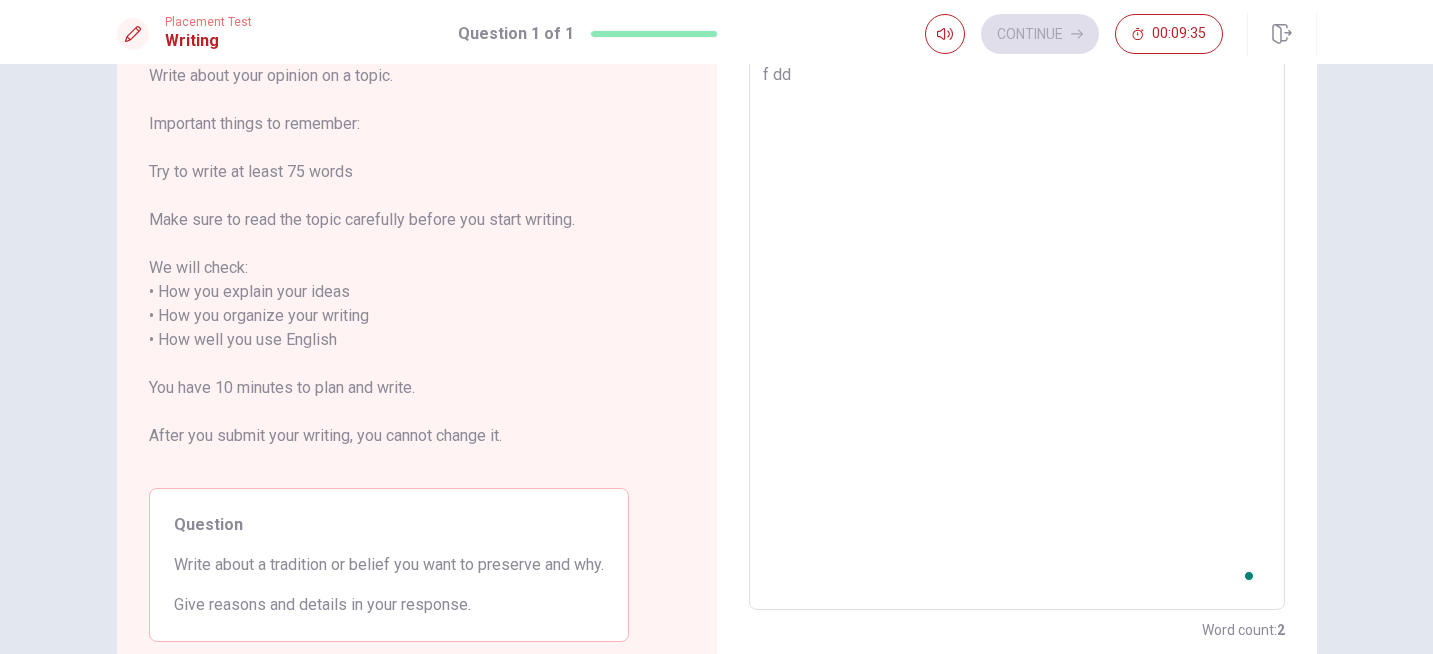 type on "x" 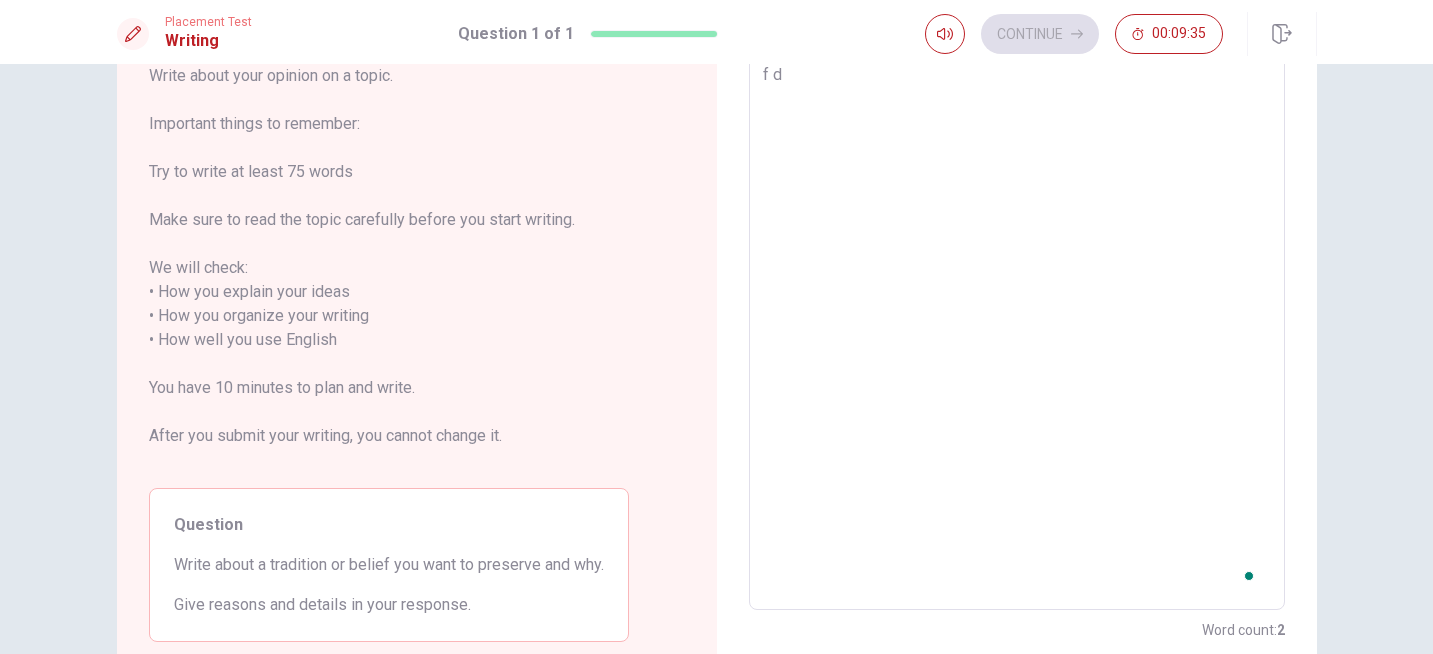 type on "x" 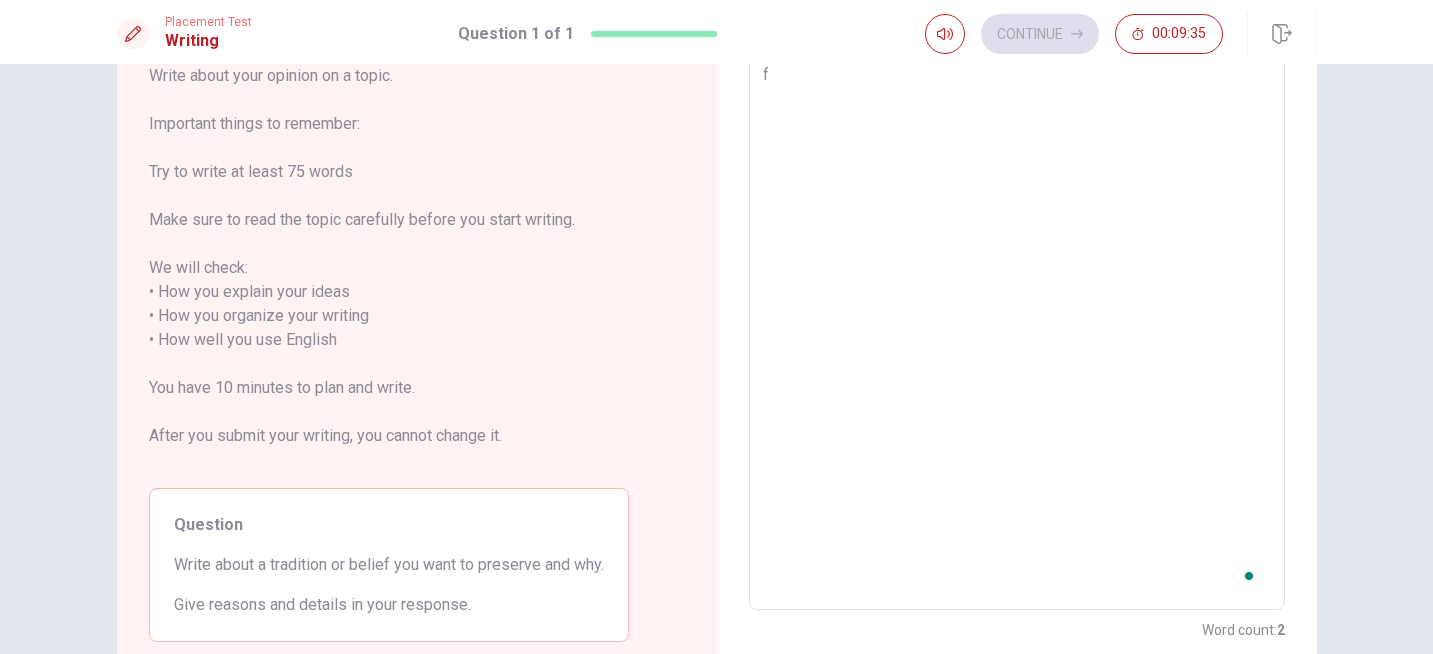 type on "x" 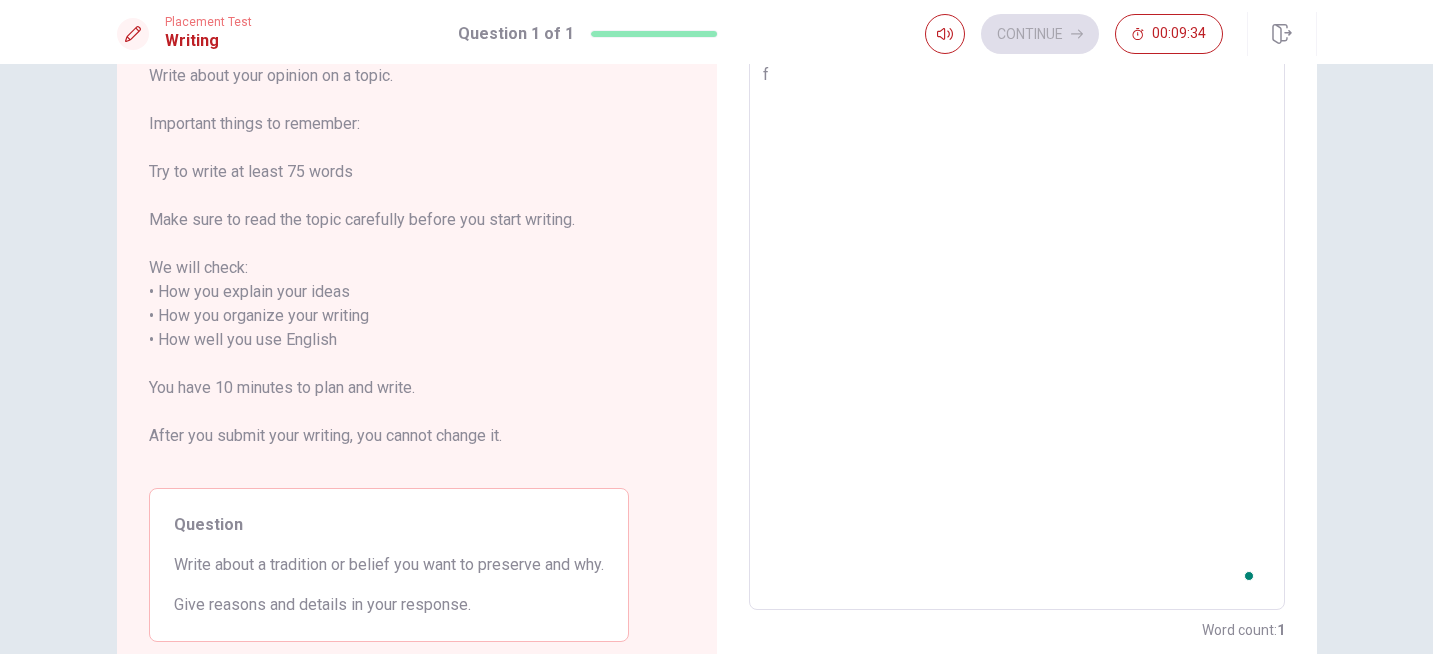 type on "f" 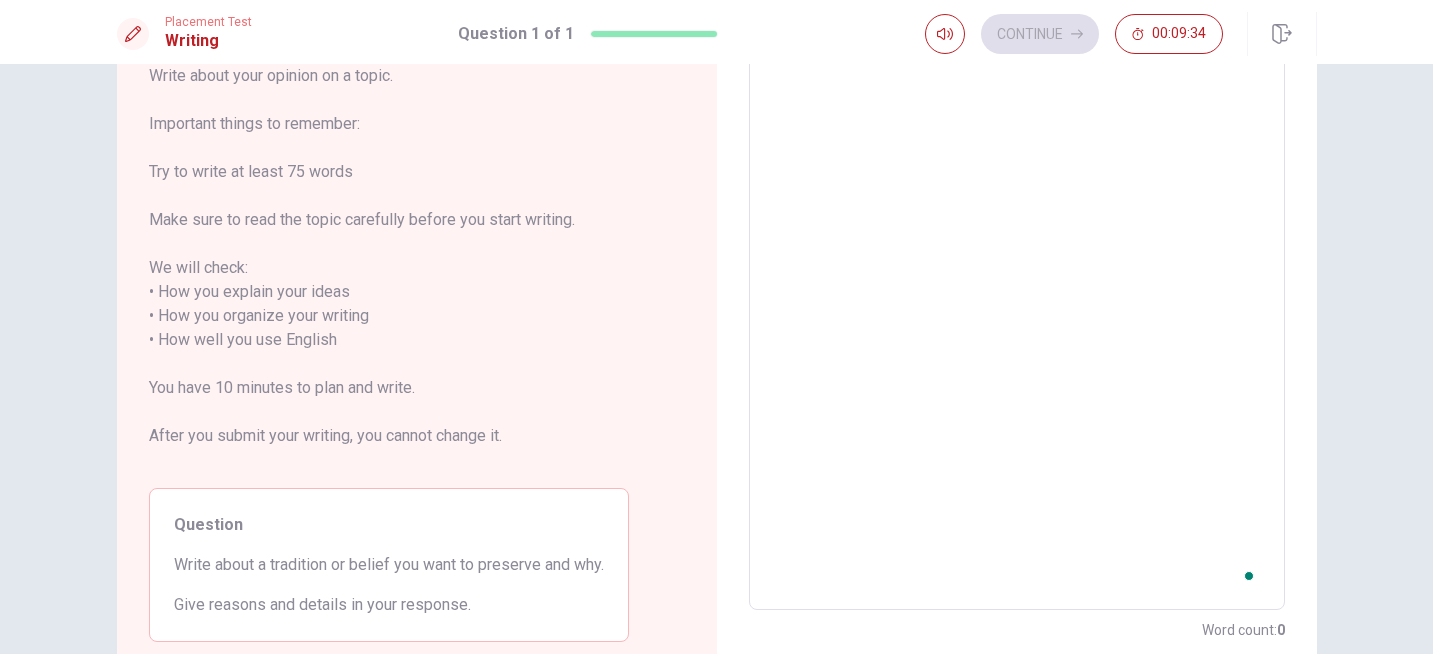 type on "I" 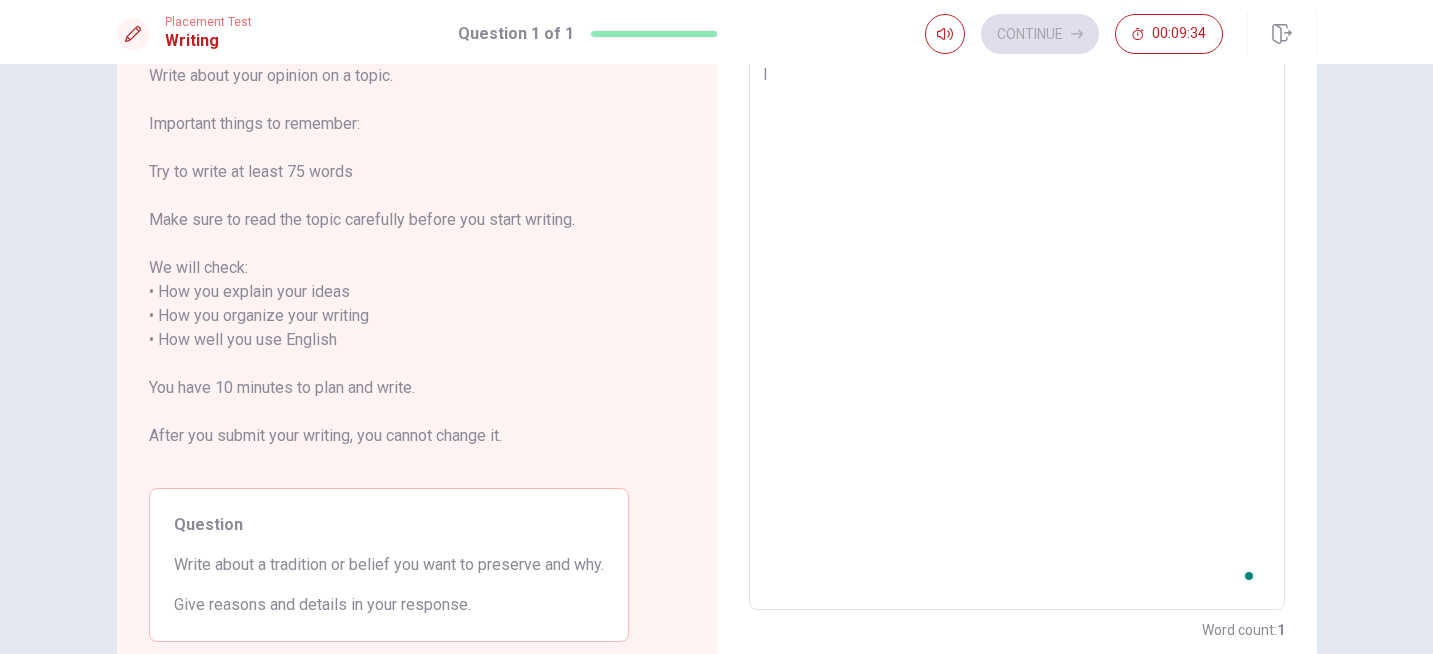 type on "x" 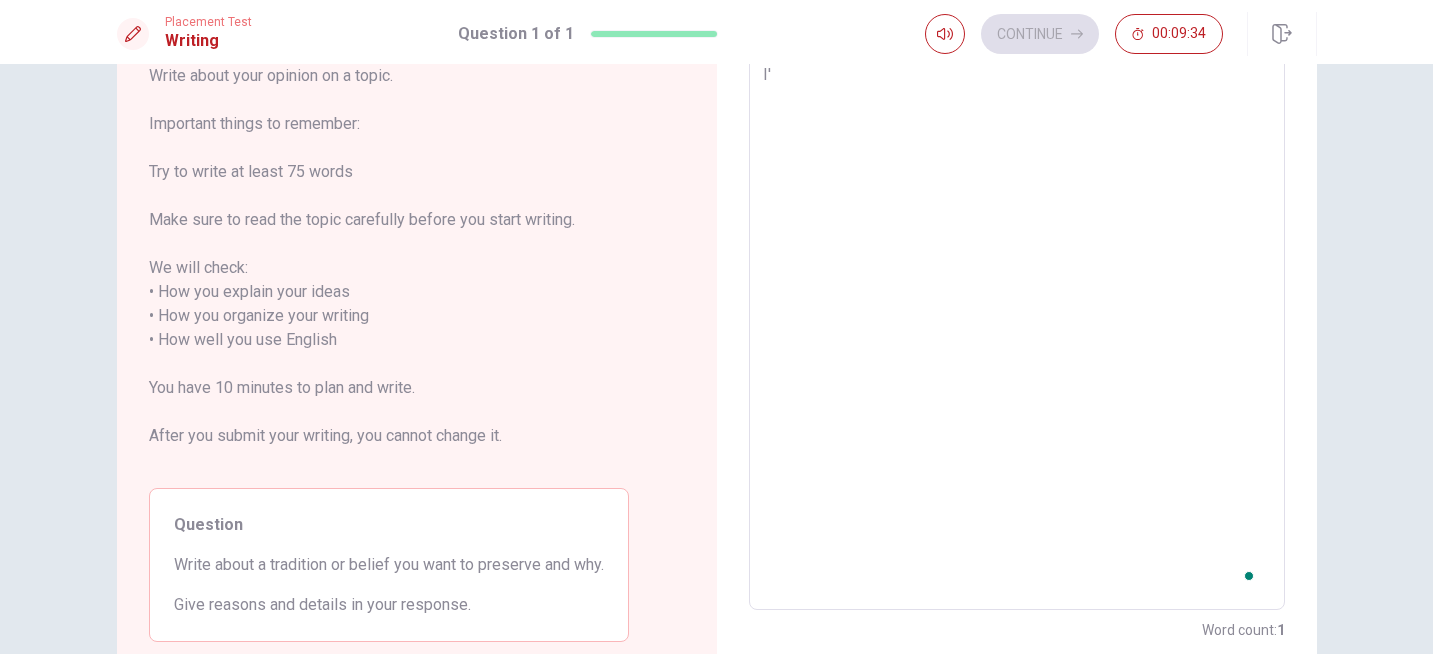 type on "x" 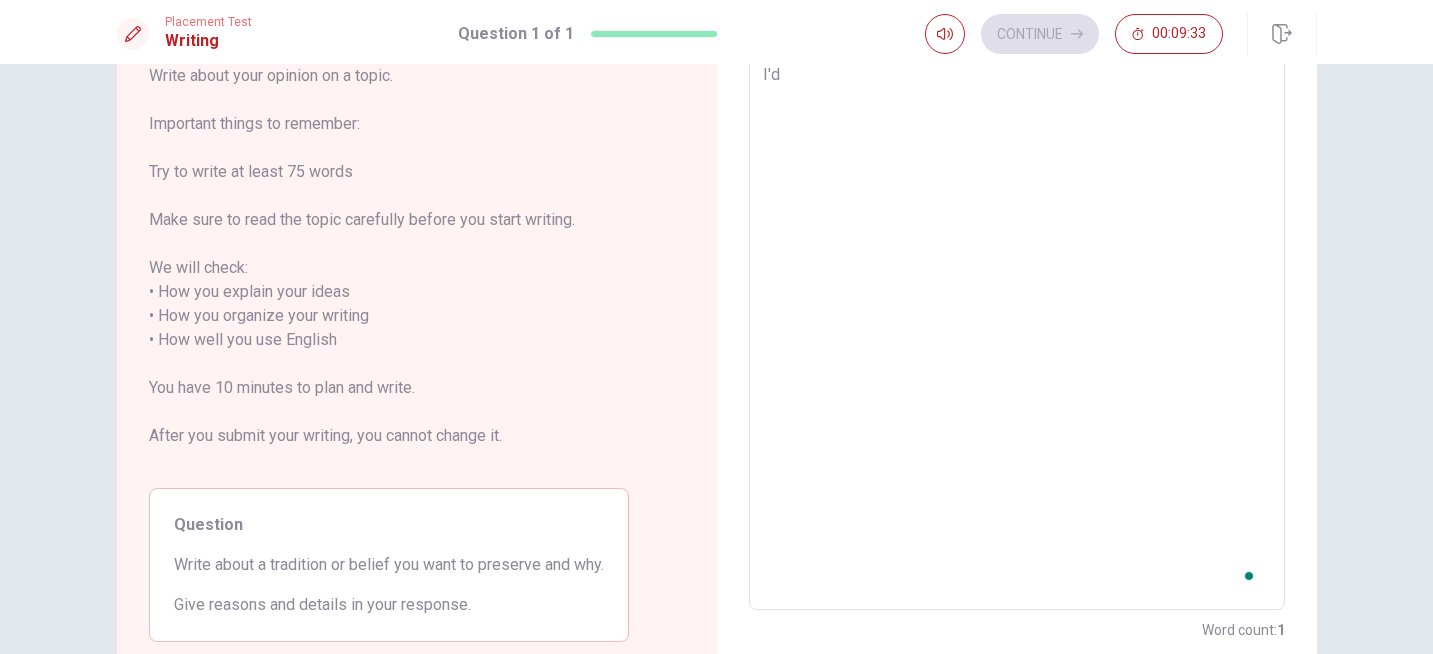 type on "x" 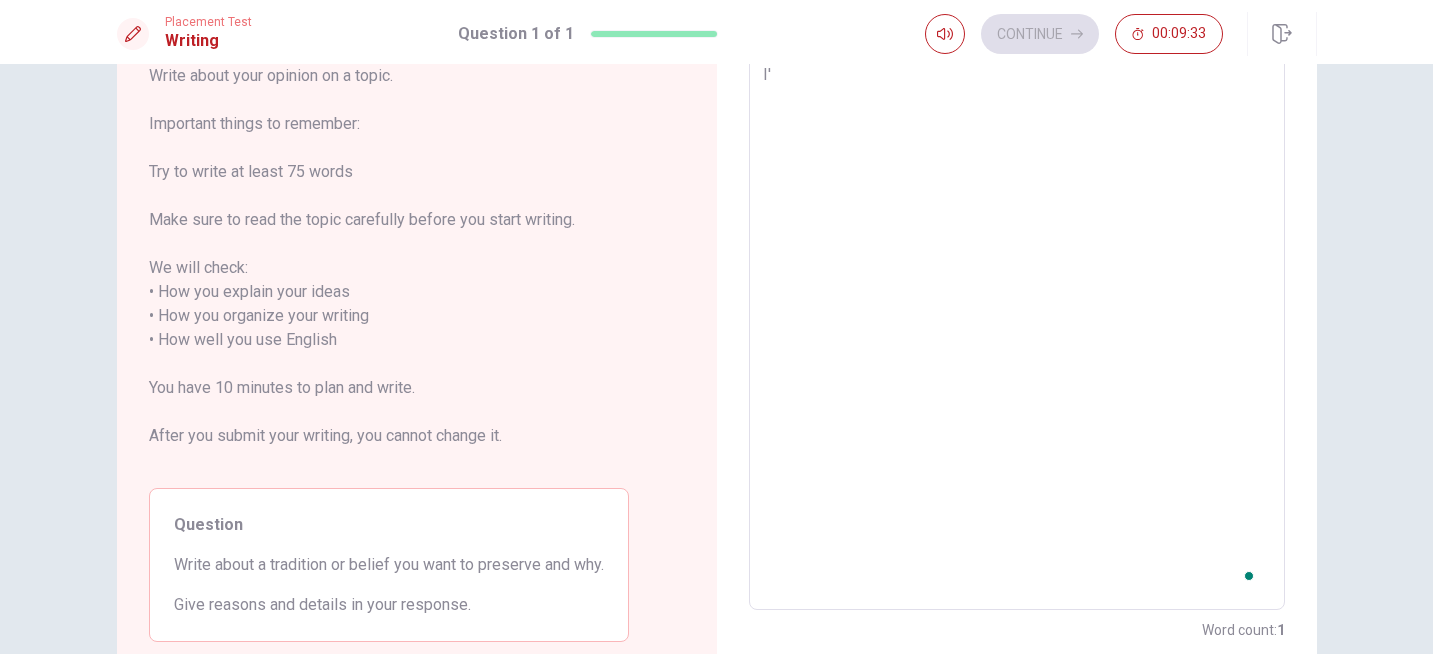 type on "x" 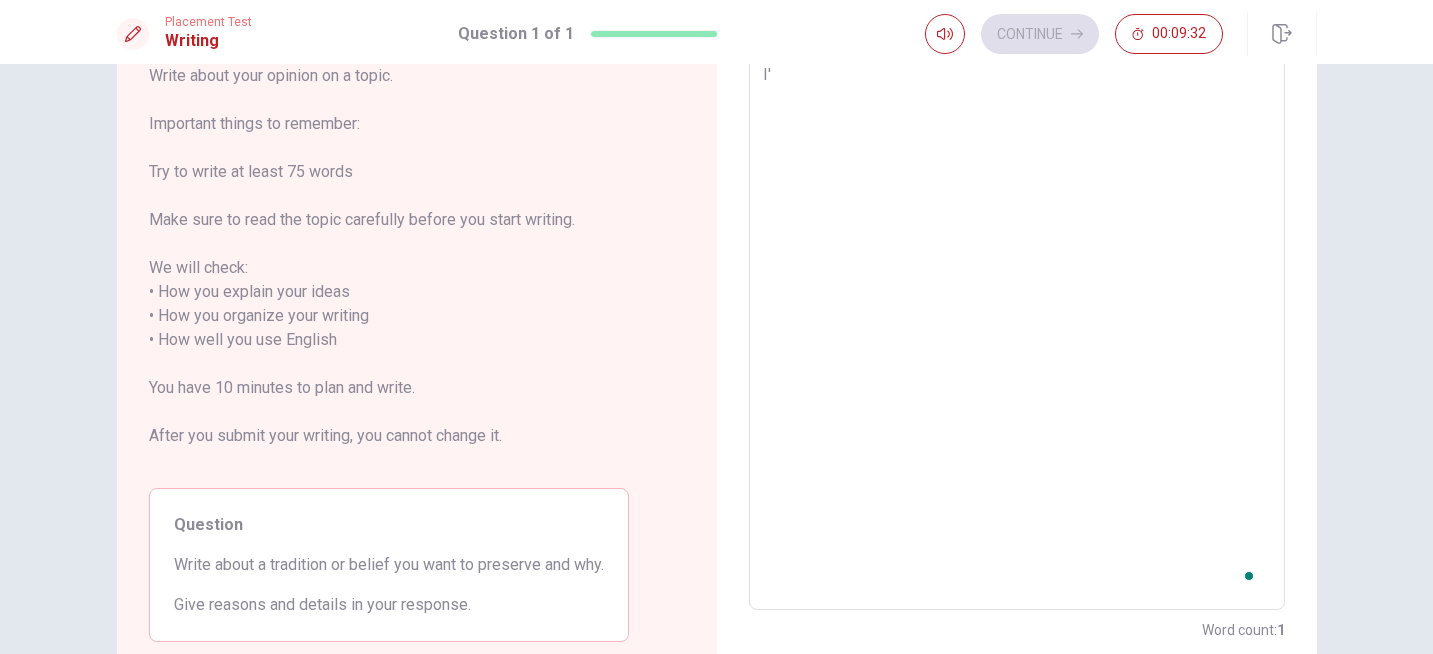 type on "I" 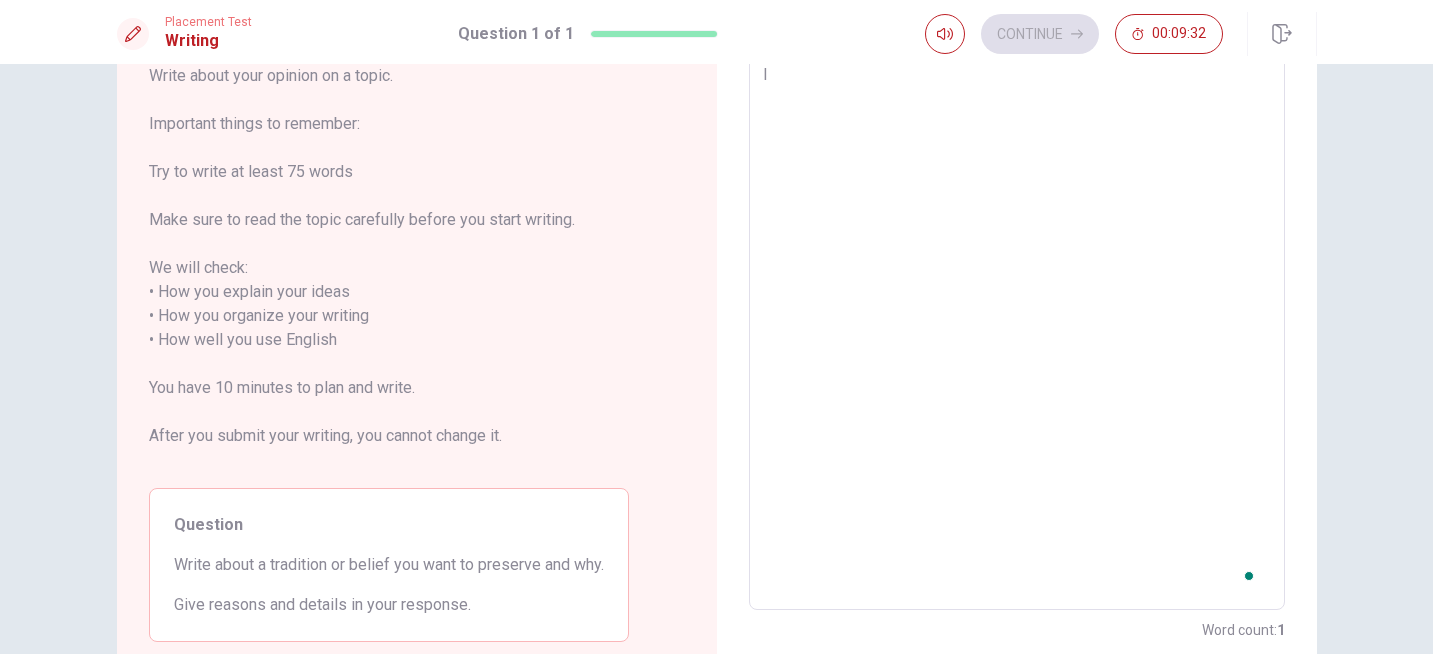 type on "x" 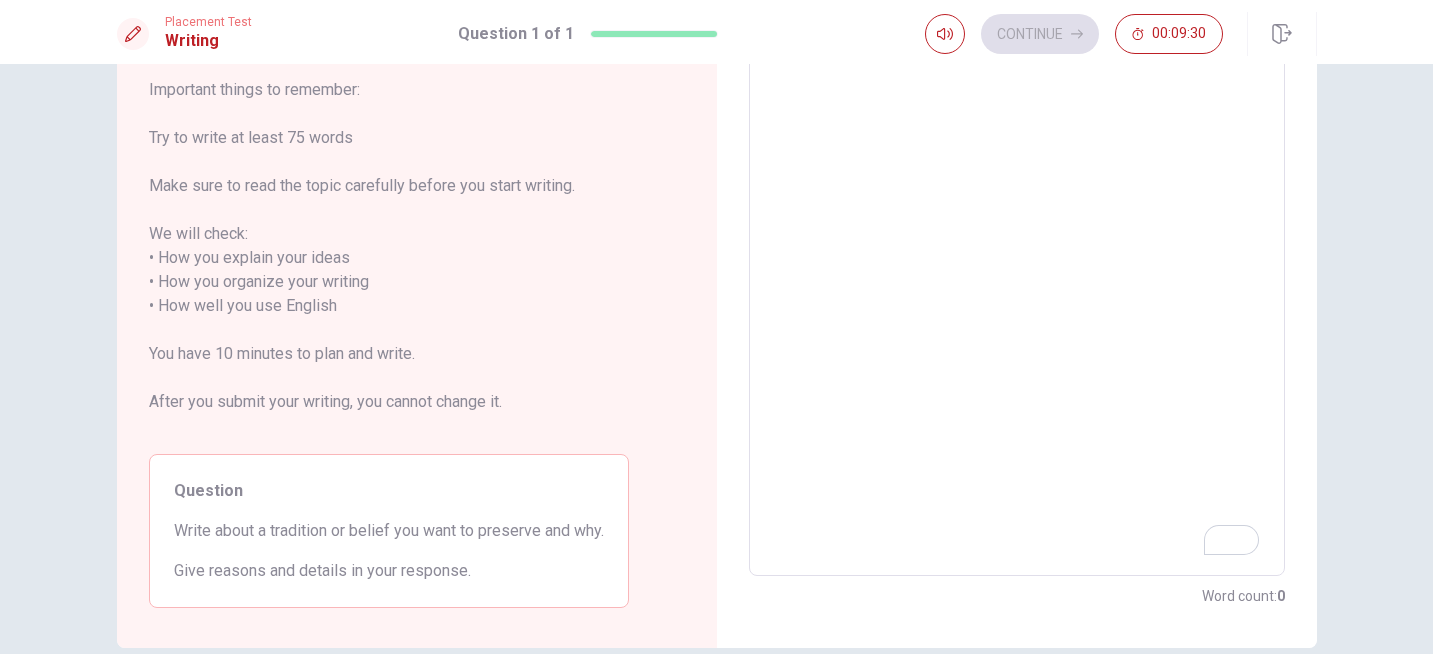 scroll, scrollTop: 164, scrollLeft: 0, axis: vertical 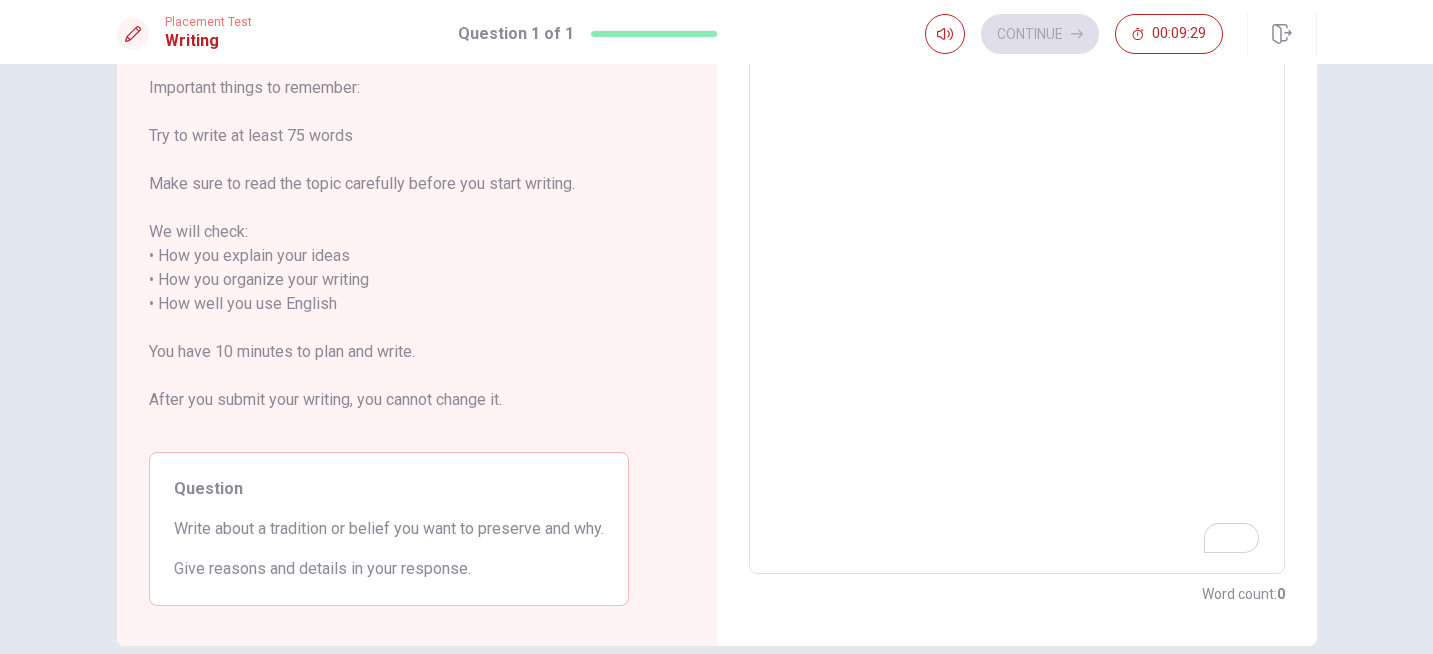 drag, startPoint x: 269, startPoint y: 528, endPoint x: 474, endPoint y: 527, distance: 205.00244 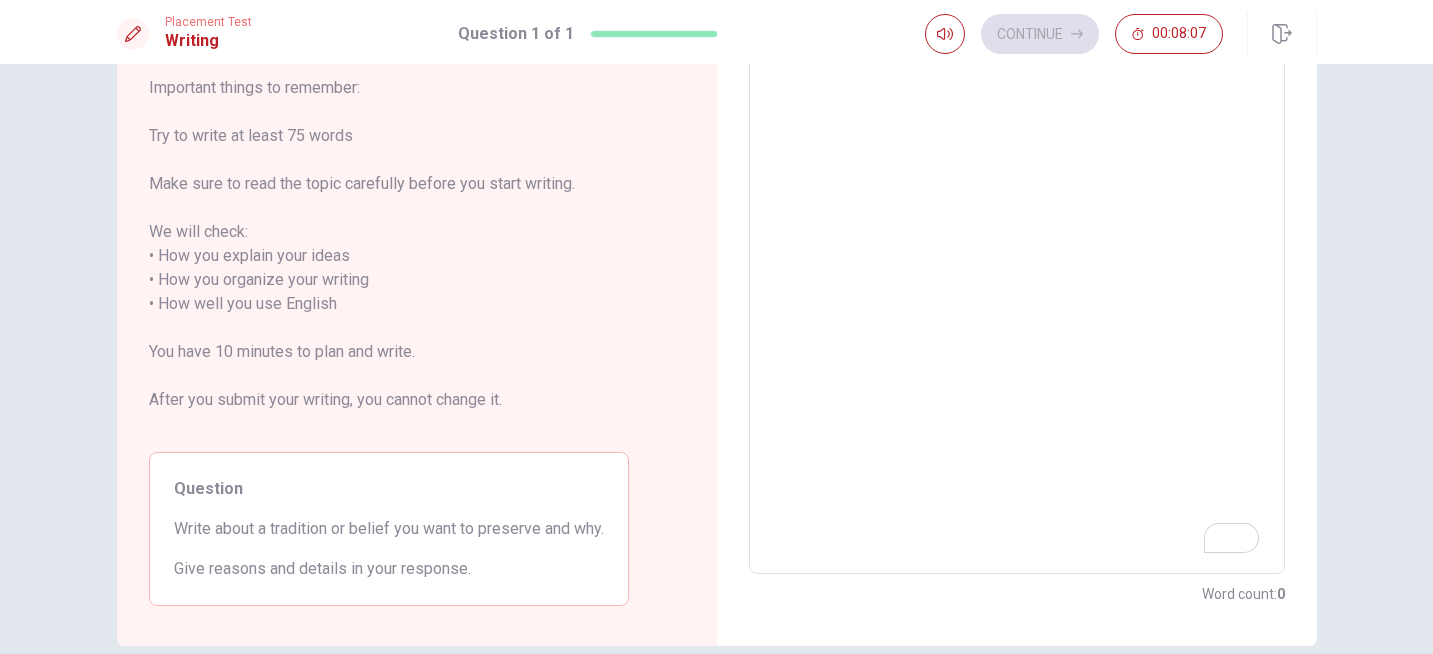 scroll, scrollTop: 0, scrollLeft: 0, axis: both 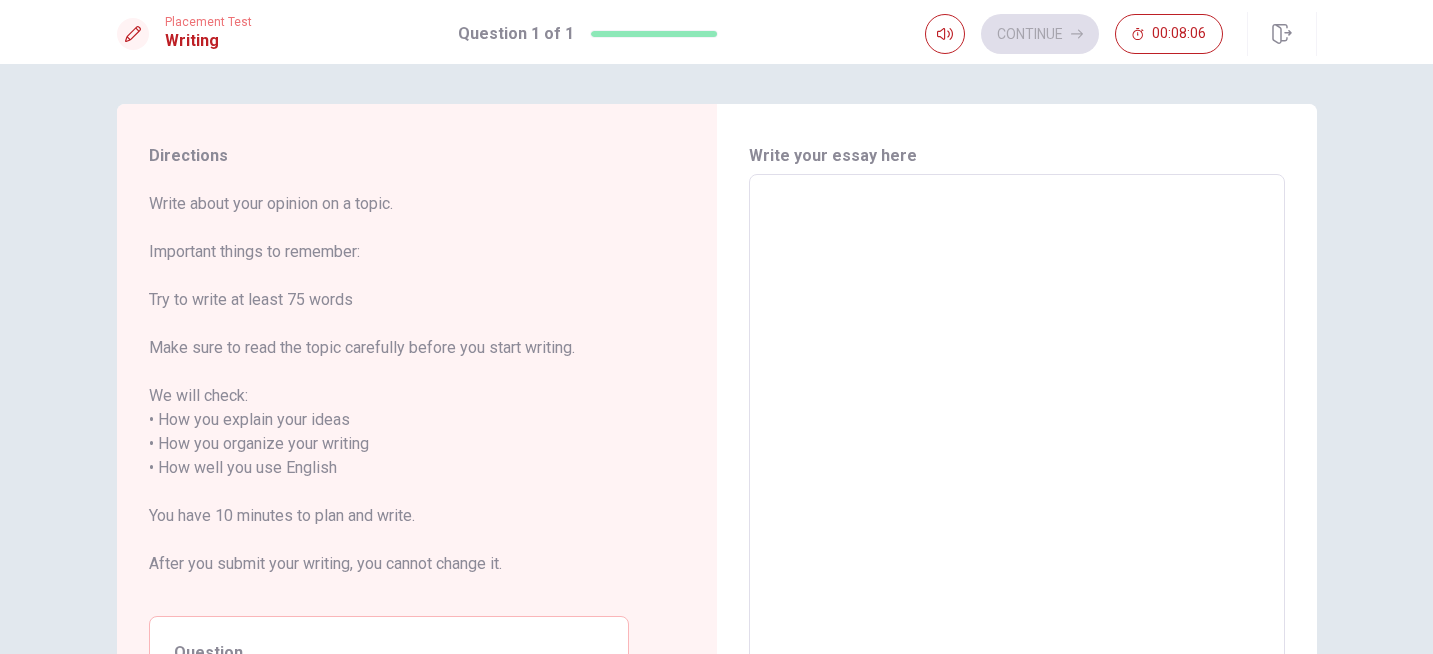 click at bounding box center (1017, 456) 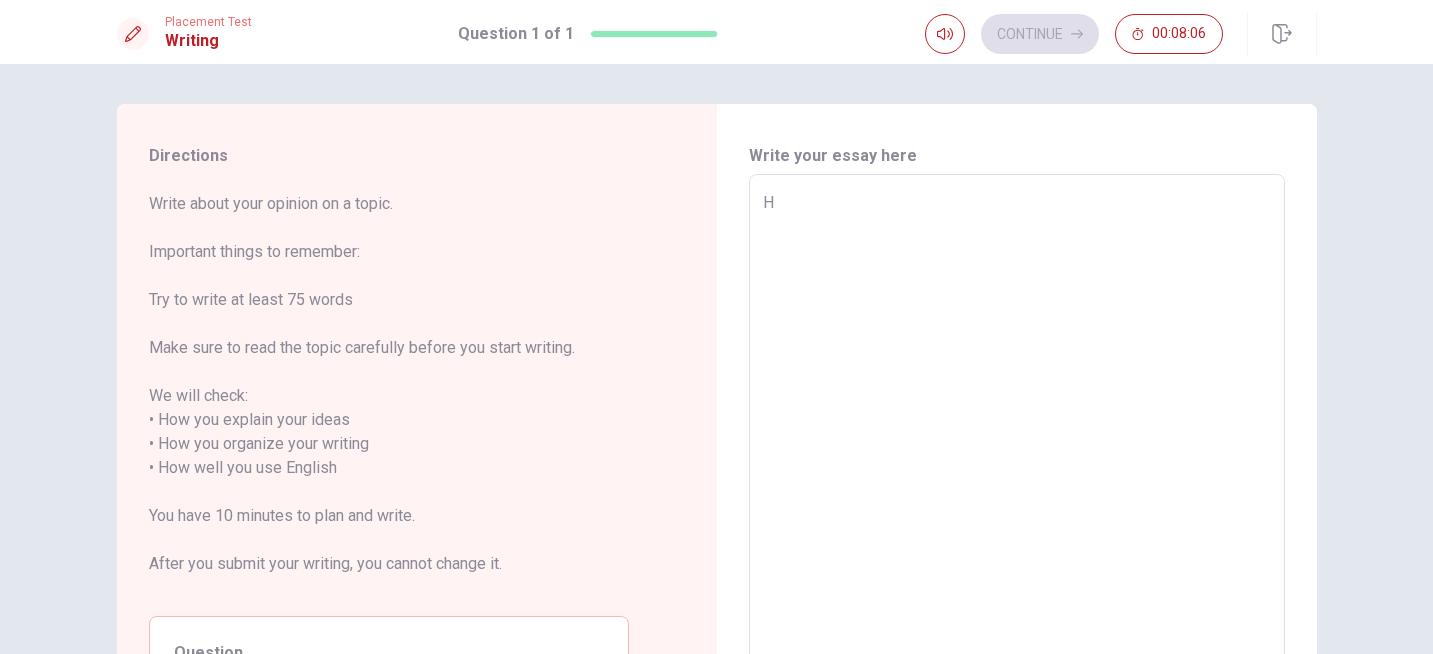 type on "x" 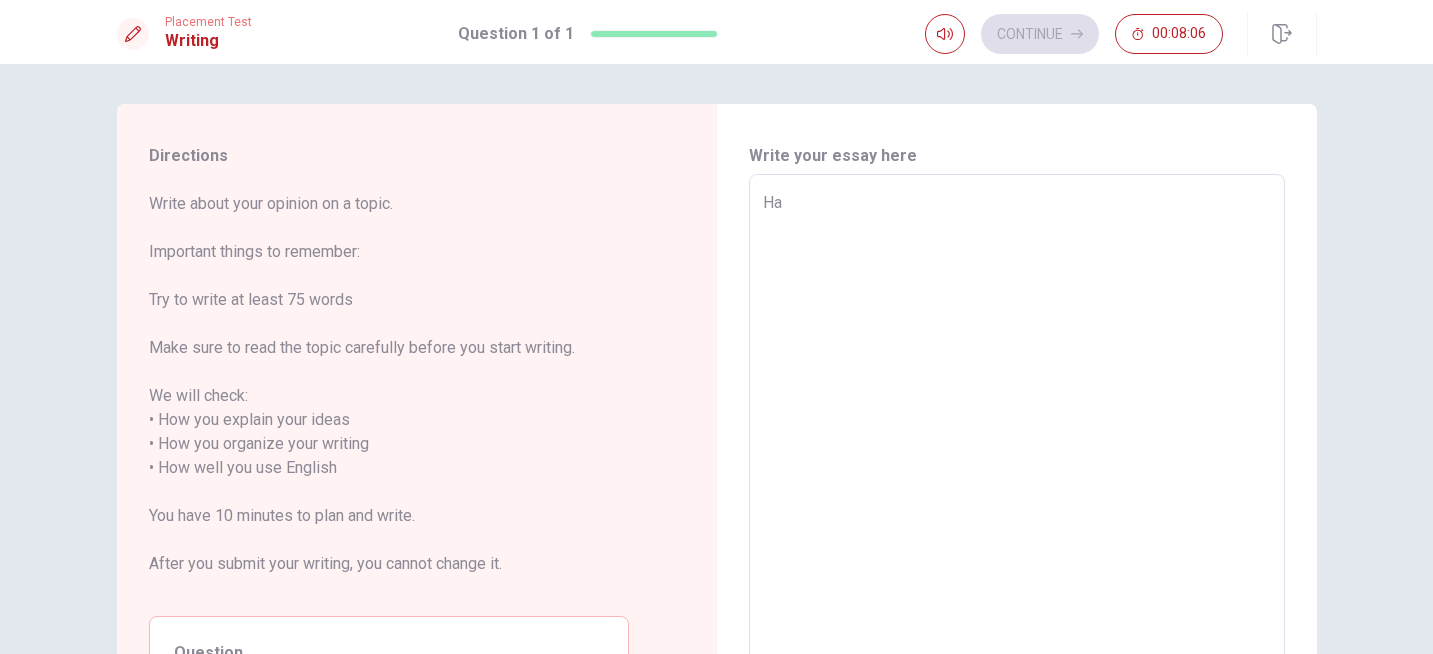 type on "x" 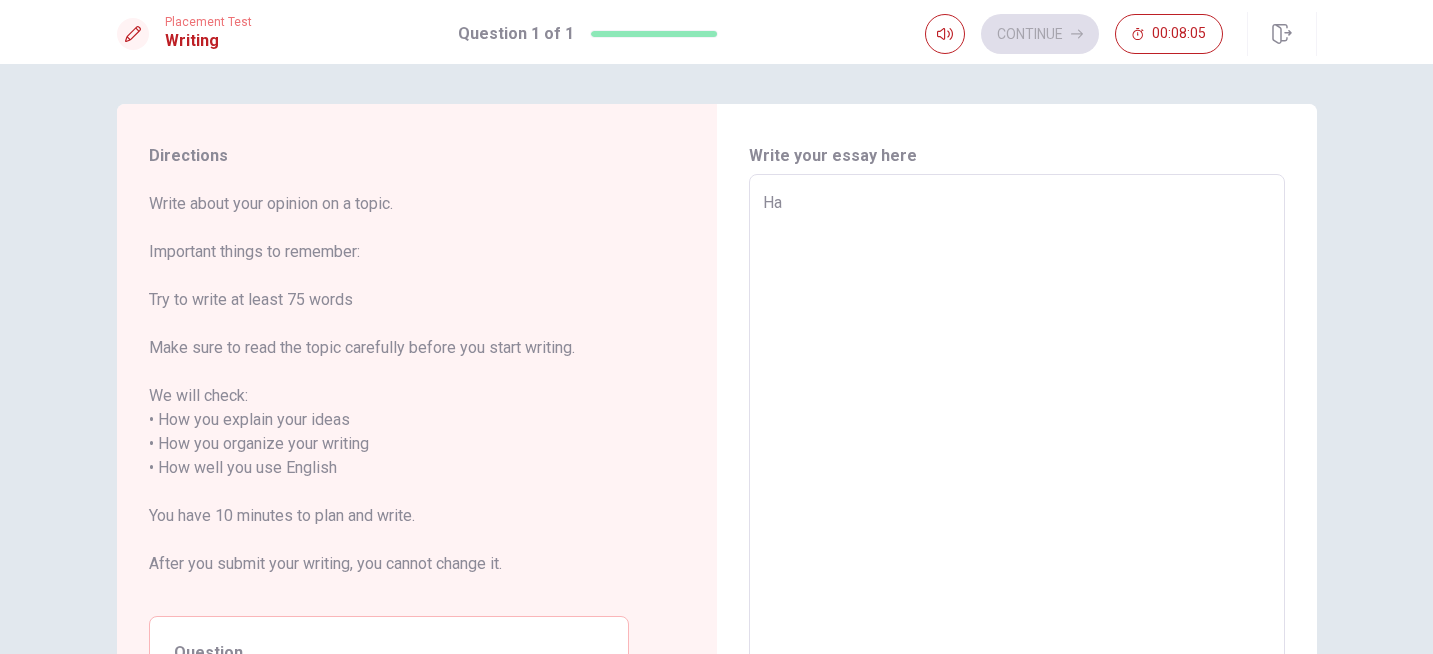 type on "Hav" 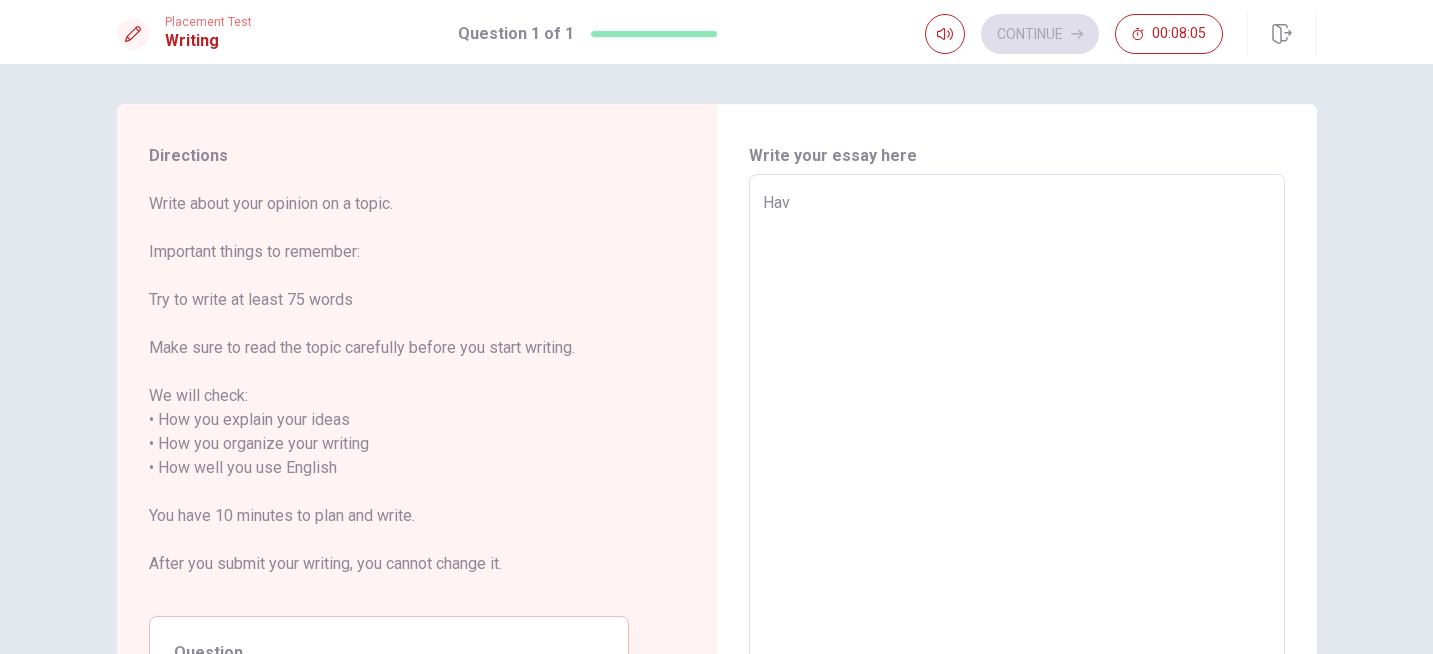type on "x" 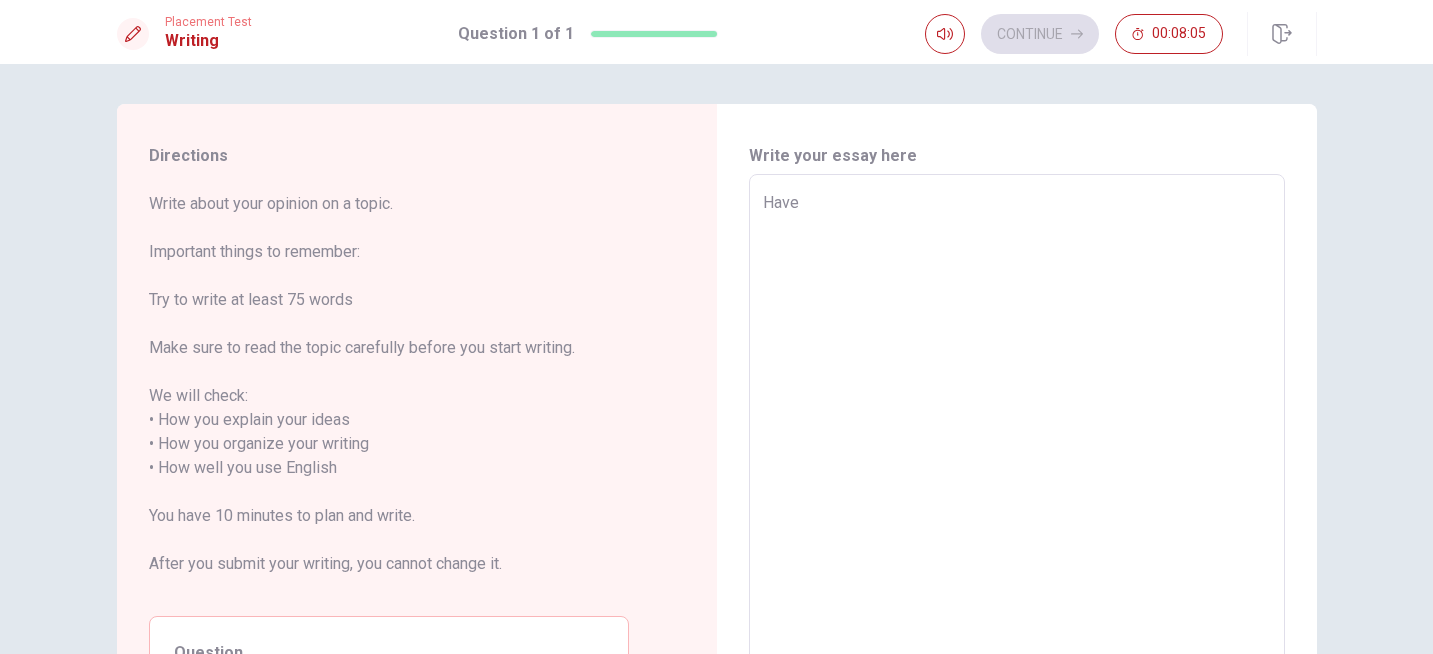 type on "x" 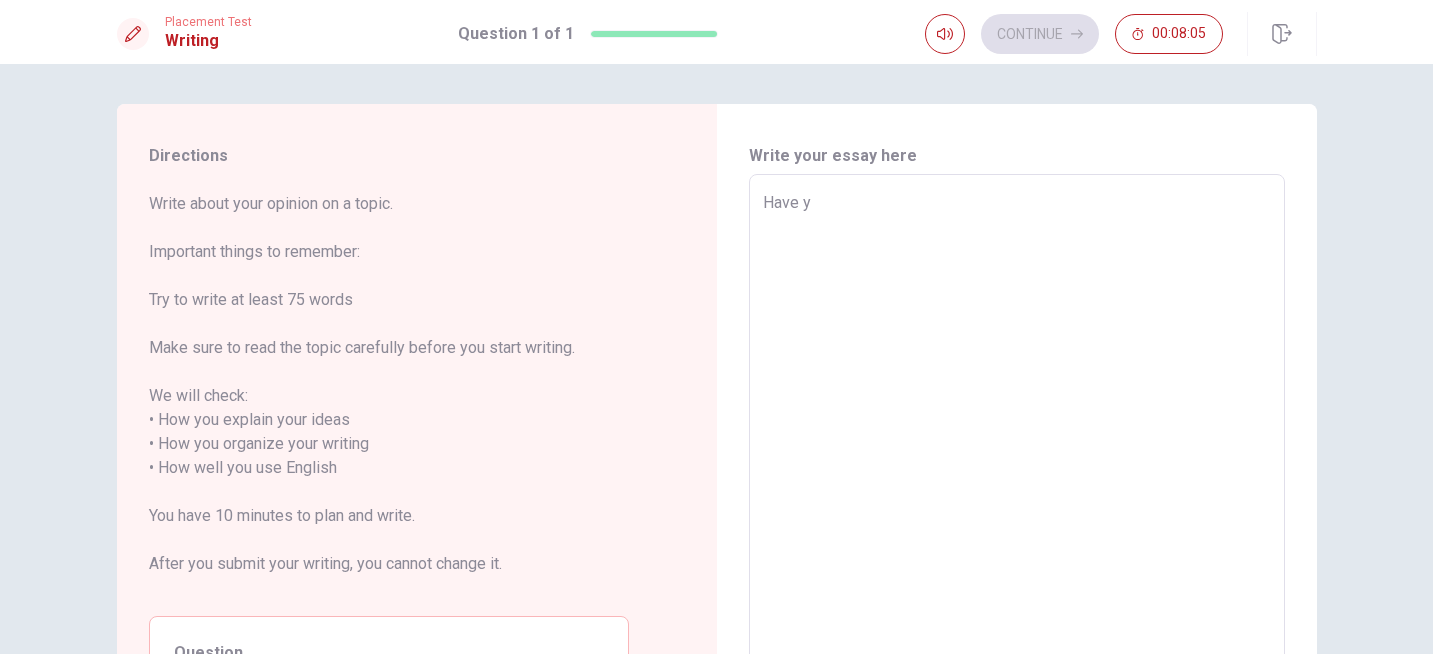 type on "Have yo" 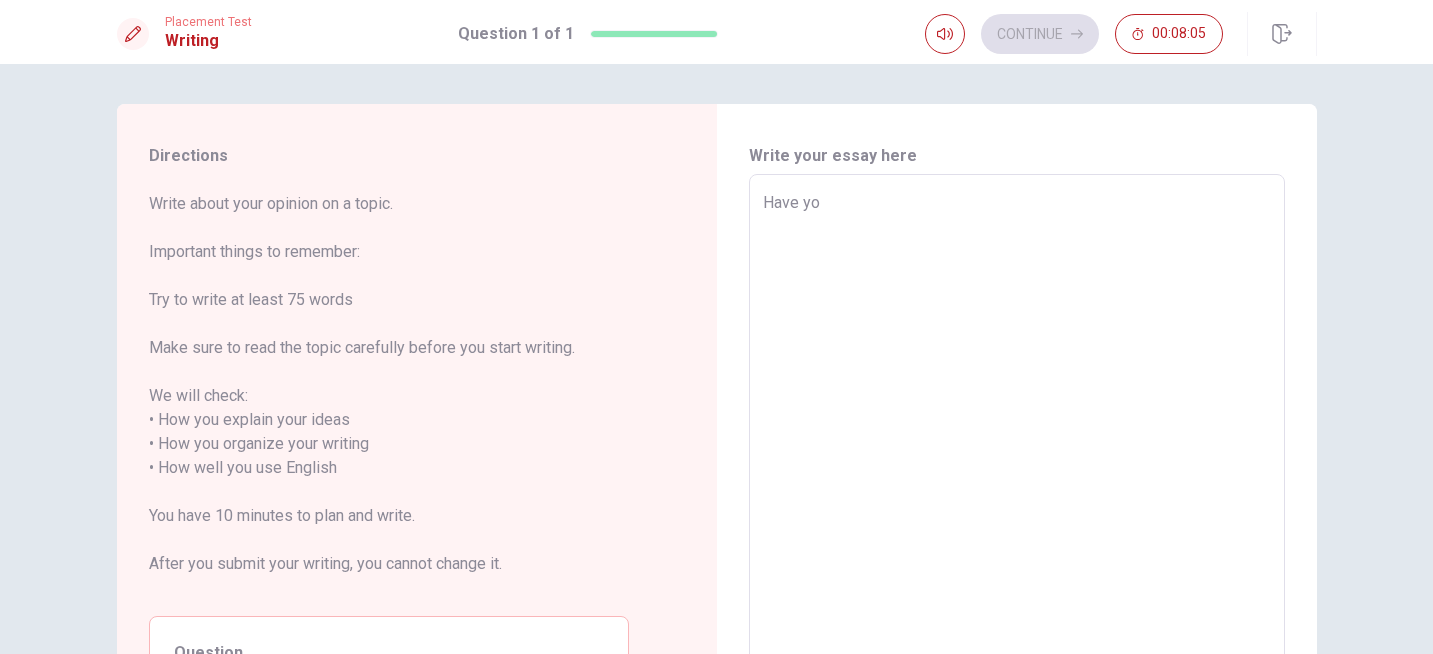 type on "x" 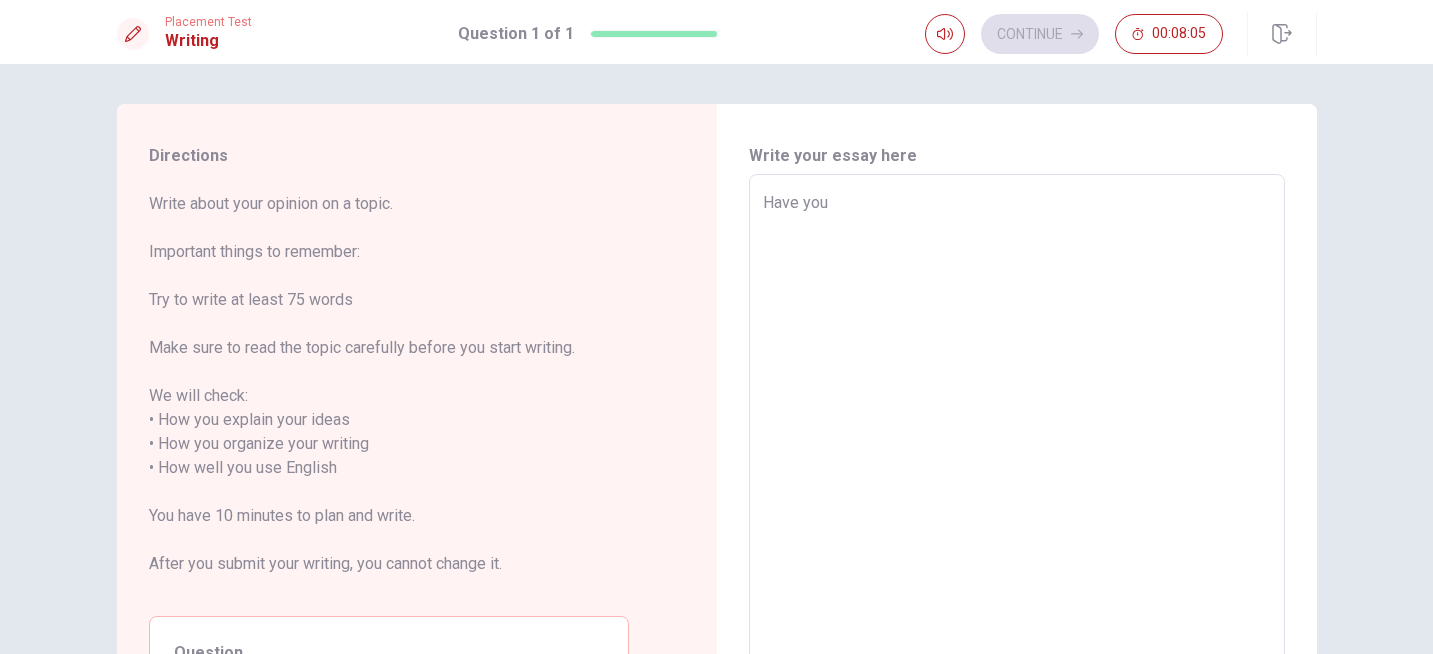 type on "x" 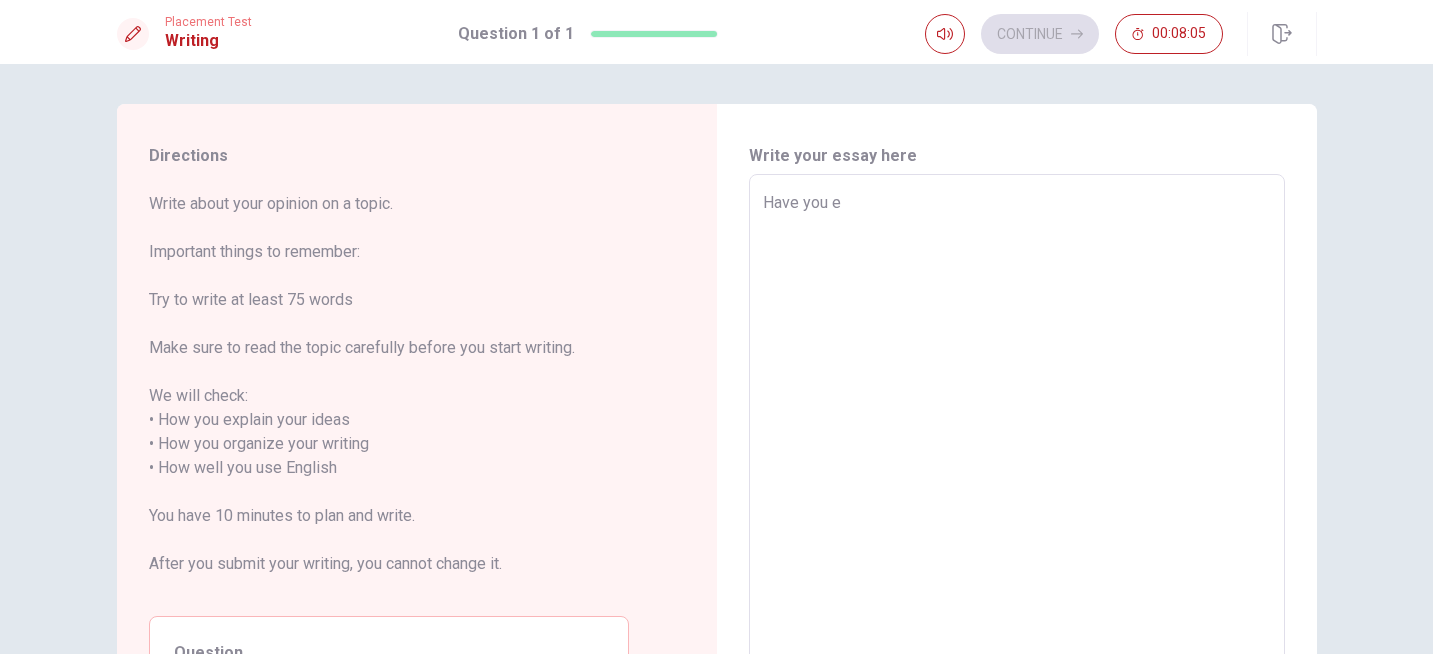 type on "x" 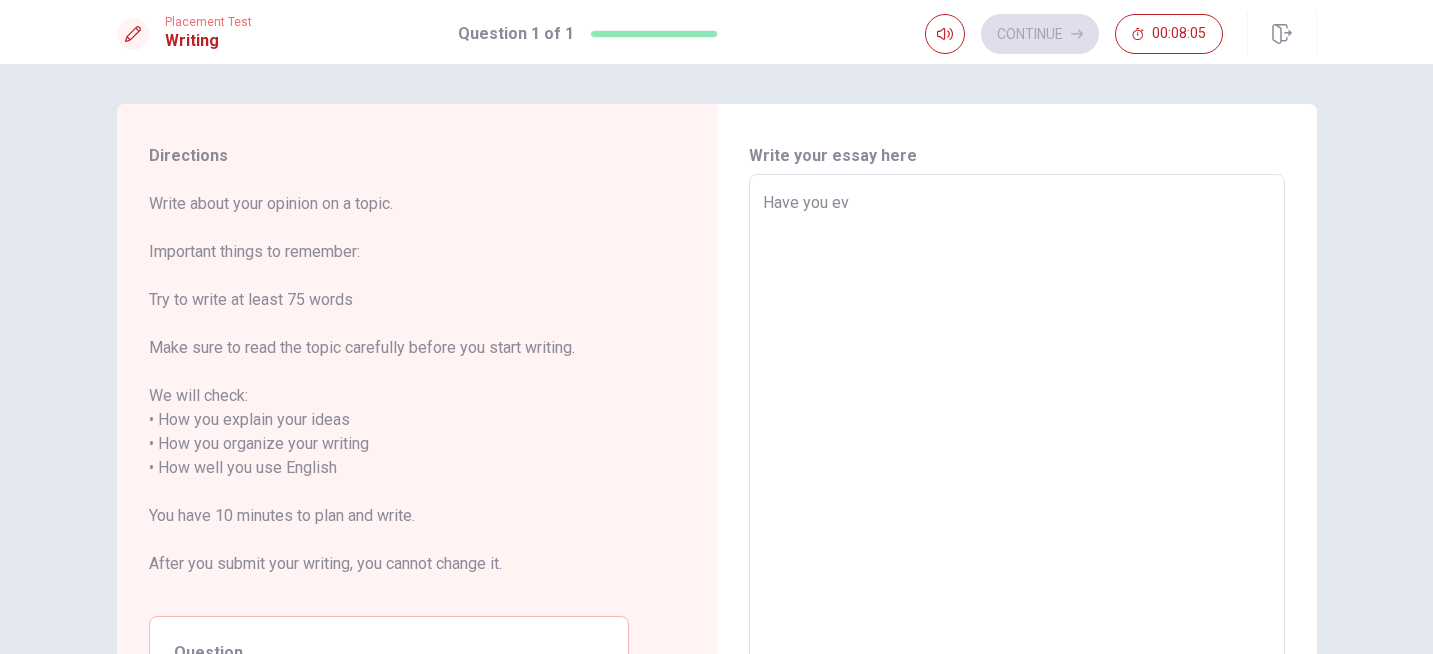 type on "x" 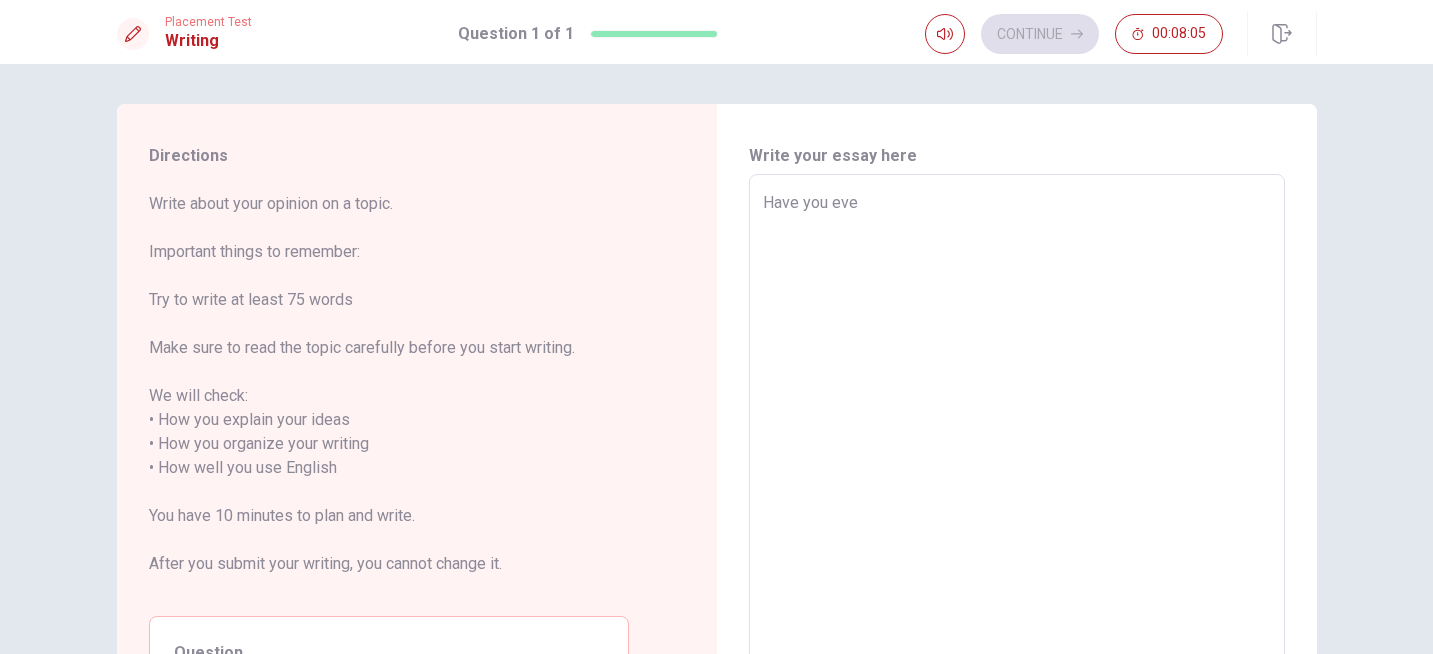 type on "x" 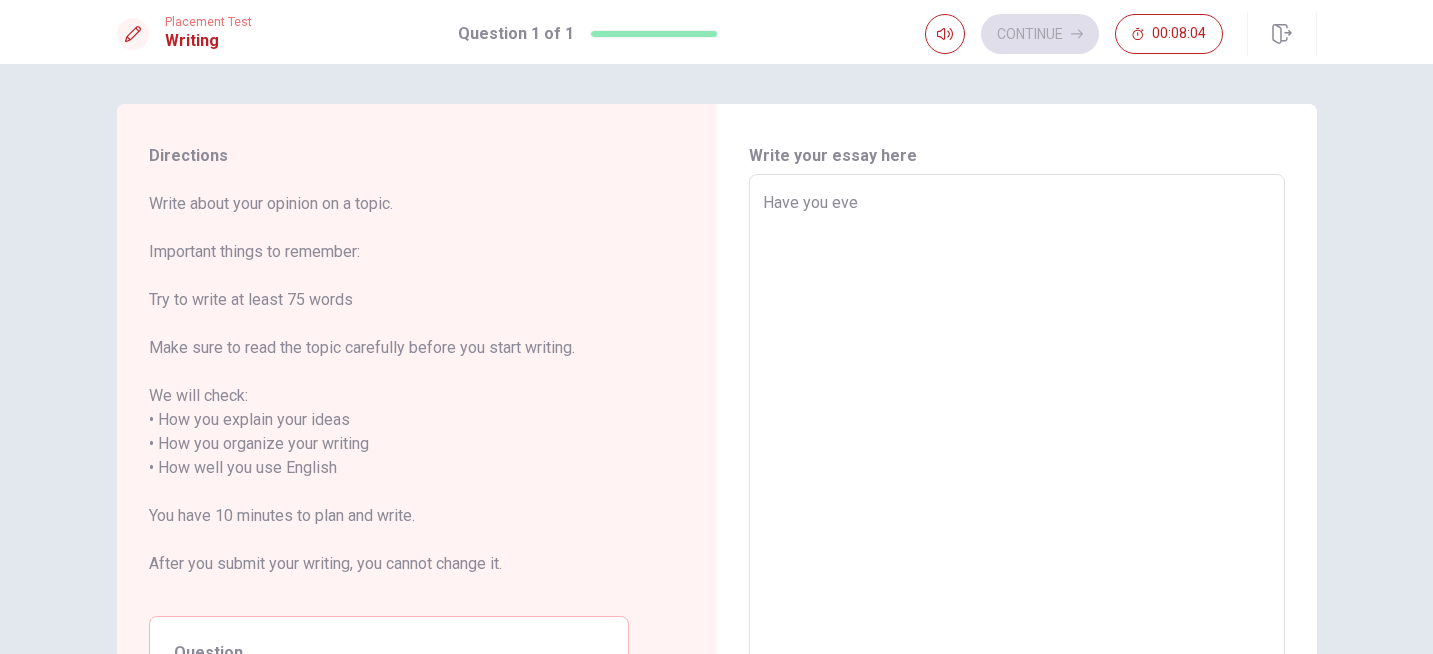 type on "Have you ever" 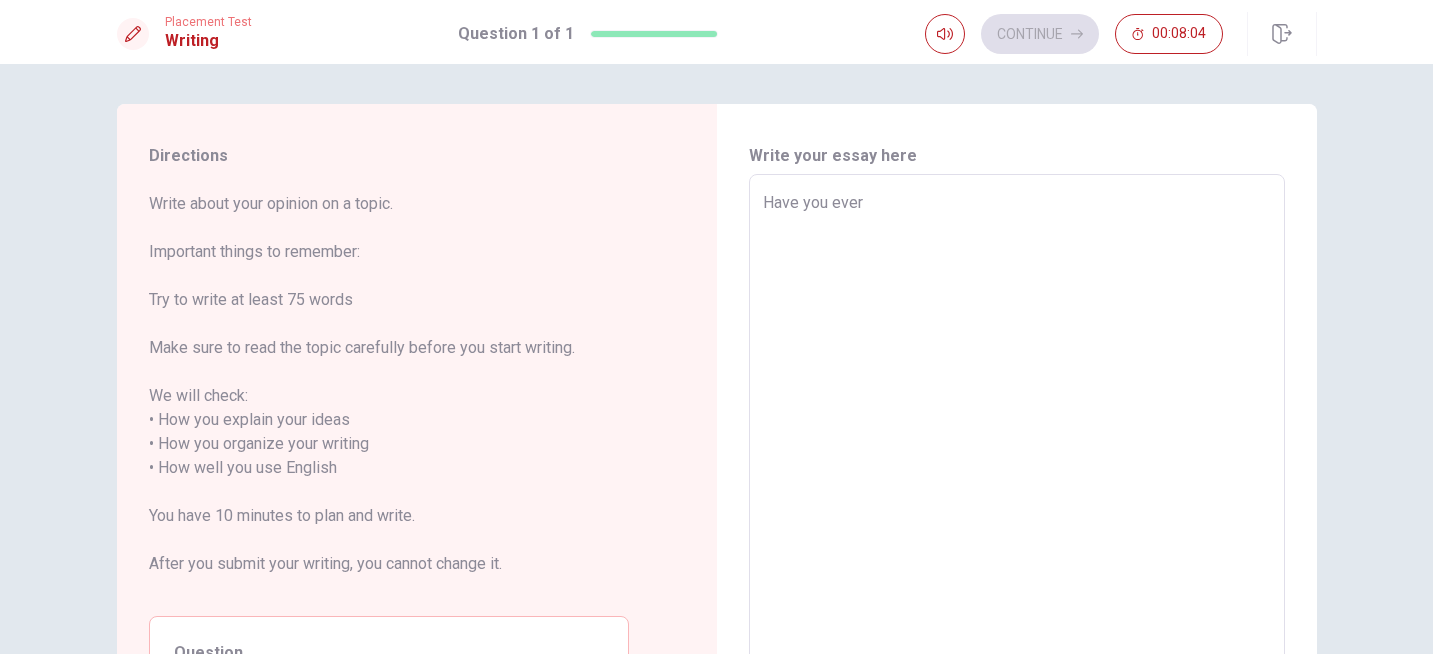 type on "x" 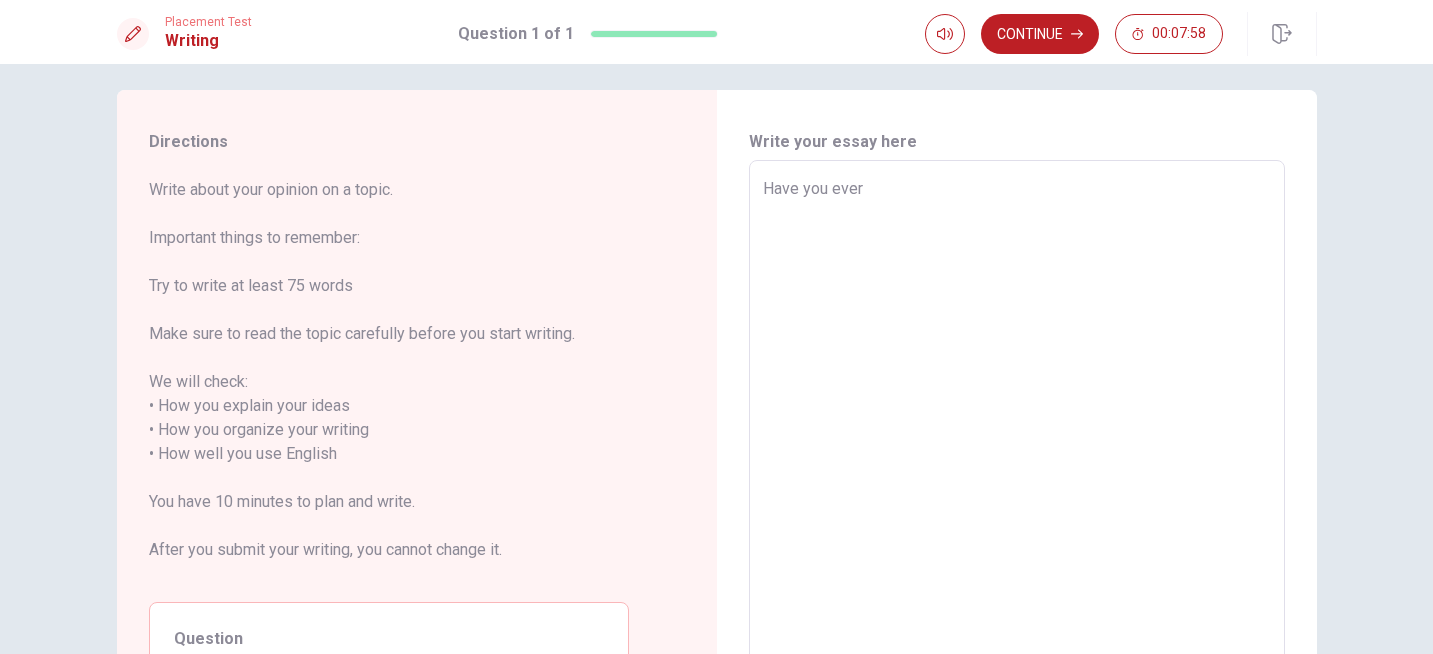 scroll, scrollTop: 0, scrollLeft: 0, axis: both 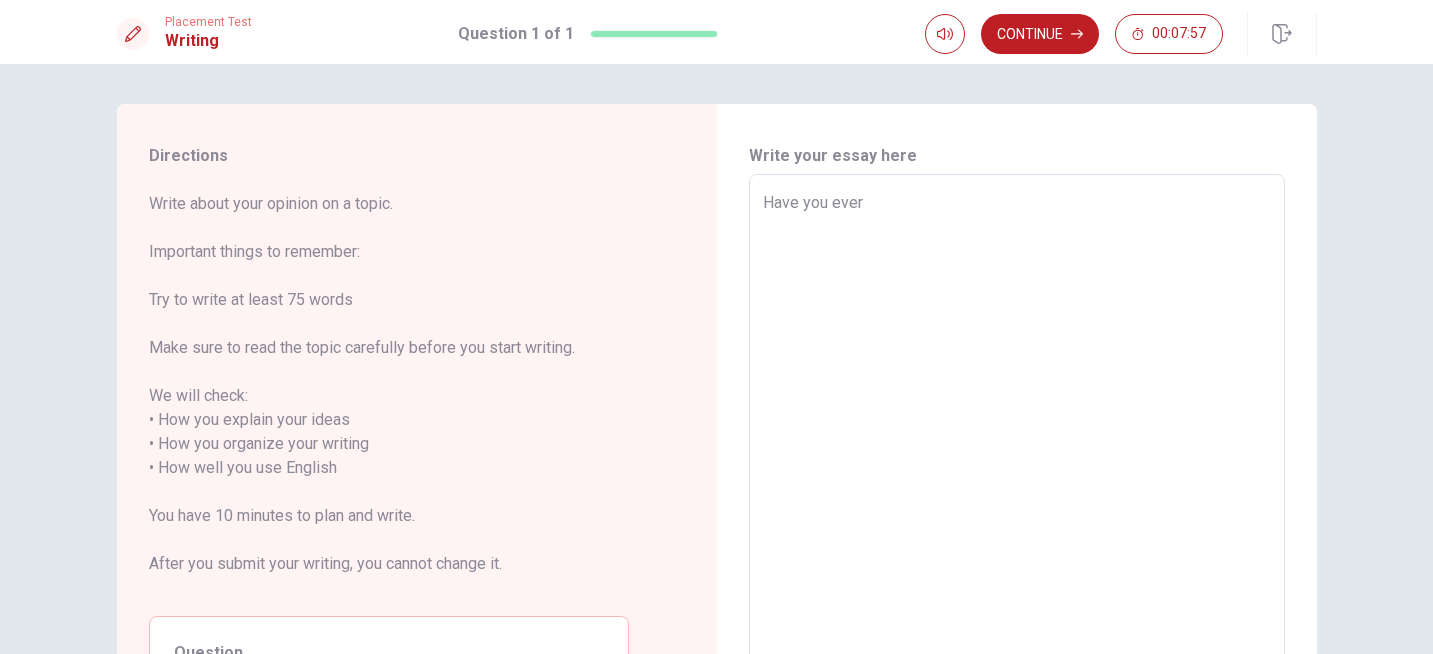 type on "x" 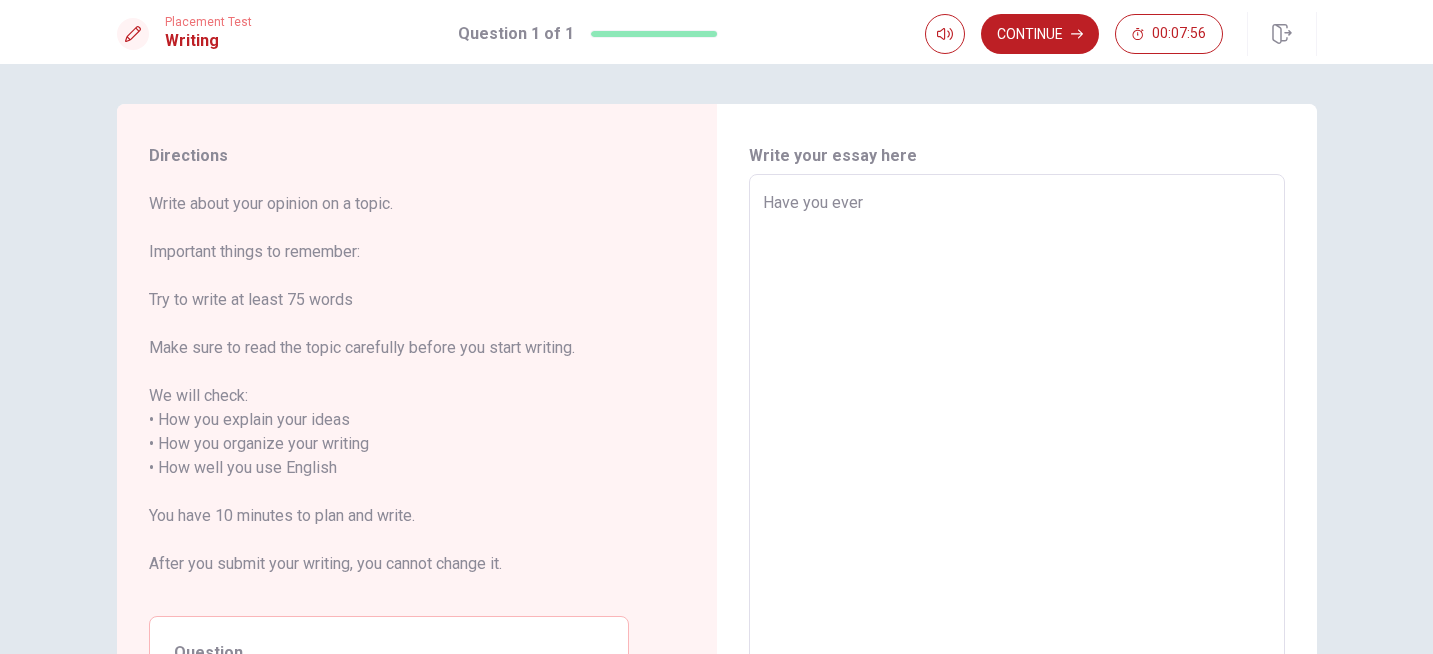 type on "Have you ever t" 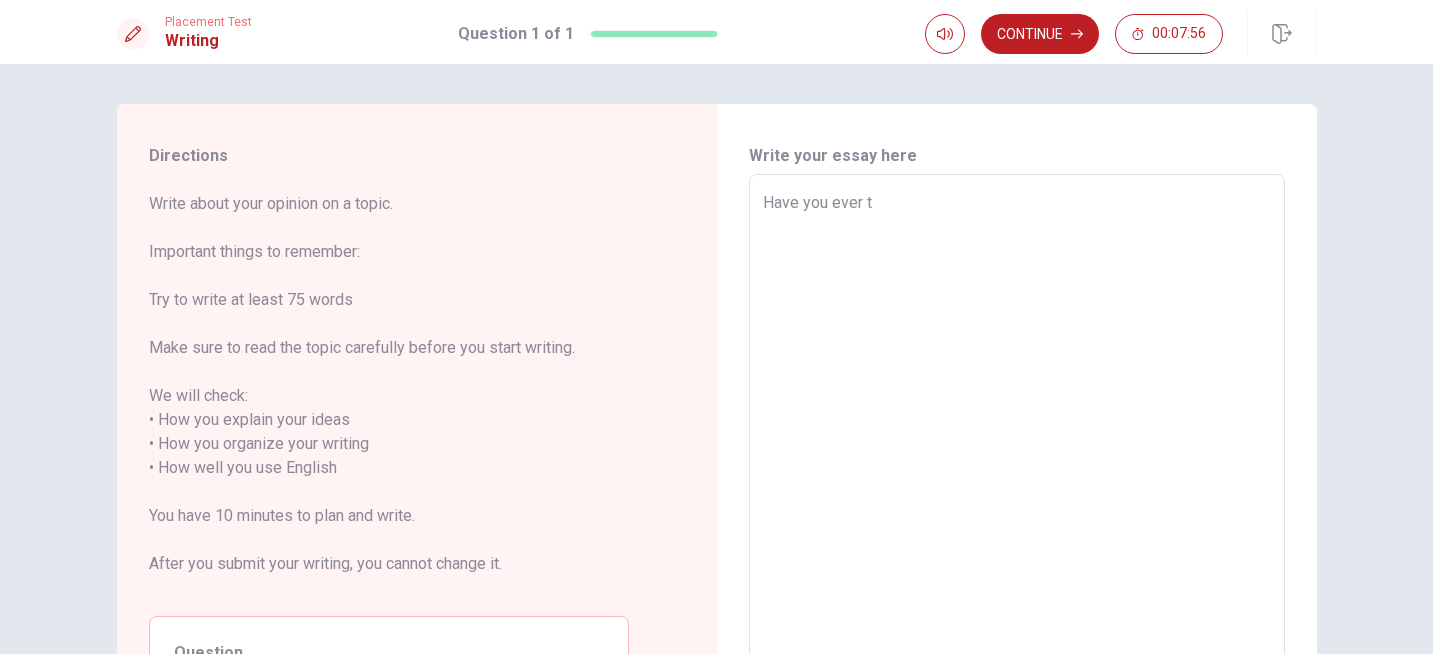 type on "x" 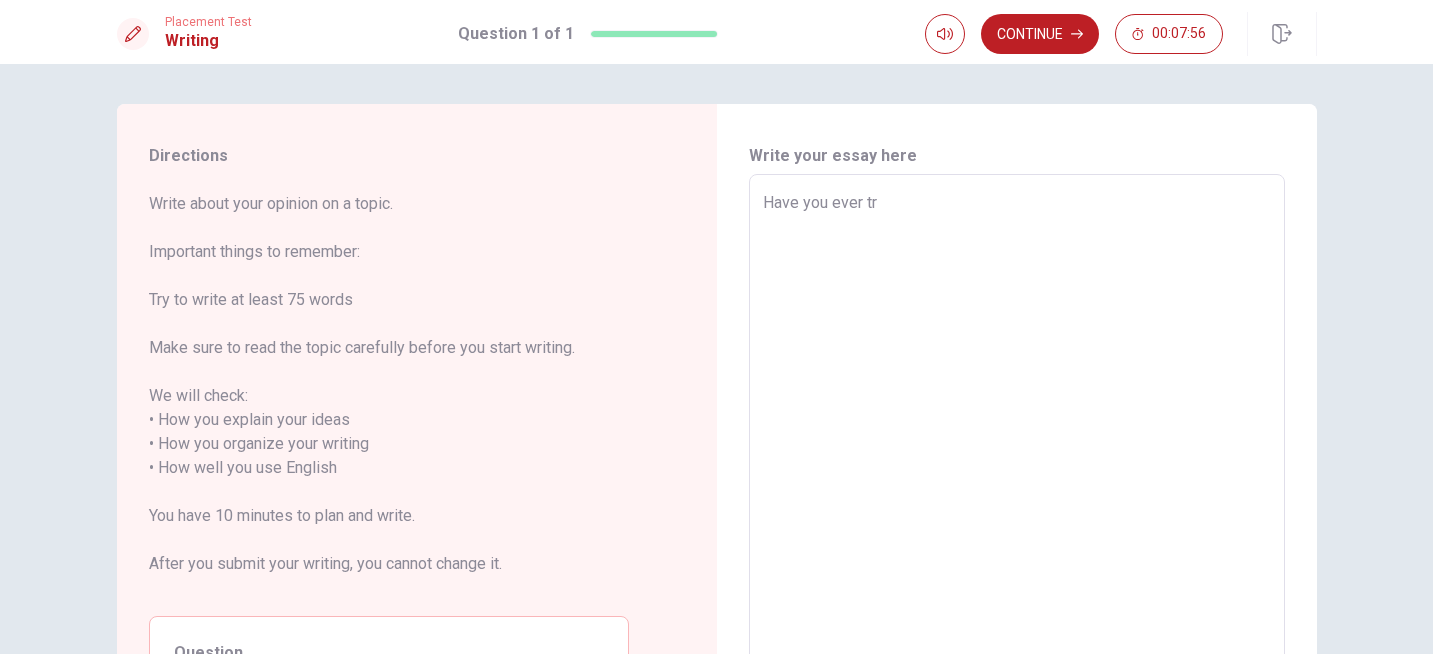 type on "x" 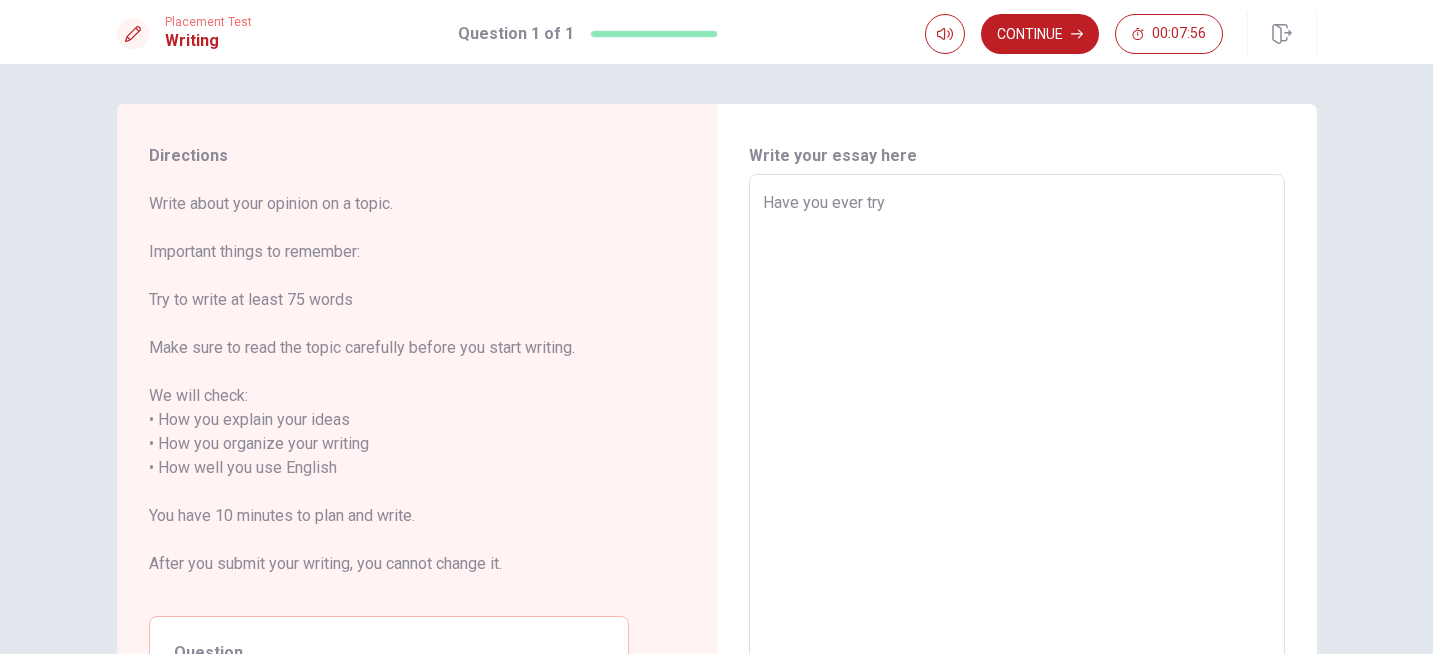 type on "x" 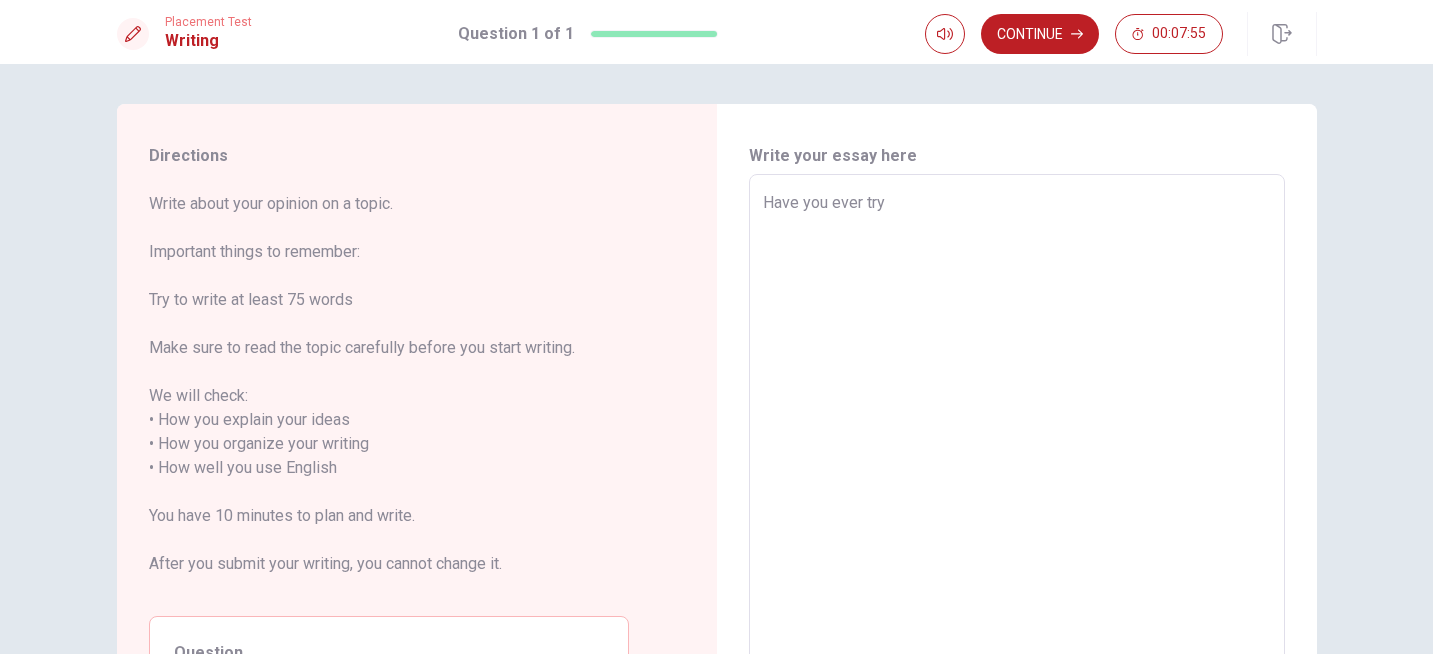type on "Have you ever try" 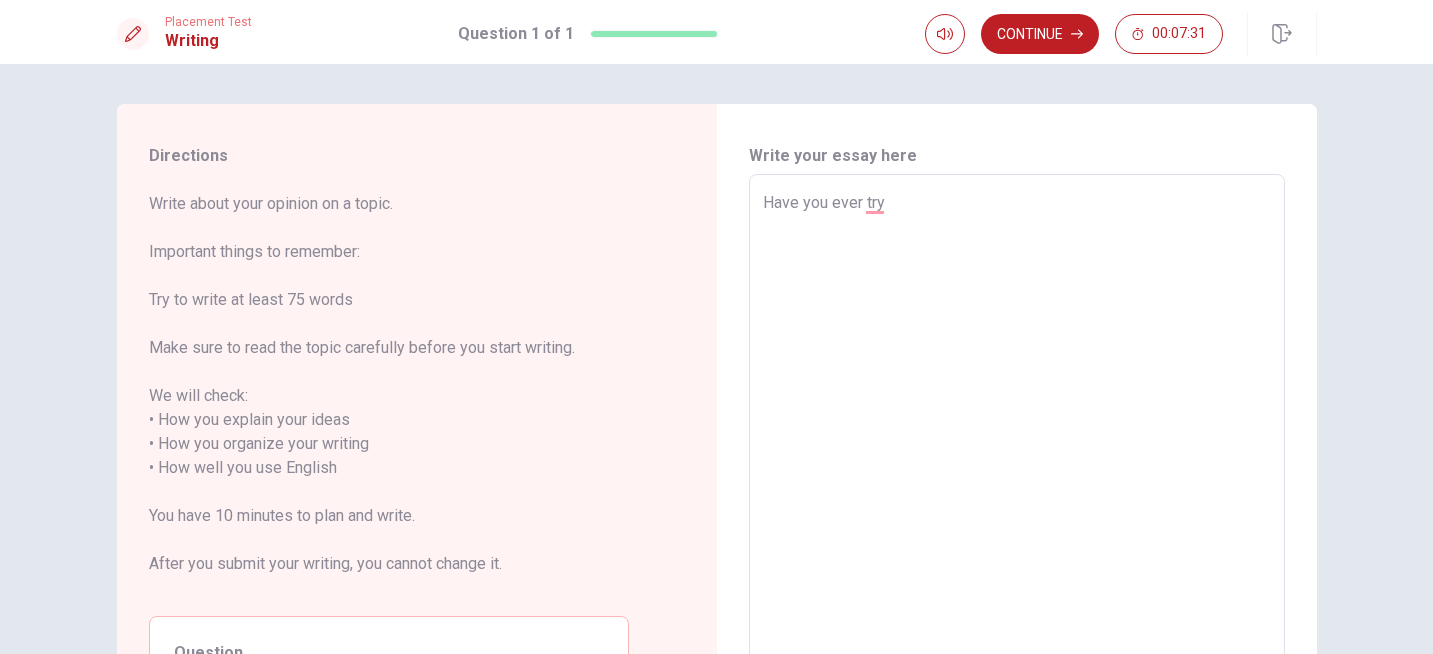 type on "x" 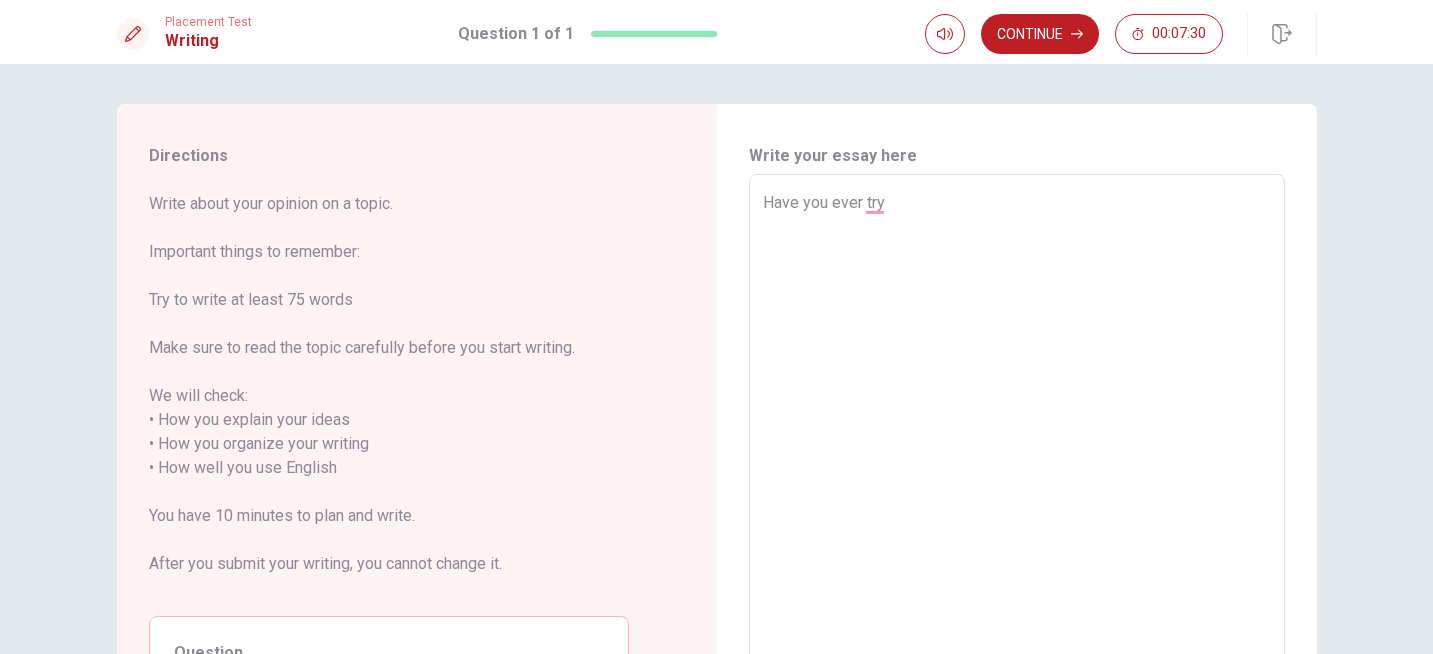 type on "Have you ever try" 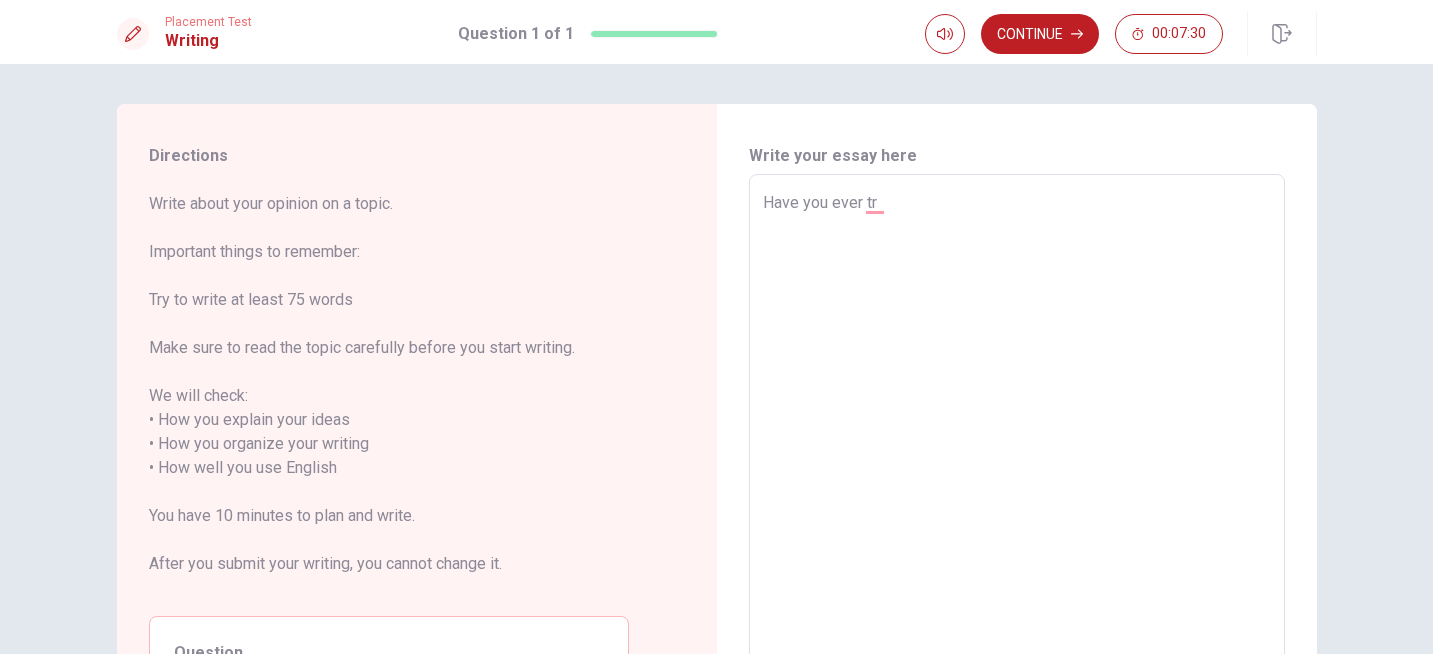 type on "x" 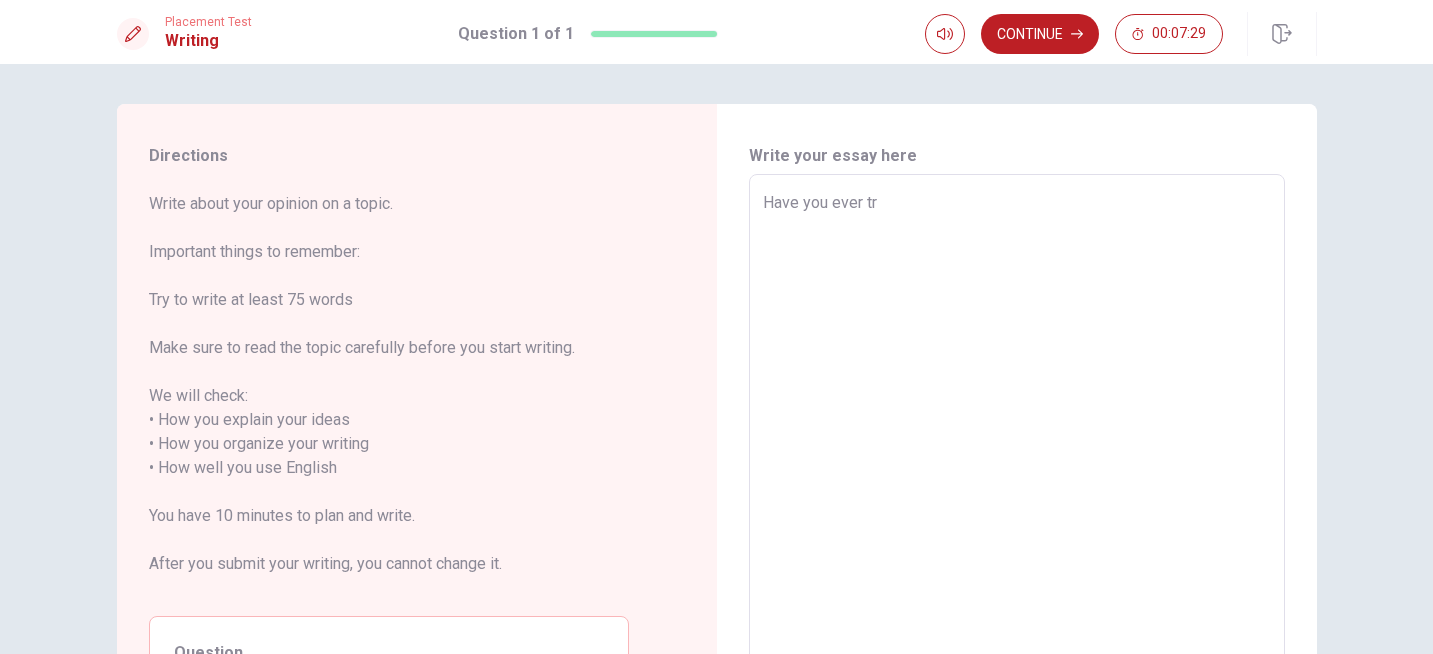 type on "Have you ever t" 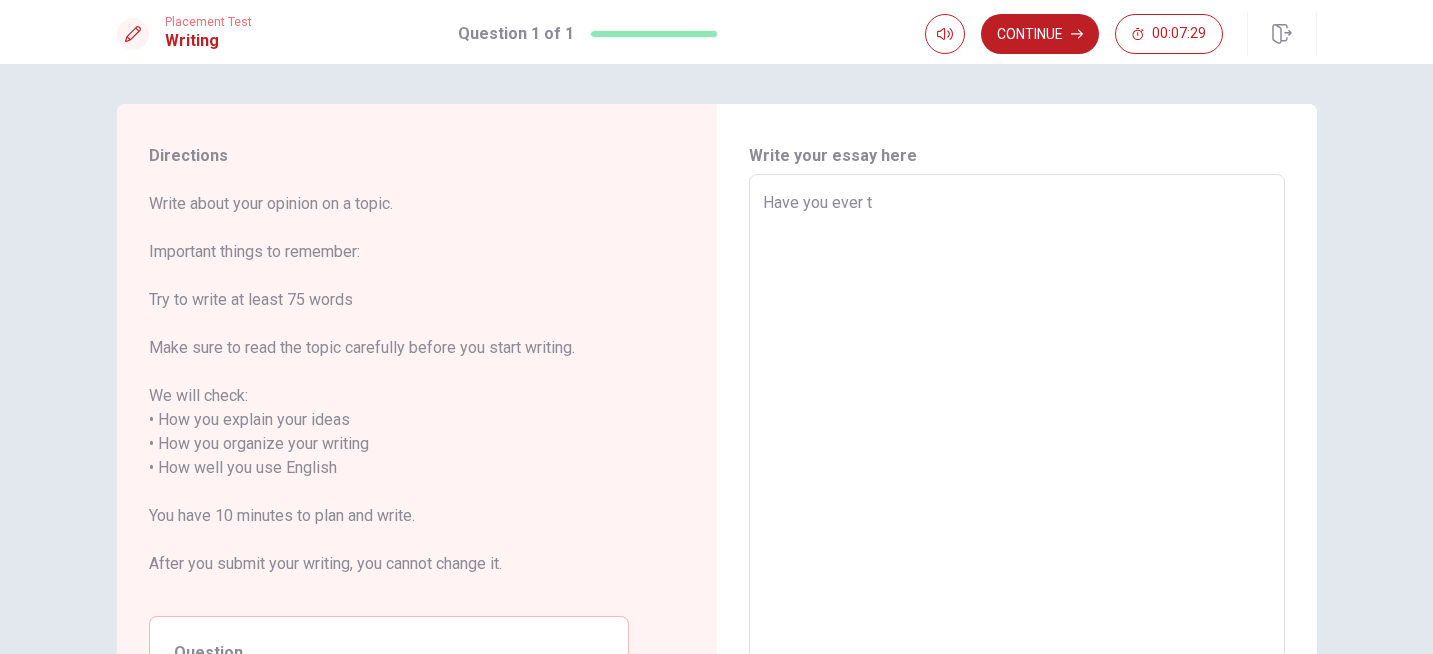 type on "x" 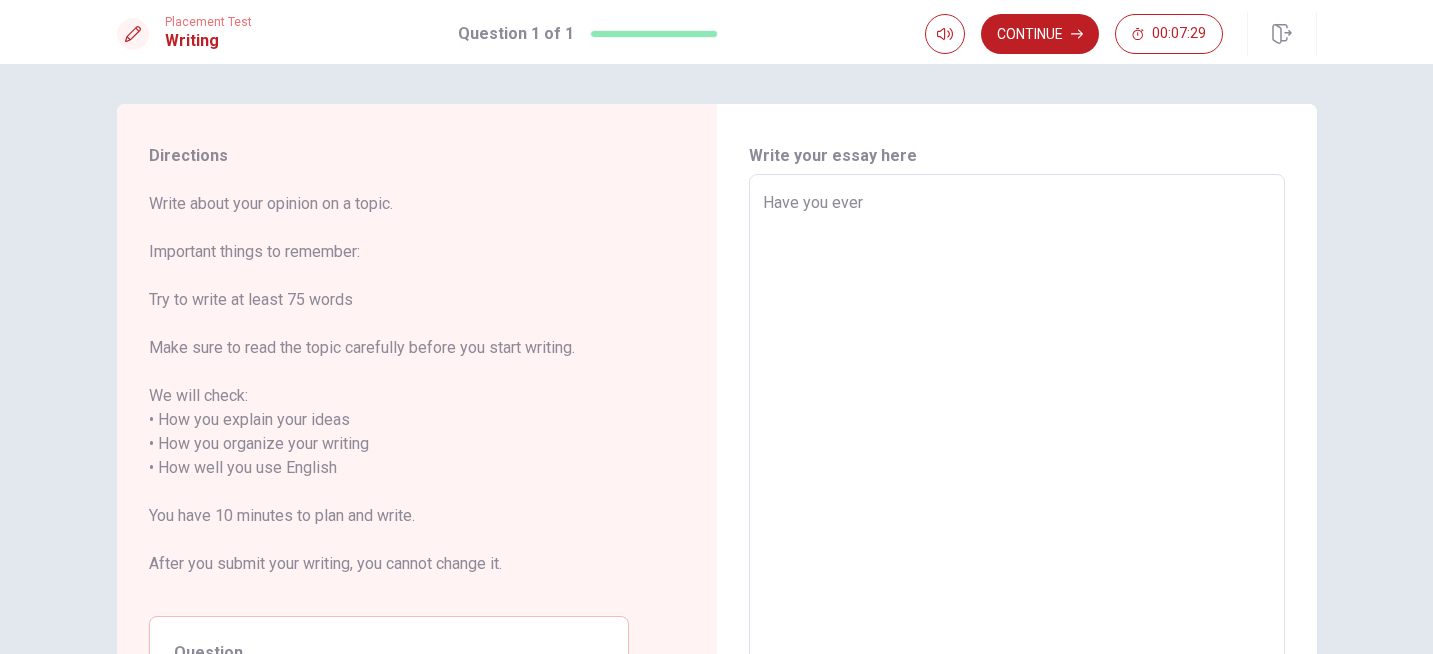 type on "x" 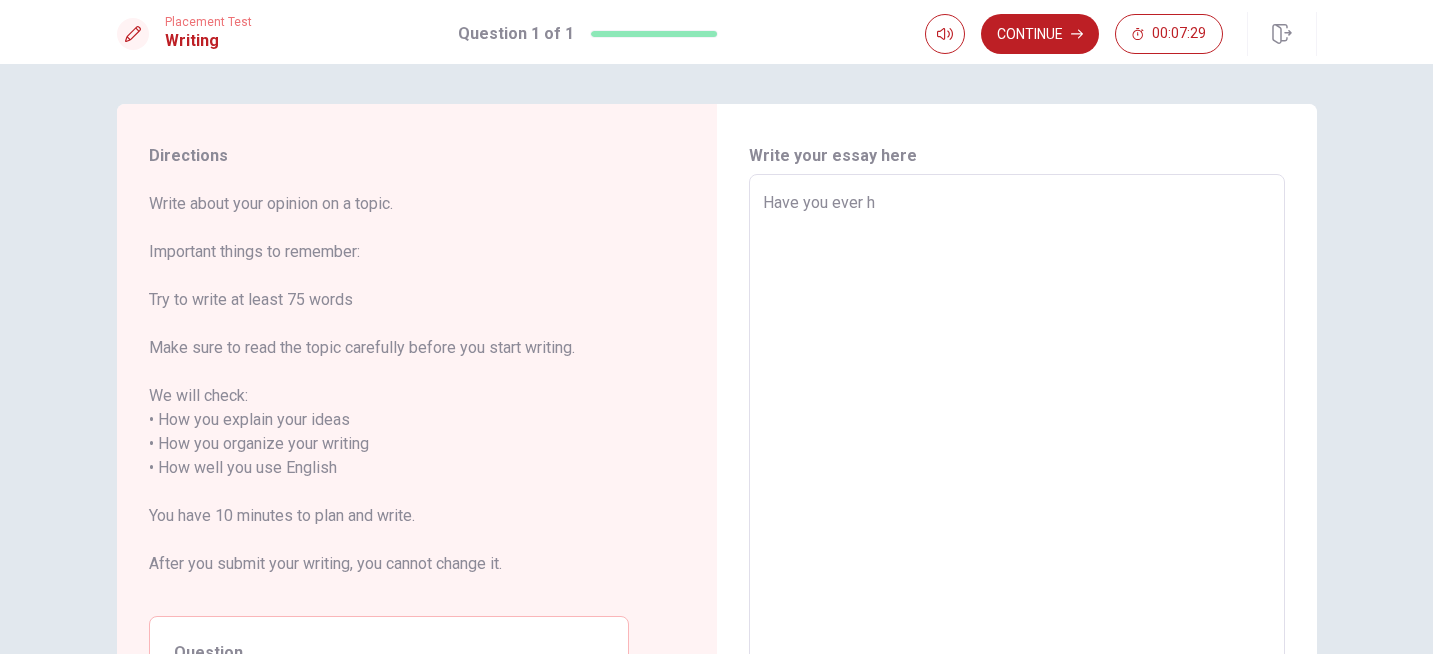 type on "x" 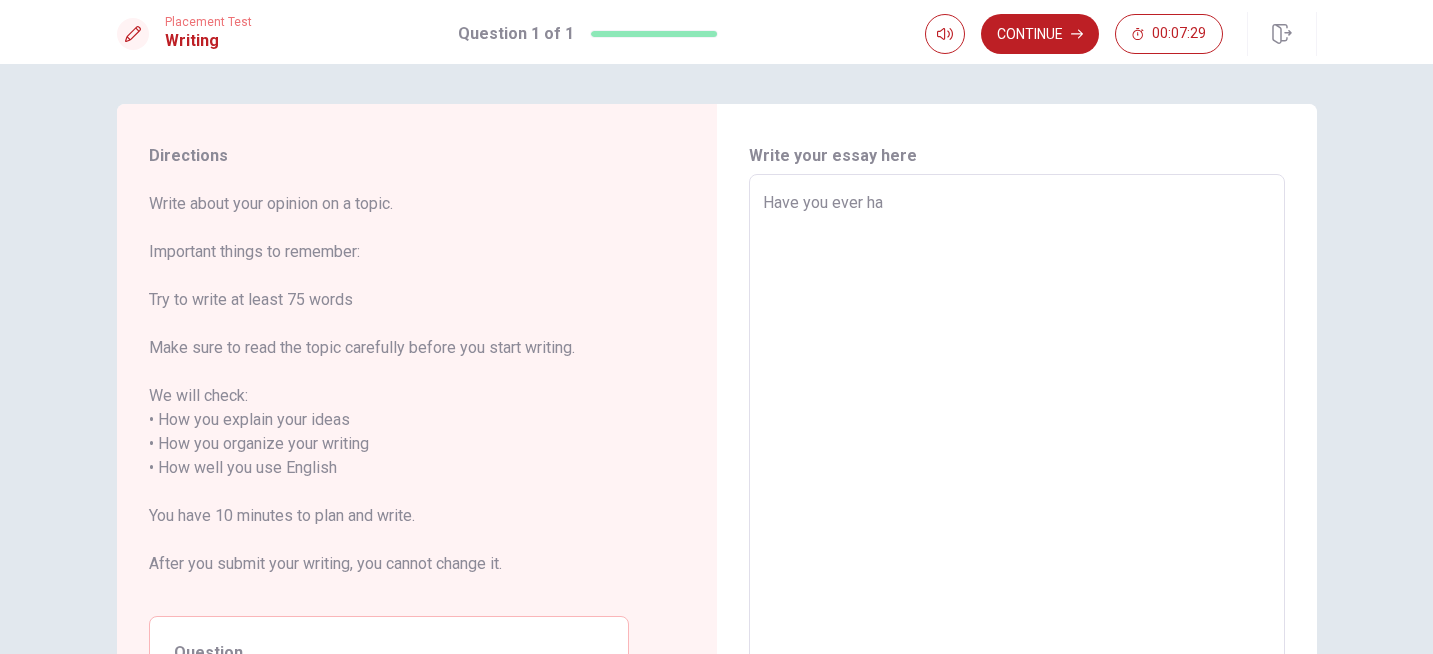 type on "x" 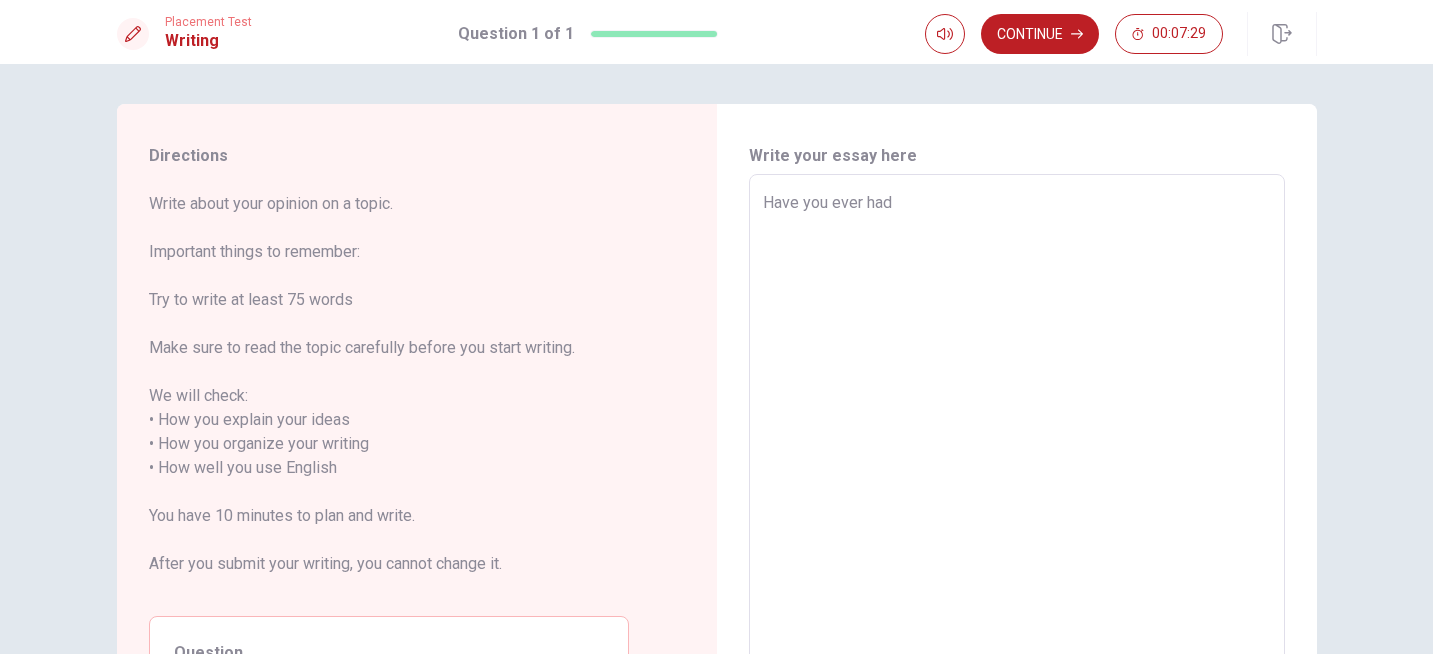 type on "x" 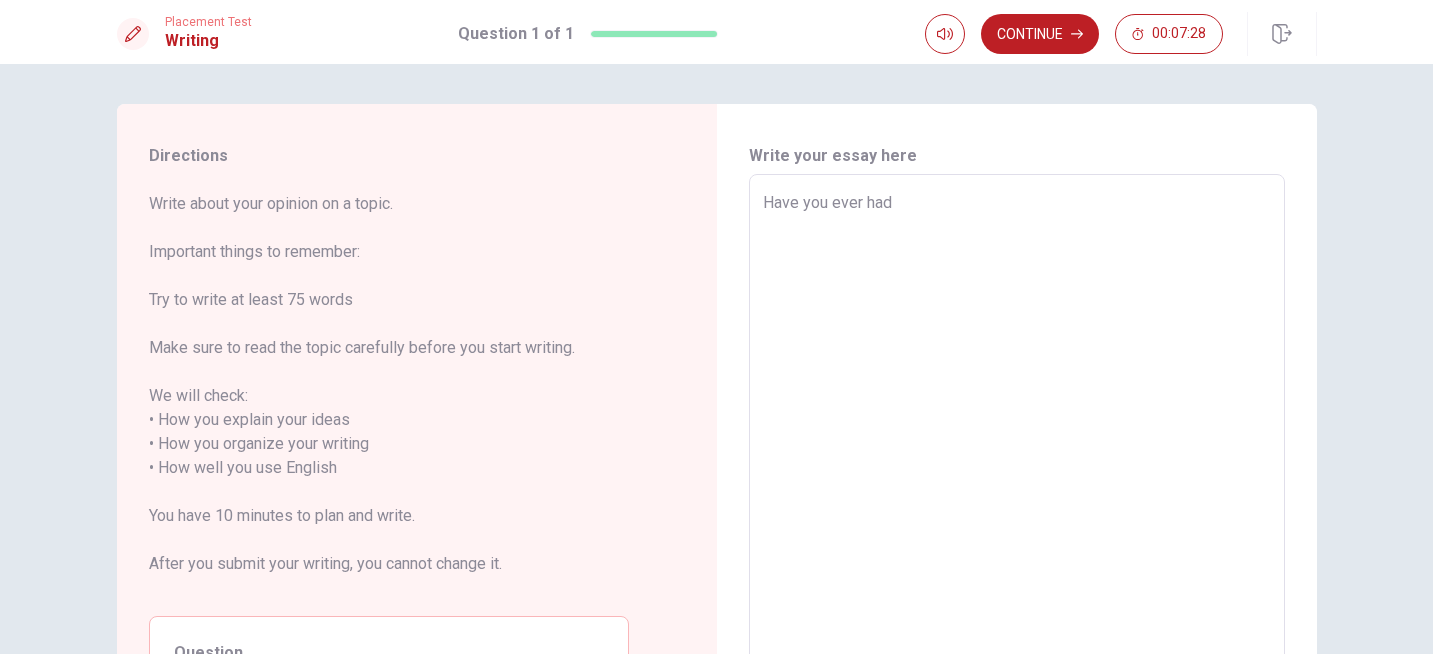 type on "Have you ever had t" 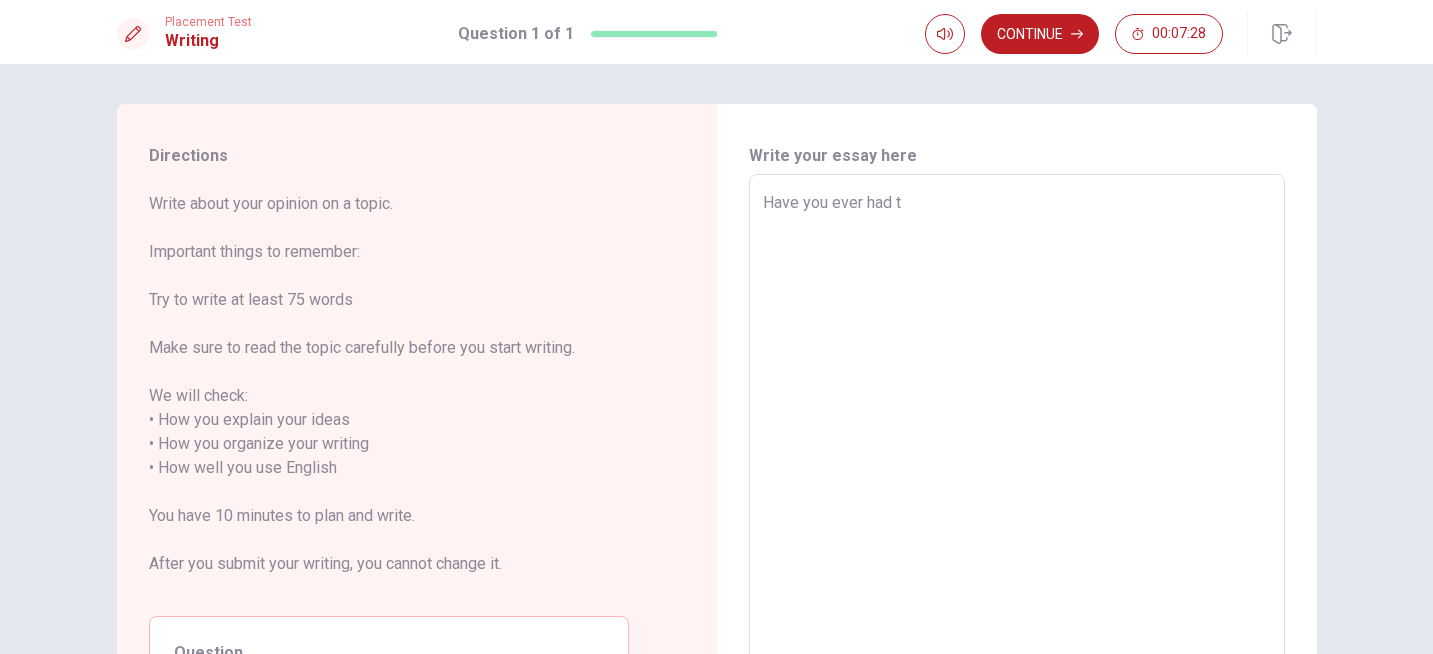 type on "x" 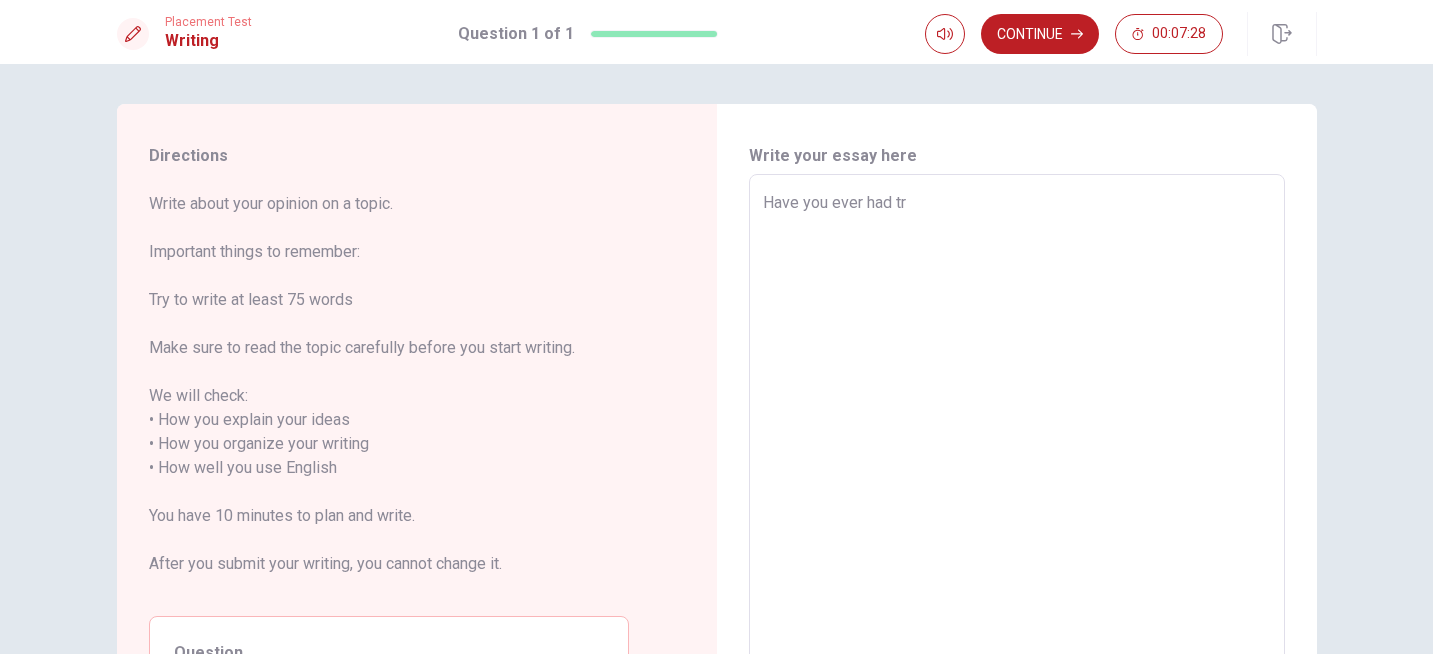 type on "x" 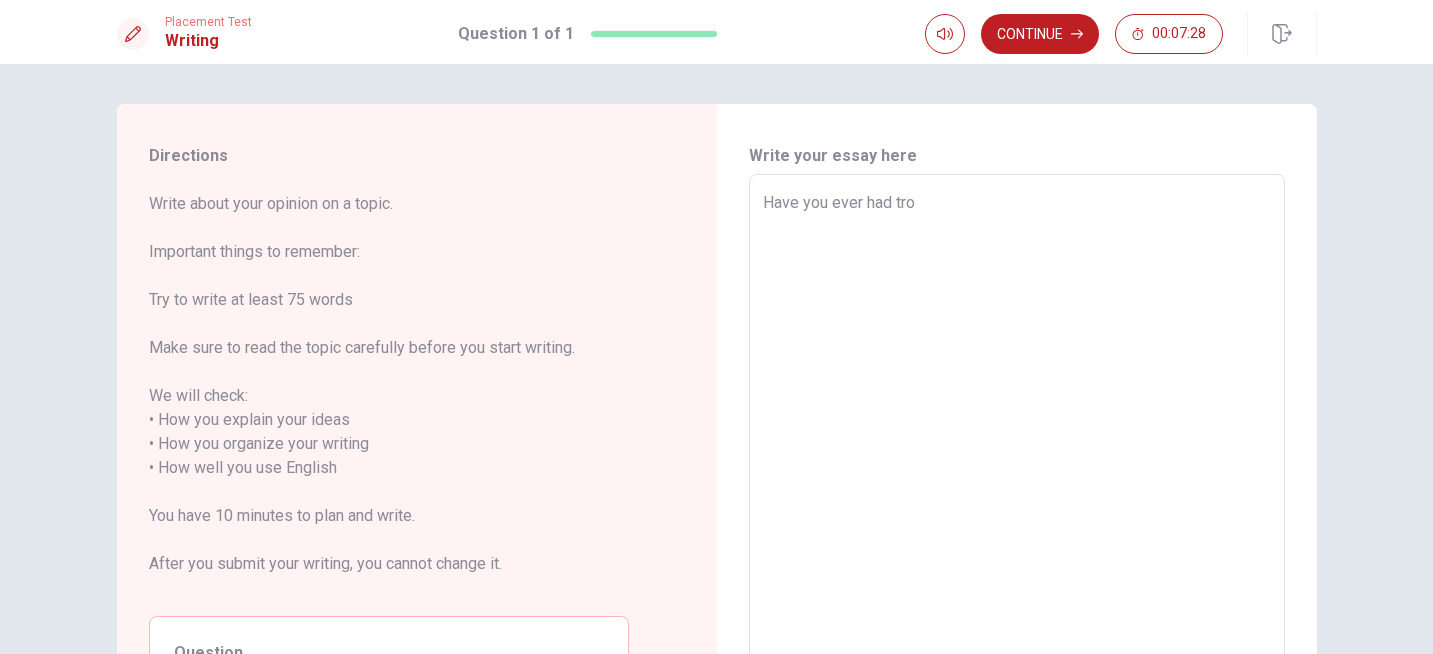 type on "x" 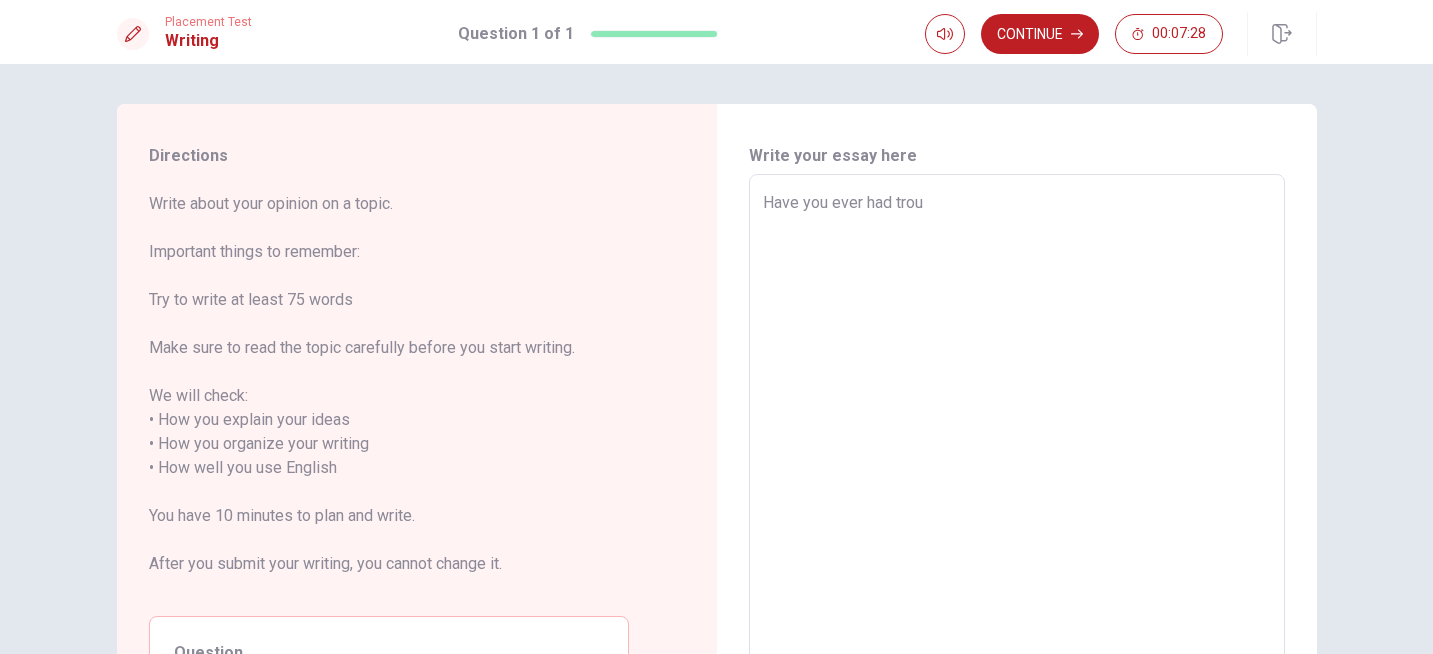 type on "x" 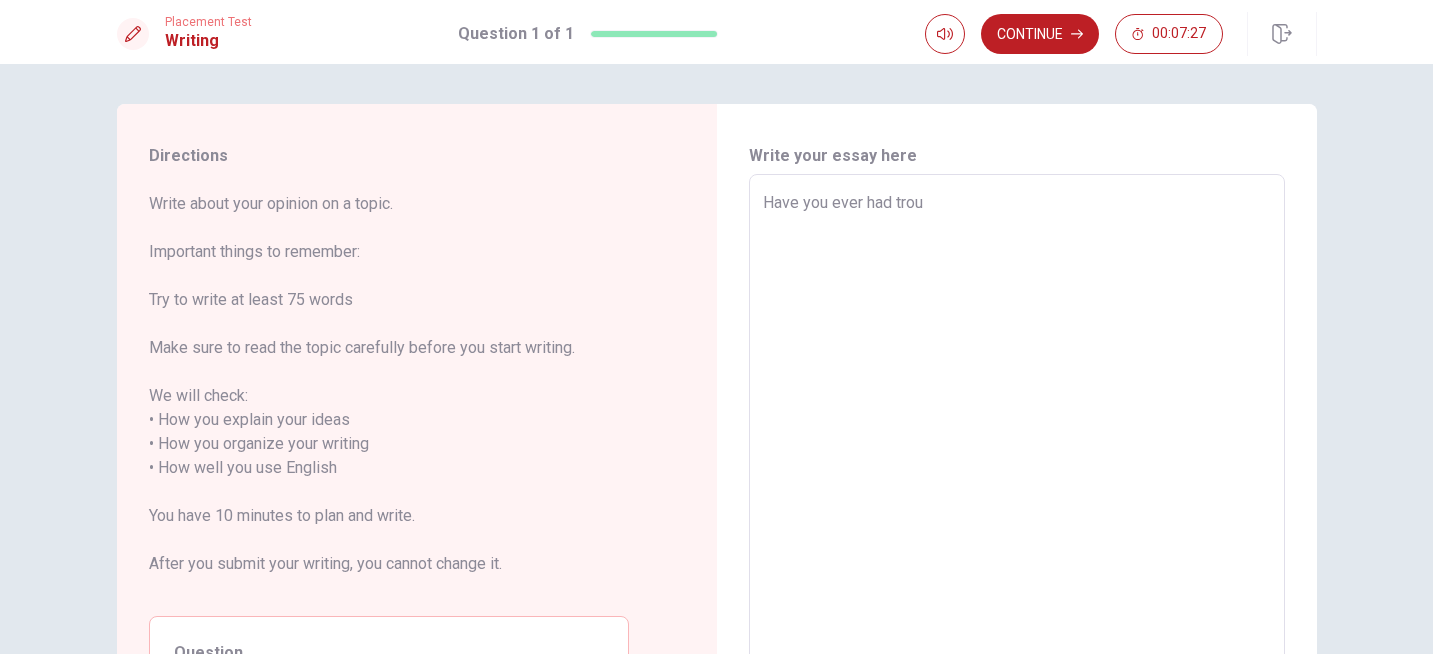 type on "Have you ever had troub" 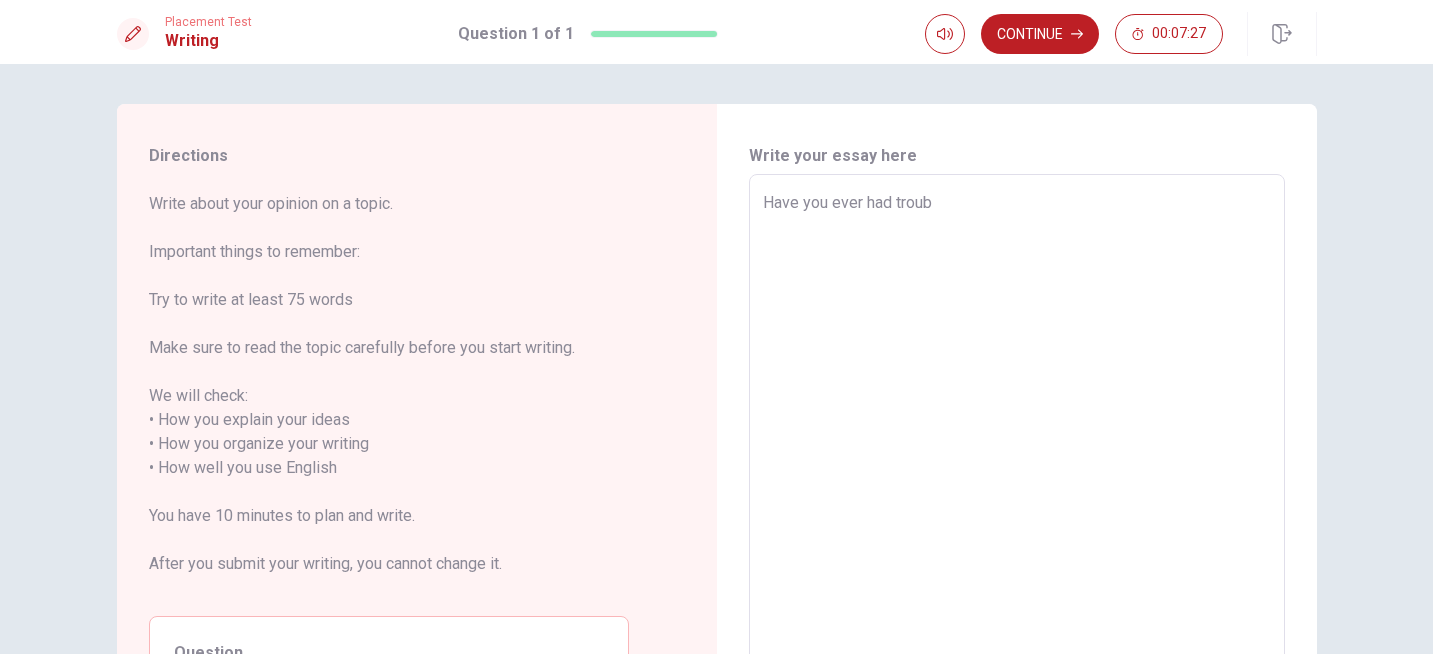 type on "x" 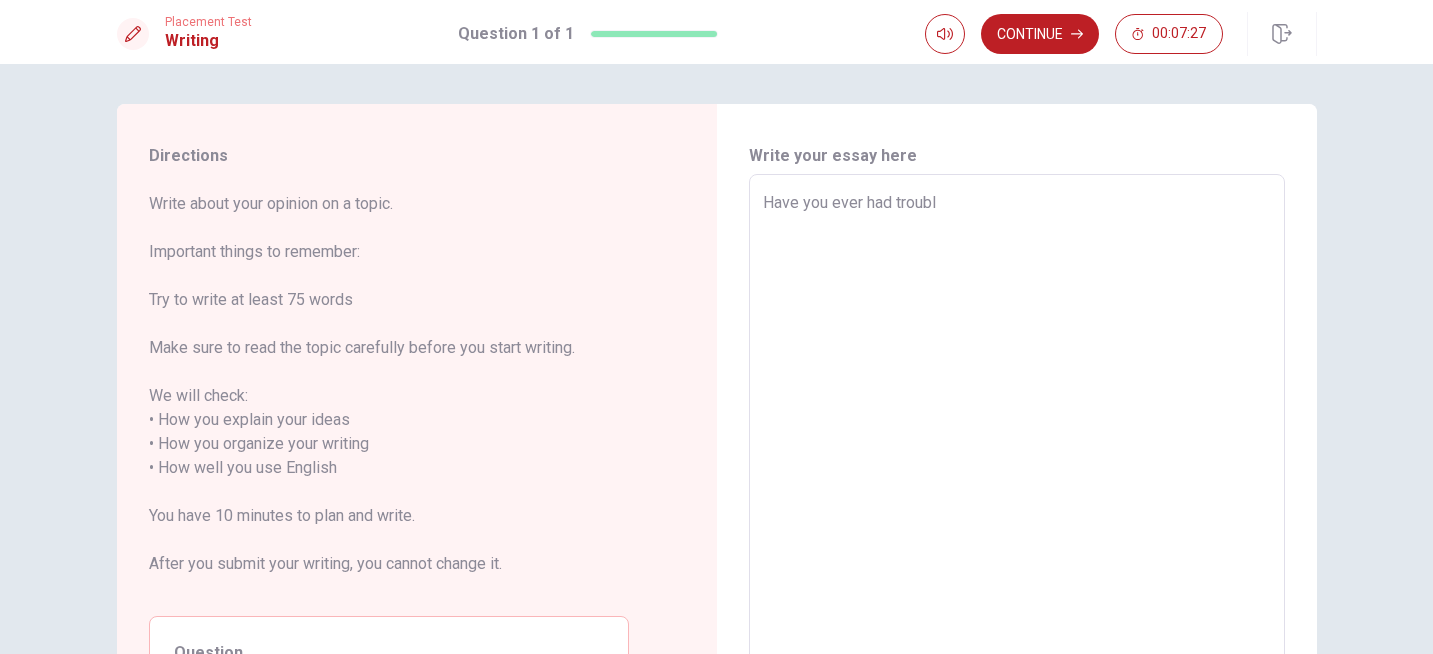 type on "x" 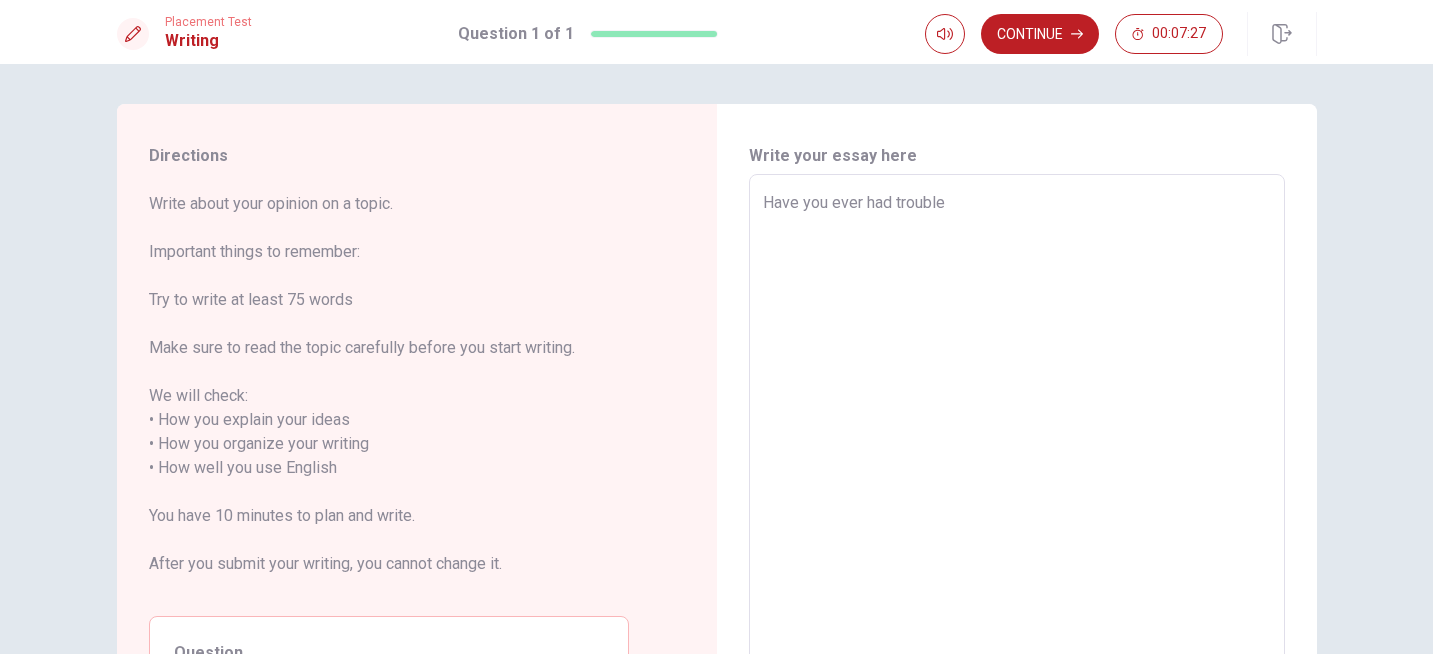 type on "x" 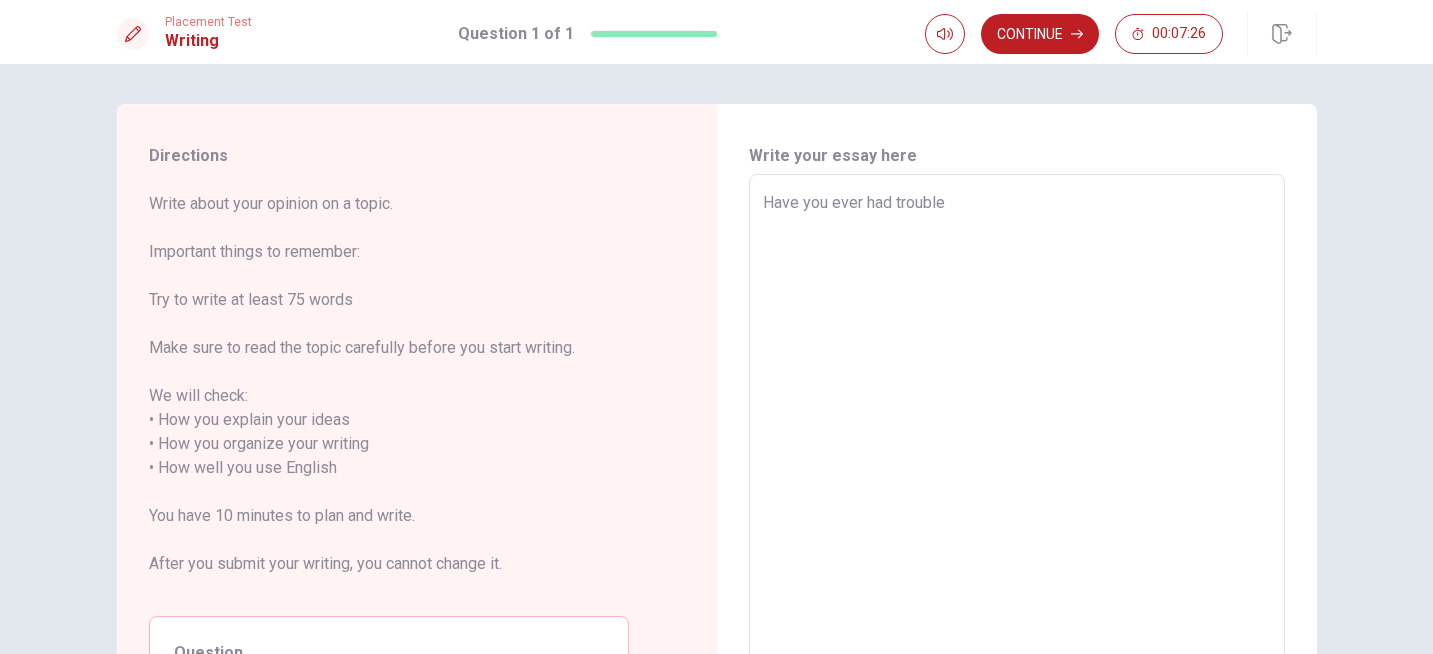 type on "Have you ever had trouble" 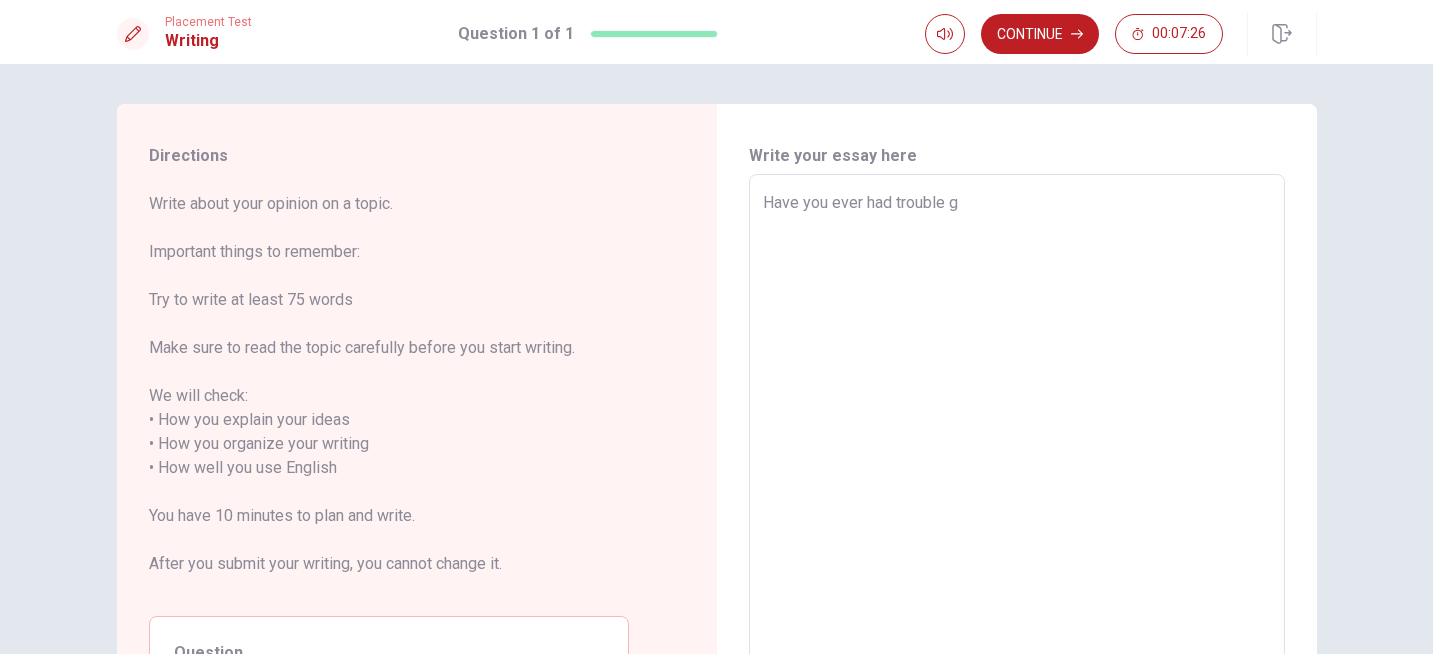 type on "x" 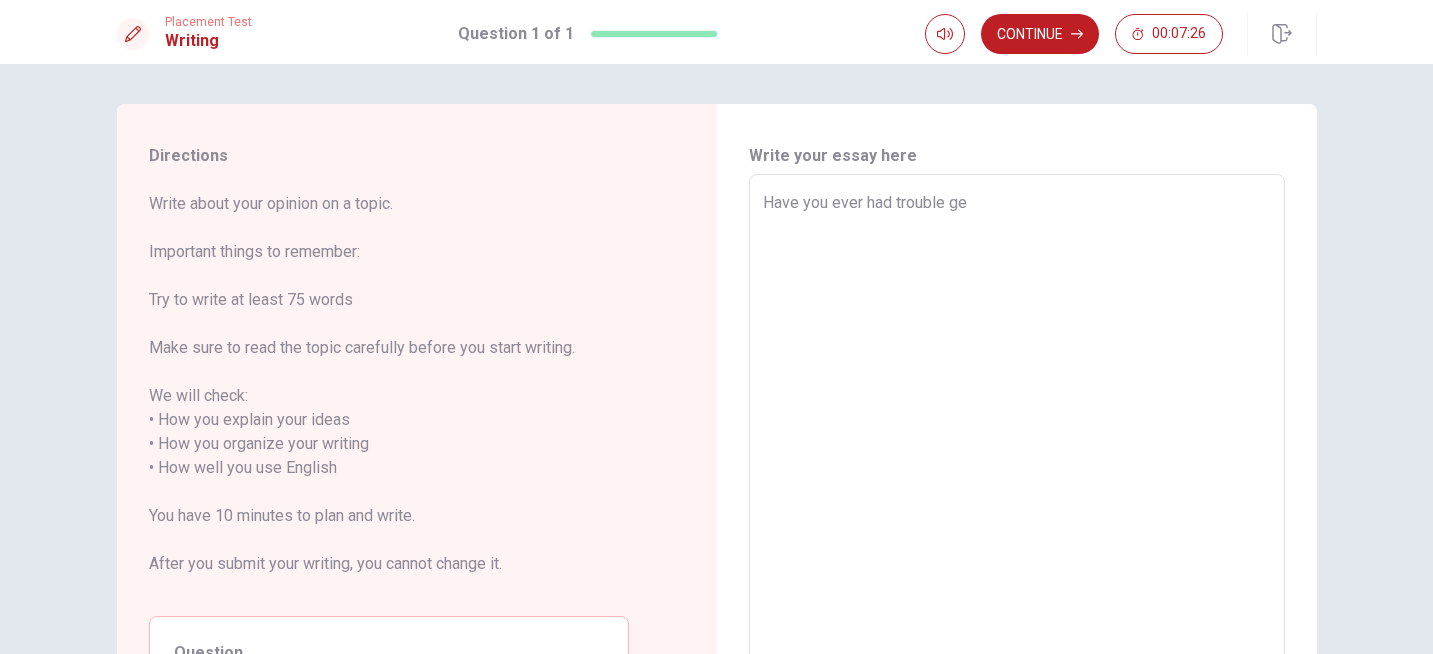 type on "x" 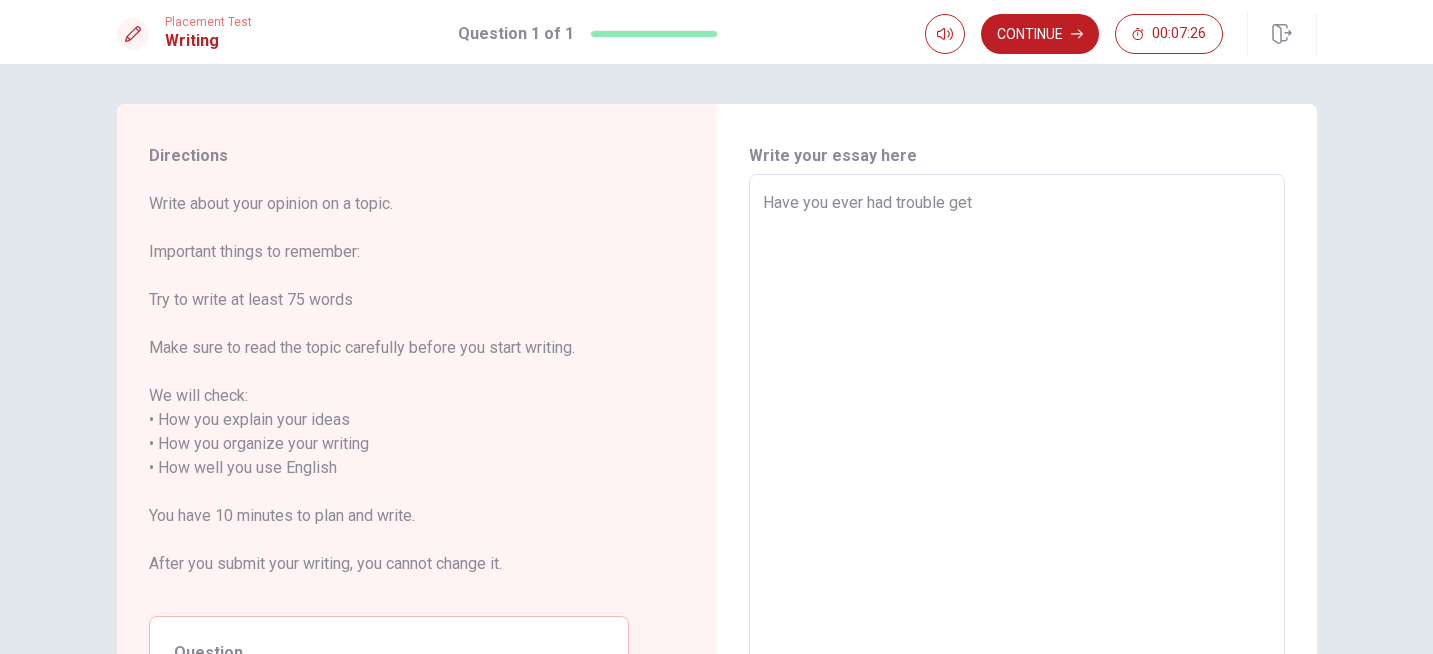 type on "x" 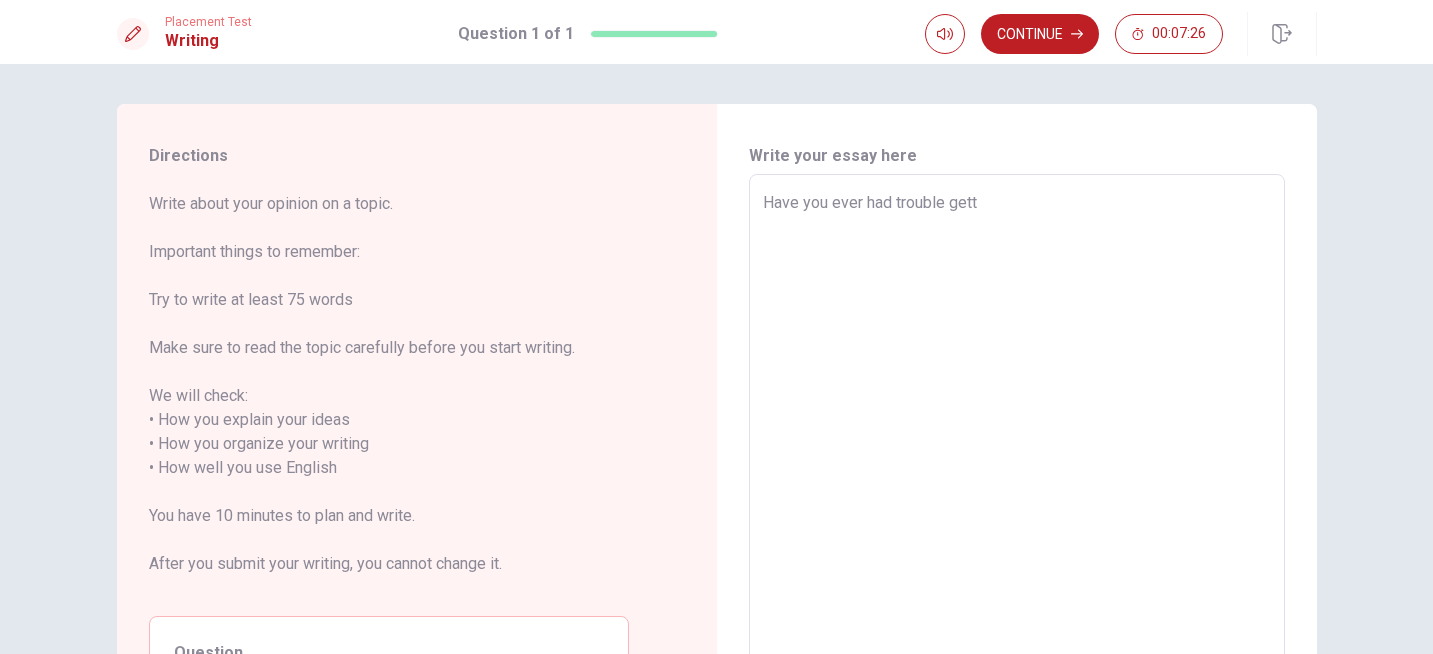 type on "x" 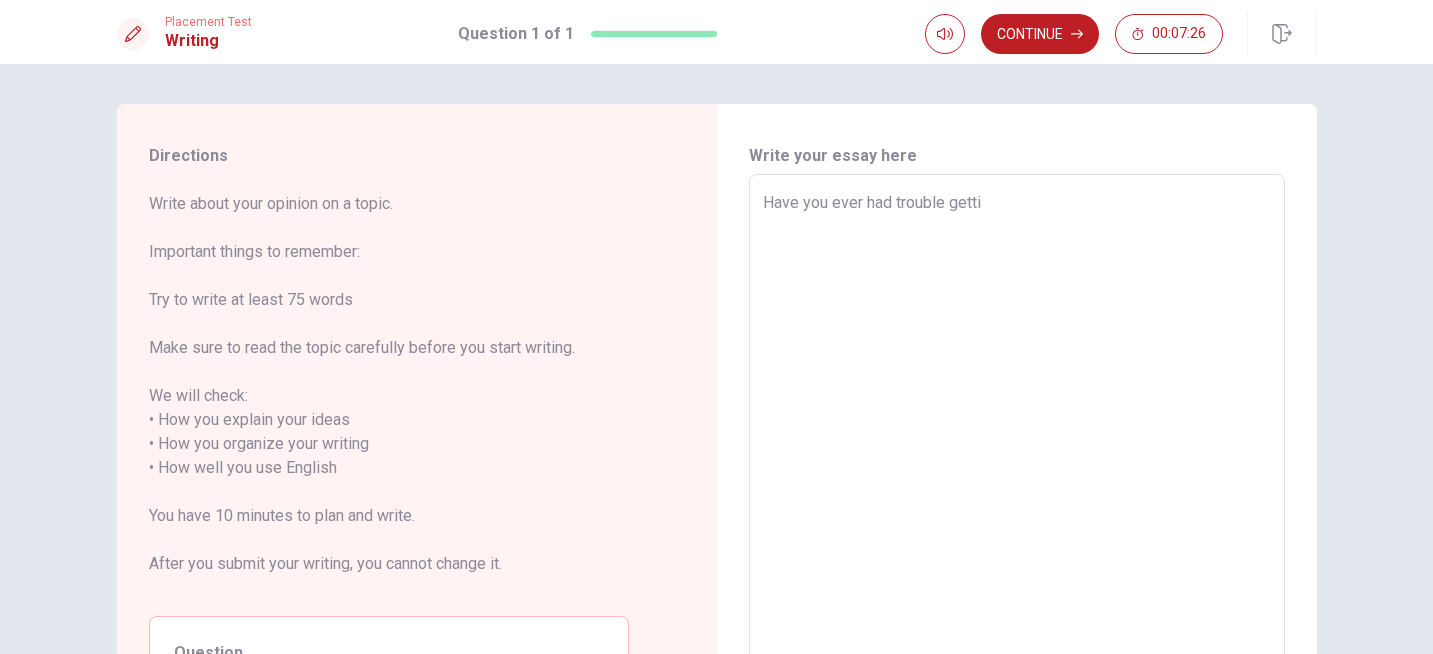 type on "x" 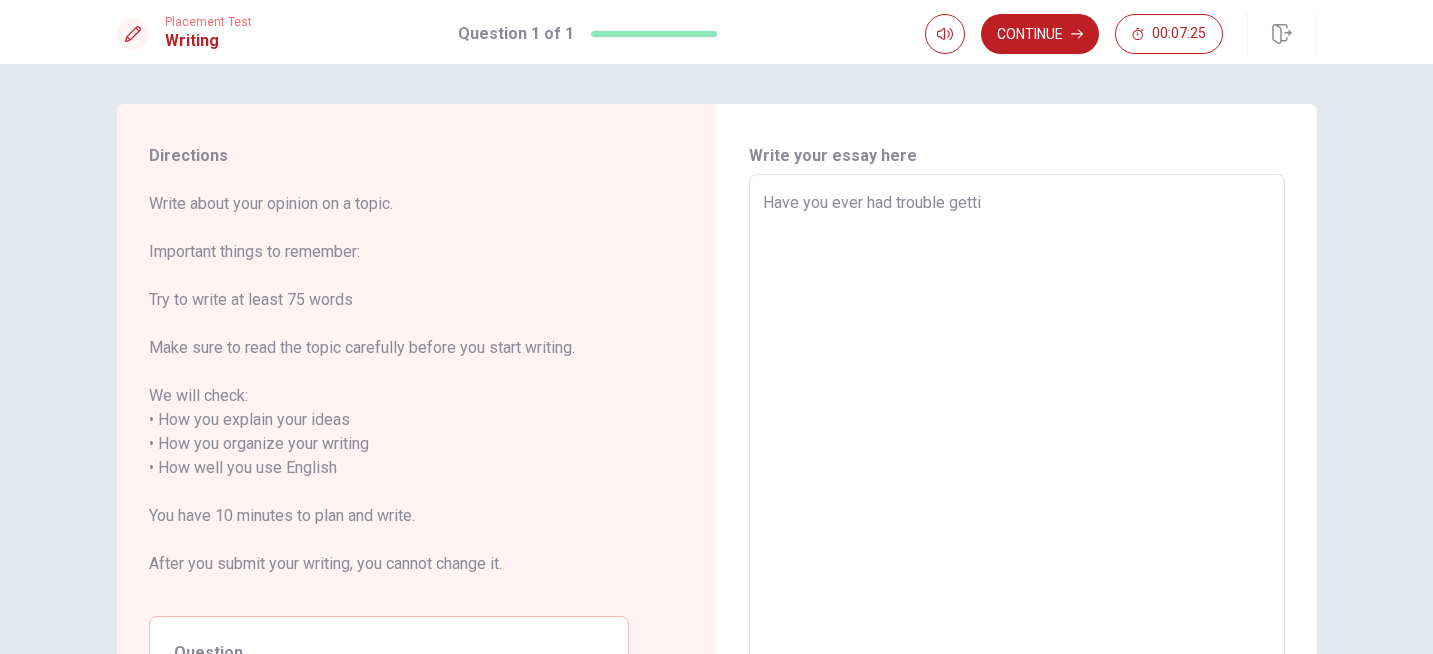 type on "Have you ever had trouble gettin" 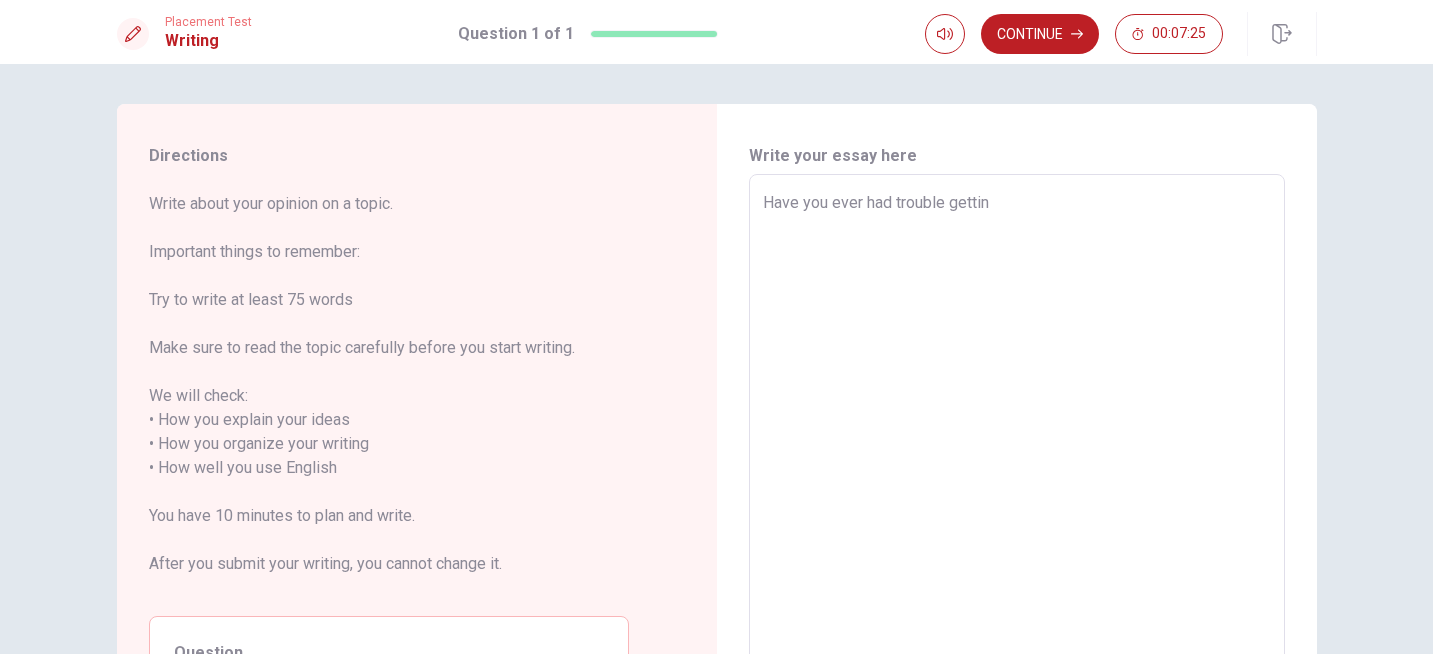 type on "x" 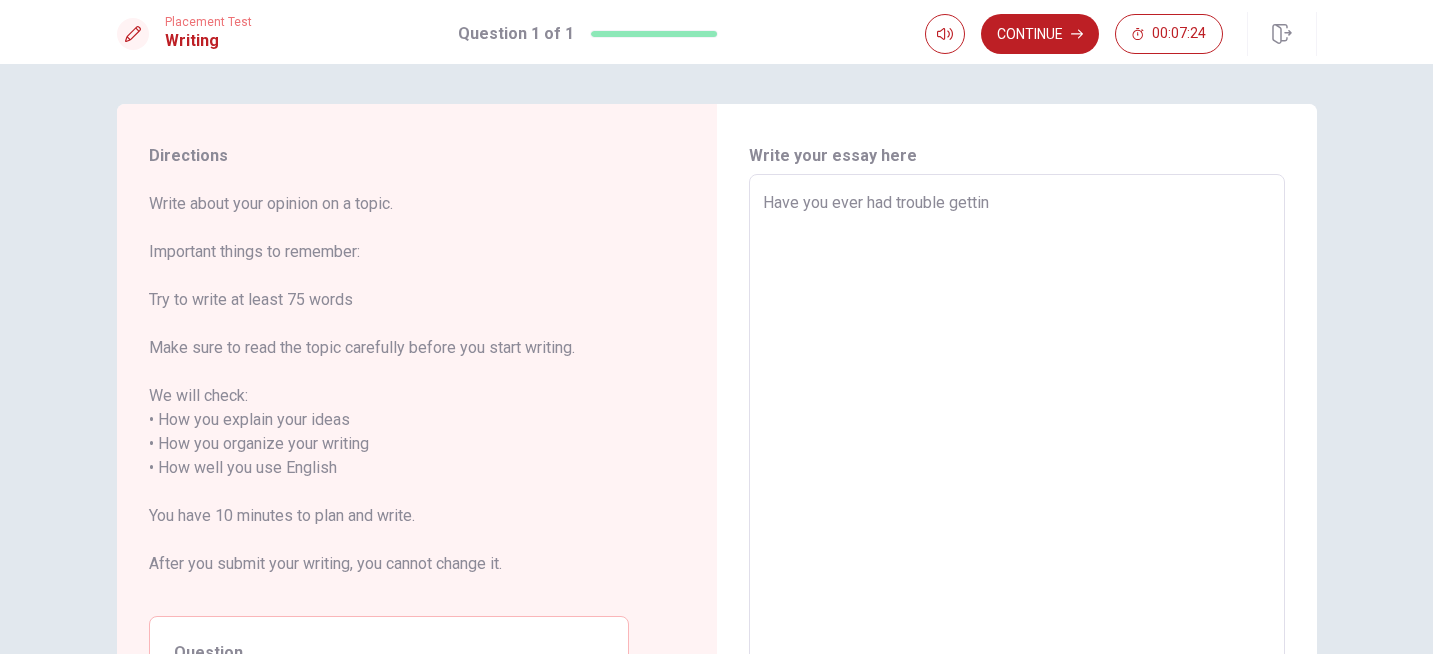 type on "Have you ever had trouble getting" 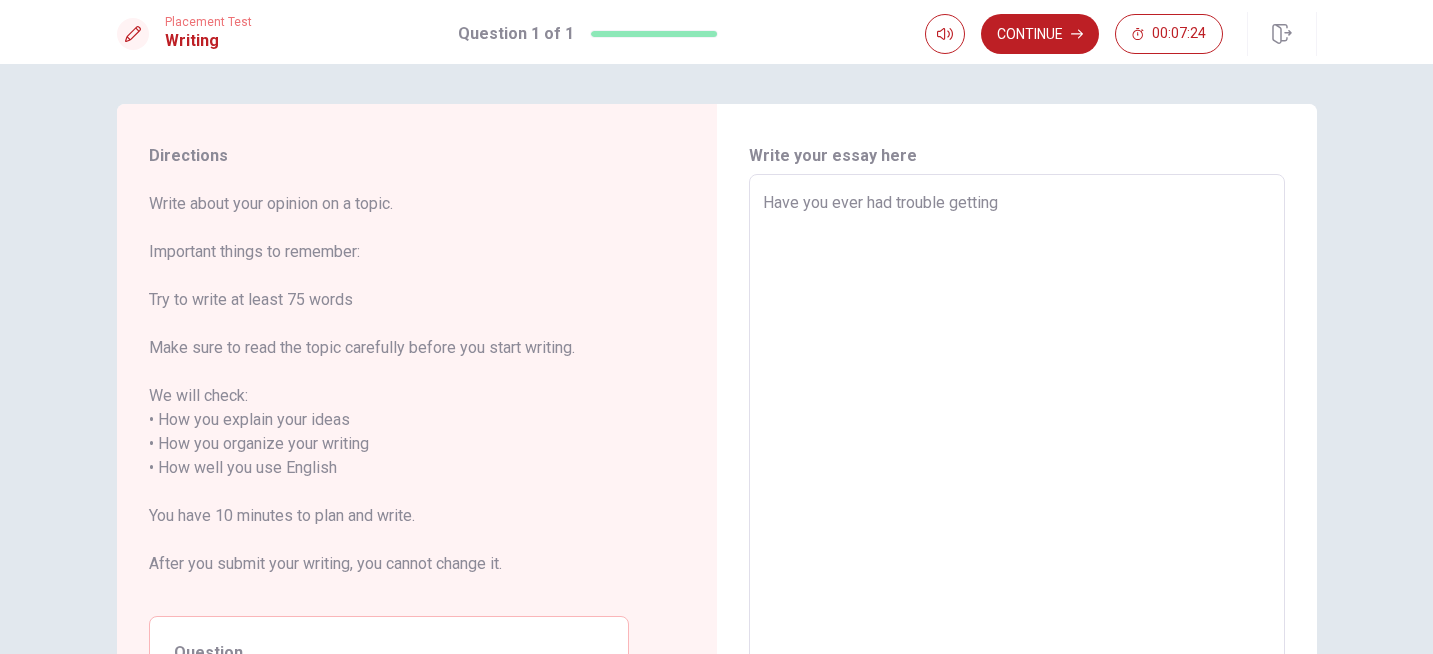 type on "x" 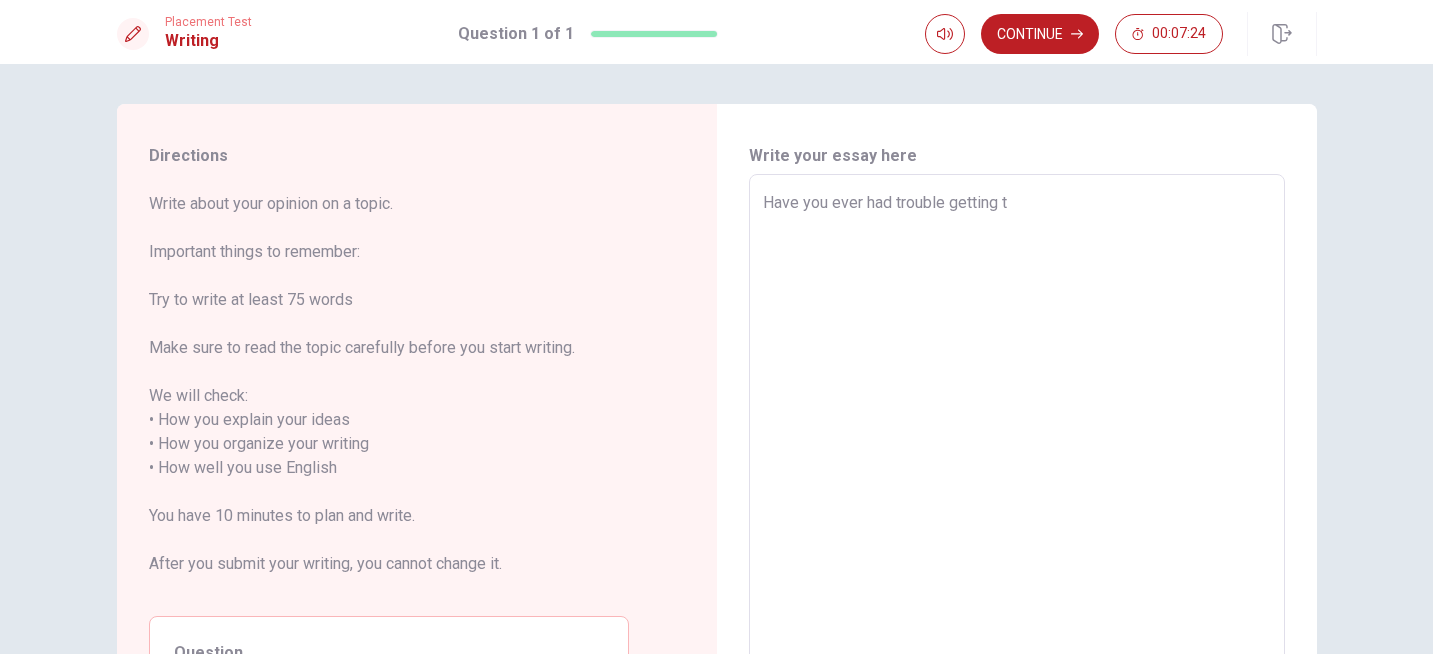 type on "x" 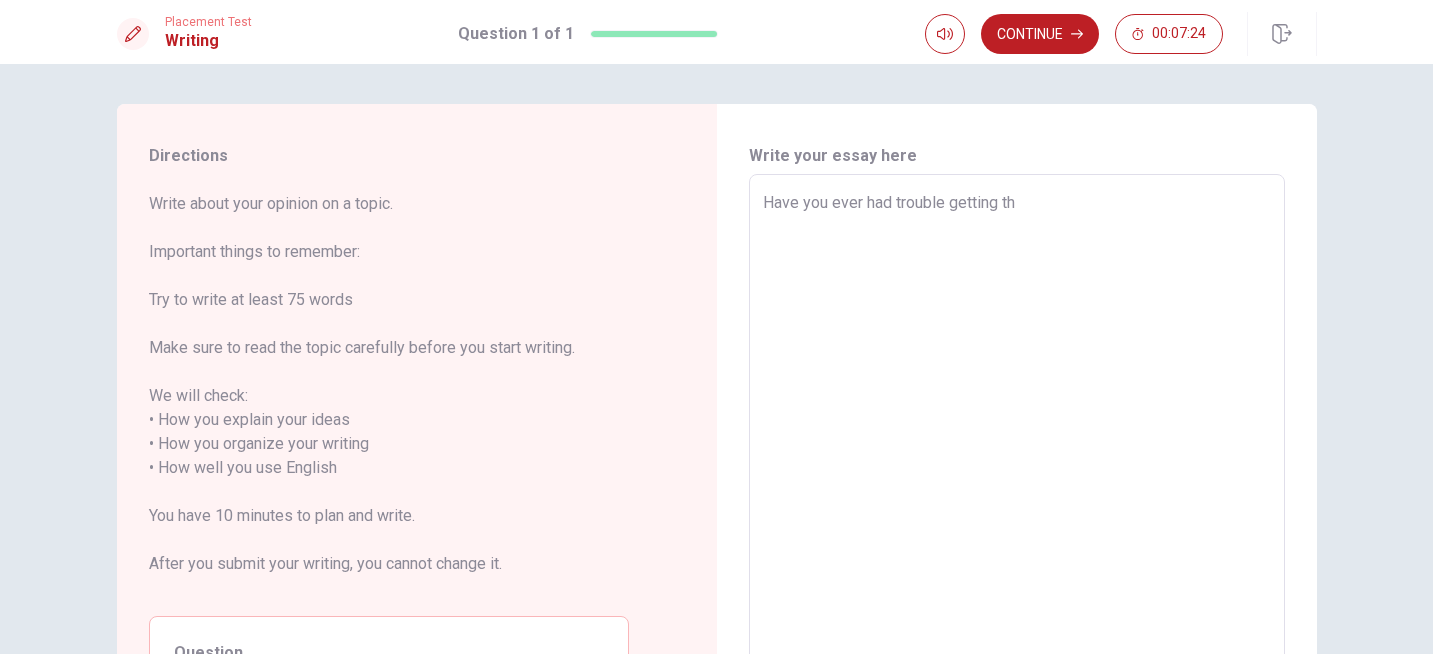 type on "x" 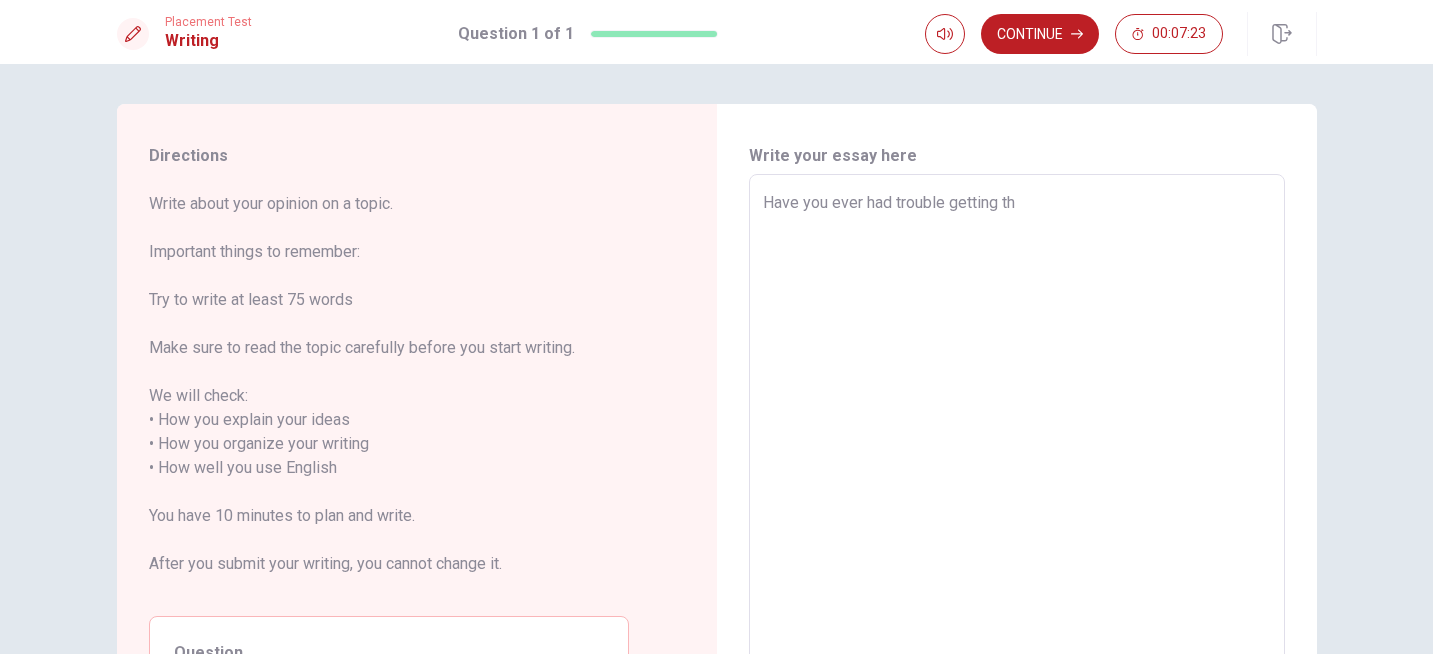 type on "Have you ever had trouble getting the" 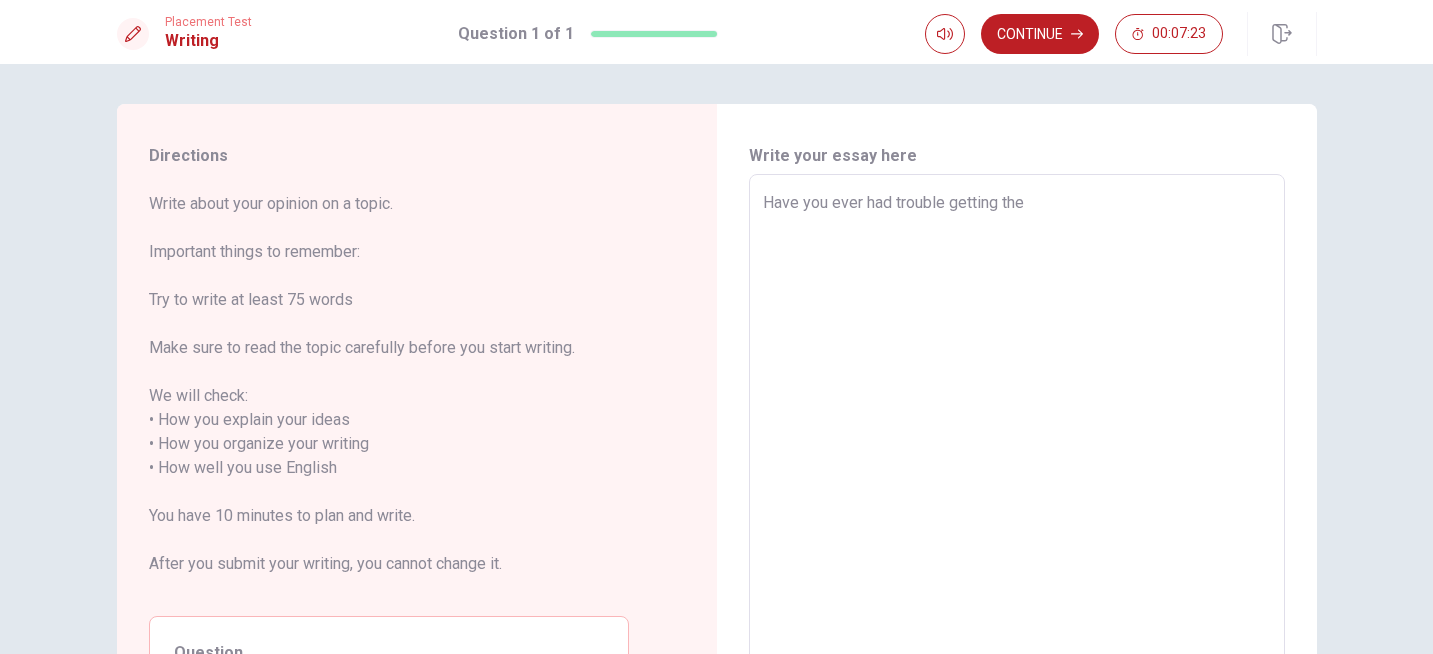 type on "x" 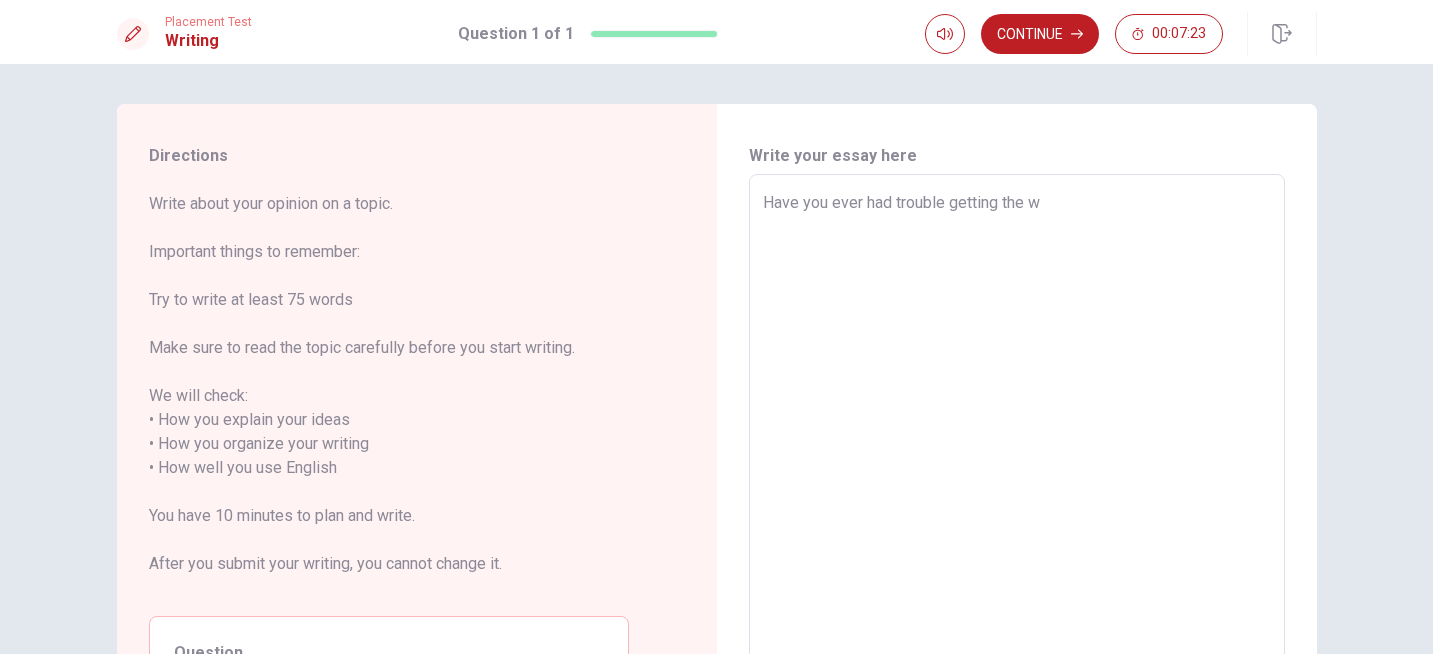 type on "x" 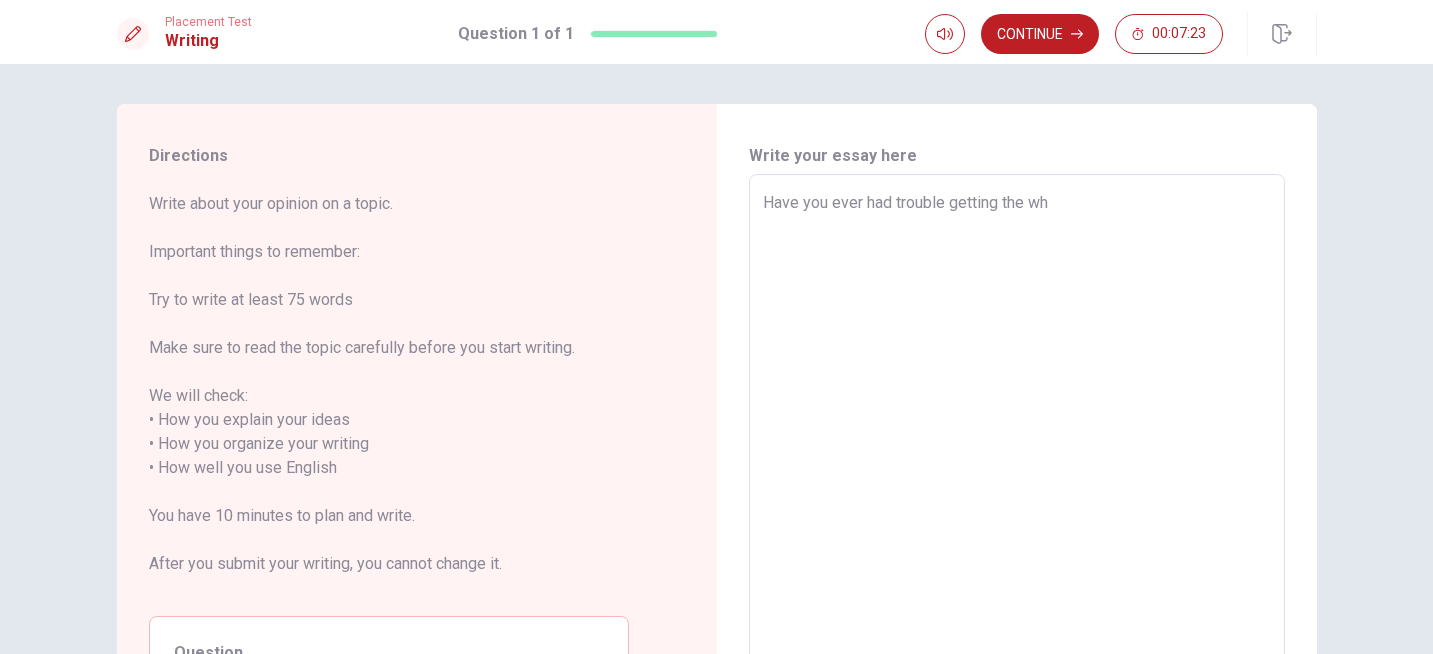 type on "x" 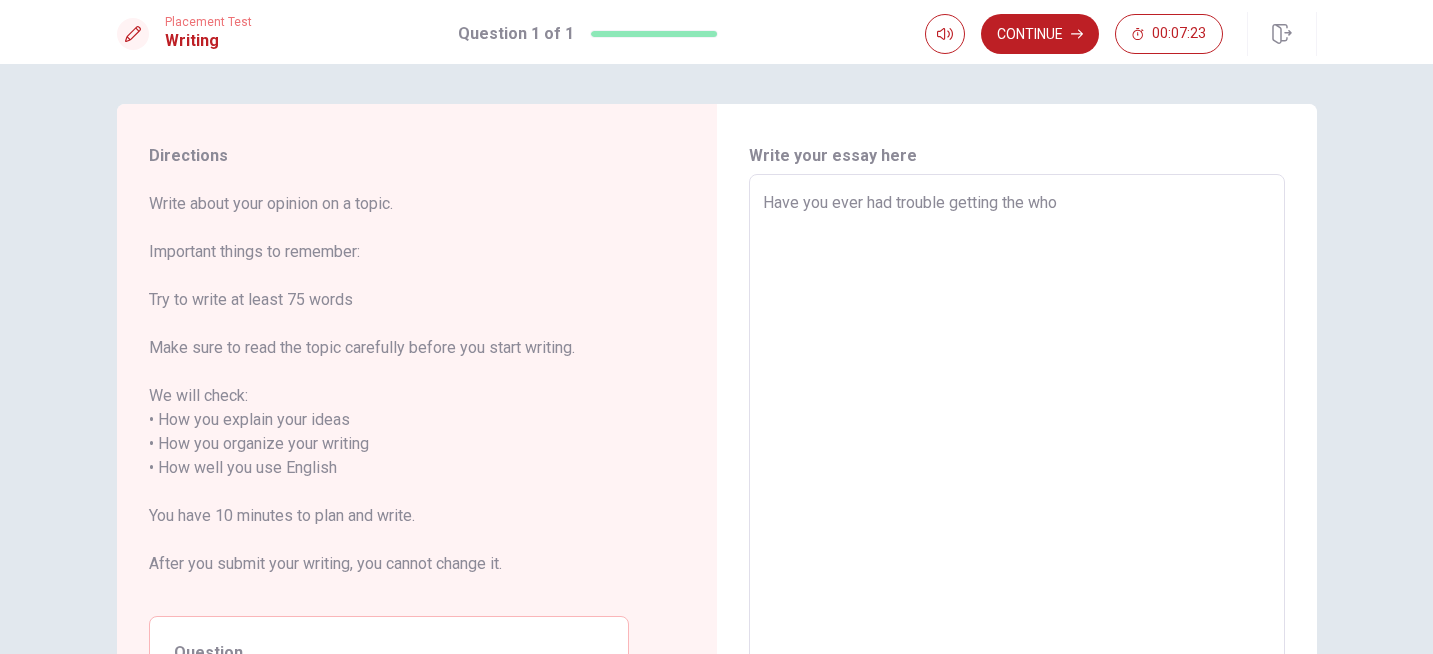 type on "Have you ever had trouble getting the whol" 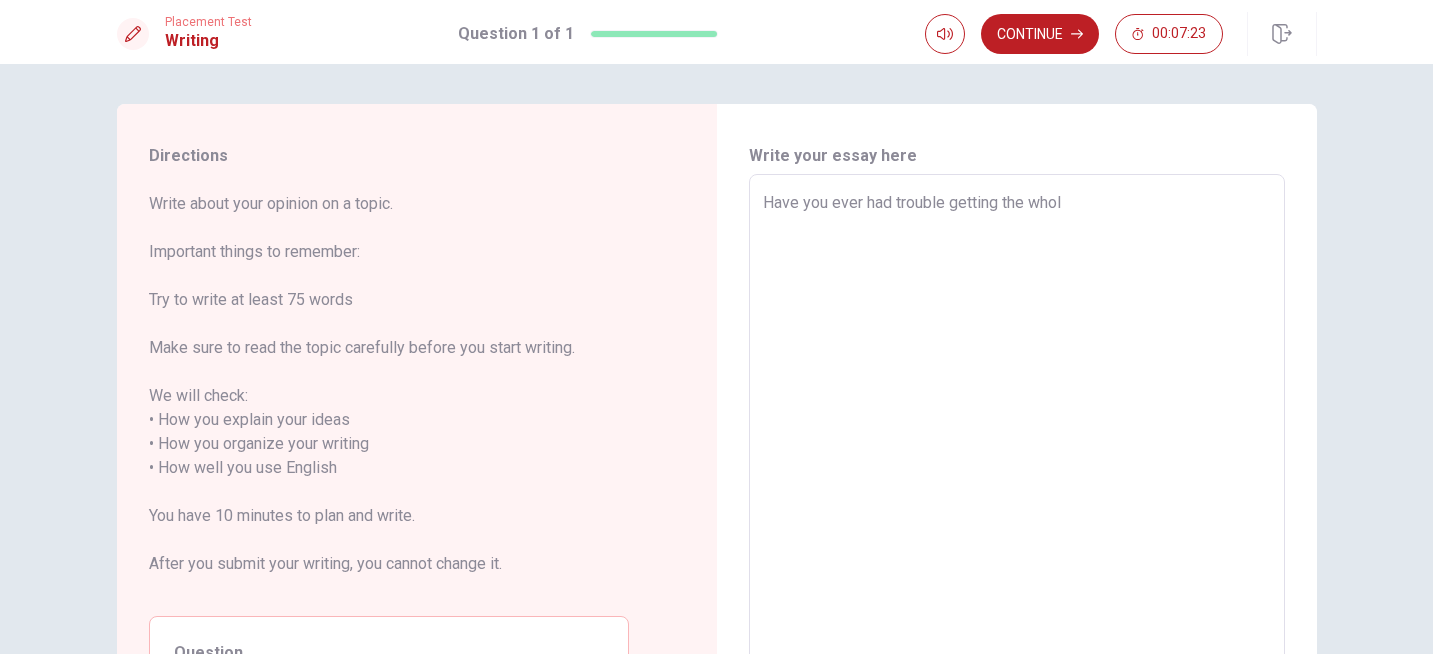 type on "x" 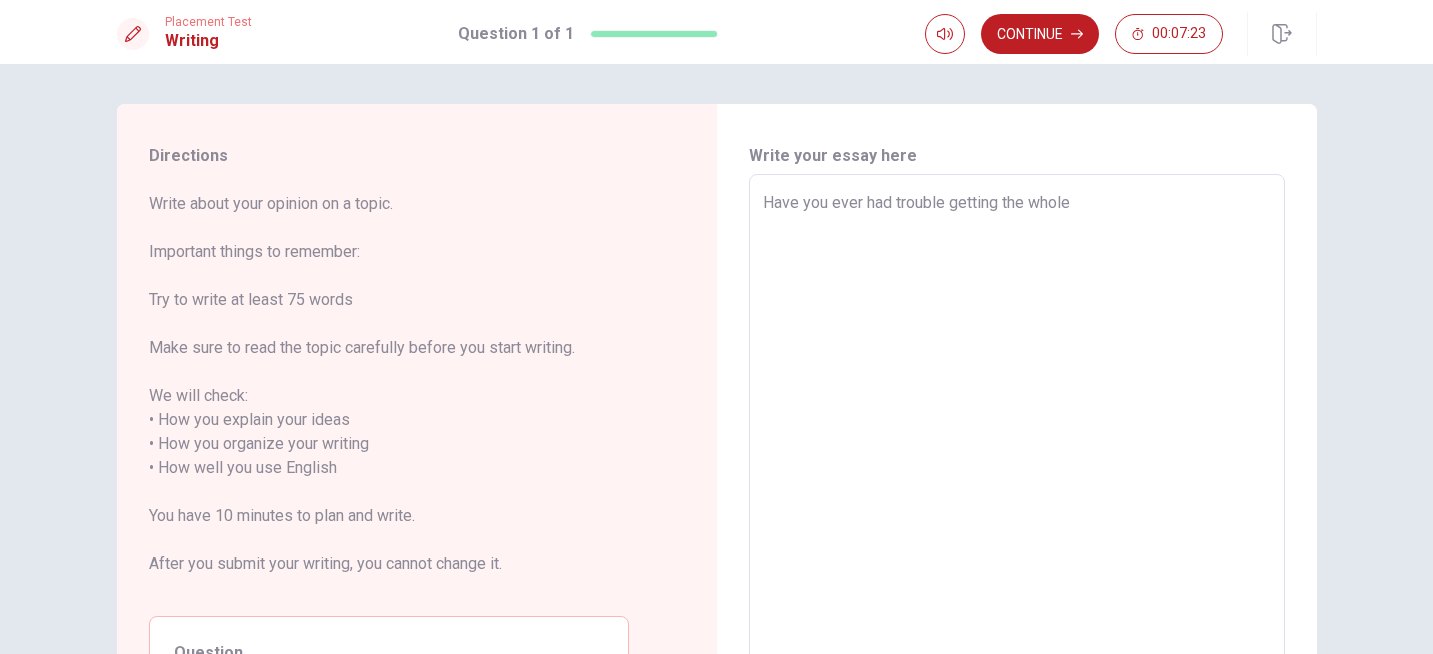 type on "x" 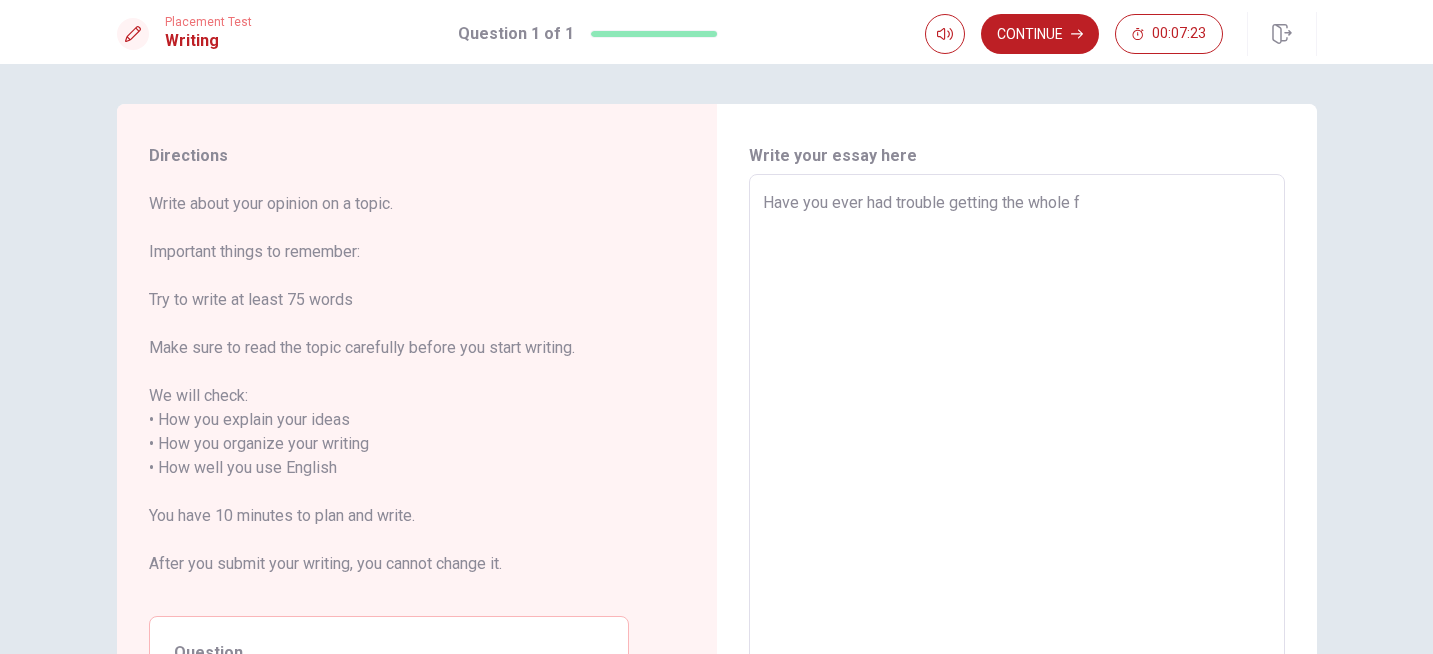 type on "x" 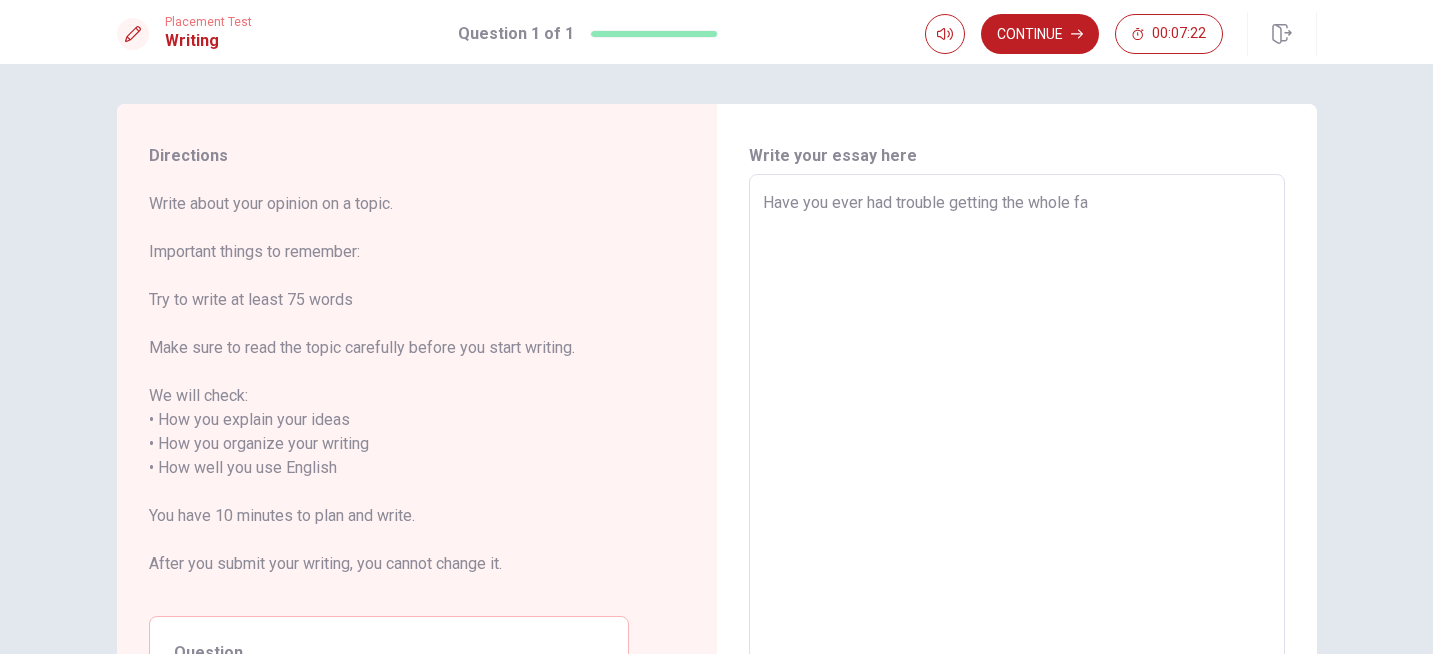 type on "x" 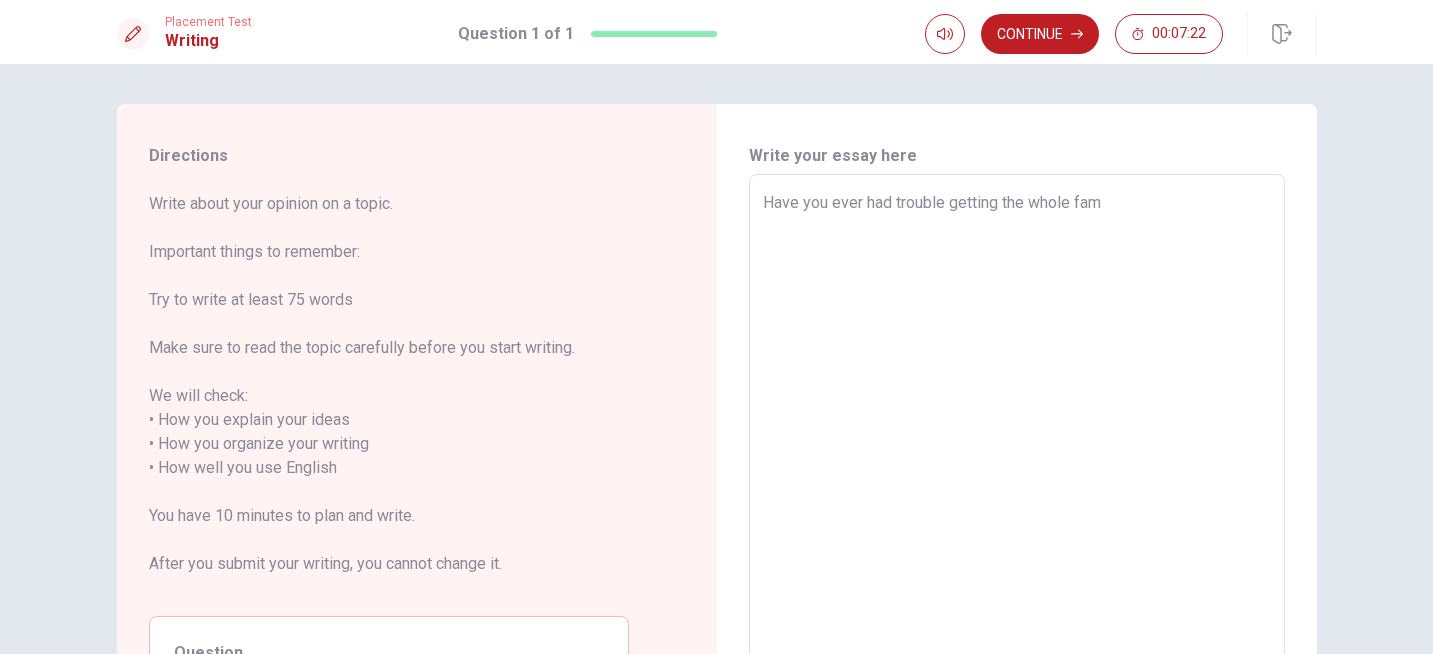 type on "x" 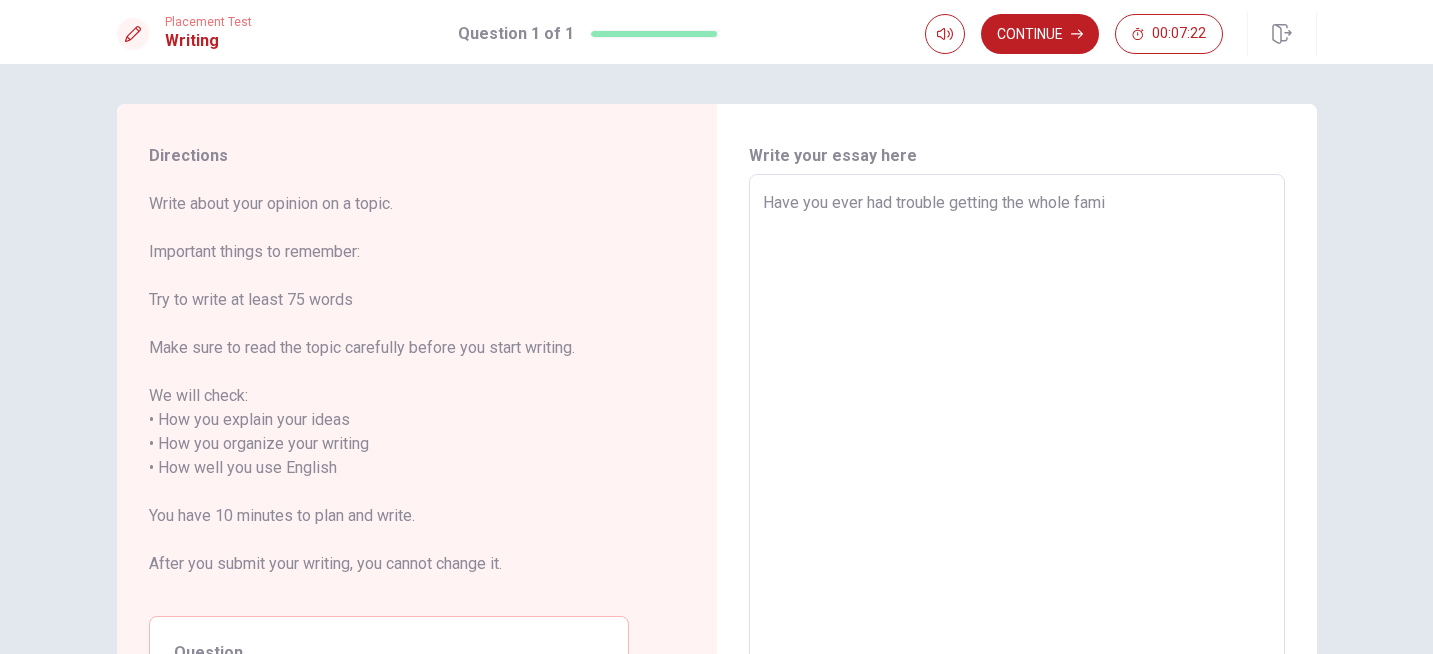 type on "x" 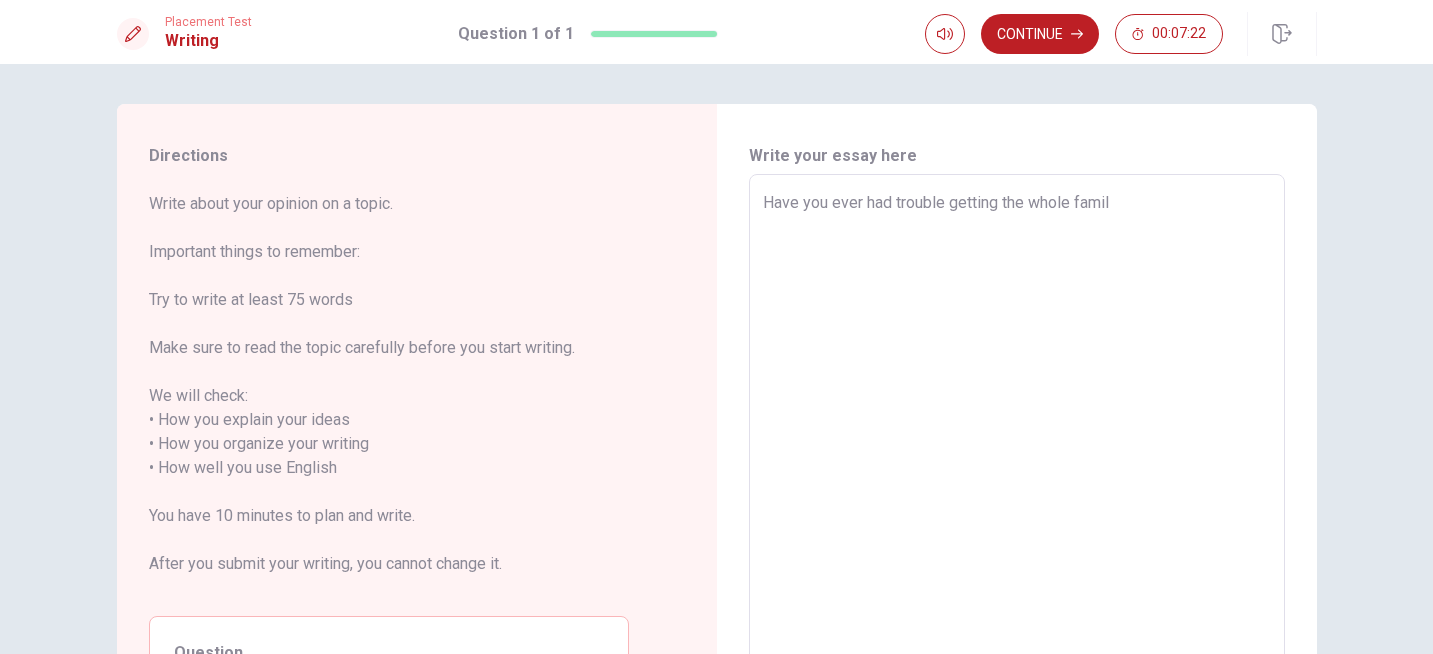 type on "x" 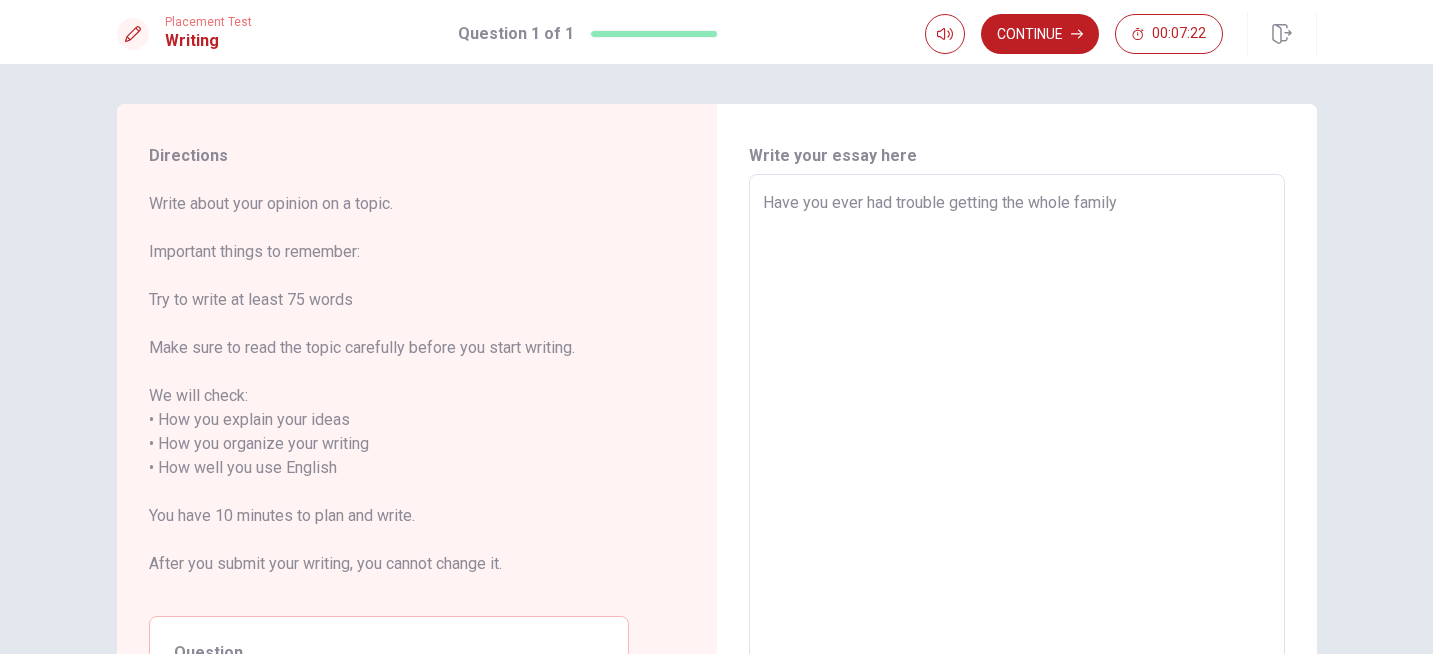 type on "x" 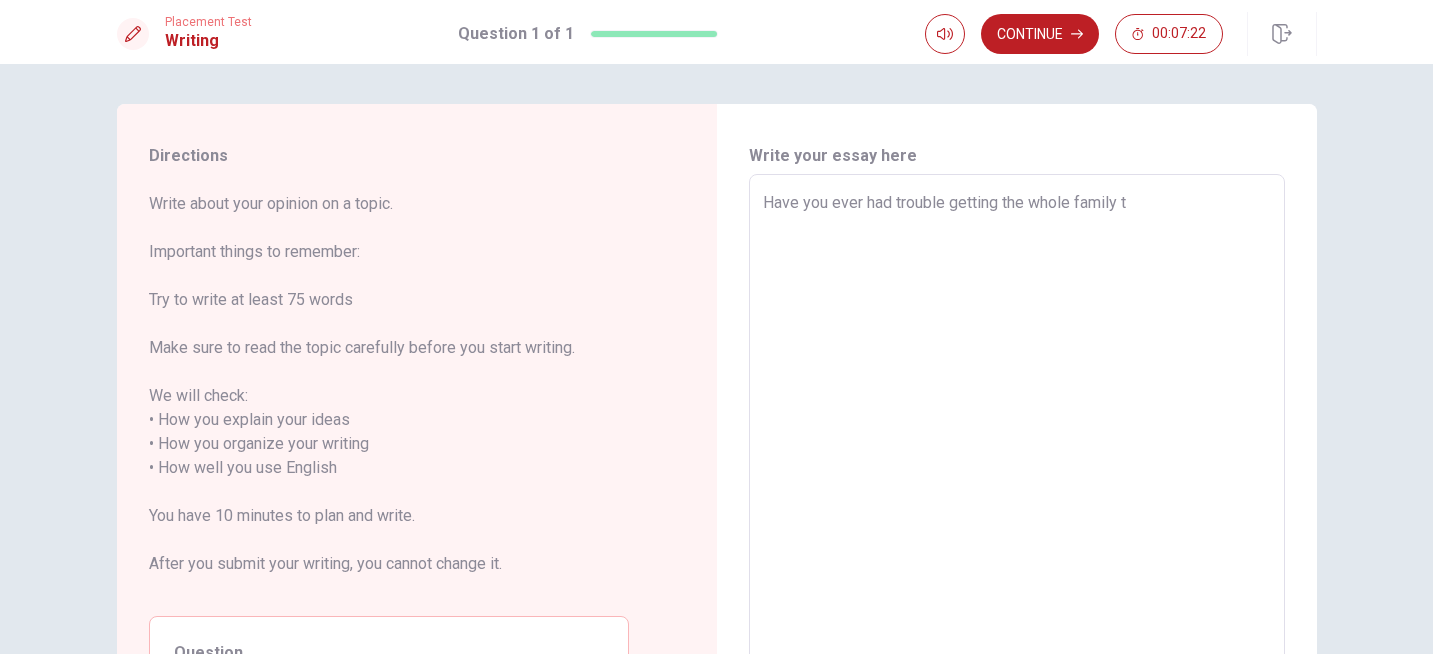 type on "x" 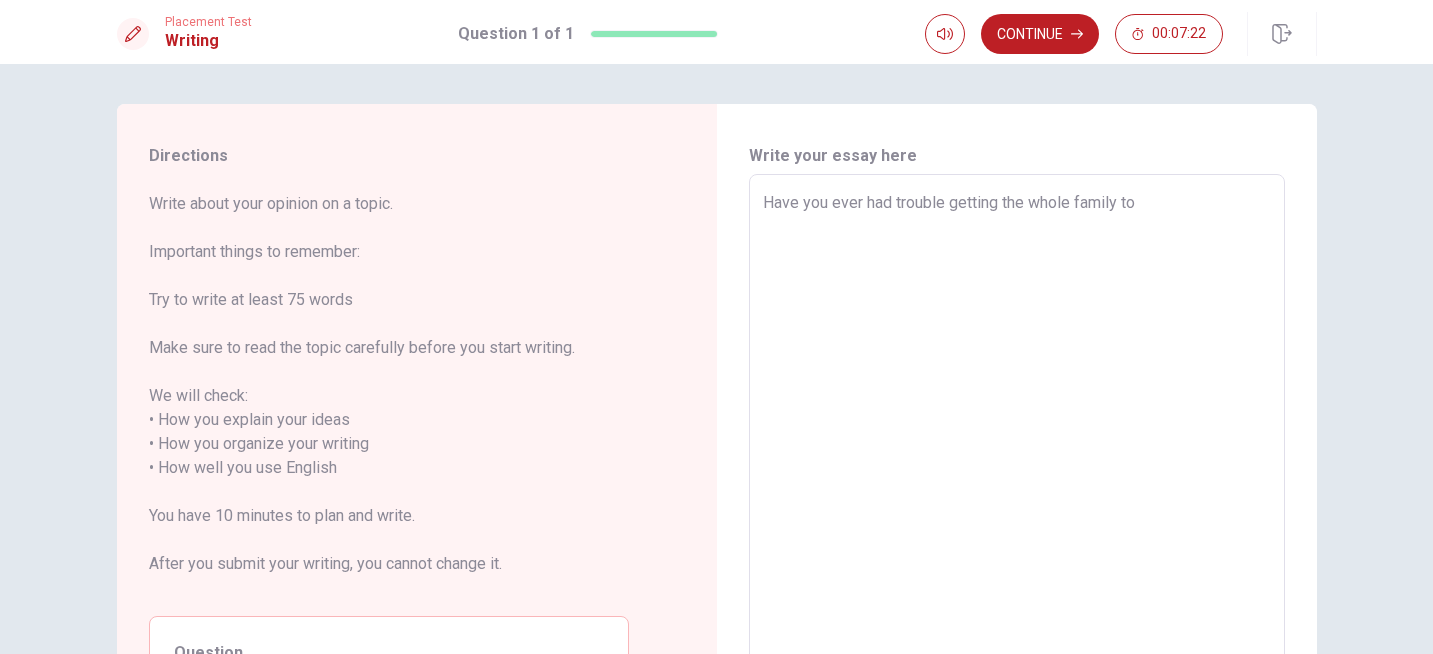 type on "x" 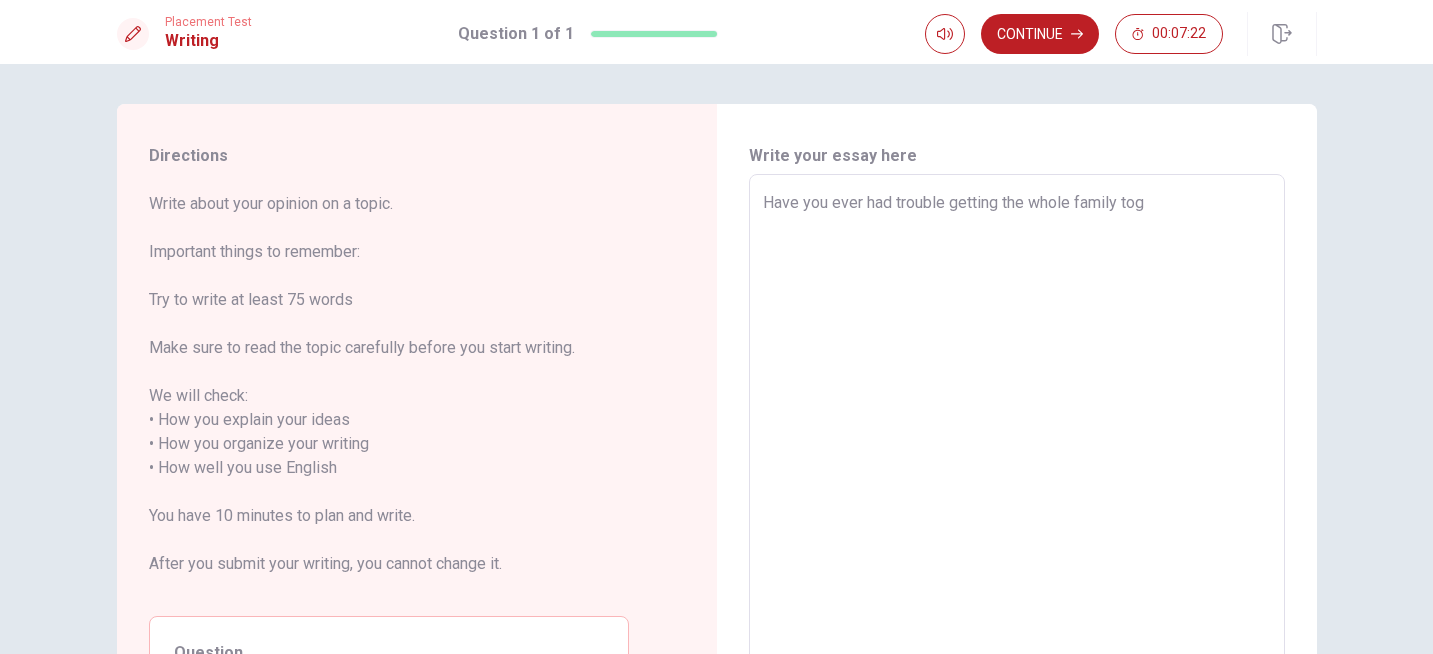 type on "x" 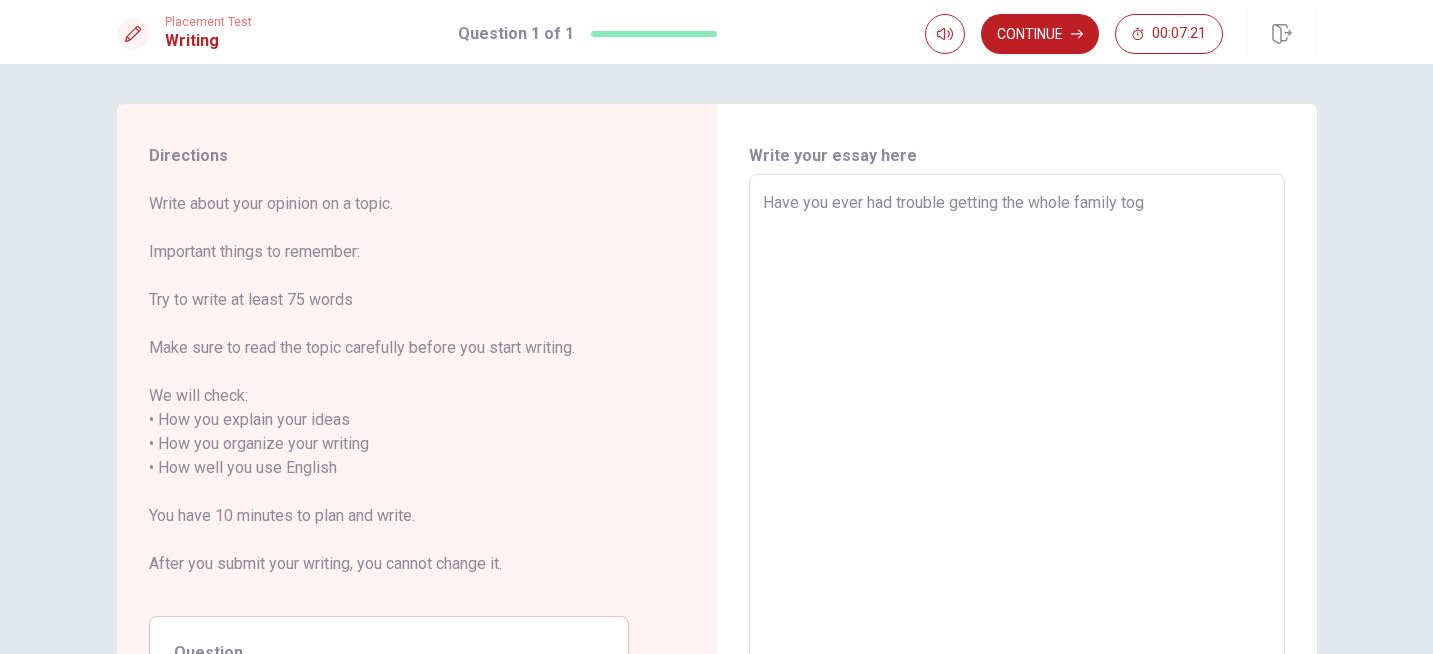type on "Have you ever had trouble getting the whole family togh" 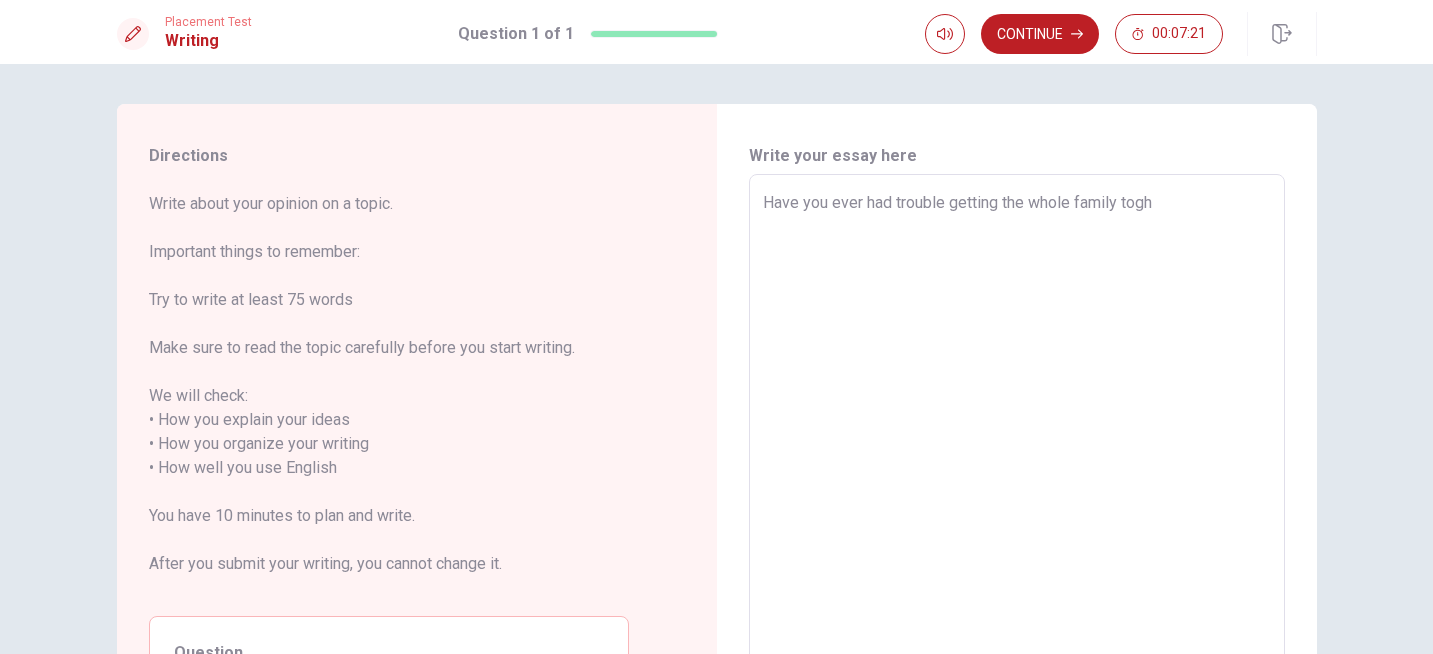 type on "x" 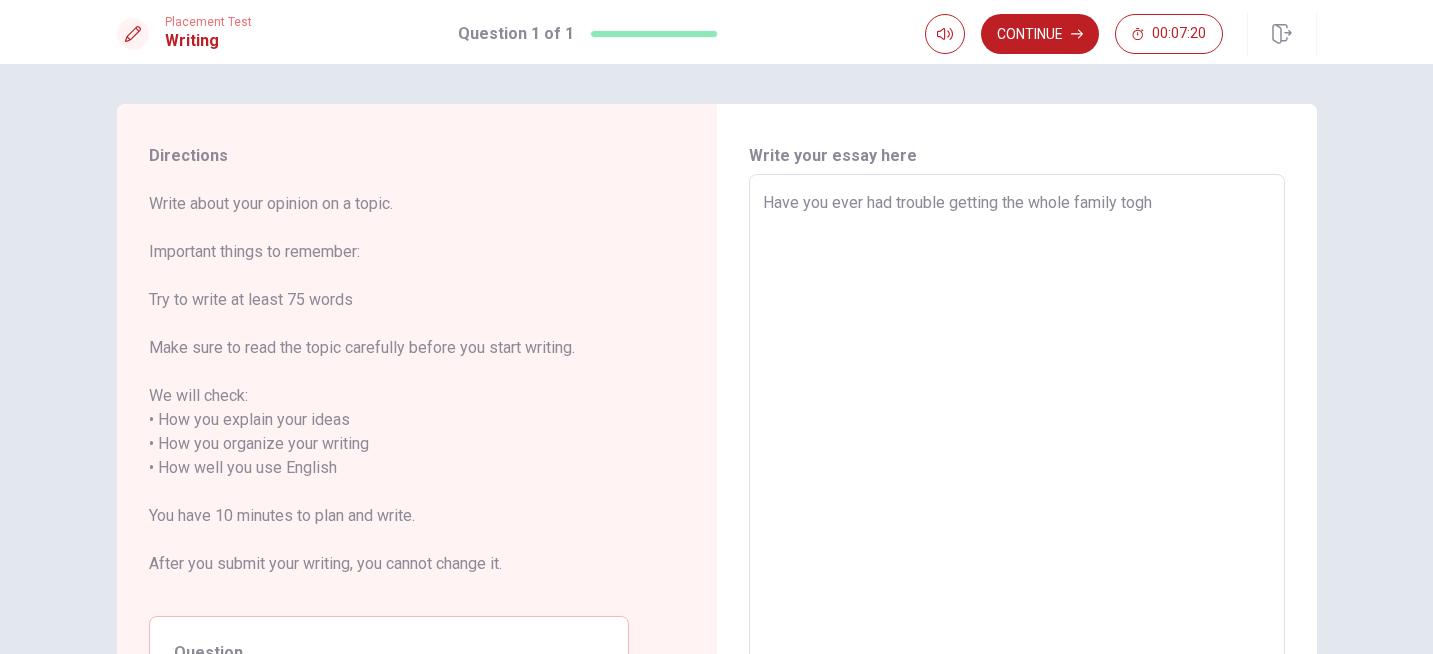 type on "Have you ever had trouble getting the whole family toghe" 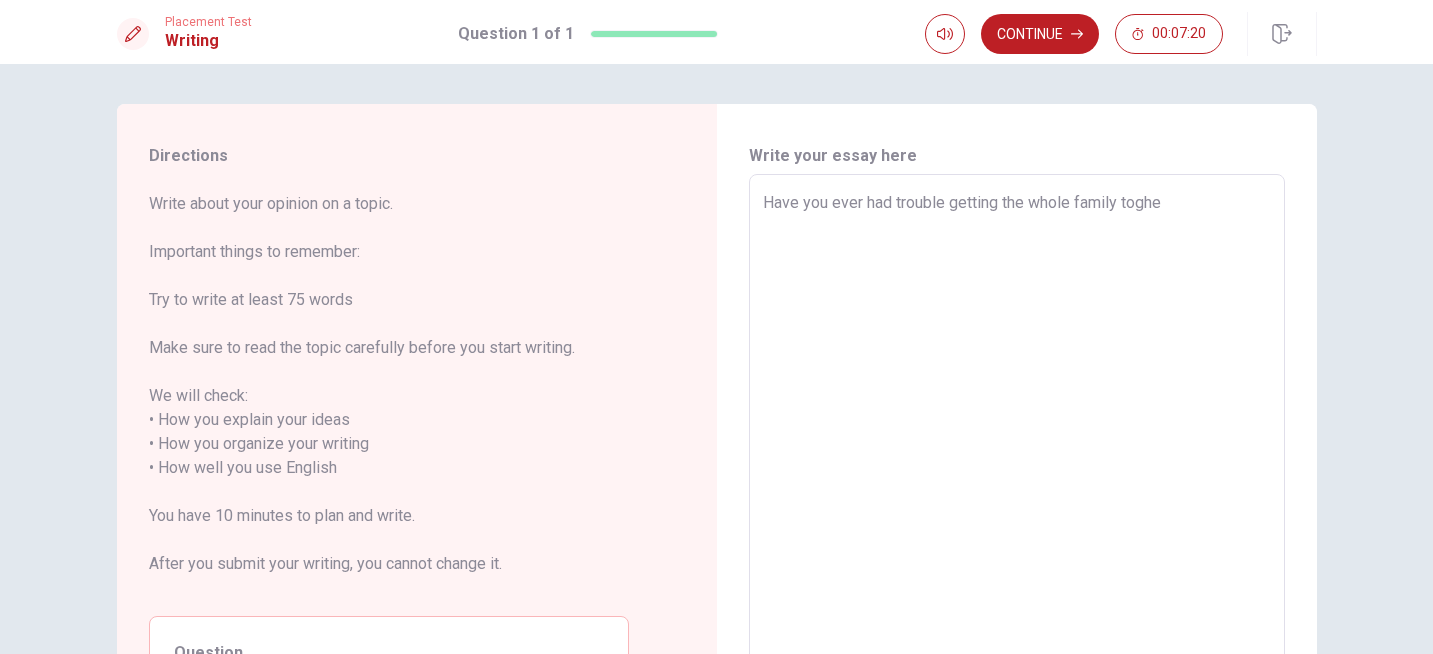 type on "x" 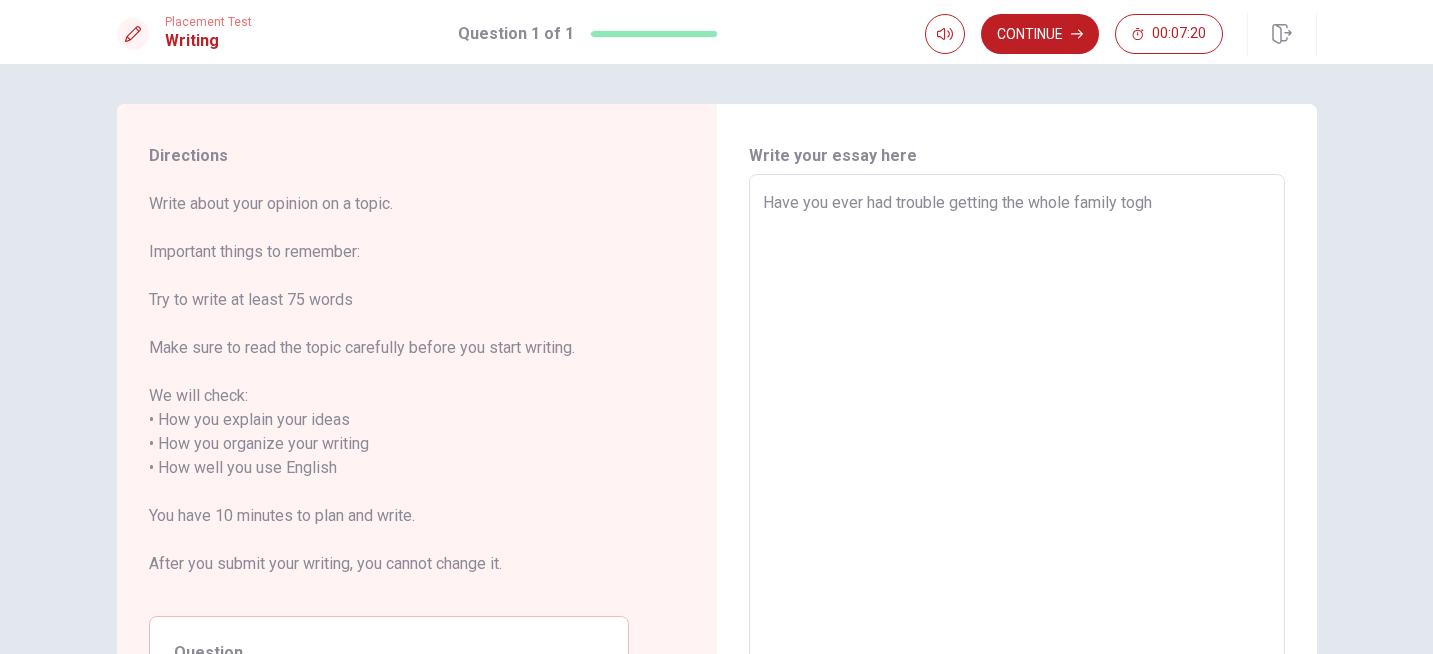 type on "x" 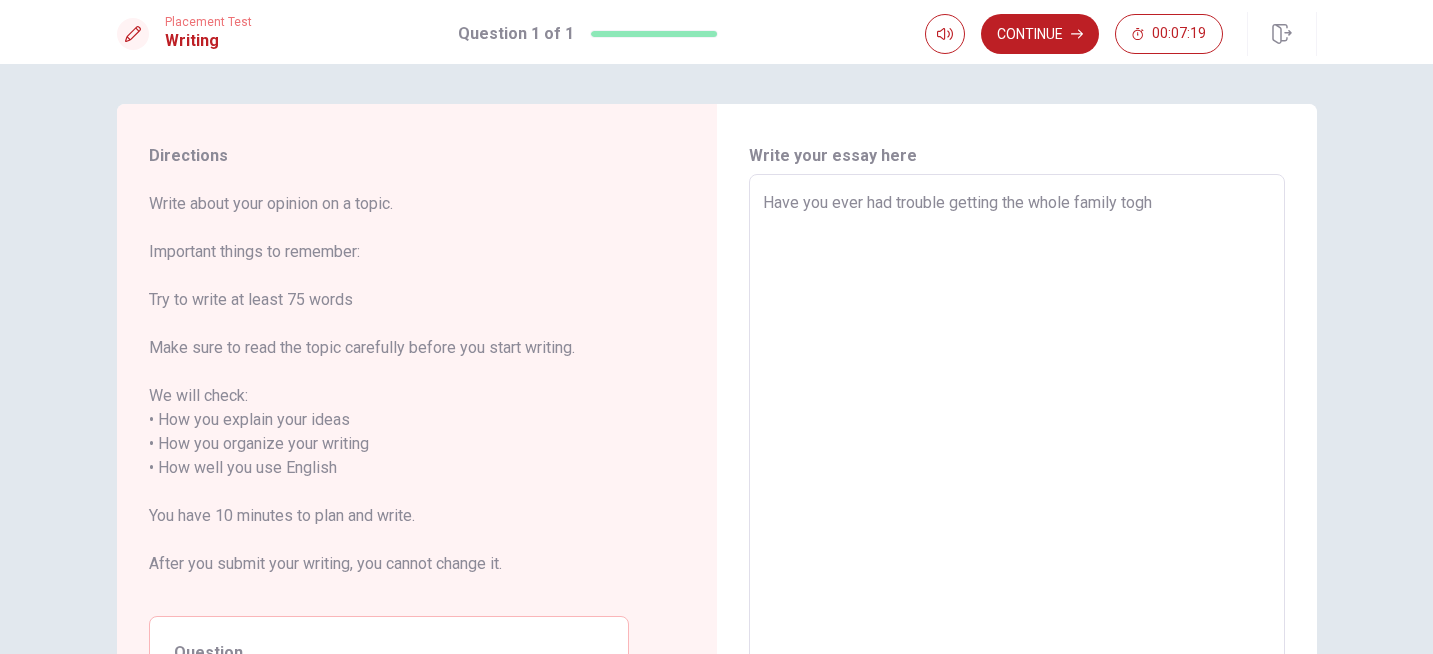 type on "Have you ever had trouble getting the whole family tog" 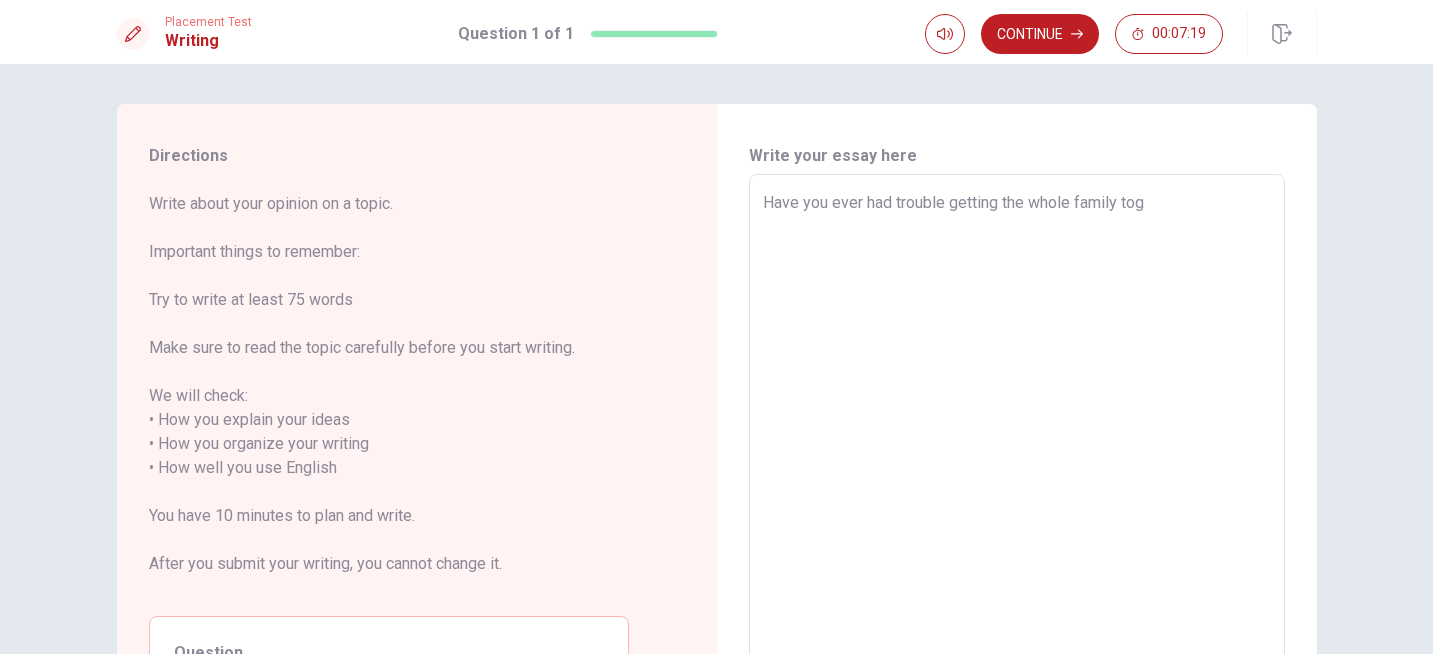 type on "x" 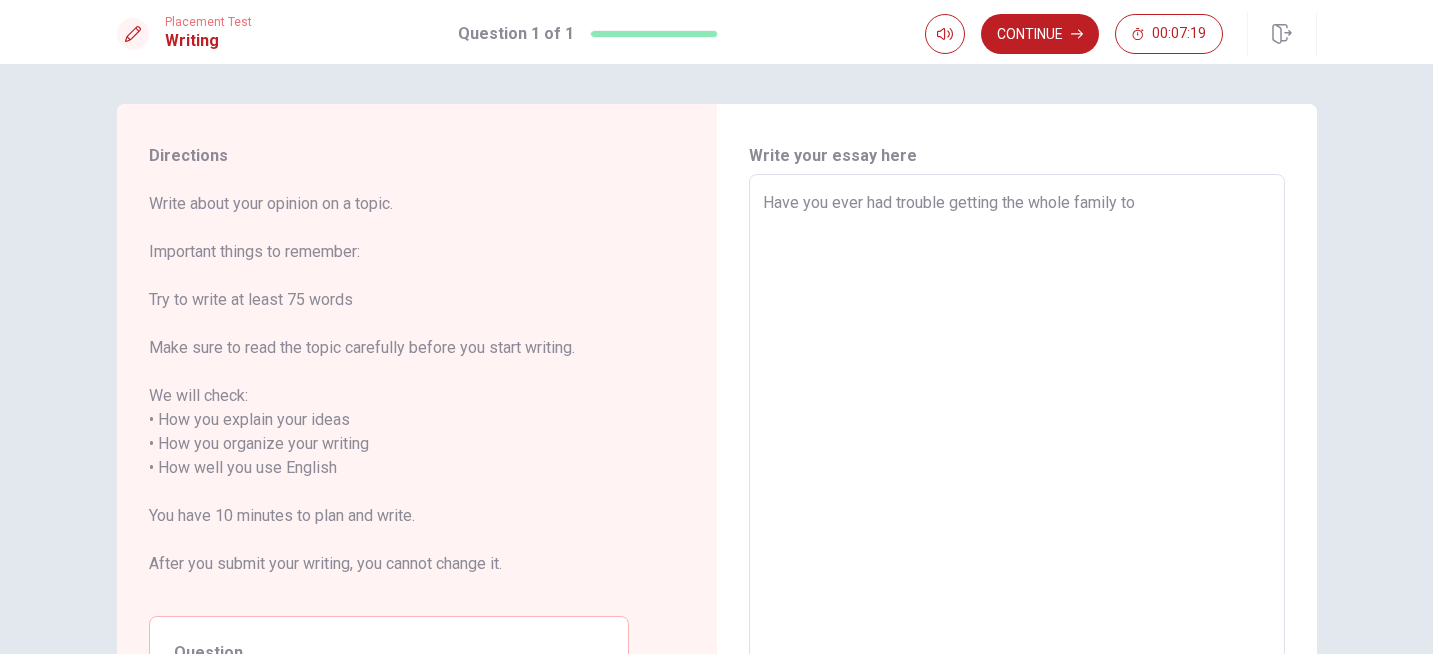 type on "x" 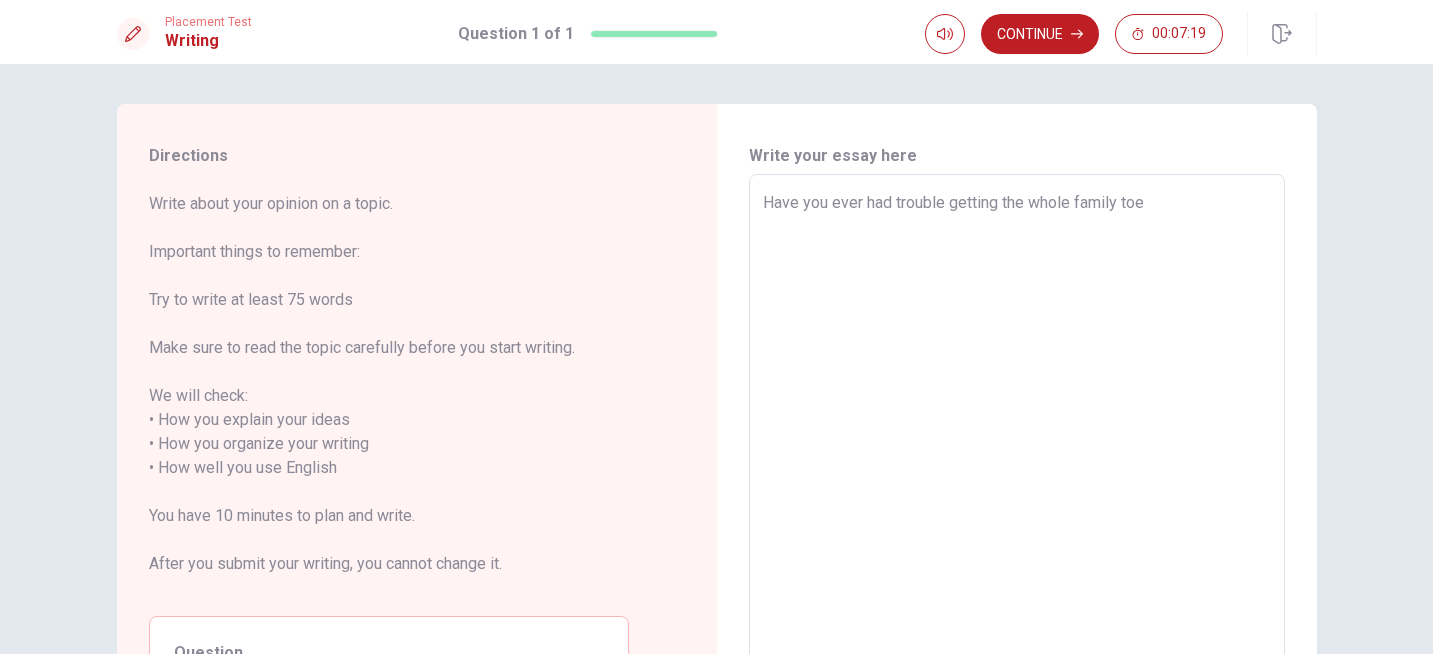 type on "x" 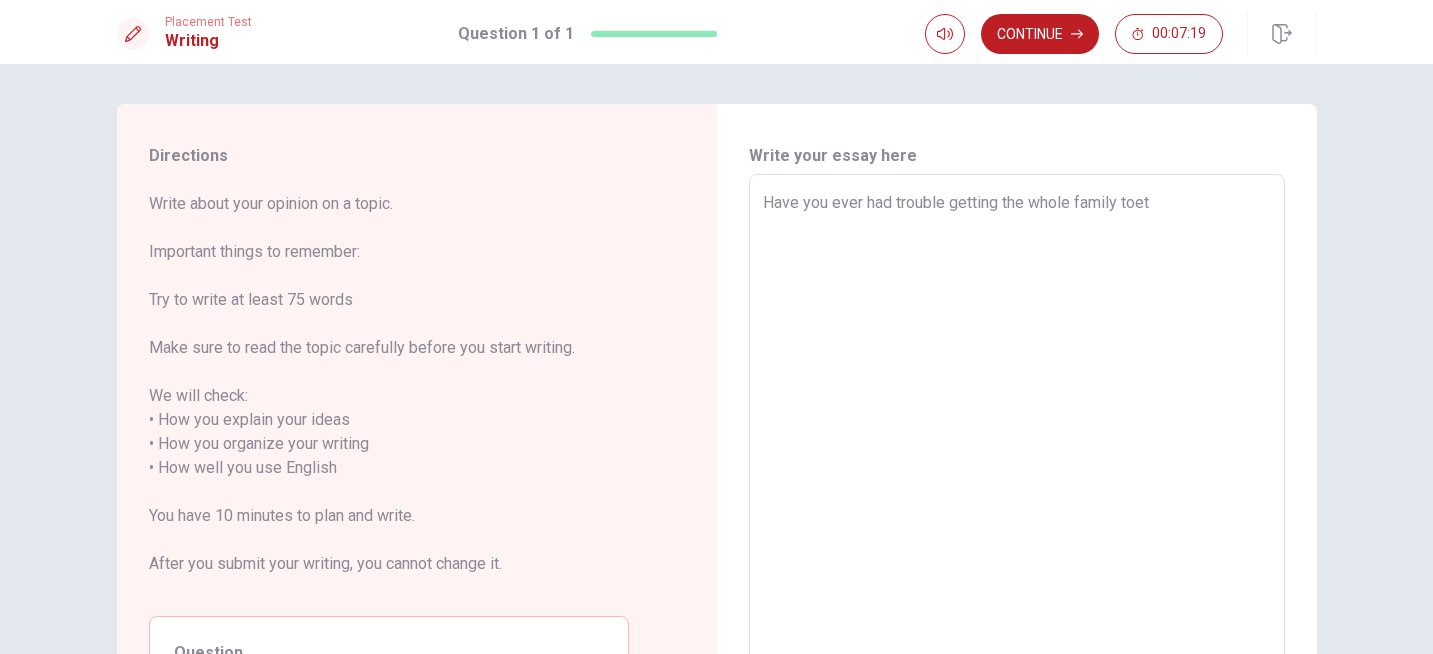 type on "x" 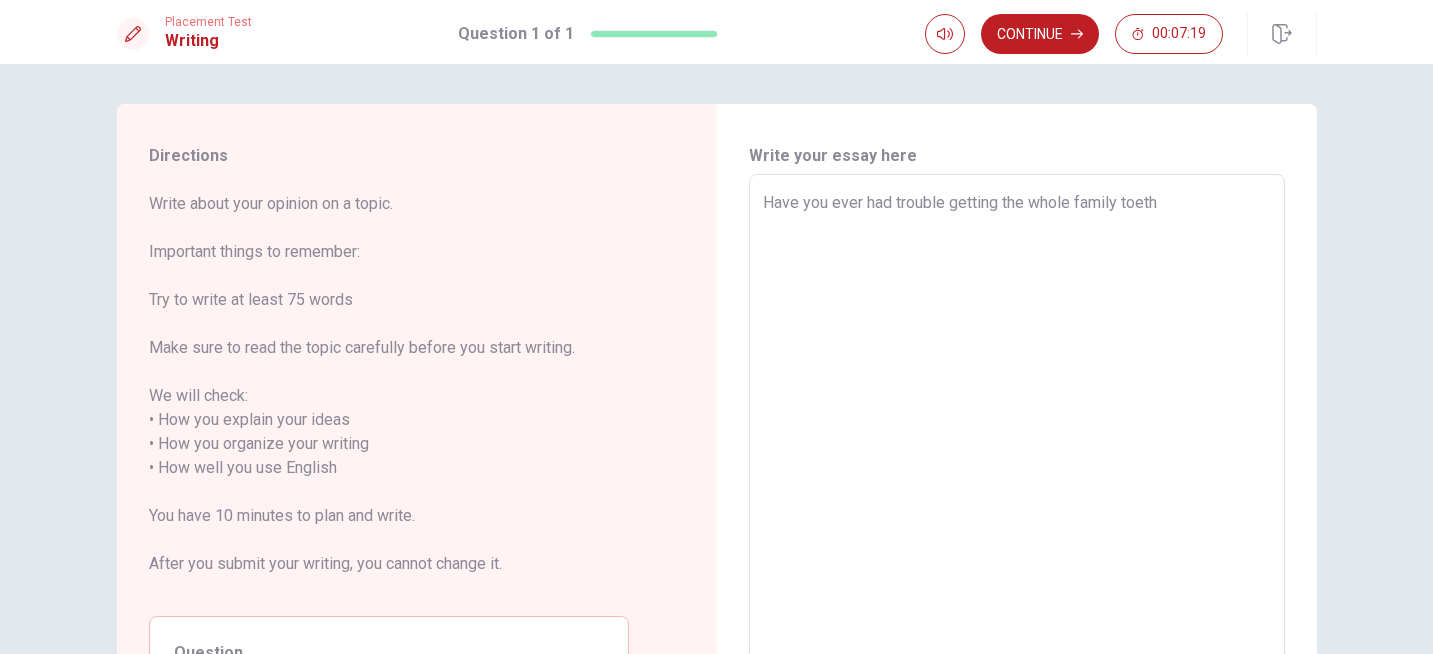 type on "x" 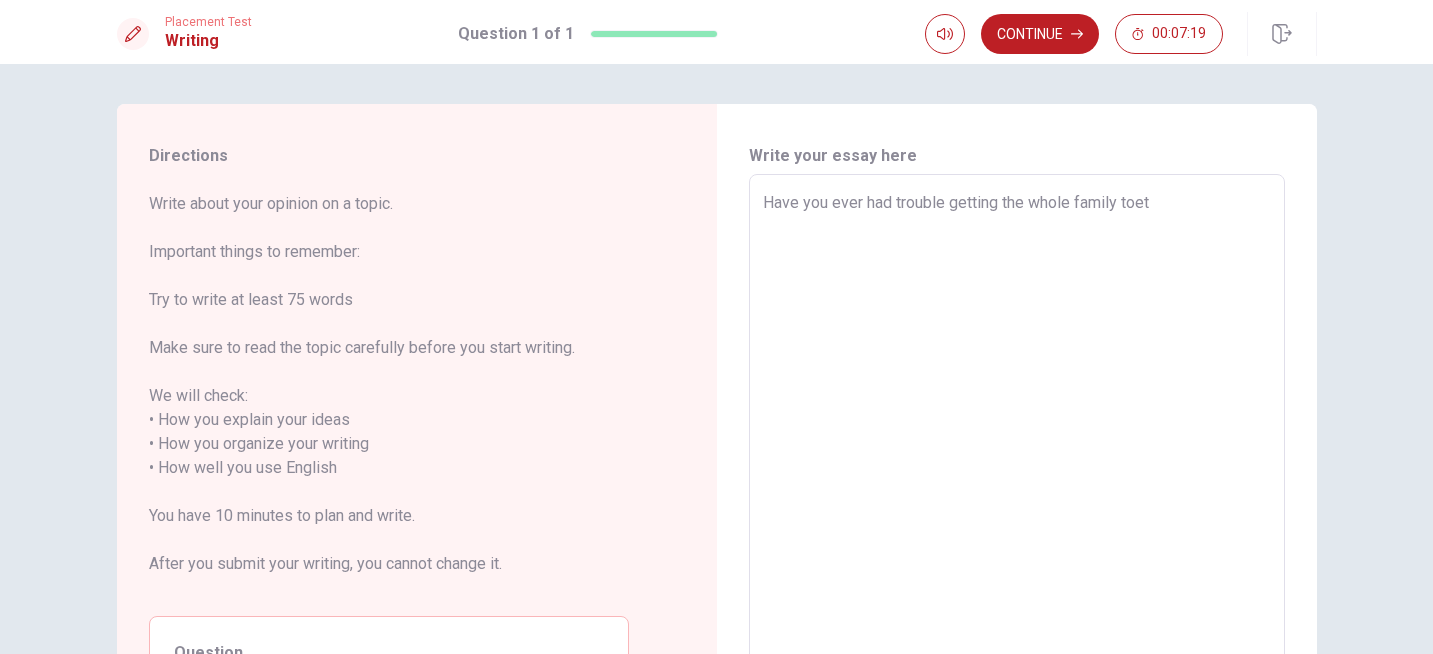 type on "x" 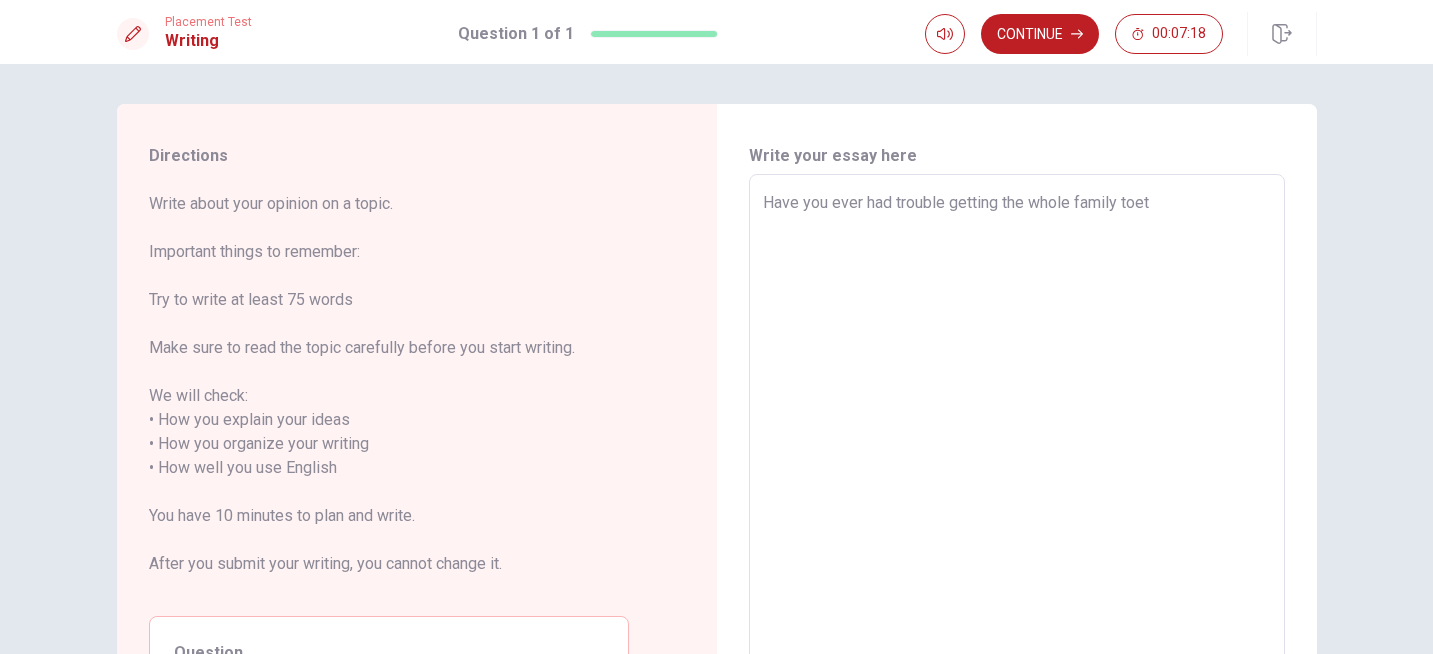 type on "Have you ever had trouble getting the whole family toe" 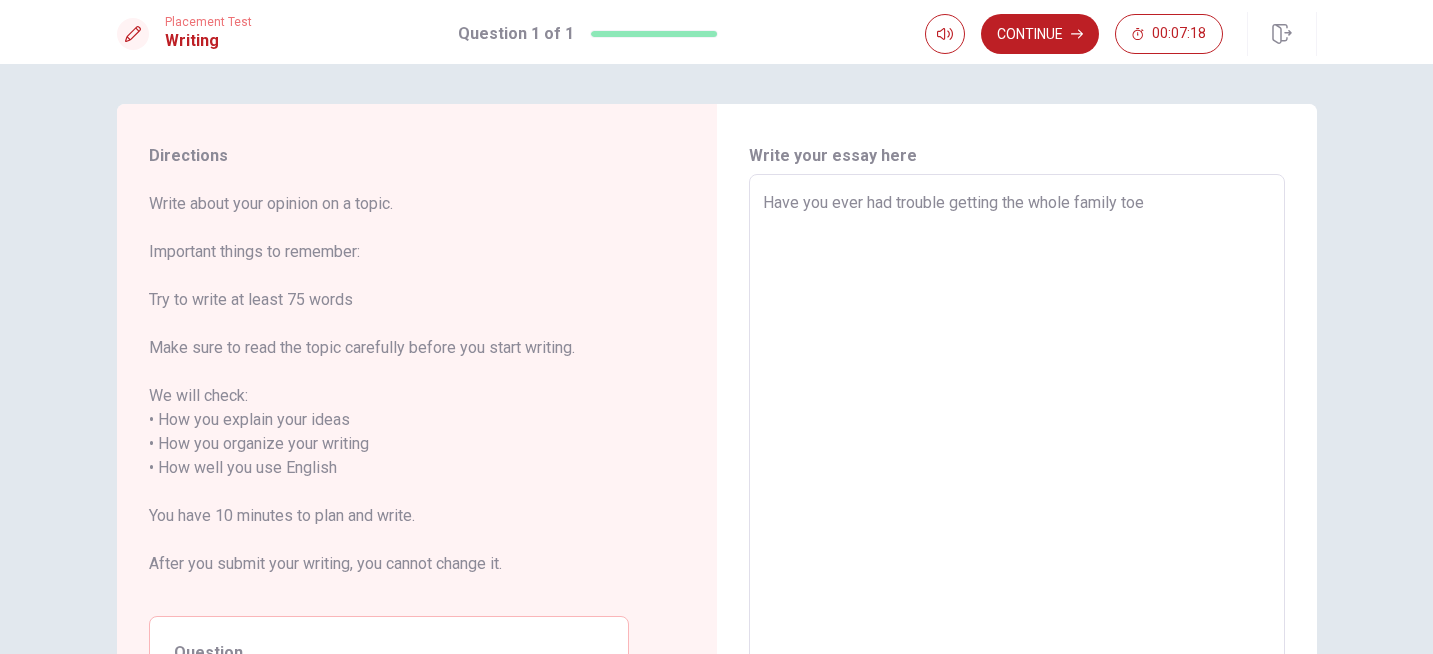 type on "x" 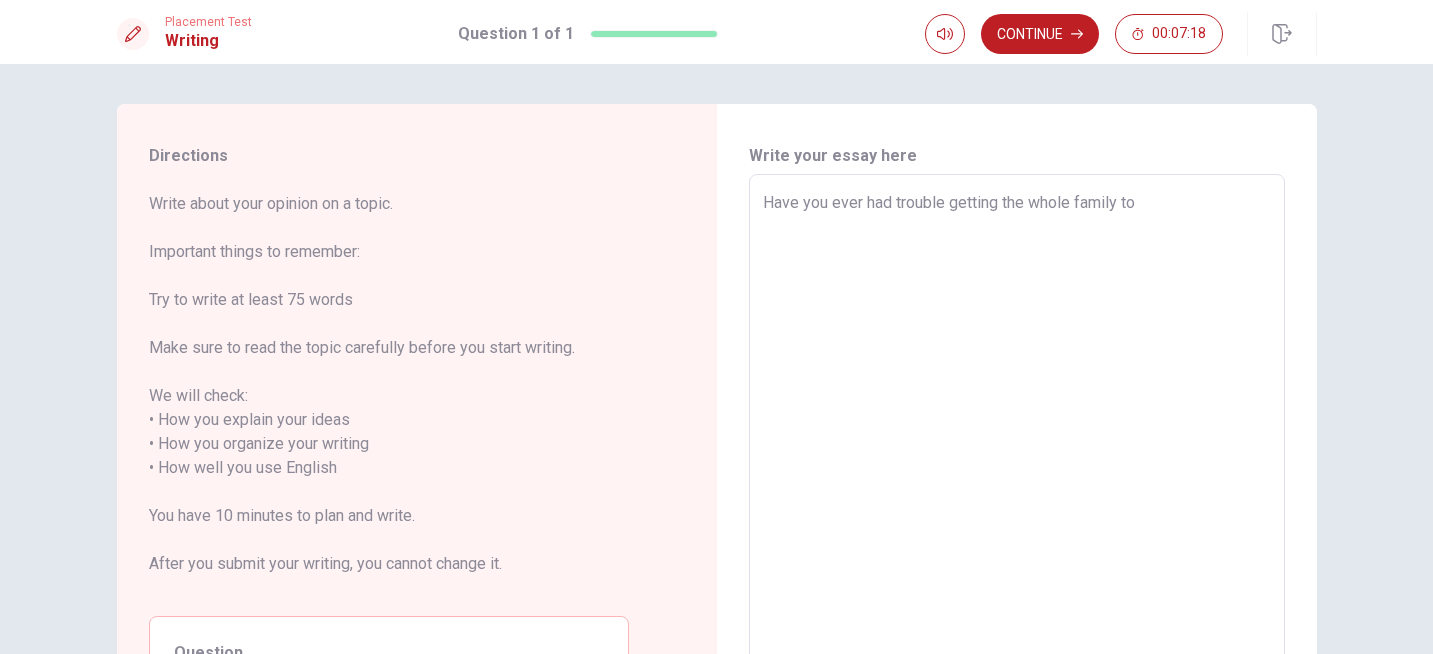 type on "x" 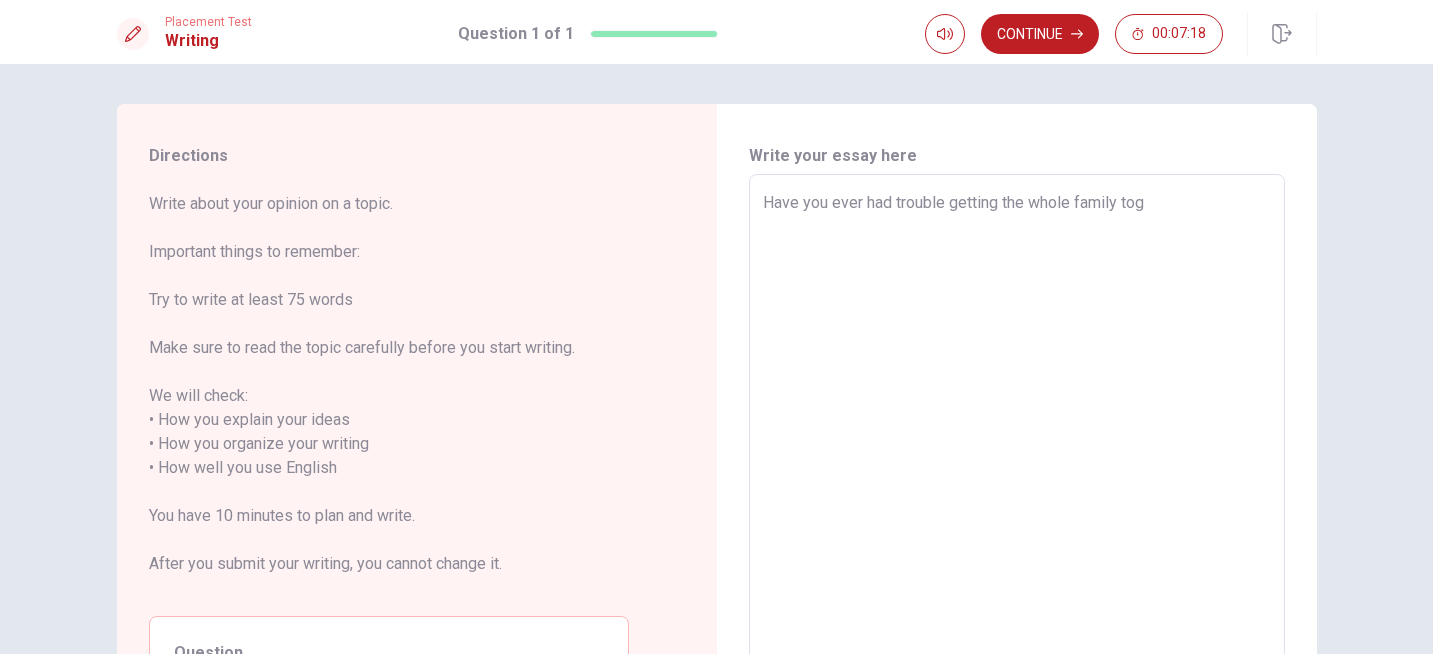 type on "x" 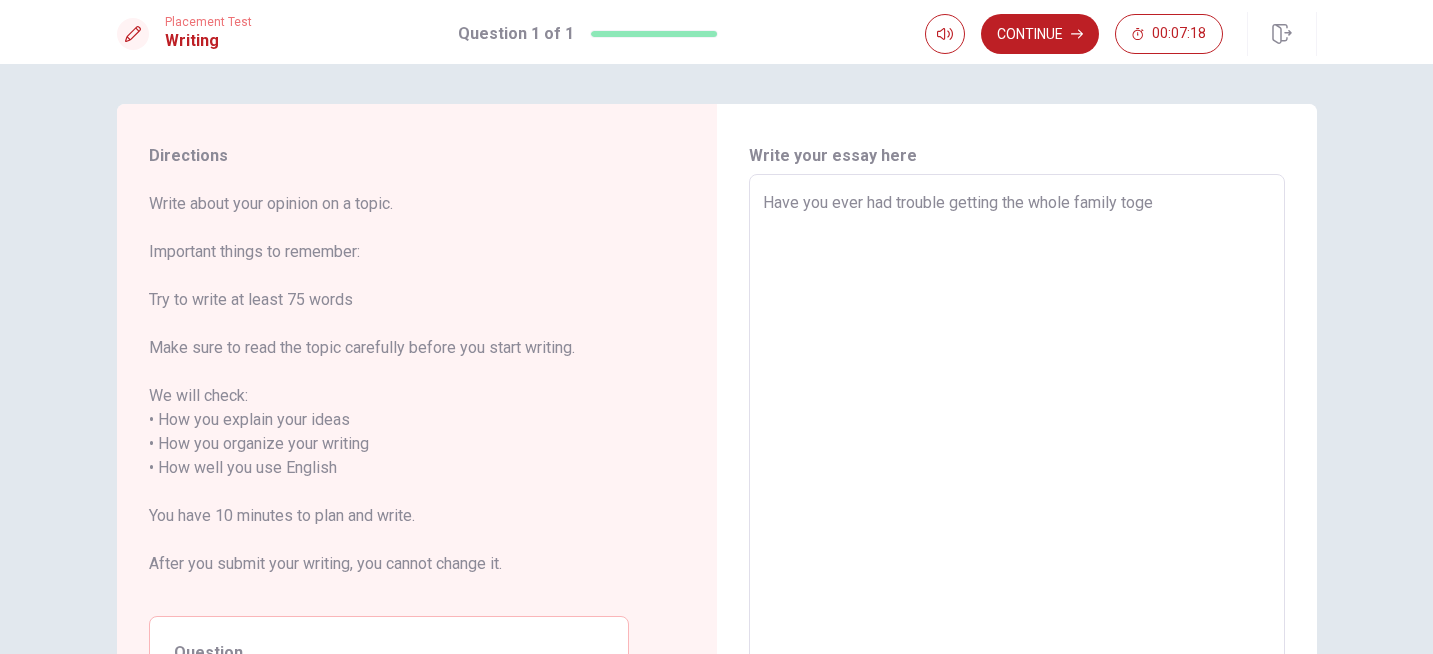 type on "x" 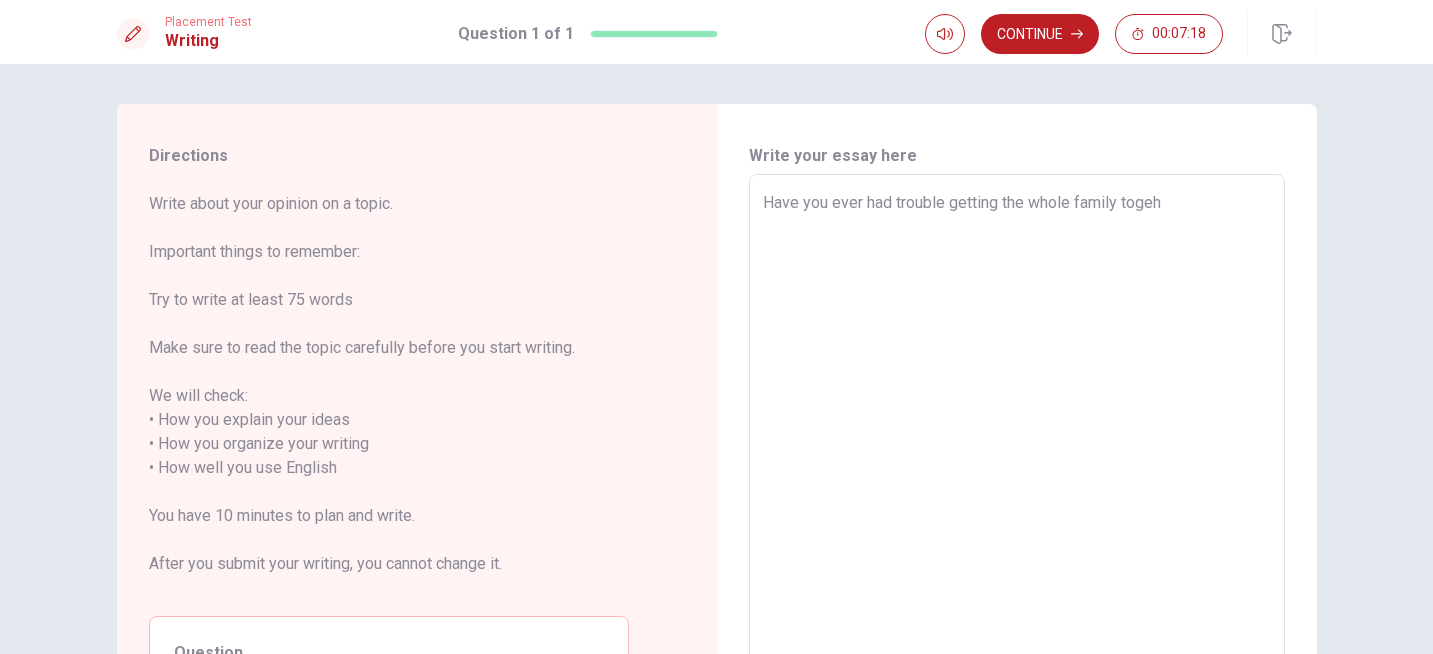type on "x" 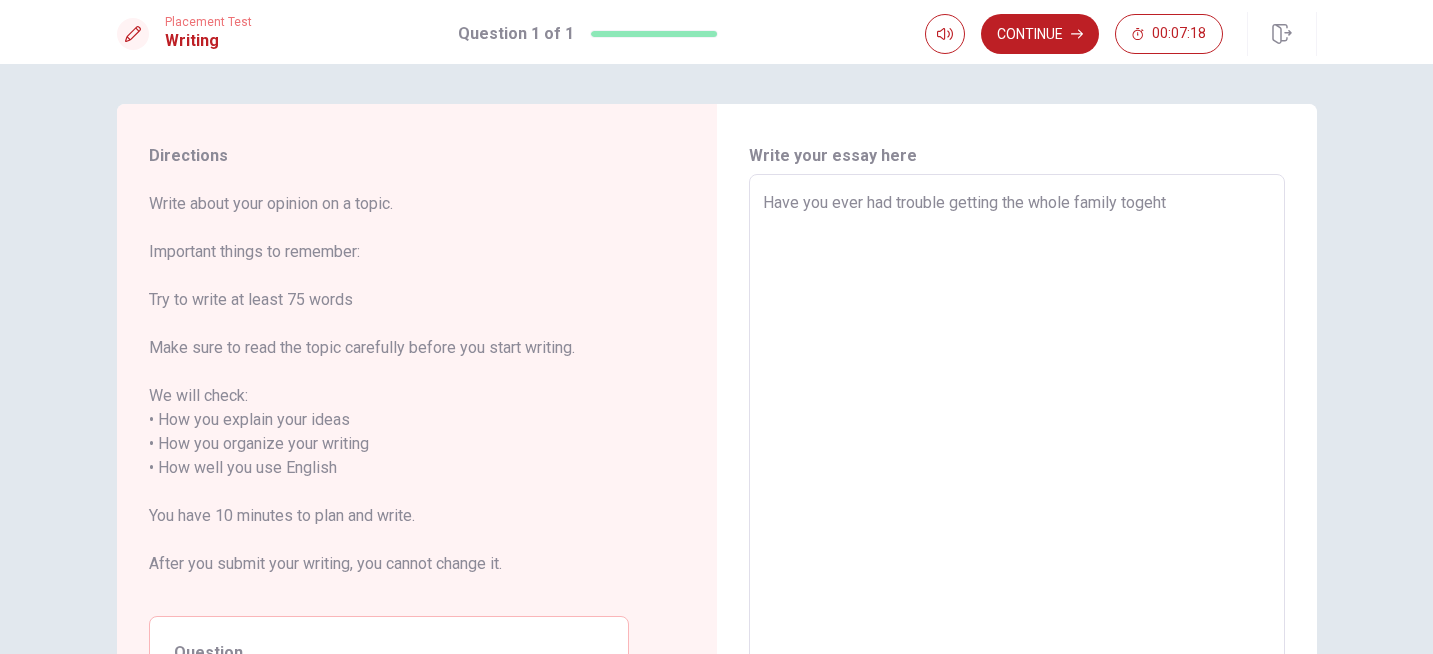 type on "x" 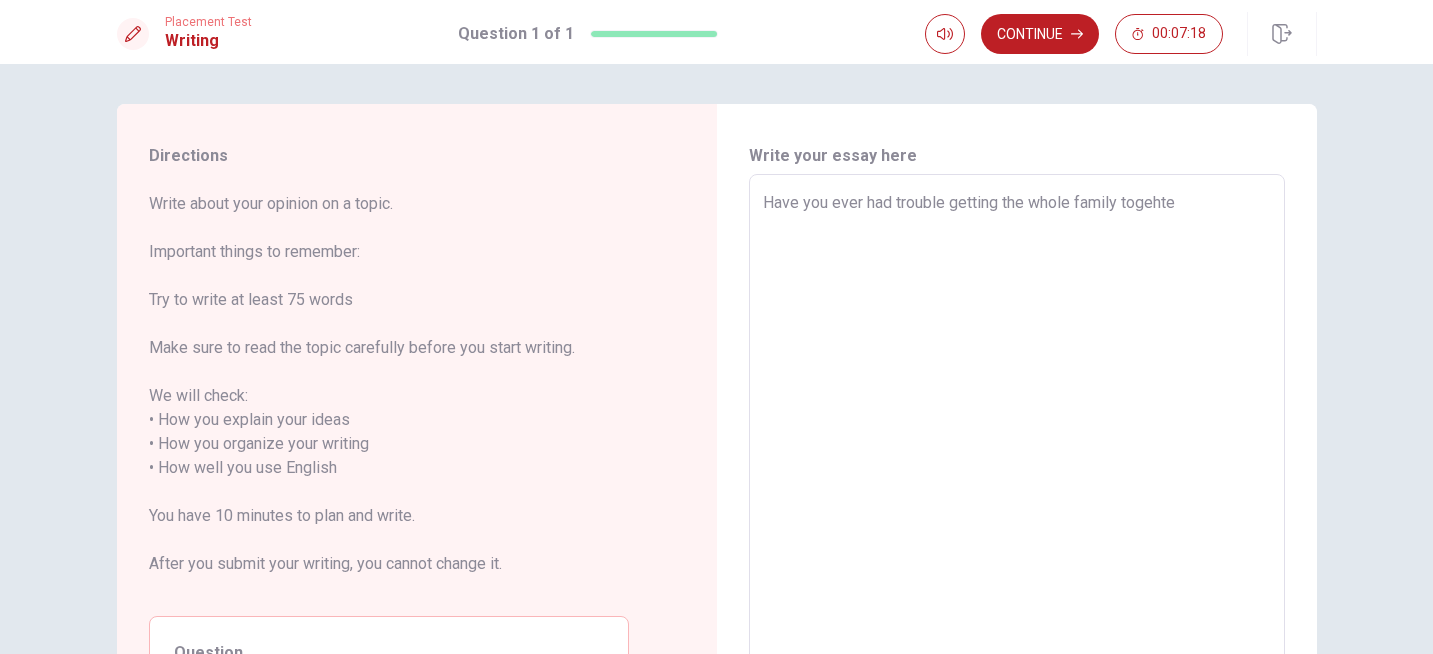 type on "x" 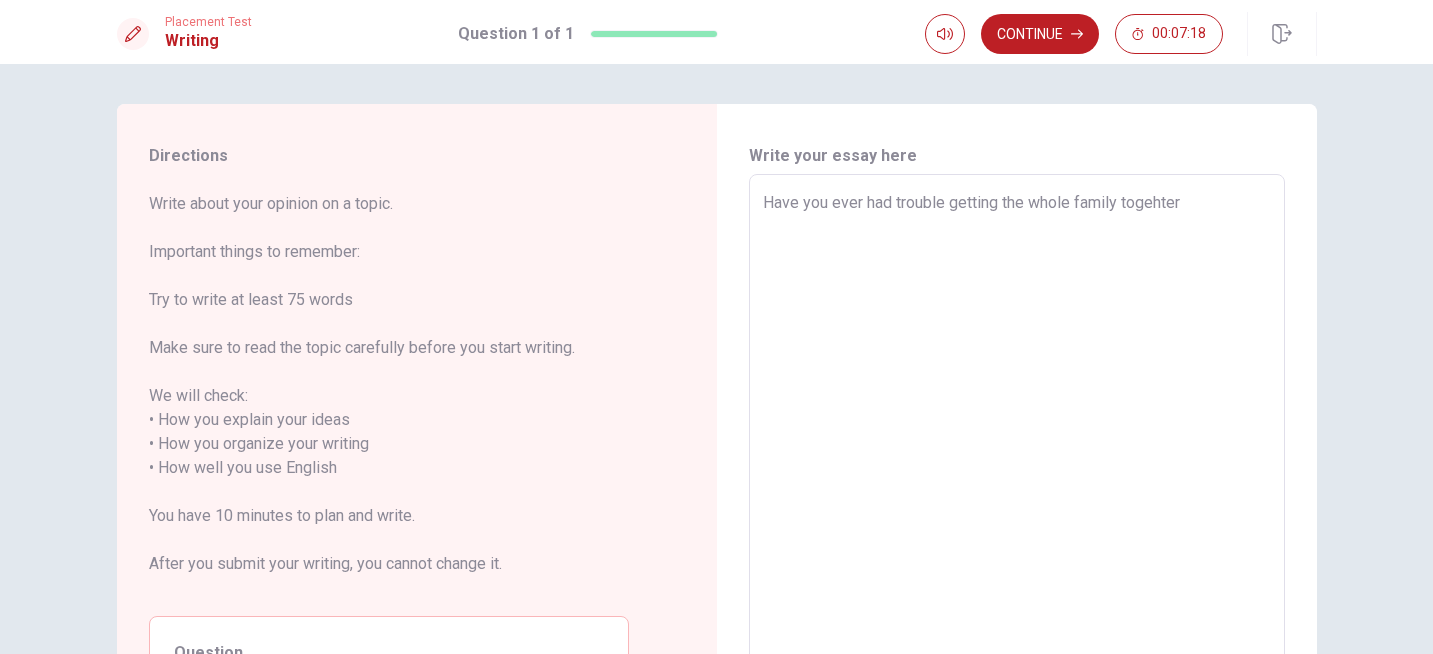 type on "x" 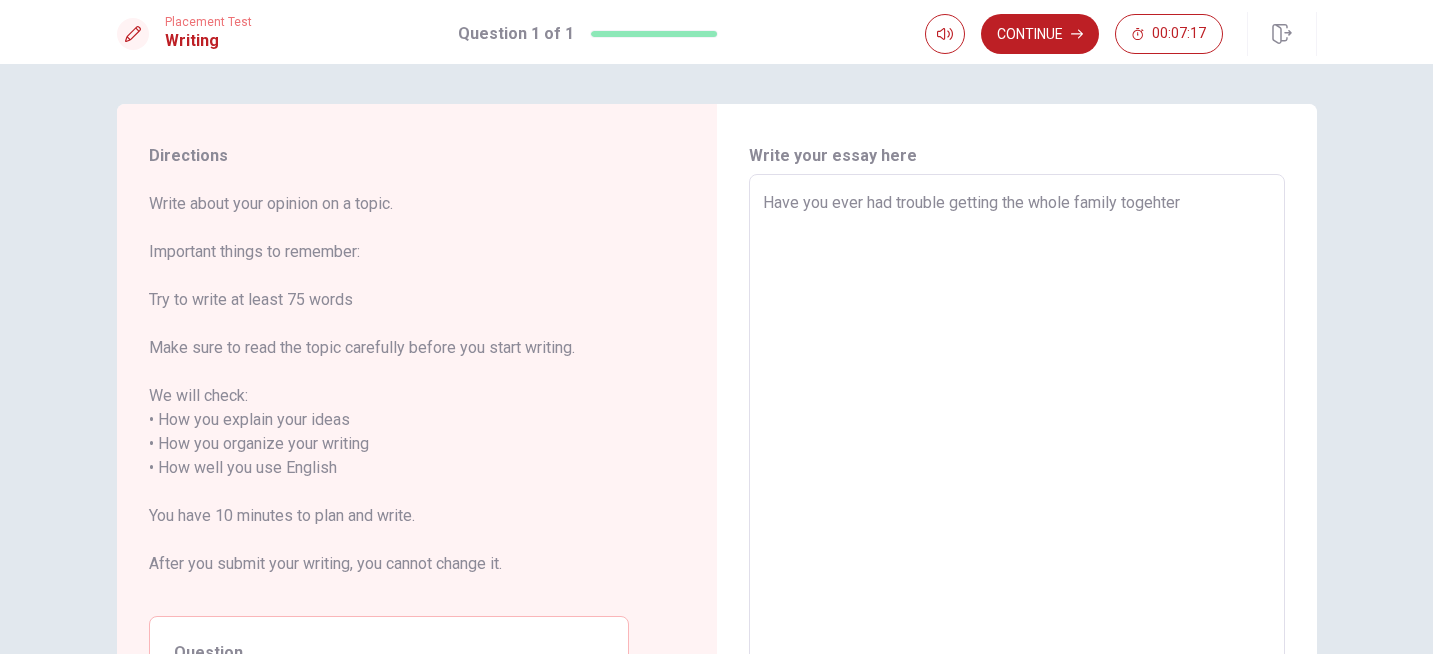 type on "Have you ever had trouble getting the whole family together?" 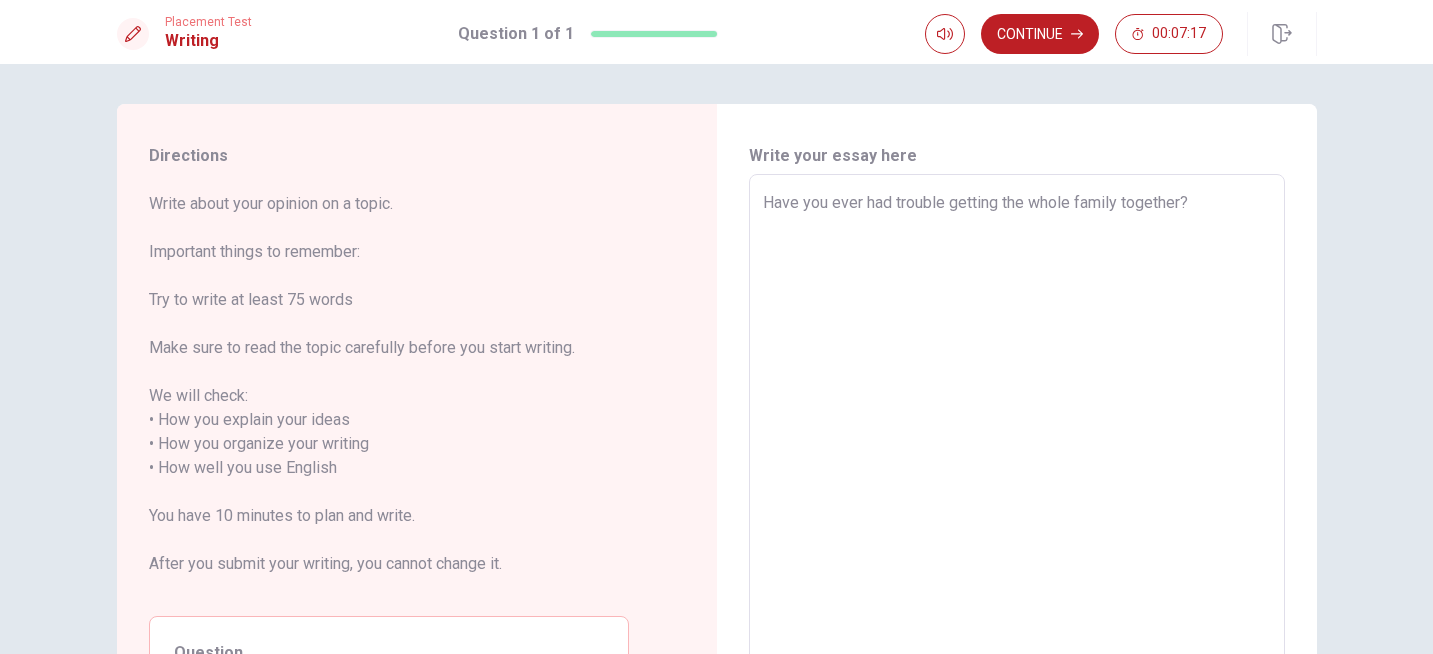 type on "x" 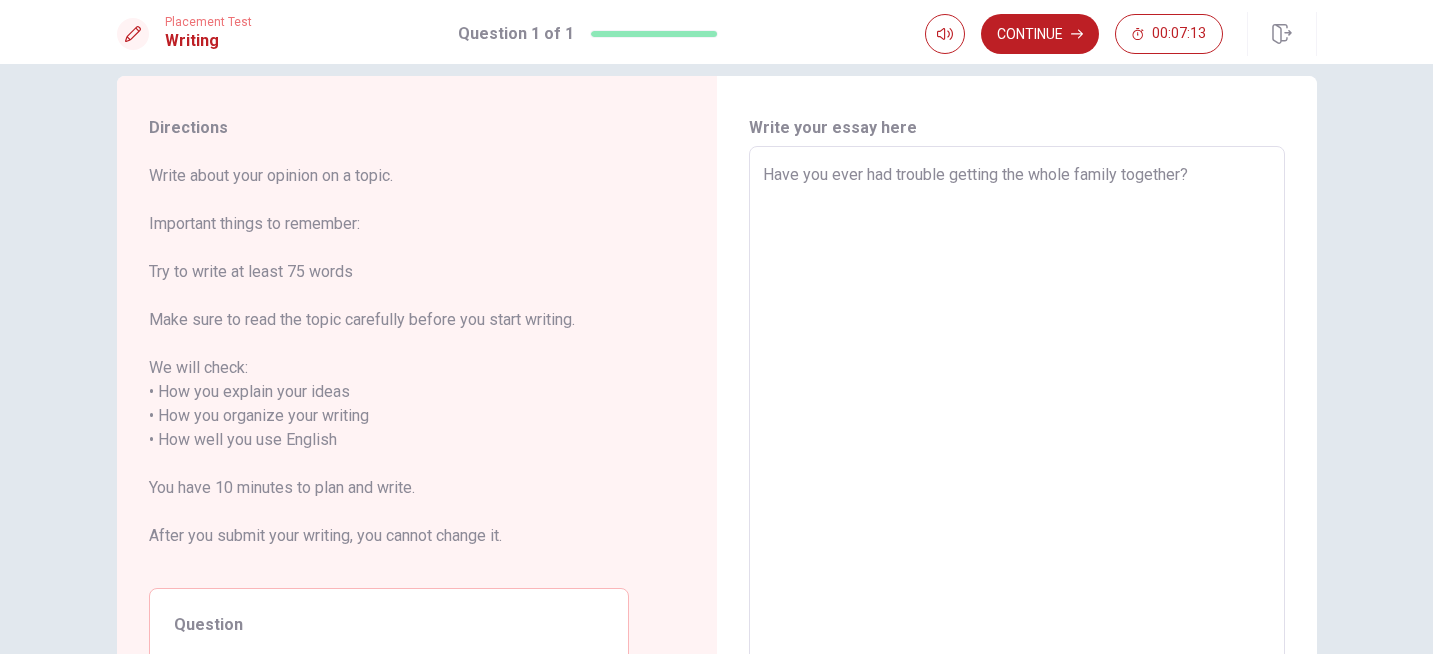 scroll, scrollTop: 31, scrollLeft: 0, axis: vertical 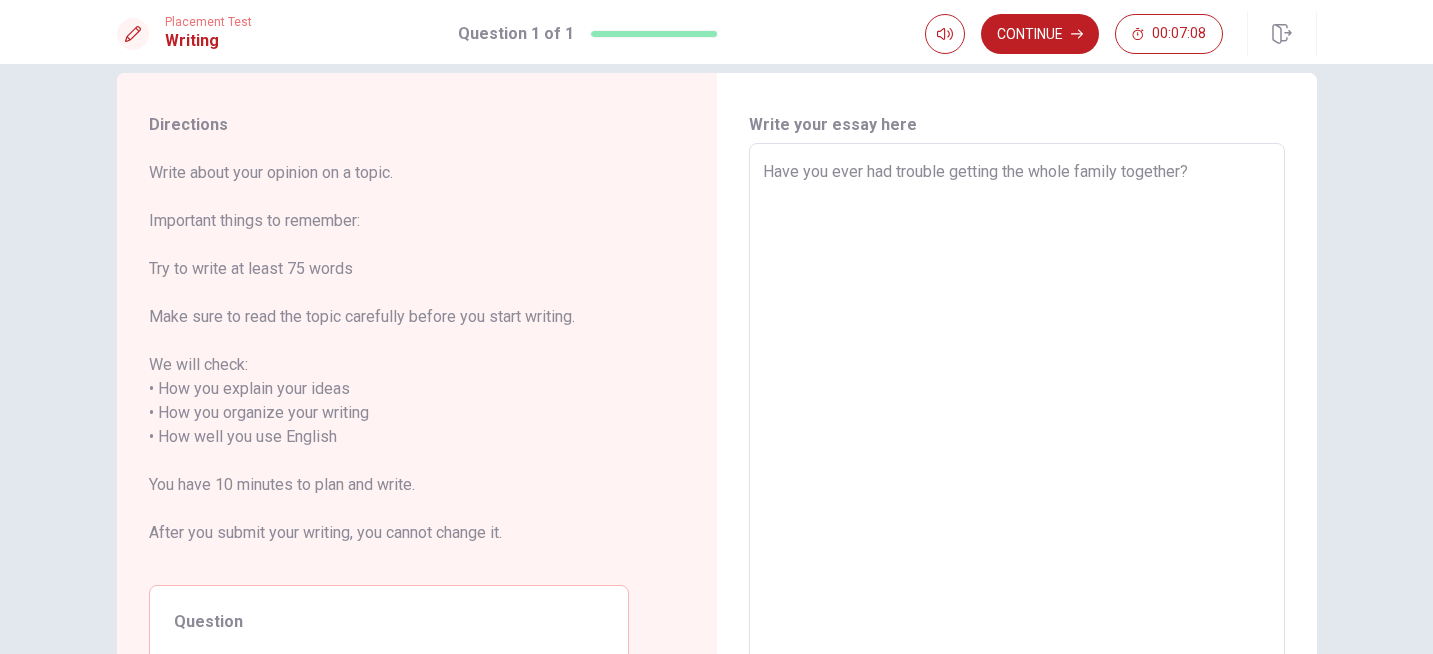 type on "x" 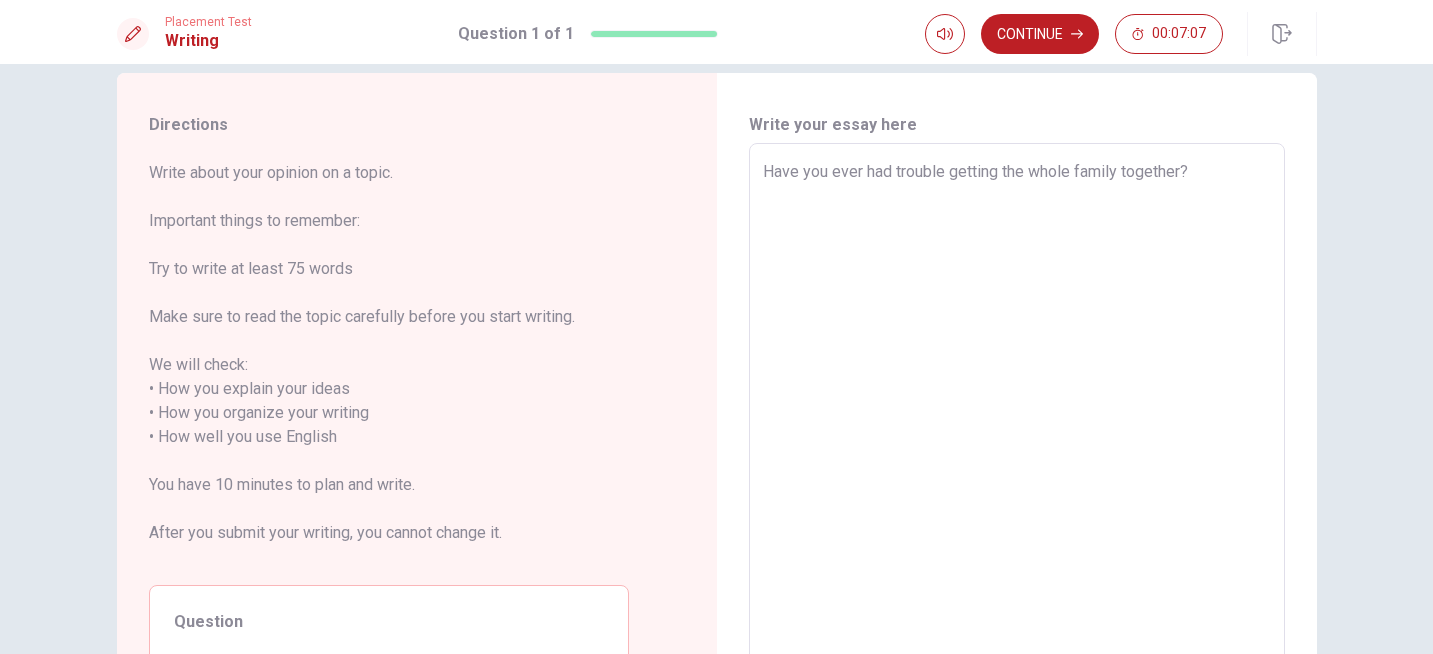 type on "Have you ever had trouble getting the whole family together? T" 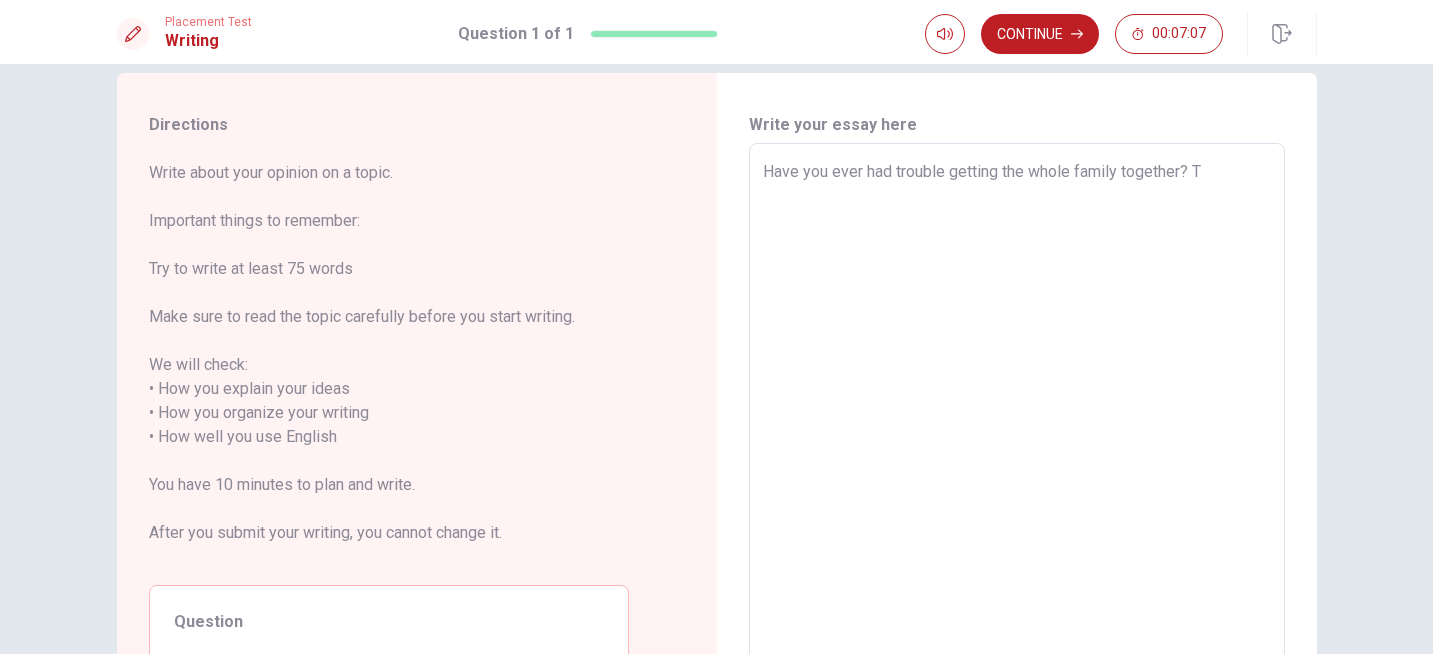 type on "x" 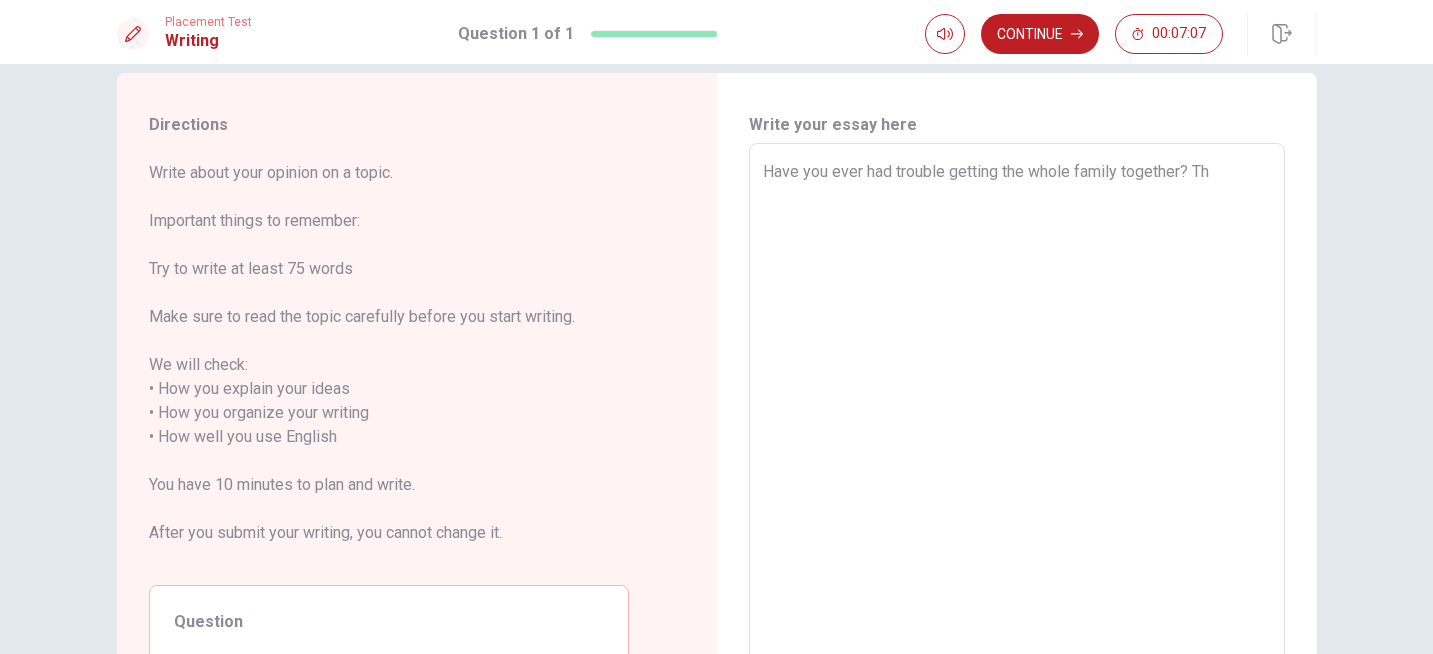 type on "x" 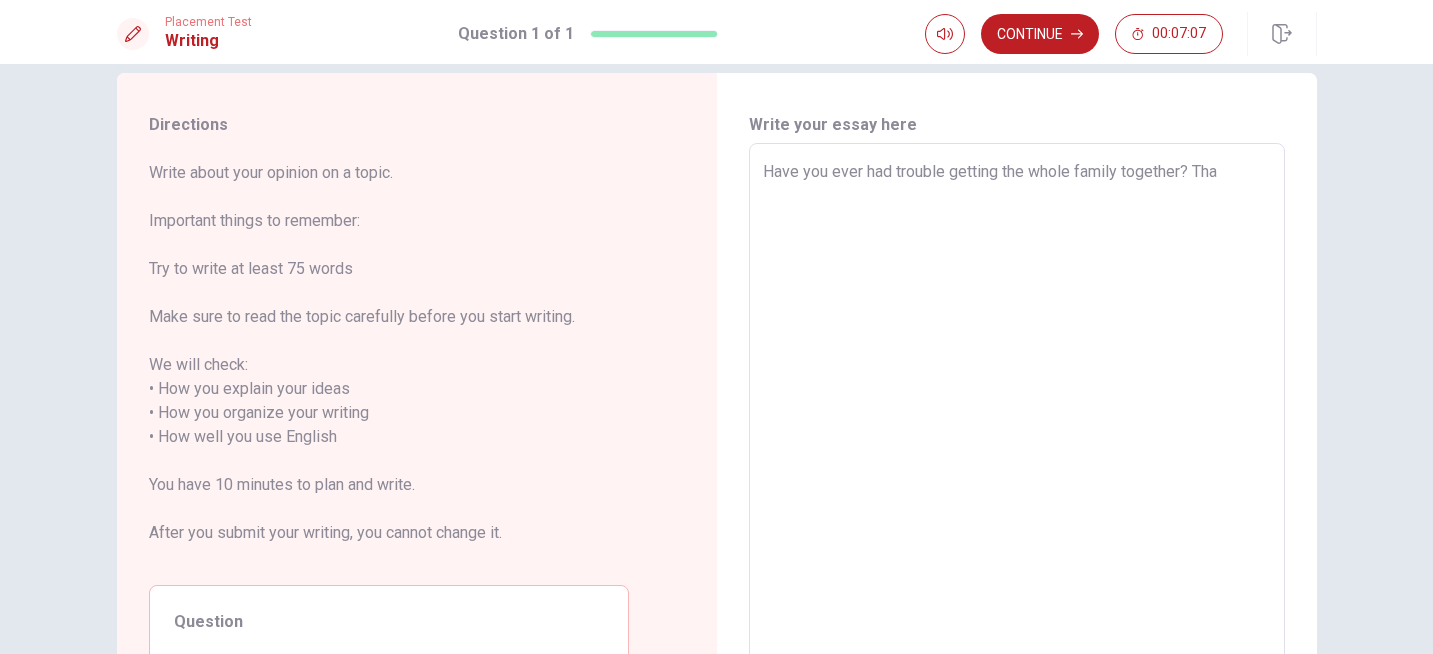 type on "x" 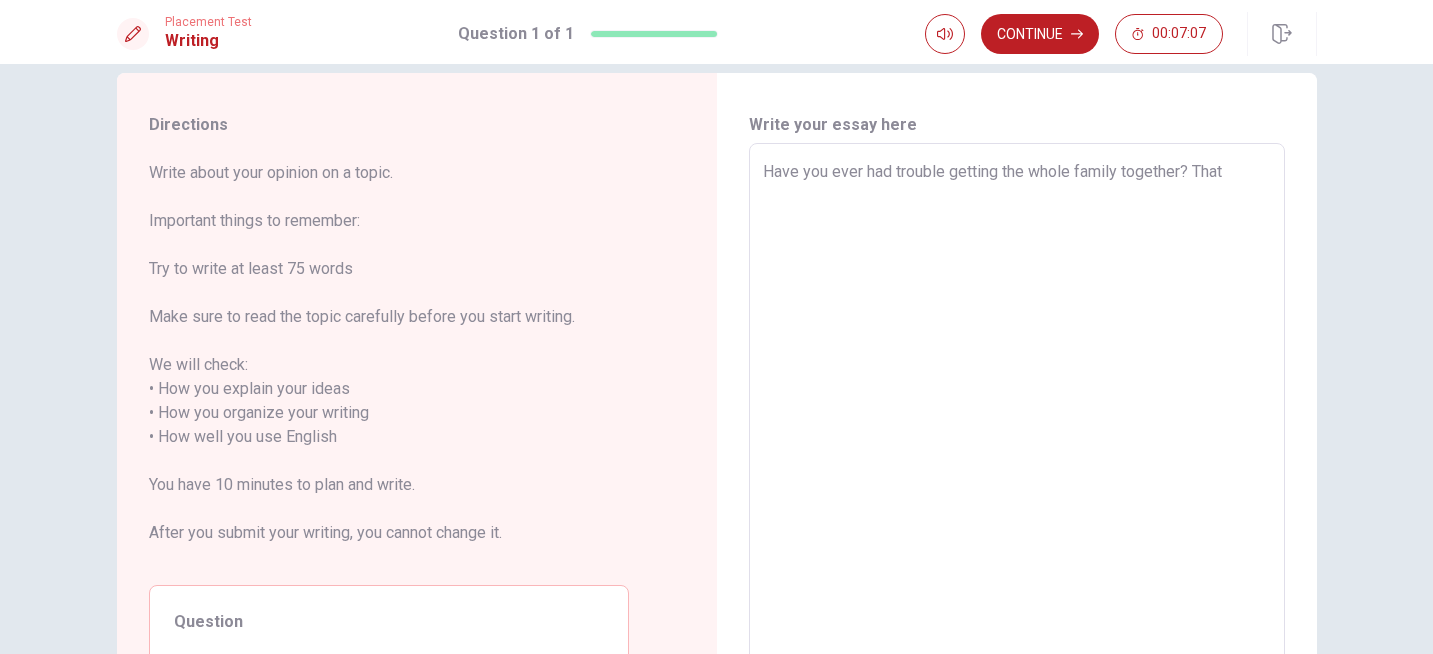 type 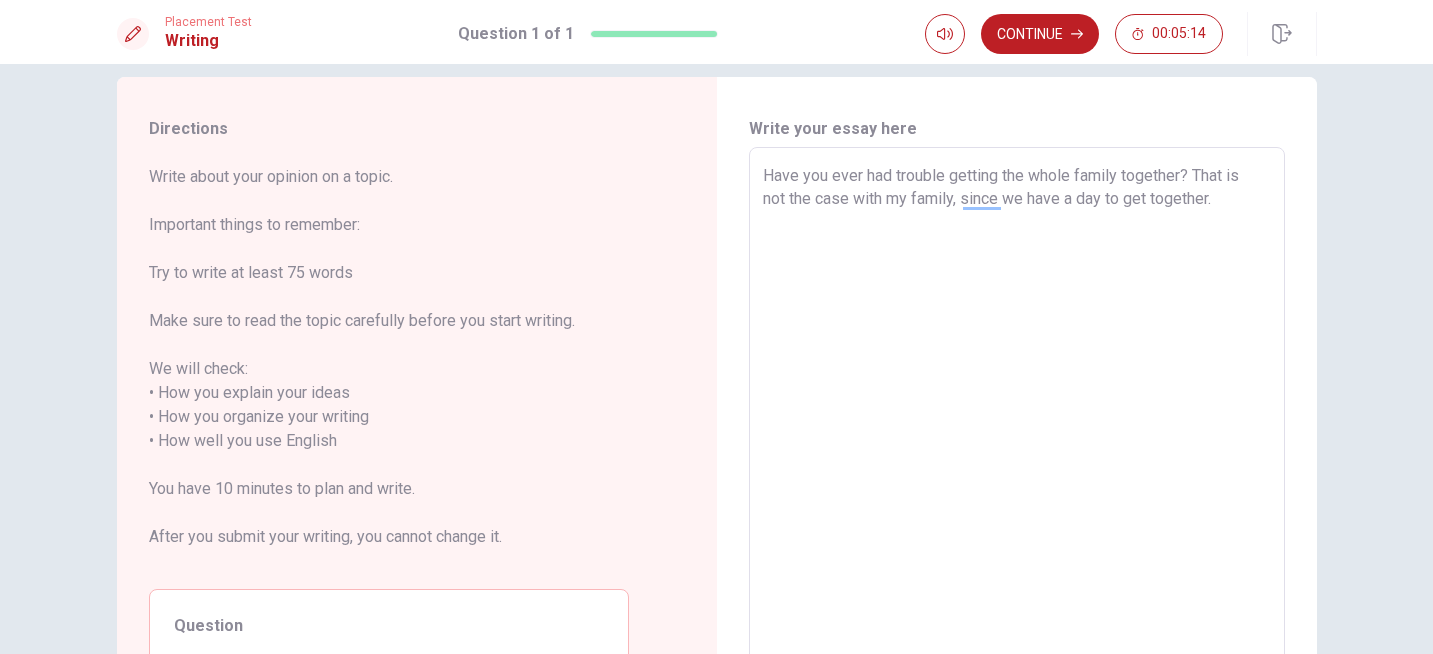 scroll, scrollTop: 0, scrollLeft: 0, axis: both 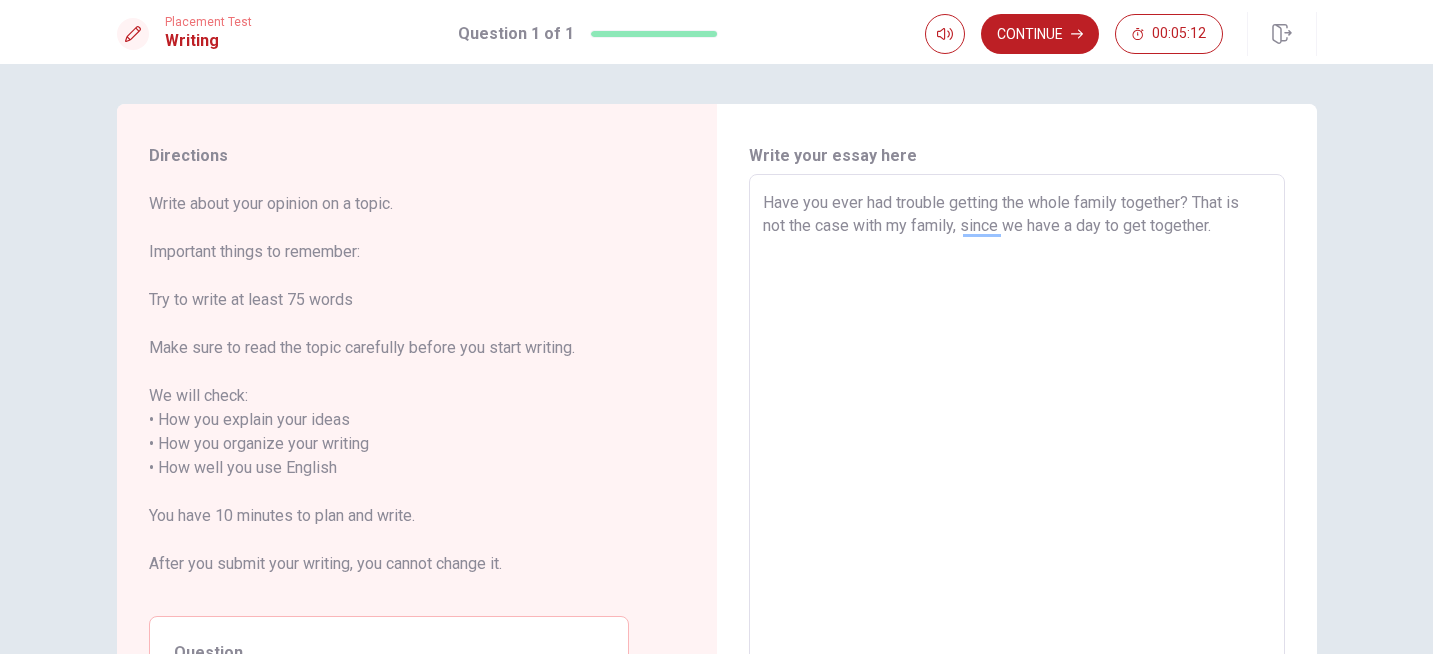 drag, startPoint x: 1107, startPoint y: 225, endPoint x: 1105, endPoint y: 241, distance: 16.124516 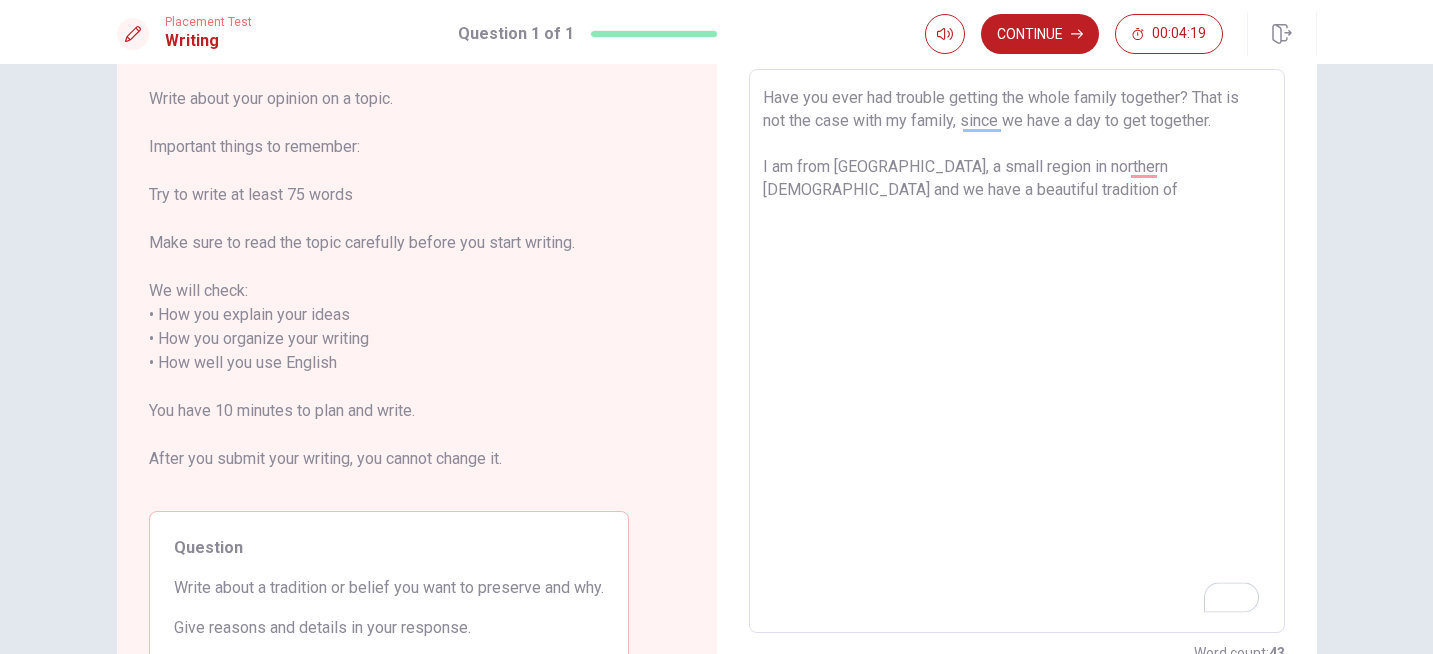 scroll, scrollTop: 118, scrollLeft: 0, axis: vertical 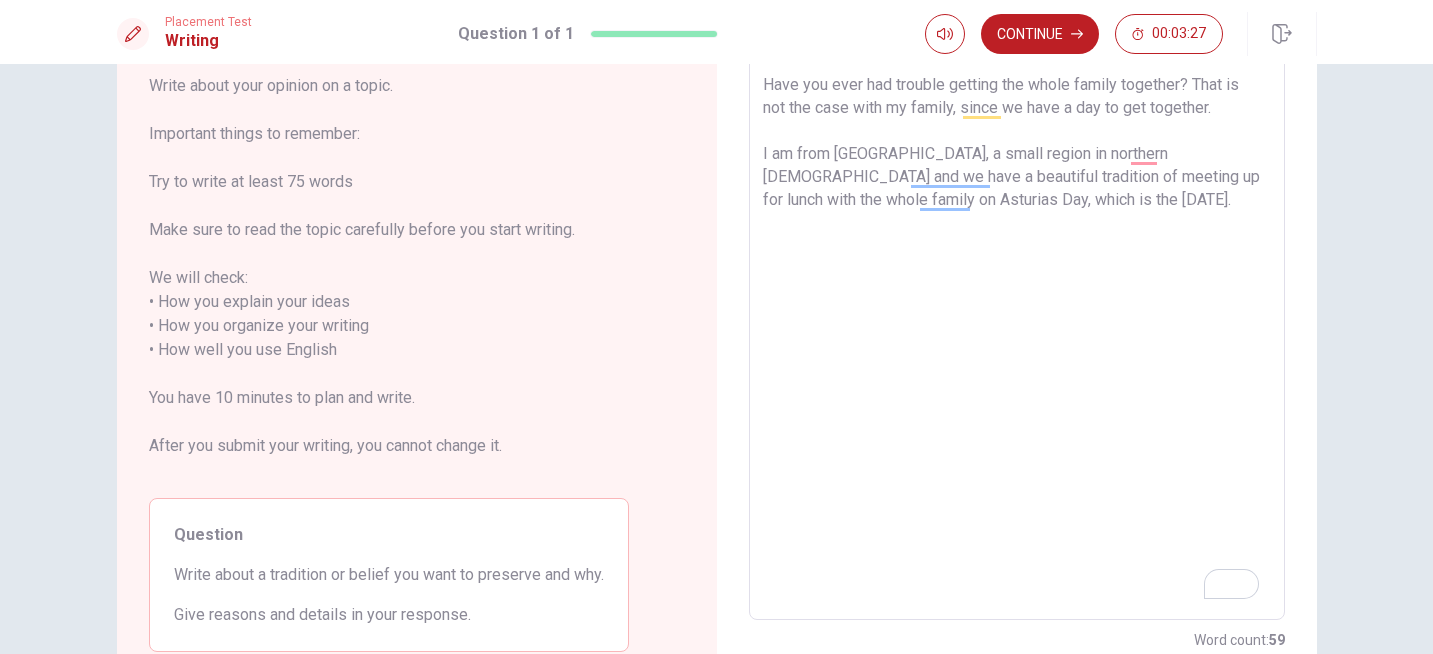 click on "Have you ever had trouble getting the whole family together? That is not the case with my family, since we have a day to get together.
I am from [GEOGRAPHIC_DATA], a small region in northern [DEMOGRAPHIC_DATA] and we have a beautiful tradition of meeting up for lunch with the whole family on Asturias Day, which is the [DATE]." at bounding box center (1017, 338) 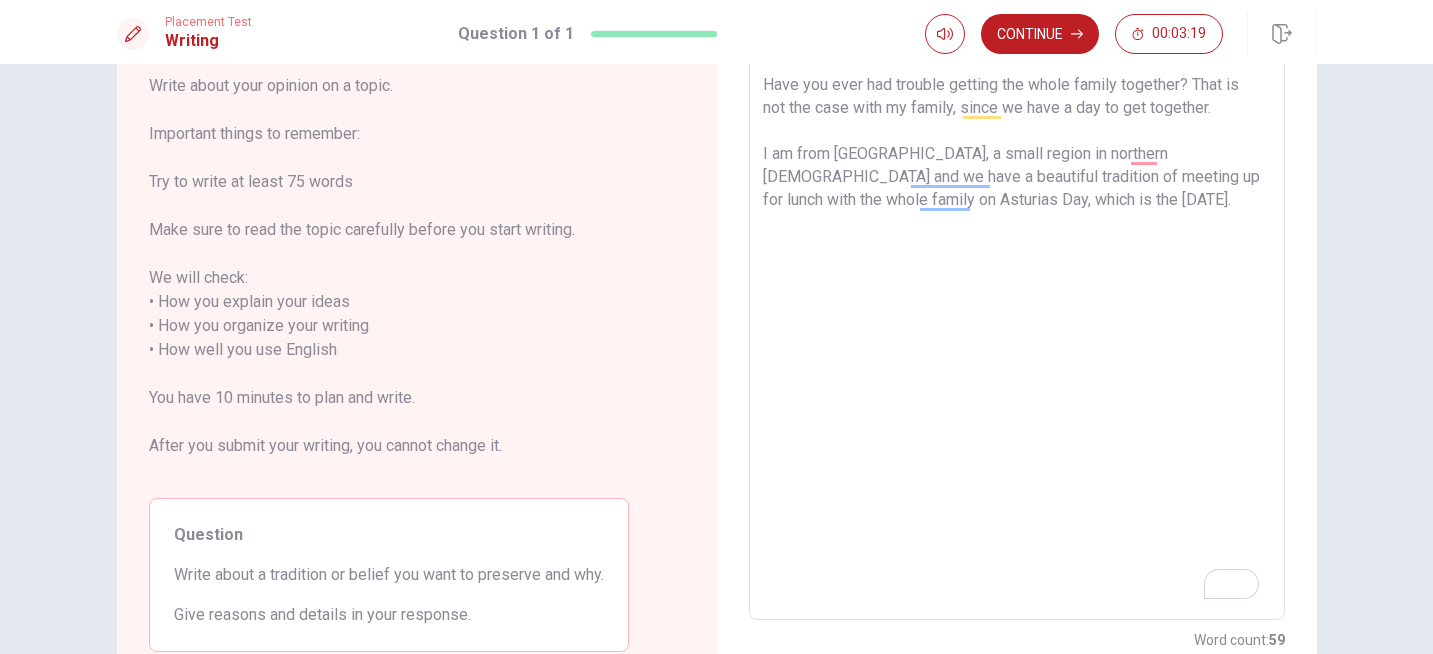 click on "Have you ever had trouble getting the whole family together? That is not the case with my family, since we have a day to get together.
I am from [GEOGRAPHIC_DATA], a small region in northern [DEMOGRAPHIC_DATA] and we have a beautiful tradition of meeting up for lunch with the whole family on Asturias Day, which is the [DATE]." at bounding box center [1017, 338] 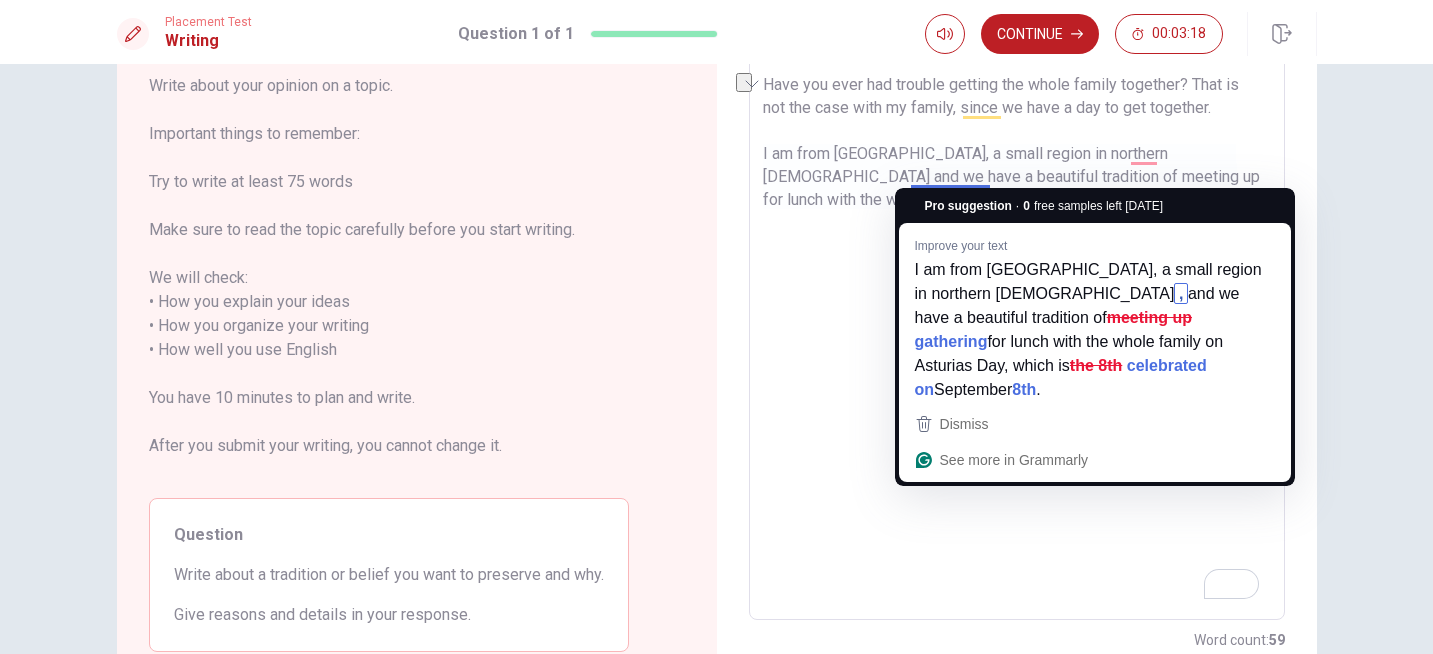 drag, startPoint x: 976, startPoint y: 183, endPoint x: 927, endPoint y: 181, distance: 49.0408 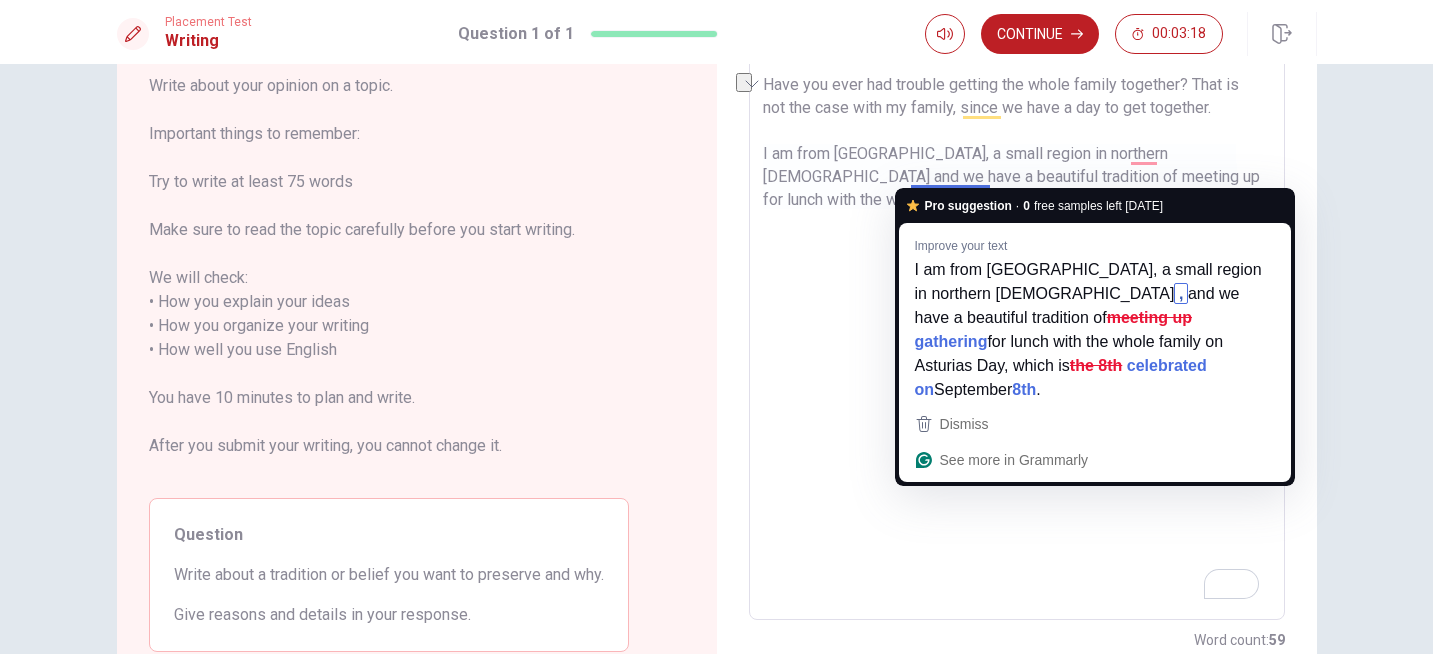 click on "Have you ever had trouble getting the whole family together? That is not the case with my family, since we have a day to get together.
I am from [GEOGRAPHIC_DATA], a small region in northern [DEMOGRAPHIC_DATA] and we have a beautiful tradition of meeting up for lunch with the whole family on Asturias Day, which is the [DATE]." at bounding box center (1017, 338) 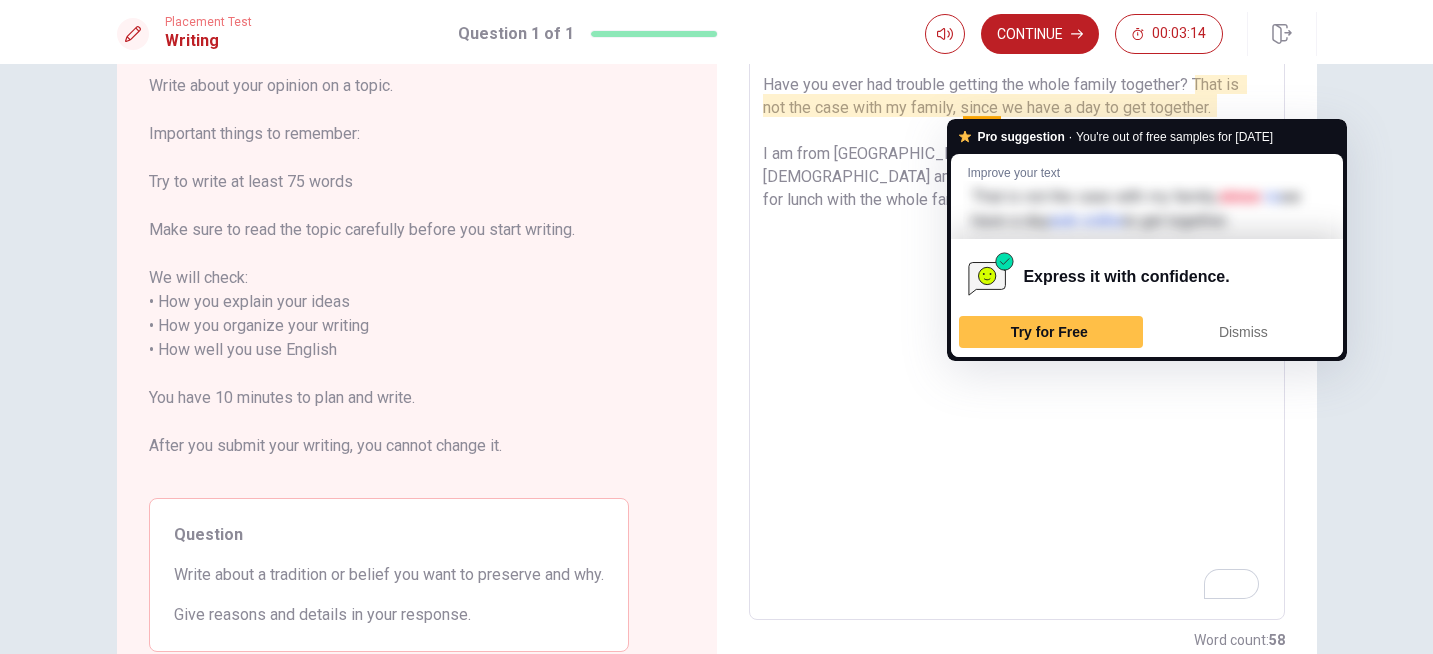 click on "Have you ever had trouble getting the whole family together? That is not the case with my family, since we have a day to get together.
I am from [GEOGRAPHIC_DATA], a small region in northern [DEMOGRAPHIC_DATA] and we have a beautiful tradition of gathering for lunch with the whole family on Asturias Day, which is the [DATE]." at bounding box center [1017, 338] 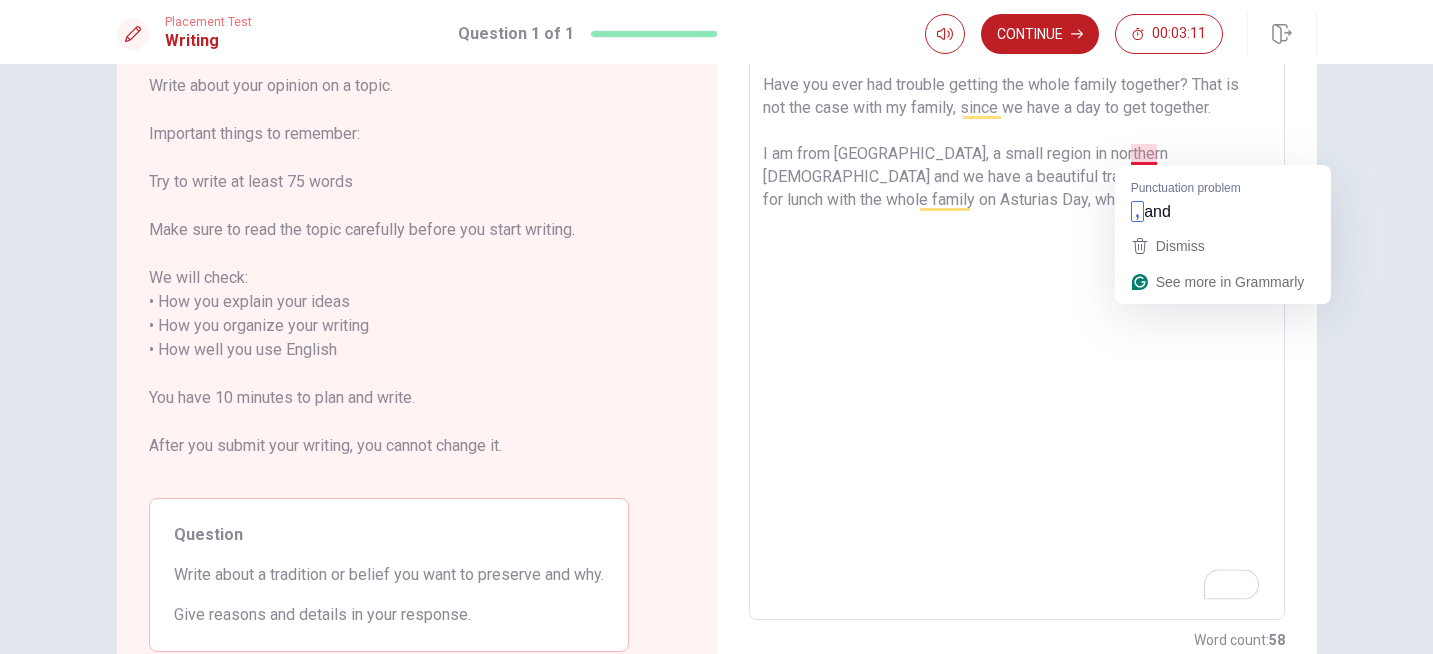 click on "Have you ever had trouble getting the whole family together? That is not the case with my family, since we have a day to get together.
I am from [GEOGRAPHIC_DATA], a small region in northern [DEMOGRAPHIC_DATA] and we have a beautiful tradition of gathering for lunch with the whole family on Asturias Day, which is the [DATE]." at bounding box center (1017, 338) 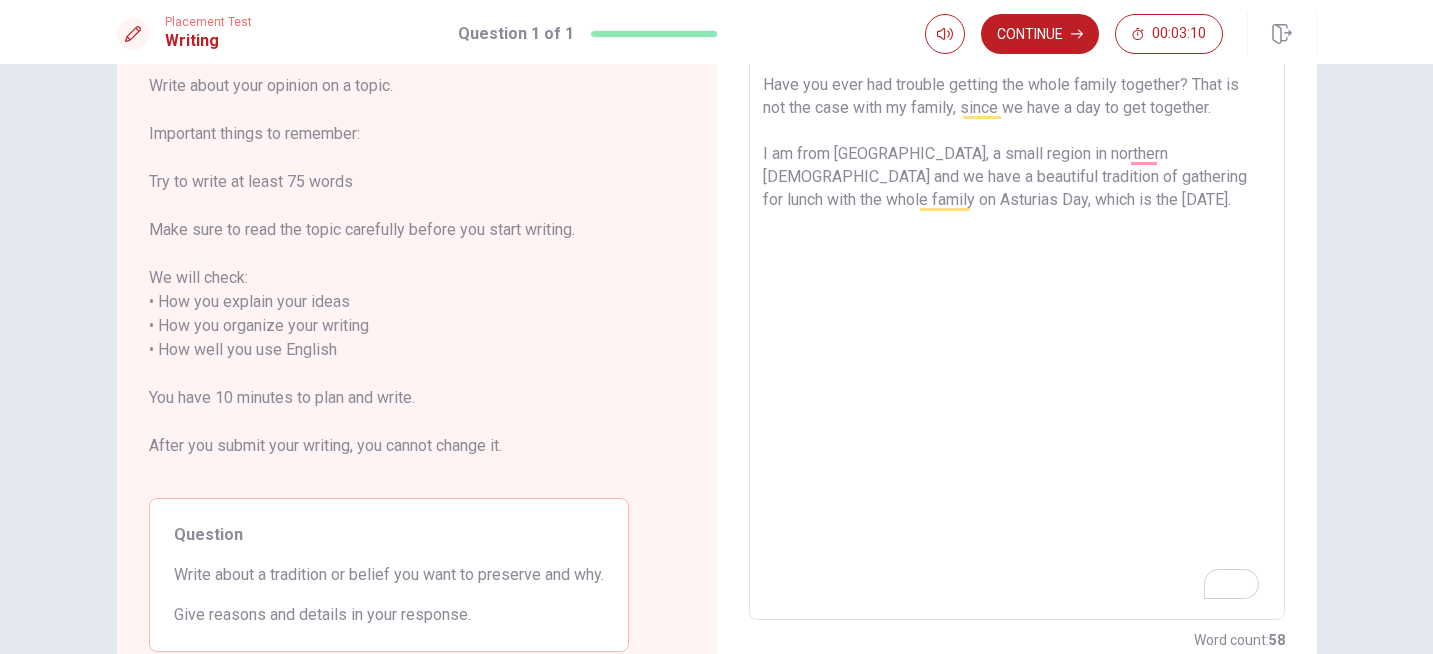 click on "Have you ever had trouble getting the whole family together? That is not the case with my family, since we have a day to get together.
I am from [GEOGRAPHIC_DATA], a small region in northern [DEMOGRAPHIC_DATA] and we have a beautiful tradition of gathering for lunch with the whole family on Asturias Day, which is the [DATE]." at bounding box center (1017, 338) 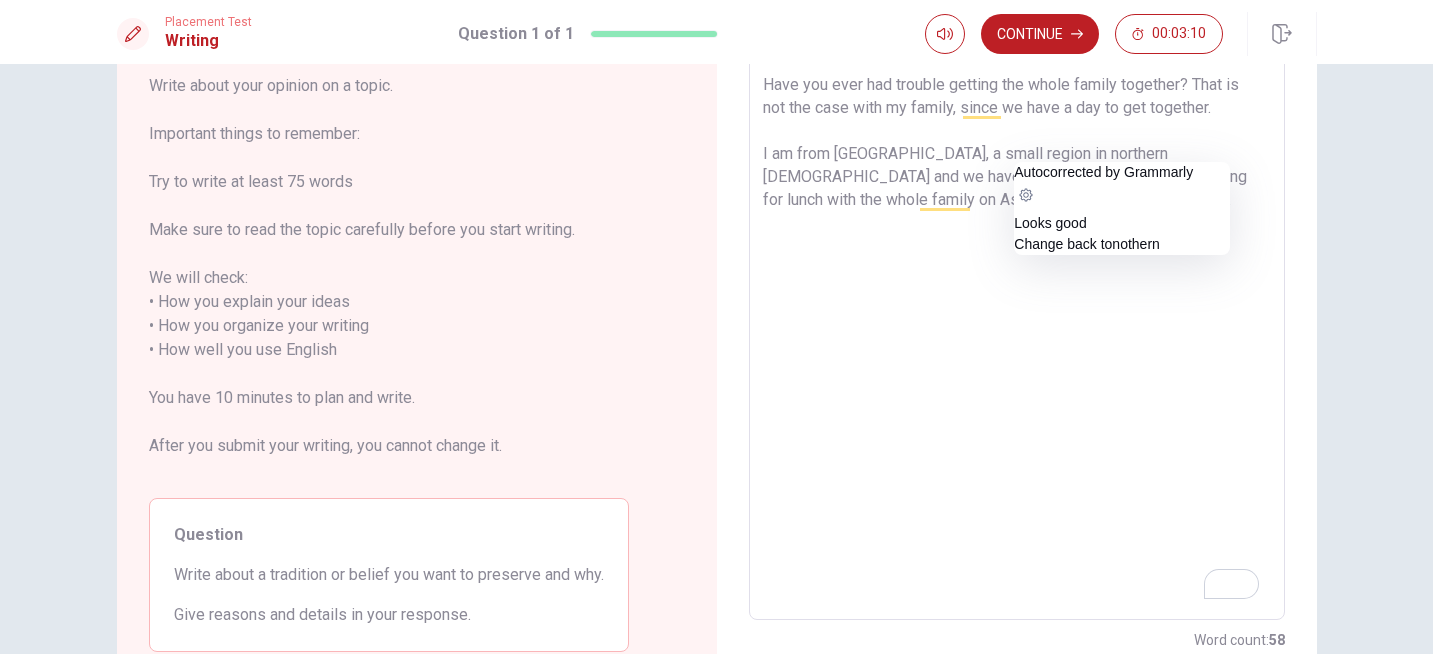 click on "Have you ever had trouble getting the whole family together? That is not the case with my family, since we have a day to get together.
I am from [GEOGRAPHIC_DATA], a small region in northern [DEMOGRAPHIC_DATA] and we have a beautiful tradition of gathering for lunch with the whole family on Asturias Day, which is the [DATE]." at bounding box center (1017, 338) 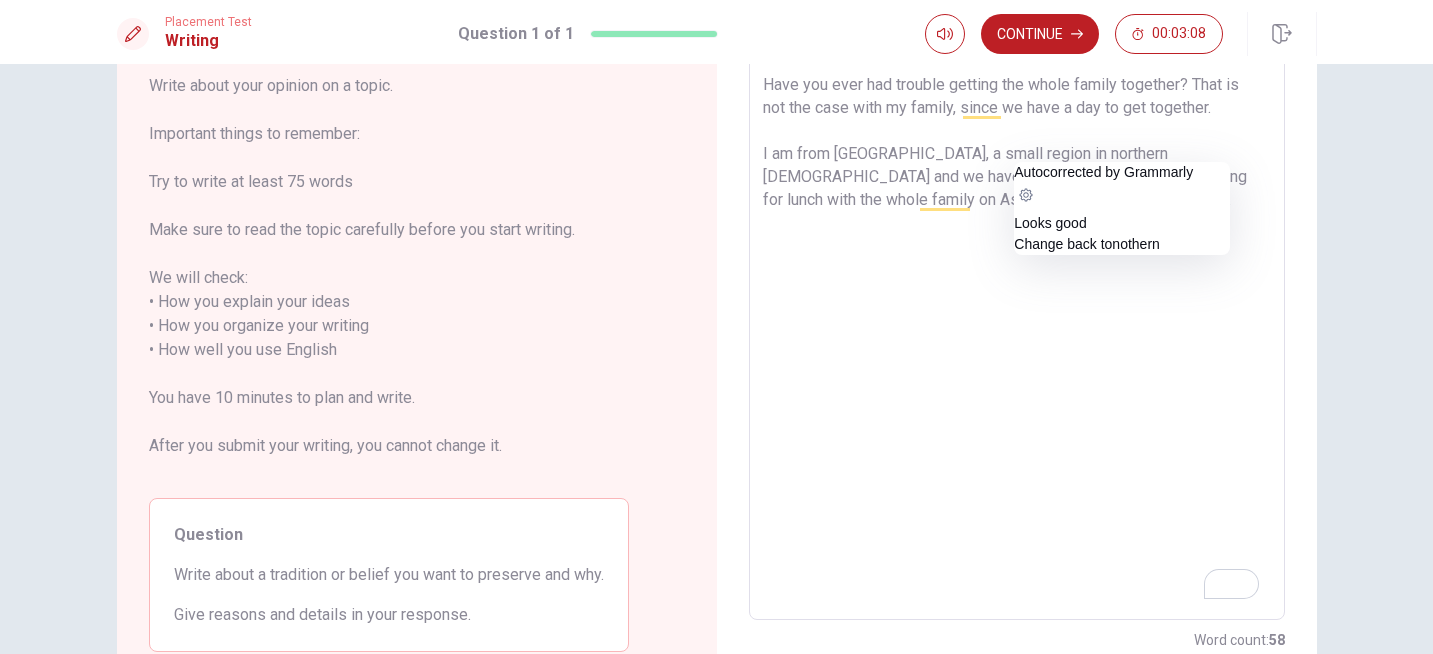 click on "Have you ever had trouble getting the whole family together? That is not the case with my family, since we have a day to get together.
I am from [GEOGRAPHIC_DATA], a small region in northern [DEMOGRAPHIC_DATA] and we have a beautiful tradition of gathering for lunch with the whole family on Asturias Day, which is the [DATE]." at bounding box center (1017, 338) 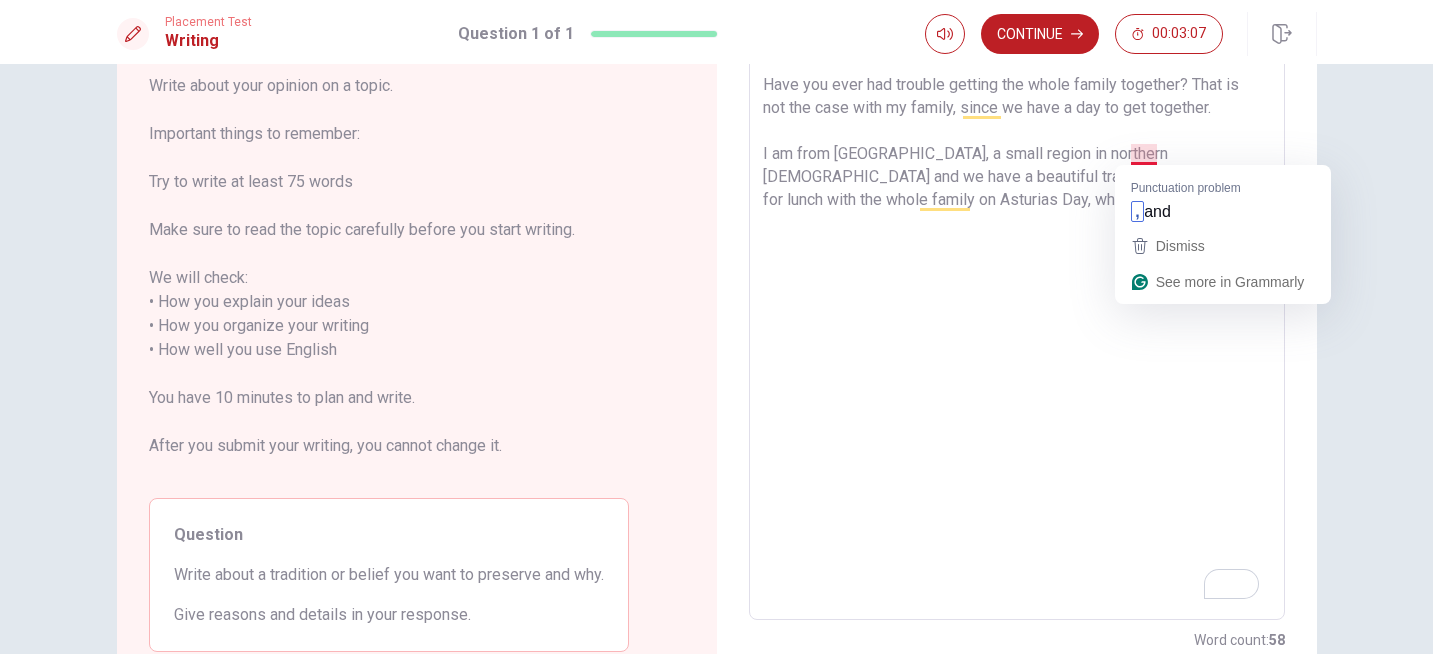 click on "Have you ever had trouble getting the whole family together? That is not the case with my family, since we have a day to get together.
I am from [GEOGRAPHIC_DATA], a small region in northern [DEMOGRAPHIC_DATA] and we have a beautiful tradition of gathering for lunch with the whole family on Asturias Day, which is the [DATE]." at bounding box center (1017, 338) 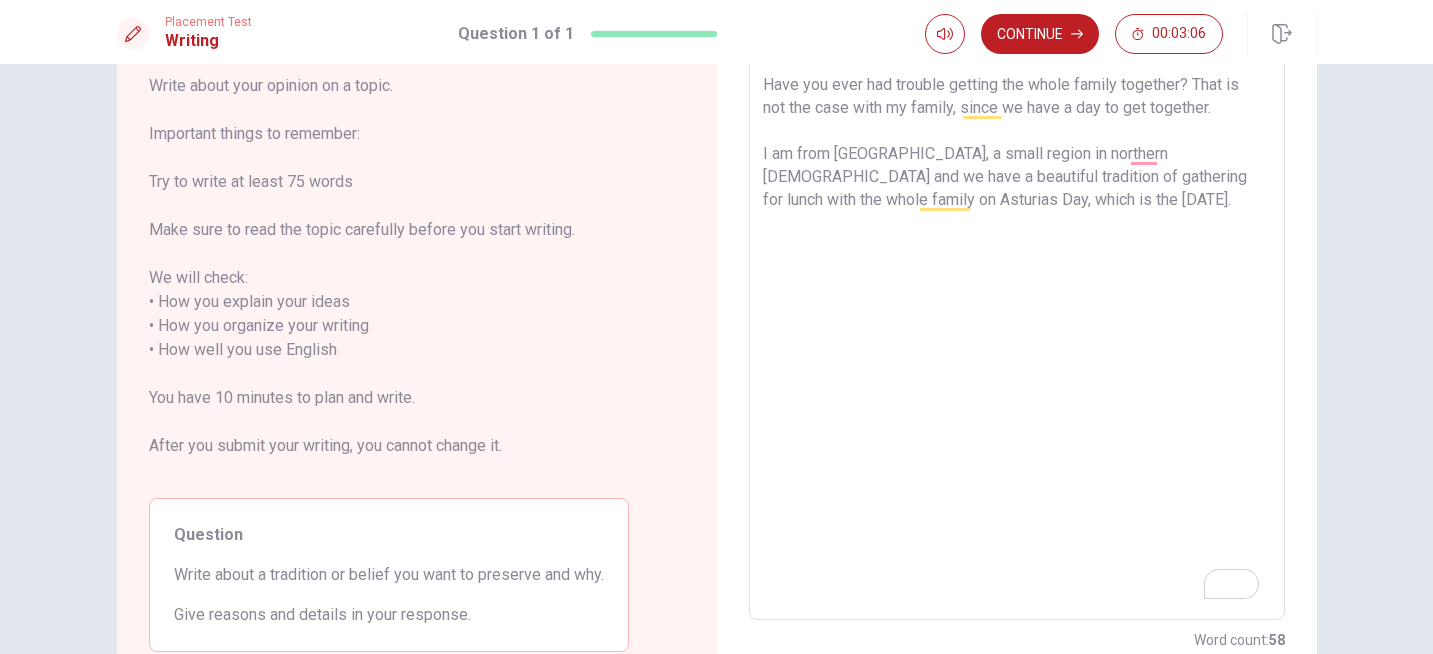 click on "Have you ever had trouble getting the whole family together? That is not the case with my family, since we have a day to get together.
I am from [GEOGRAPHIC_DATA], a small region in northern [DEMOGRAPHIC_DATA] and we have a beautiful tradition of gathering for lunch with the whole family on Asturias Day, which is the [DATE]." at bounding box center (1017, 338) 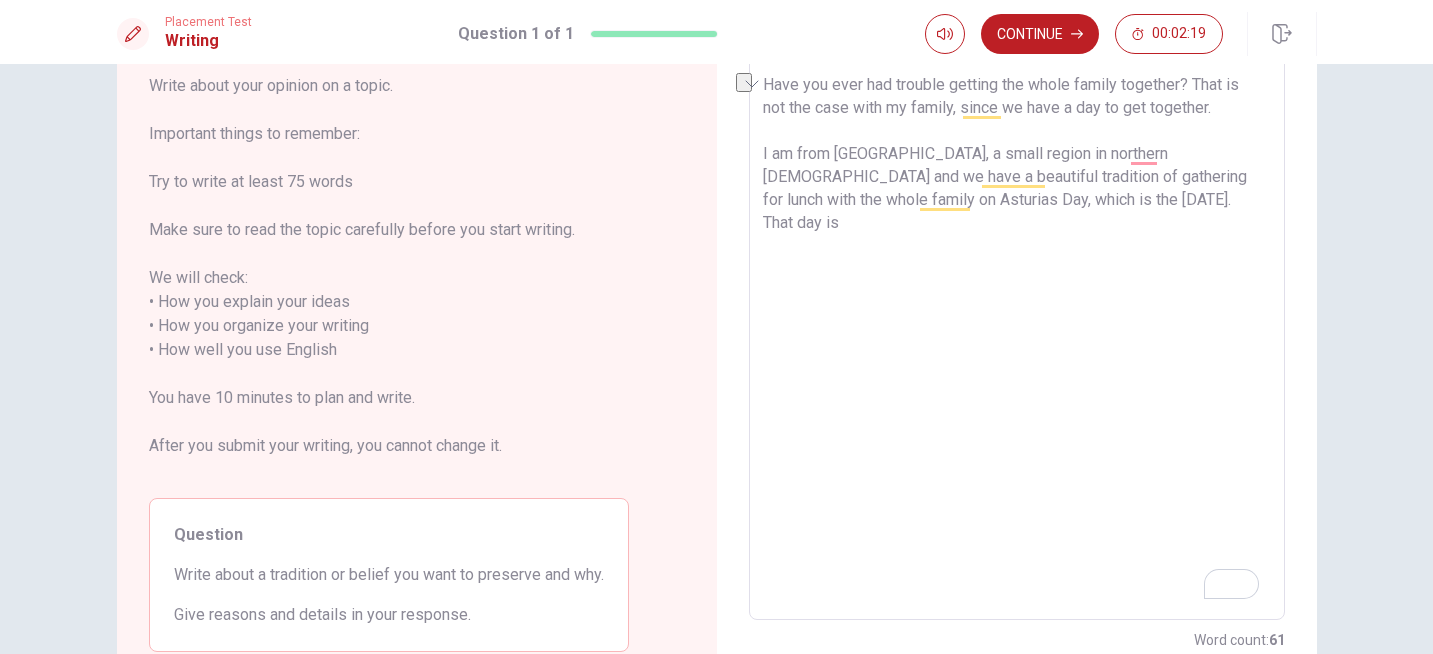 drag, startPoint x: 1192, startPoint y: 202, endPoint x: 1062, endPoint y: 201, distance: 130.00385 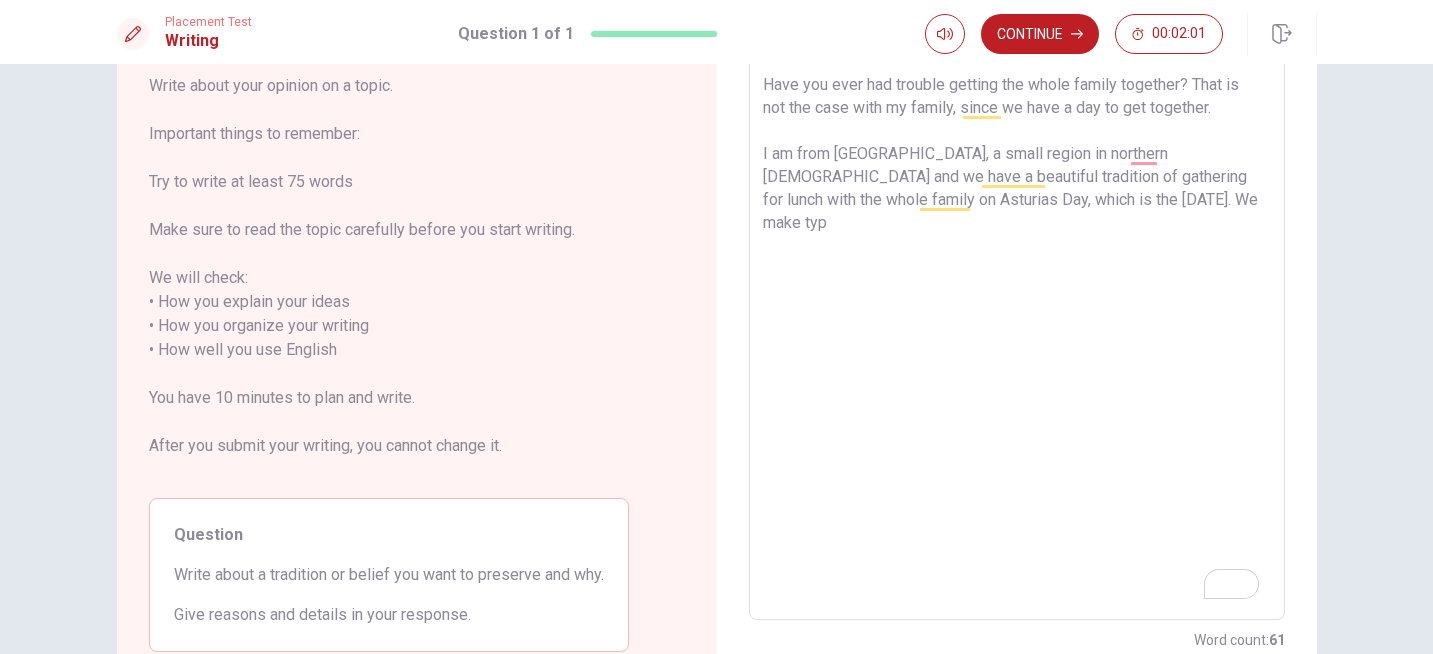 click on "Have you ever had trouble getting the whole family together? That is not the case with my family, since we have a day to get together.
I am from [GEOGRAPHIC_DATA], a small region in northern [DEMOGRAPHIC_DATA] and we have a beautiful tradition of gathering for lunch with the whole family on Asturias Day, which is the [DATE]. We make typ" at bounding box center [1017, 338] 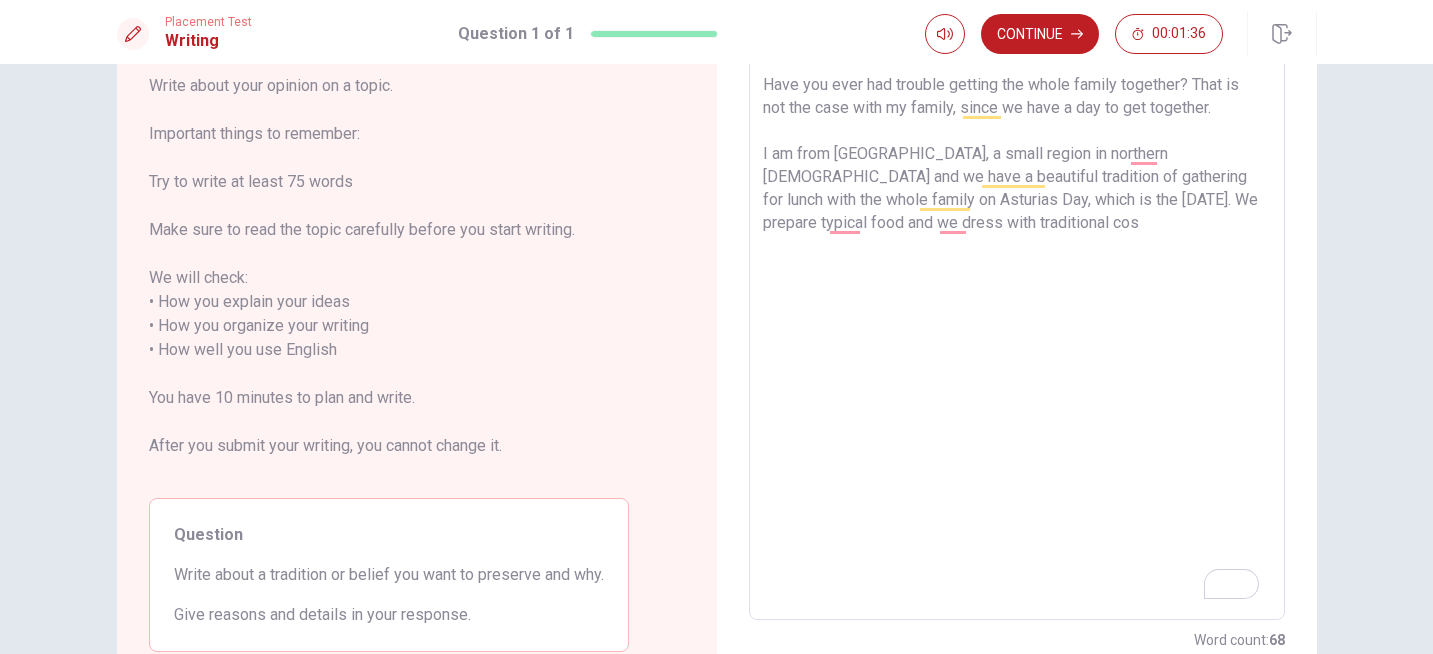 click on "Have you ever had trouble getting the whole family together? That is not the case with my family, since we have a day to get together.
I am from [GEOGRAPHIC_DATA], a small region in northern [DEMOGRAPHIC_DATA] and we have a beautiful tradition of gathering for lunch with the whole family on Asturias Day, which is the [DATE]. We prepare typical food and we dress with traditional cos" at bounding box center (1017, 338) 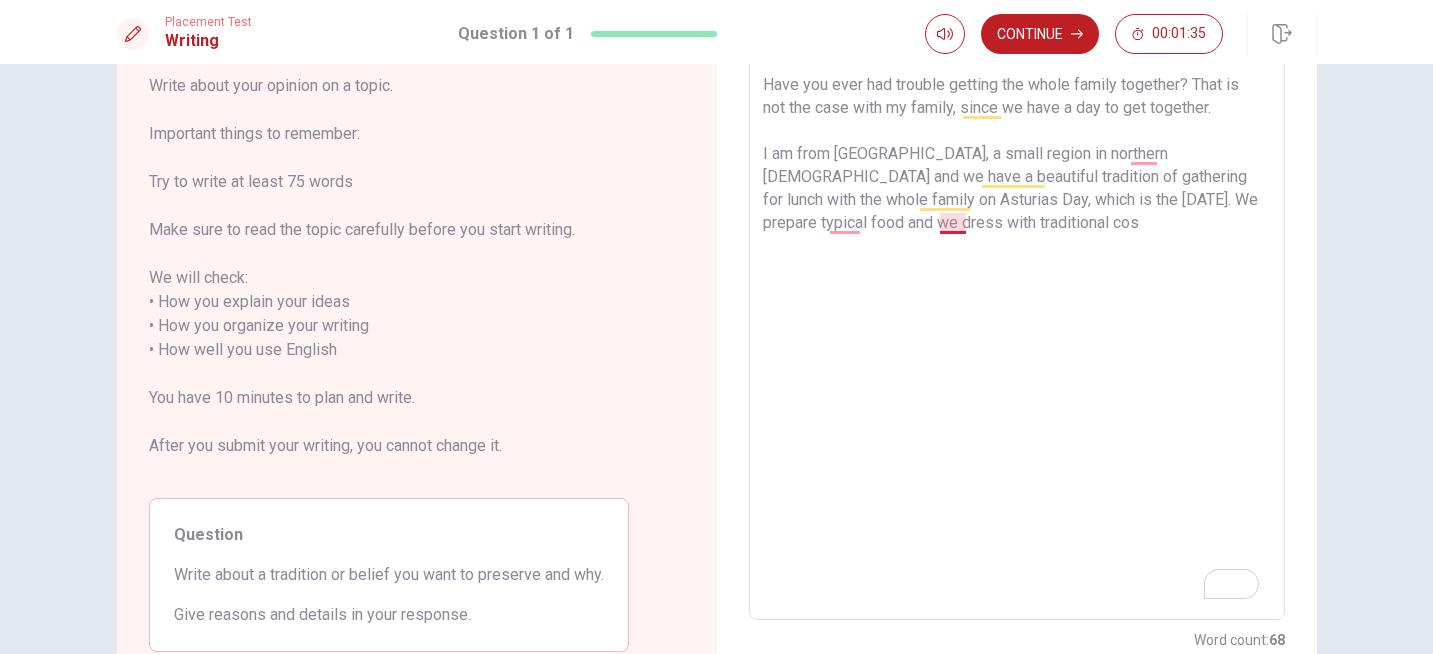 click on "Have you ever had trouble getting the whole family together? That is not the case with my family, since we have a day to get together.
I am from [GEOGRAPHIC_DATA], a small region in northern [DEMOGRAPHIC_DATA] and we have a beautiful tradition of gathering for lunch with the whole family on Asturias Day, which is the [DATE]. We prepare typical food and we dress with traditional cos" at bounding box center (1017, 338) 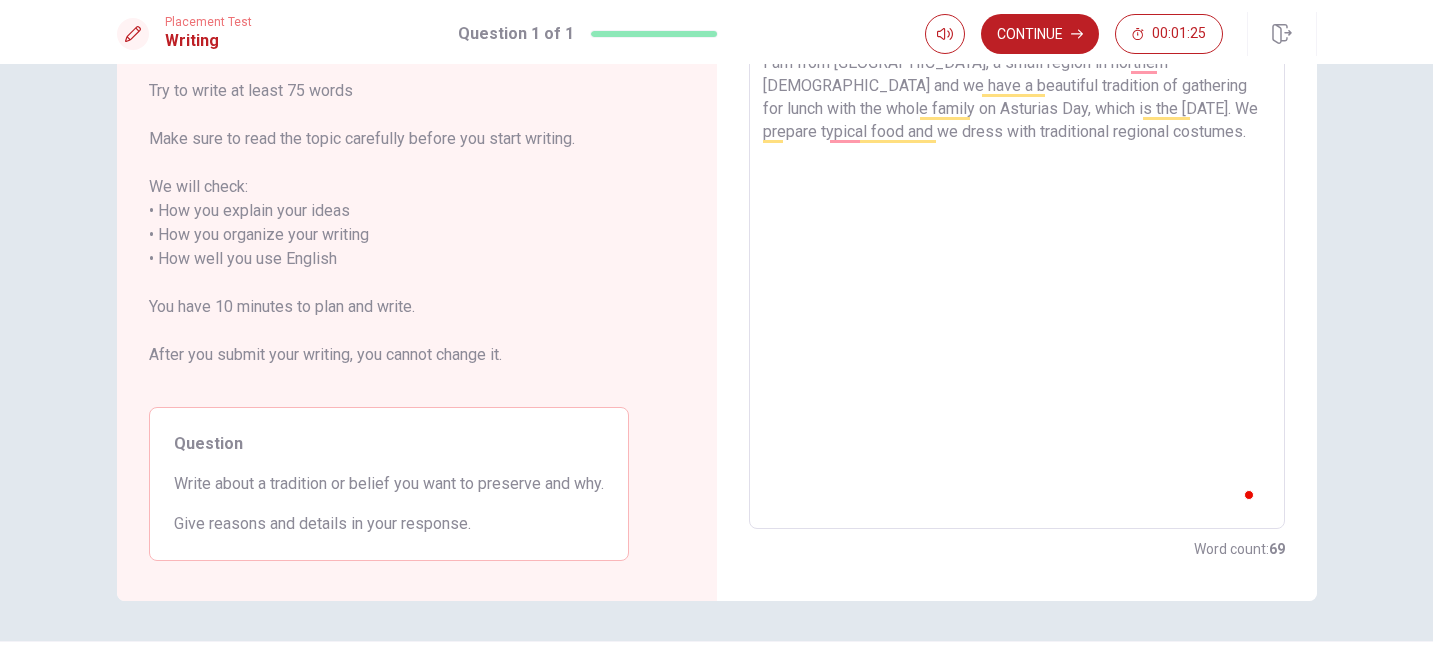 scroll, scrollTop: 123, scrollLeft: 0, axis: vertical 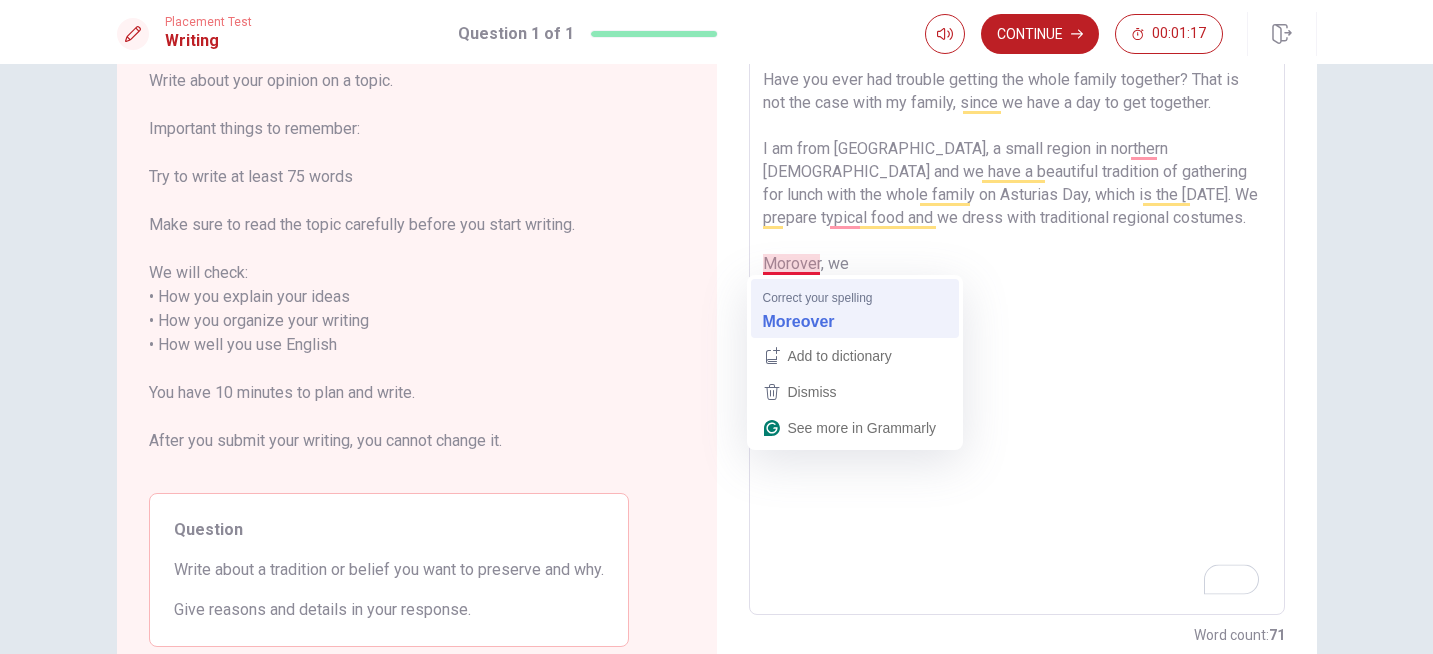 drag, startPoint x: 802, startPoint y: 270, endPoint x: 834, endPoint y: 300, distance: 43.863426 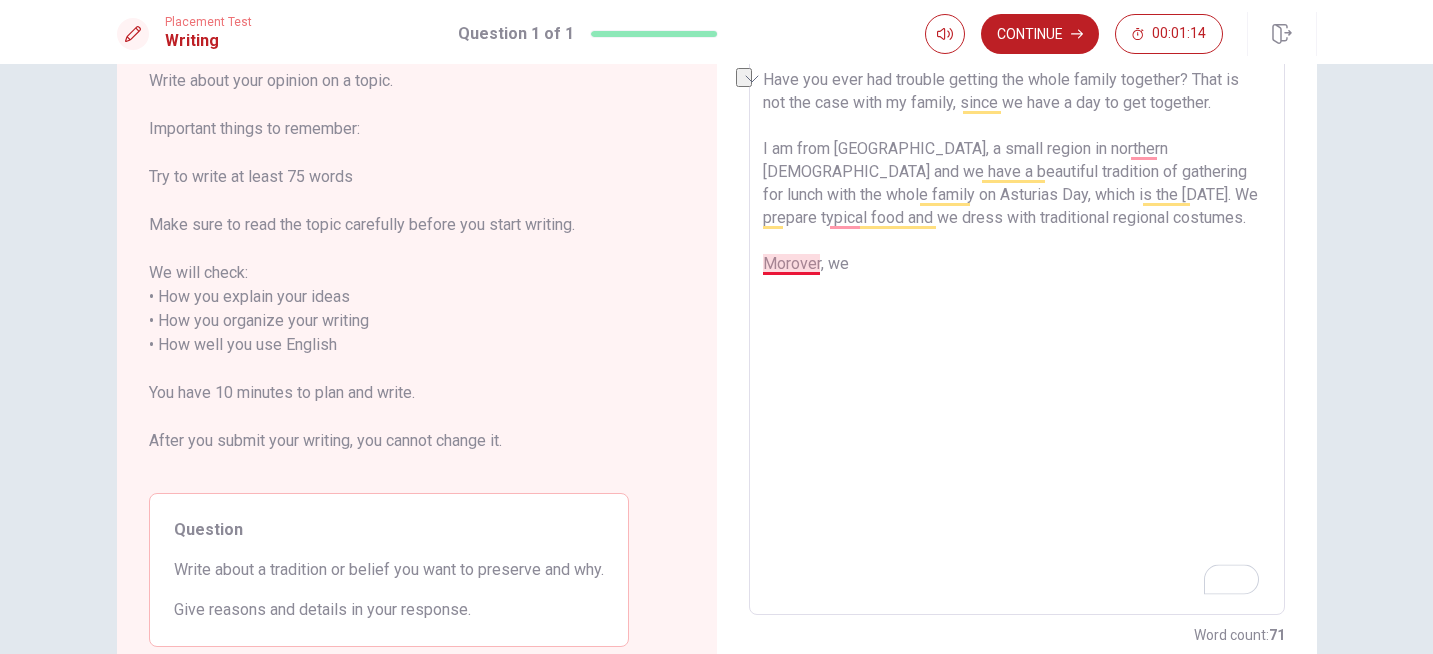 click on "Have you ever had trouble getting the whole family together? That is not the case with my family, since we have a day to get together.
I am from [GEOGRAPHIC_DATA], a small region in northern [DEMOGRAPHIC_DATA] and we have a beautiful tradition of gathering for lunch with the whole family on Asturias Day, which is the [DATE]. We prepare typical food and we dress with traditional regional costumes.
Morover, we" at bounding box center (1017, 333) 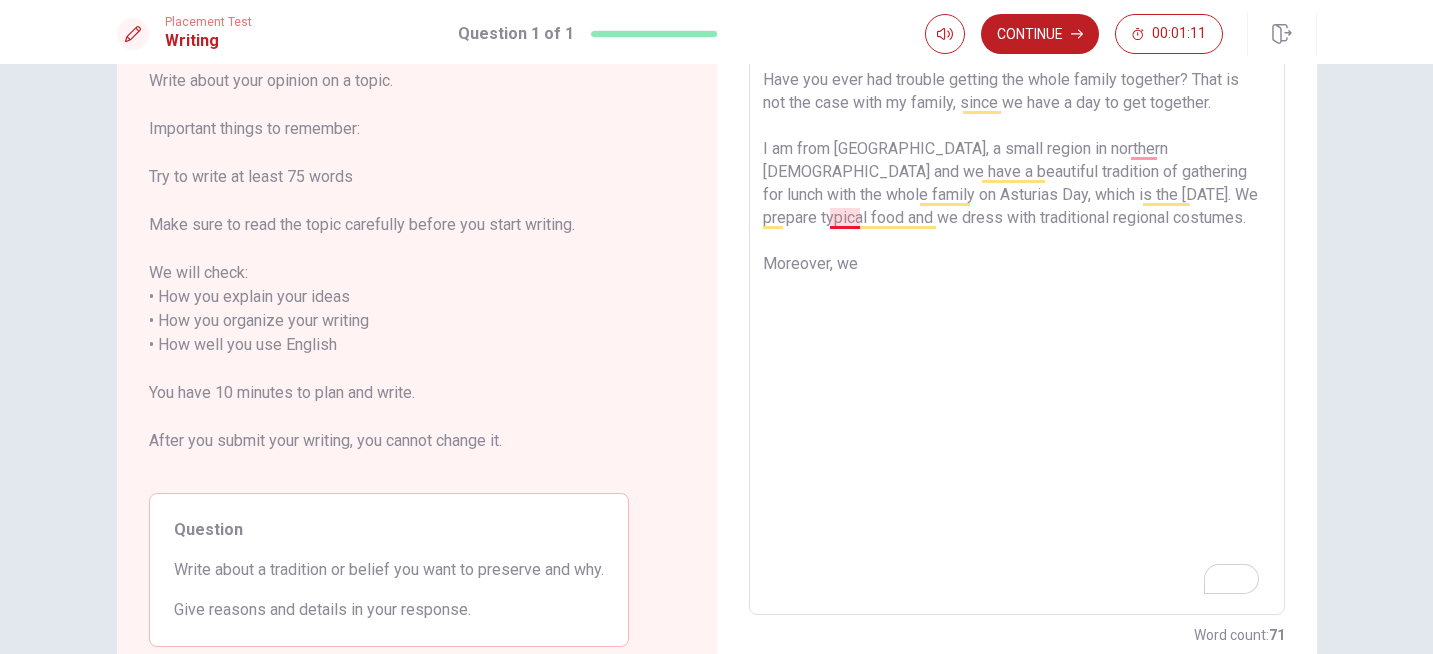 click on "Have you ever had trouble getting the whole family together? That is not the case with my family, since we have a day to get together.
I am from [GEOGRAPHIC_DATA], a small region in northern [DEMOGRAPHIC_DATA] and we have a beautiful tradition of gathering for lunch with the whole family on Asturias Day, which is the [DATE]. We prepare typical food and we dress with traditional regional costumes.
Moreover, we" at bounding box center (1017, 333) 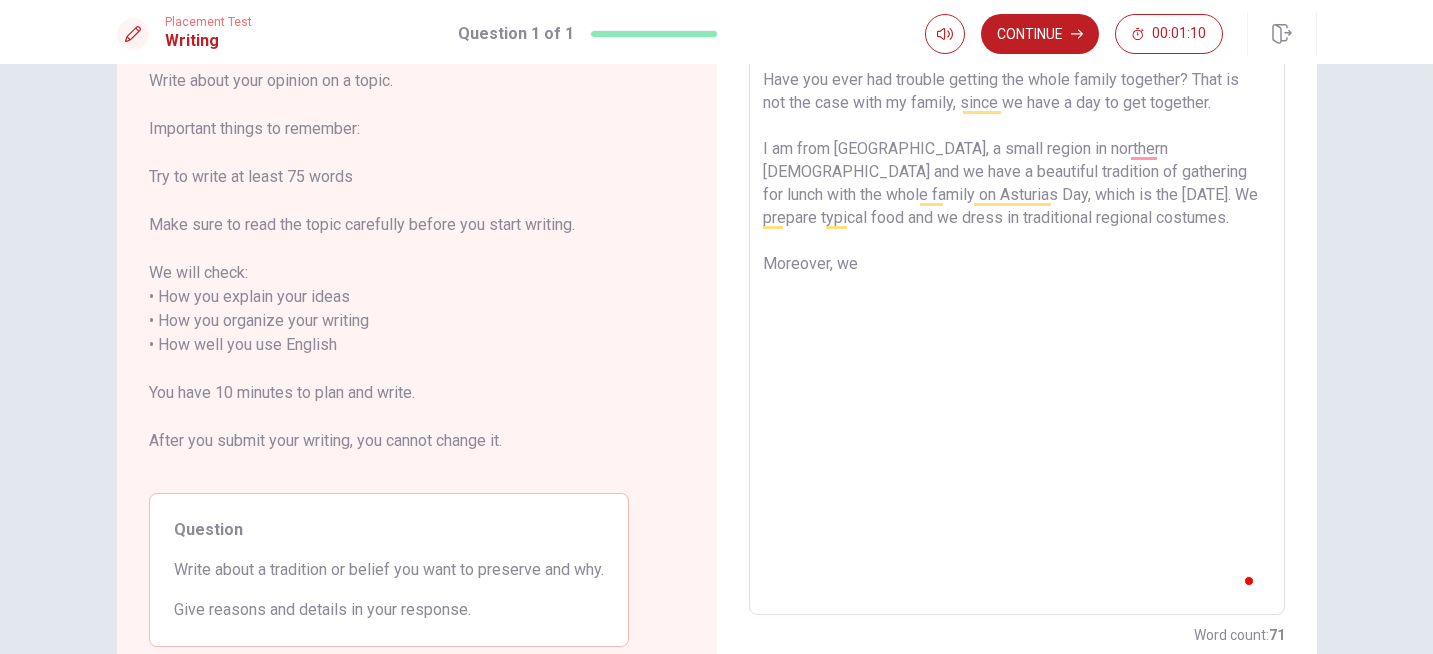 click on "Have you ever had trouble getting the whole family together? That is not the case with my family, since we have a day to get together.
I am from [GEOGRAPHIC_DATA], a small region in northern [DEMOGRAPHIC_DATA] and we have a beautiful tradition of gathering for lunch with the whole family on Asturias Day, which is the [DATE]. We prepare typical food and we dress in traditional regional costumes.
Moreover, we" at bounding box center [1017, 333] 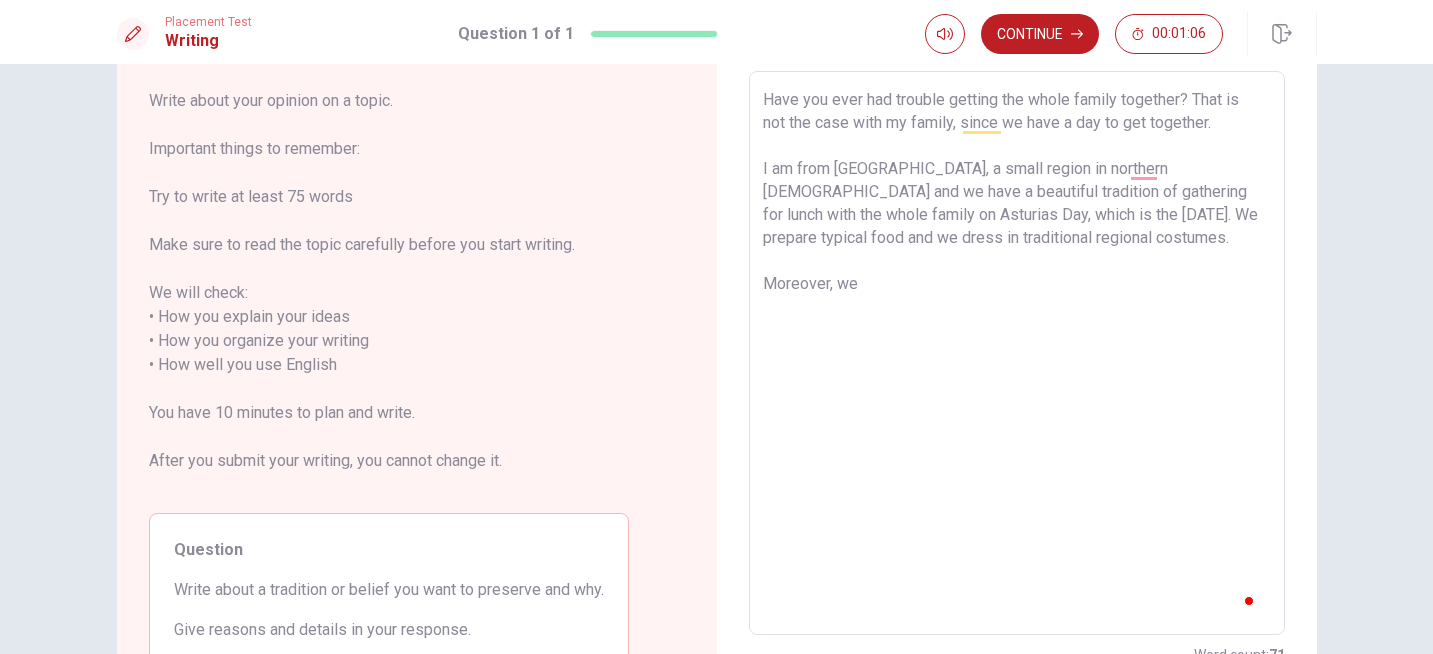 scroll, scrollTop: 81, scrollLeft: 0, axis: vertical 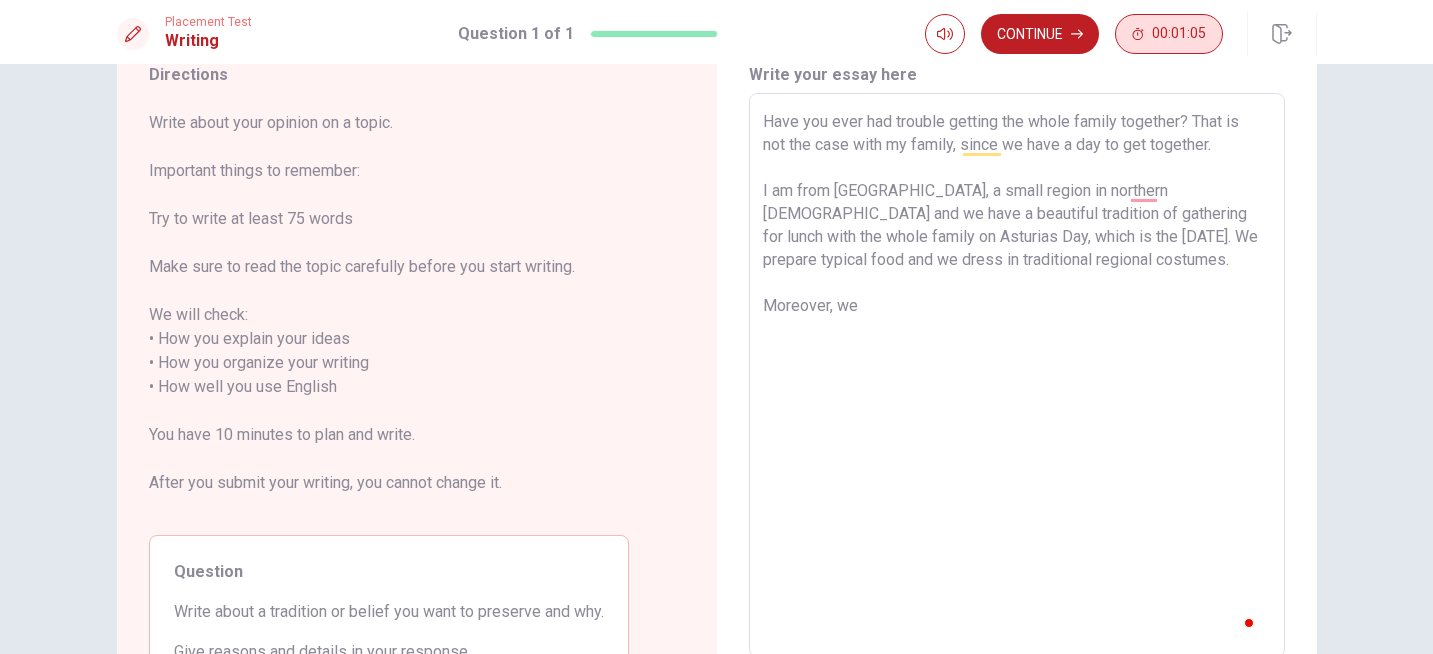 click on "00:01:05" at bounding box center (1169, 34) 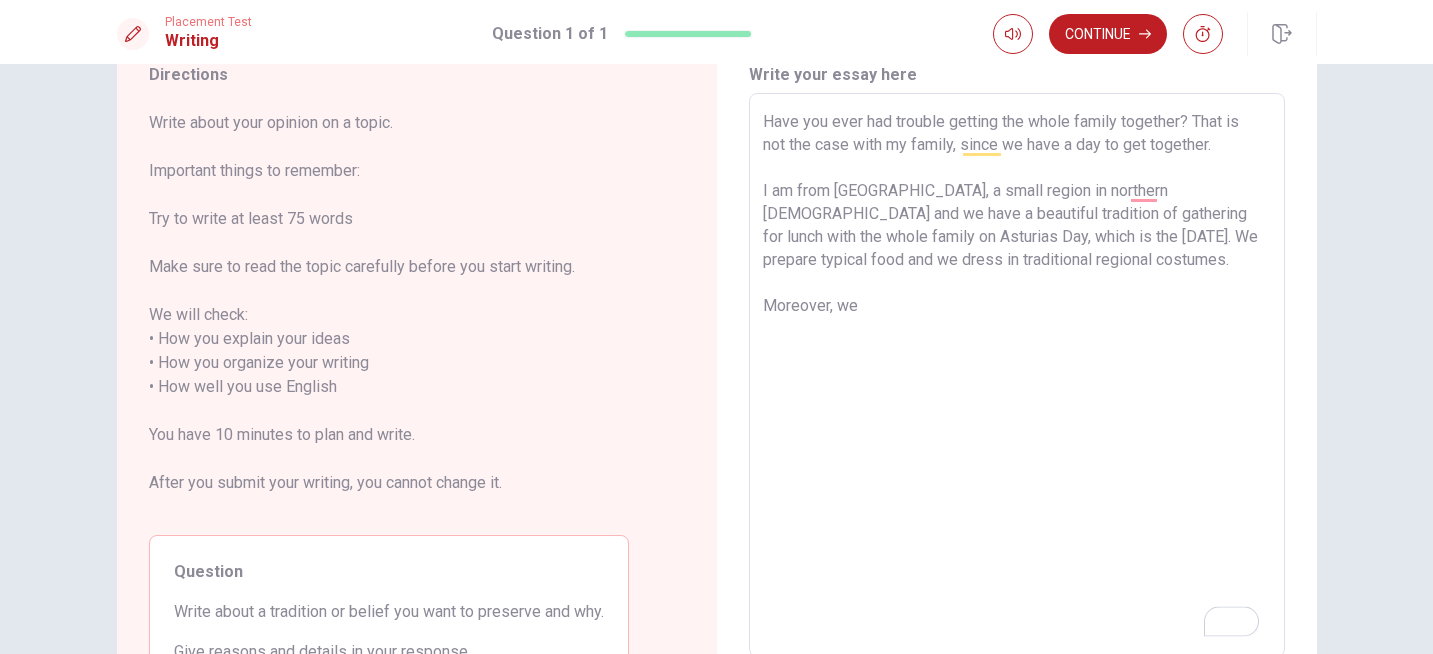 click on "Continue" at bounding box center [1108, 34] 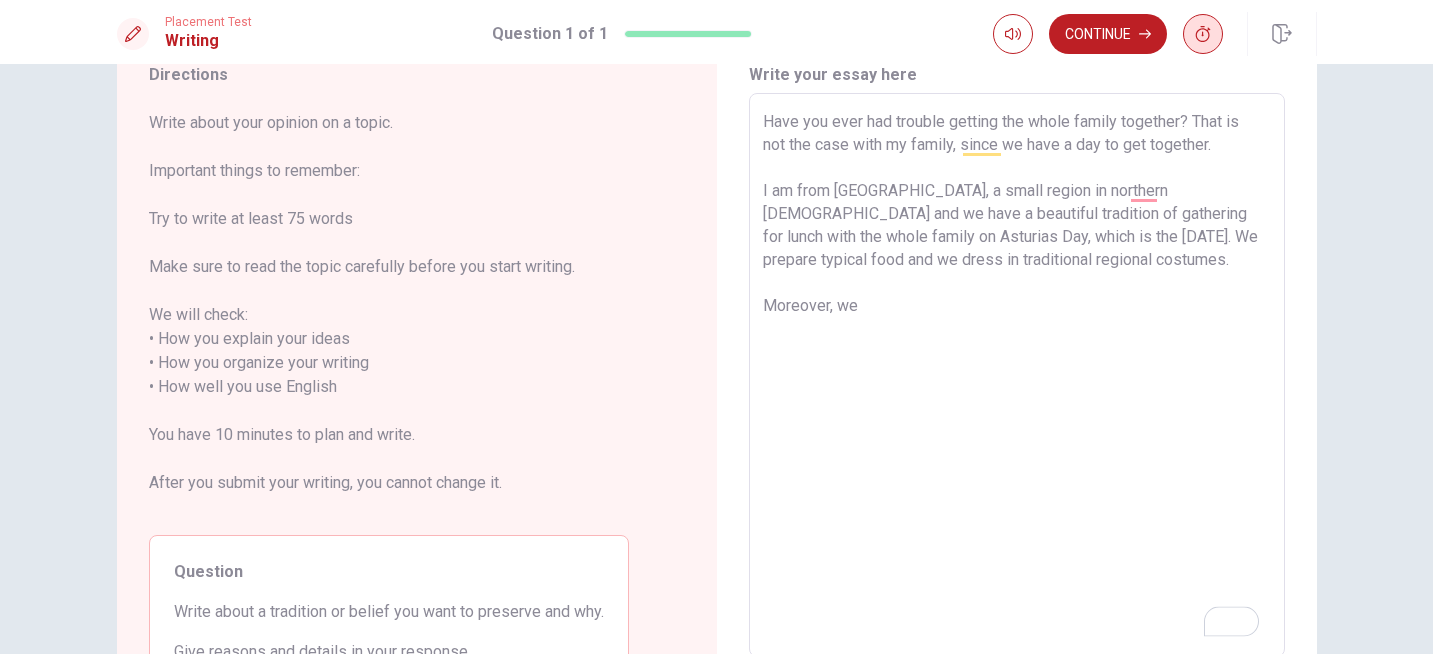 click 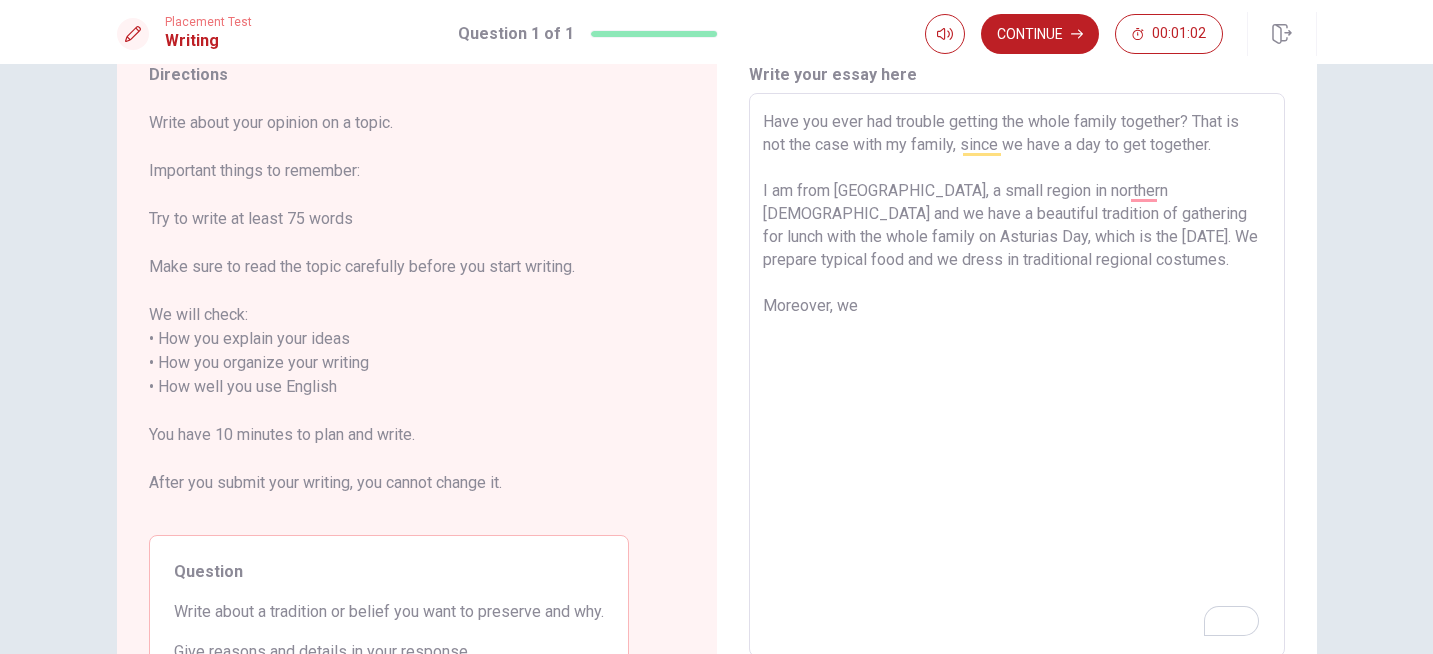 click on "Have you ever had trouble getting the whole family together? That is not the case with my family, since we have a day to get together.
I am from [GEOGRAPHIC_DATA], a small region in northern [DEMOGRAPHIC_DATA] and we have a beautiful tradition of gathering for lunch with the whole family on Asturias Day, which is the [DATE]. We prepare typical food and we dress in traditional regional costumes.
Moreover, we" at bounding box center [1017, 375] 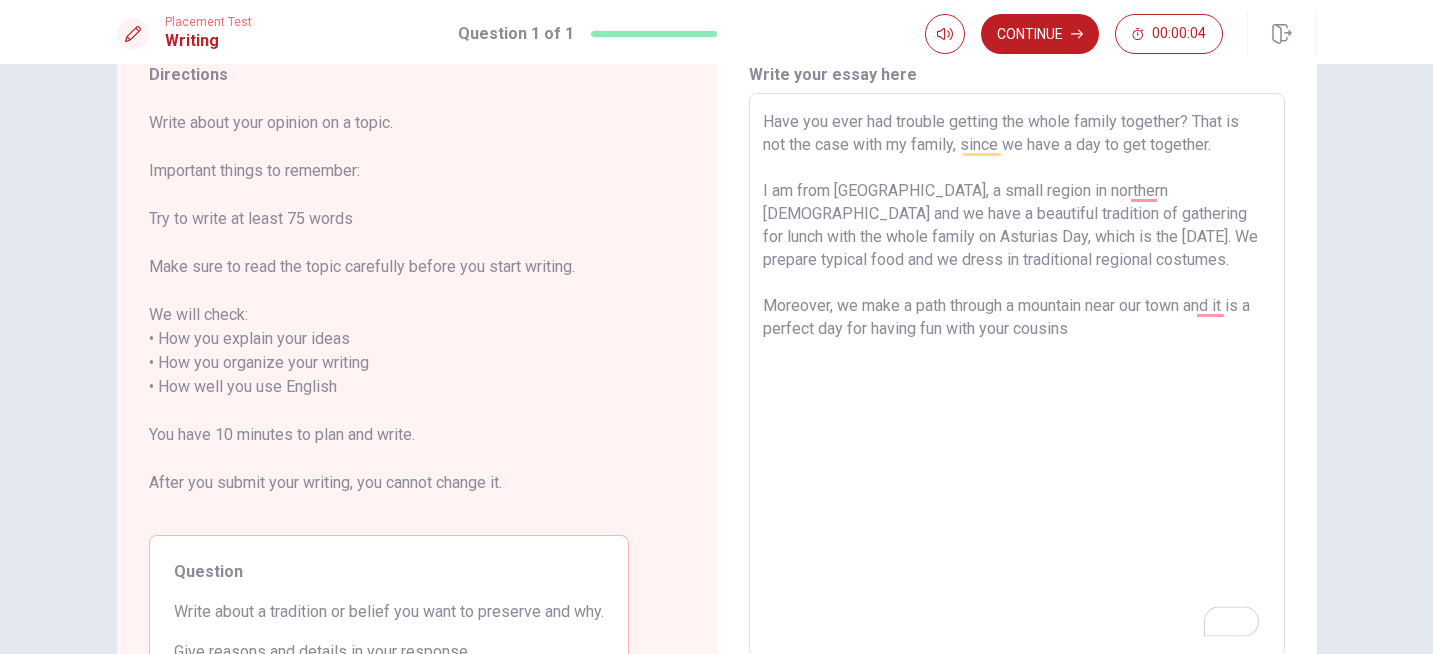 click on "Have you ever had trouble getting the whole family together? That is not the case with my family, since we have a day to get together.
I am from [GEOGRAPHIC_DATA], a small region in northern [DEMOGRAPHIC_DATA] and we have a beautiful tradition of gathering for lunch with the whole family on Asturias Day, which is the [DATE]. We prepare typical food and we dress in traditional regional costumes.
Moreover, we make a path through a mountain near our town and it is a perfect day for having fun with your cousins" at bounding box center [1017, 375] 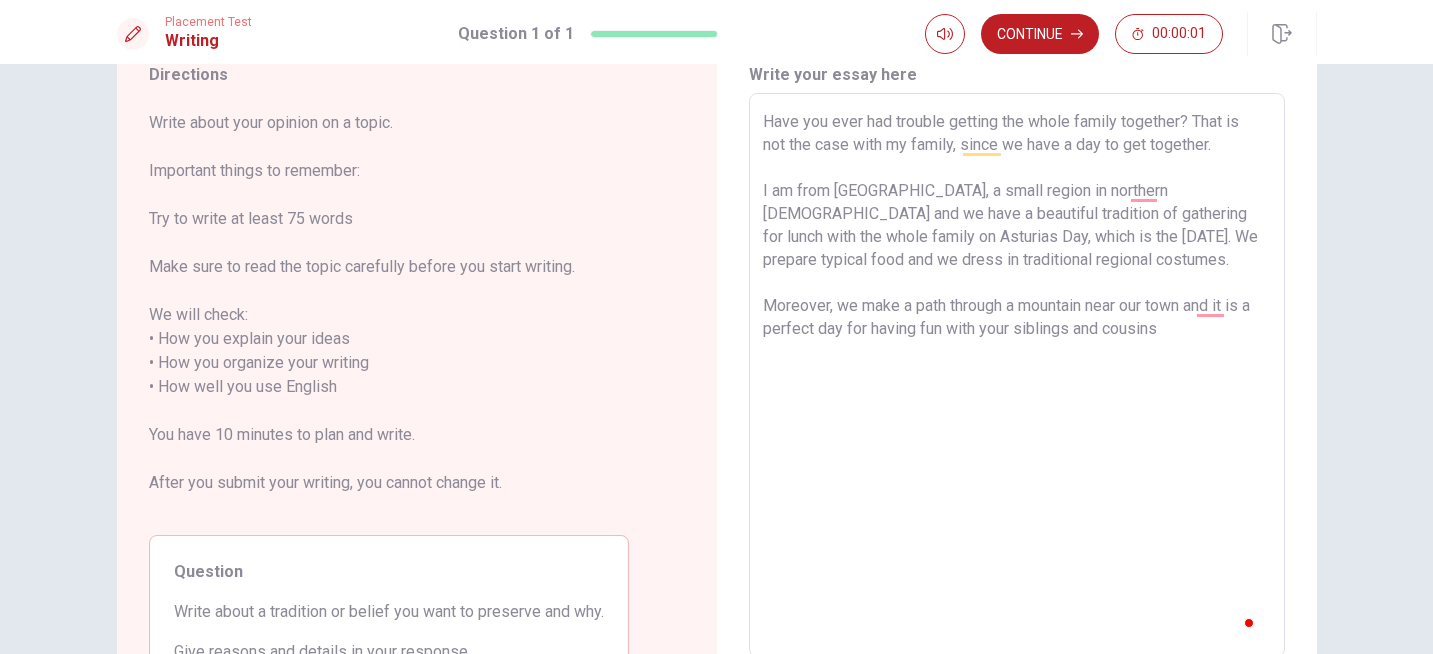 click on "Have you ever had trouble getting the whole family together? That is not the case with my family, since we have a day to get together.
I am from [GEOGRAPHIC_DATA], a small region in northern [DEMOGRAPHIC_DATA] and we have a beautiful tradition of gathering for lunch with the whole family on Asturias Day, which is the [DATE]. We prepare typical food and we dress in traditional regional costumes.
Moreover, we make a path through a mountain near our town and it is a perfect day for having fun with your siblings and cousins" at bounding box center (1017, 375) 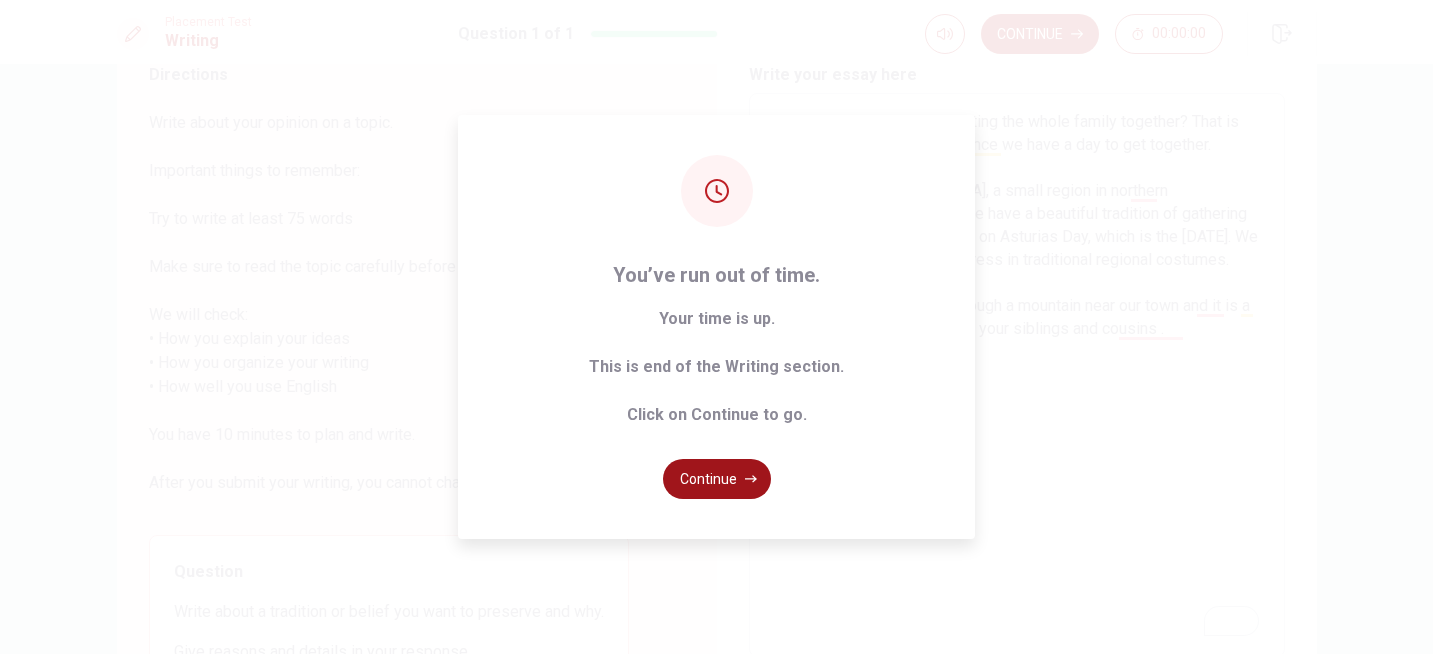 click on "Continue" at bounding box center [717, 479] 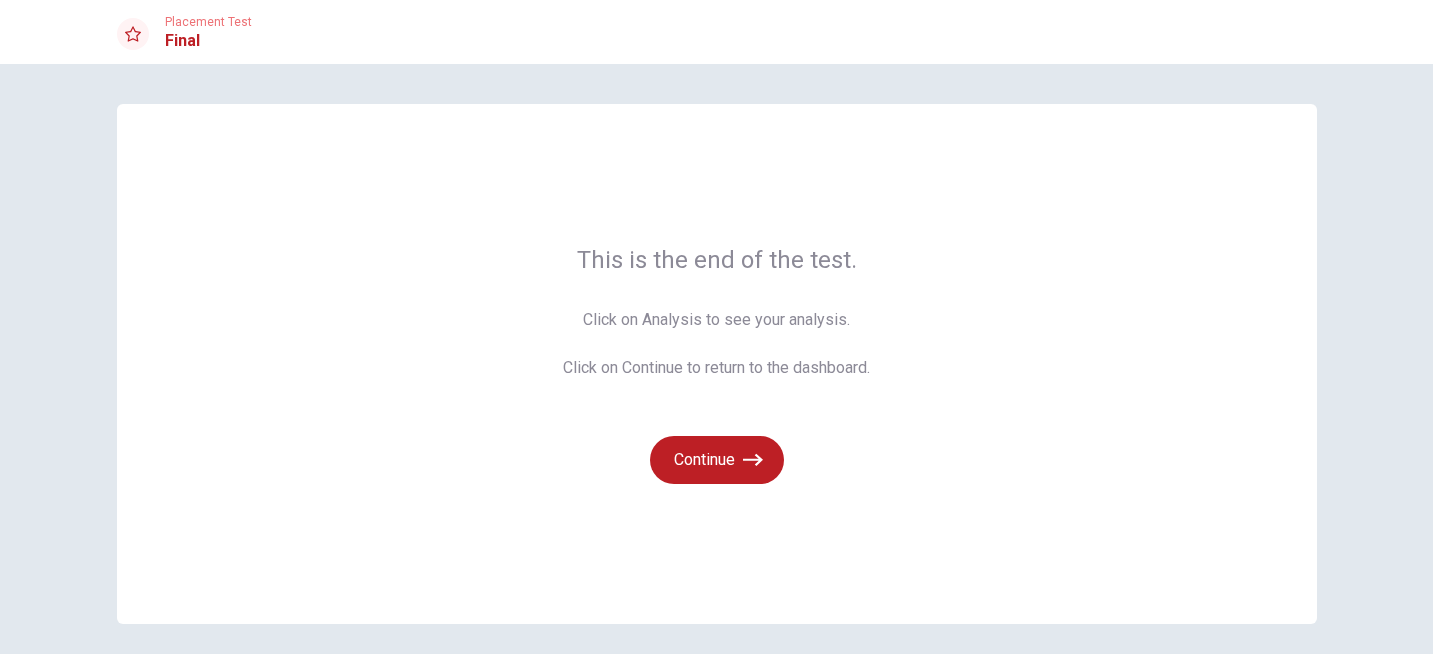 scroll, scrollTop: 23, scrollLeft: 0, axis: vertical 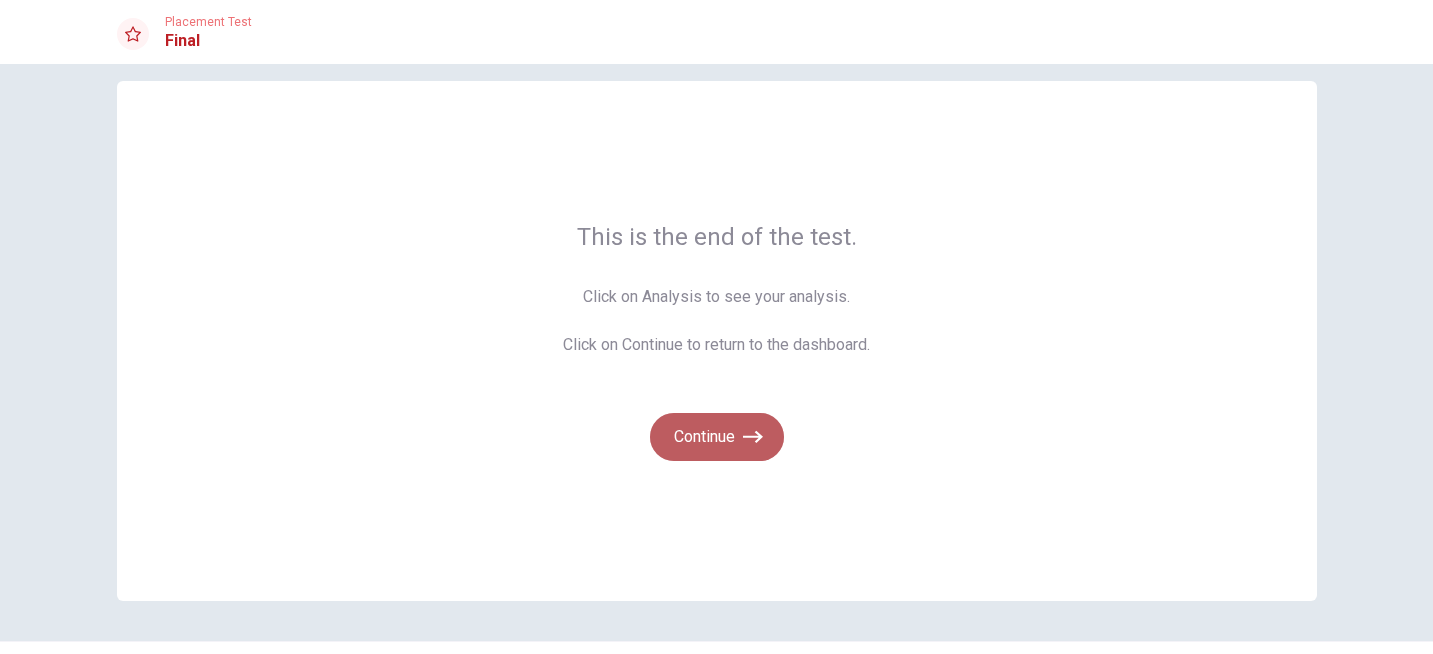 click 